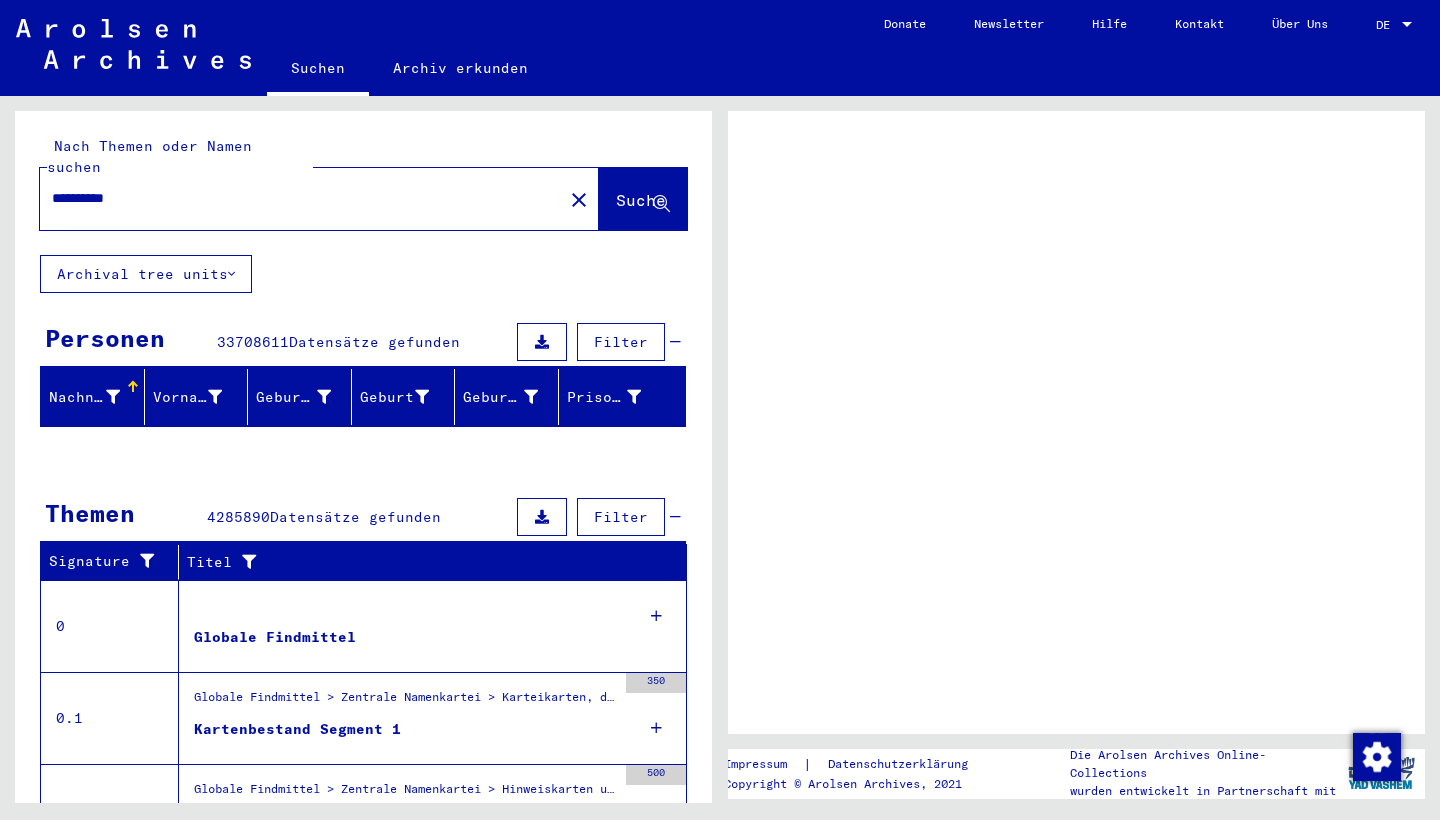 scroll, scrollTop: 0, scrollLeft: 0, axis: both 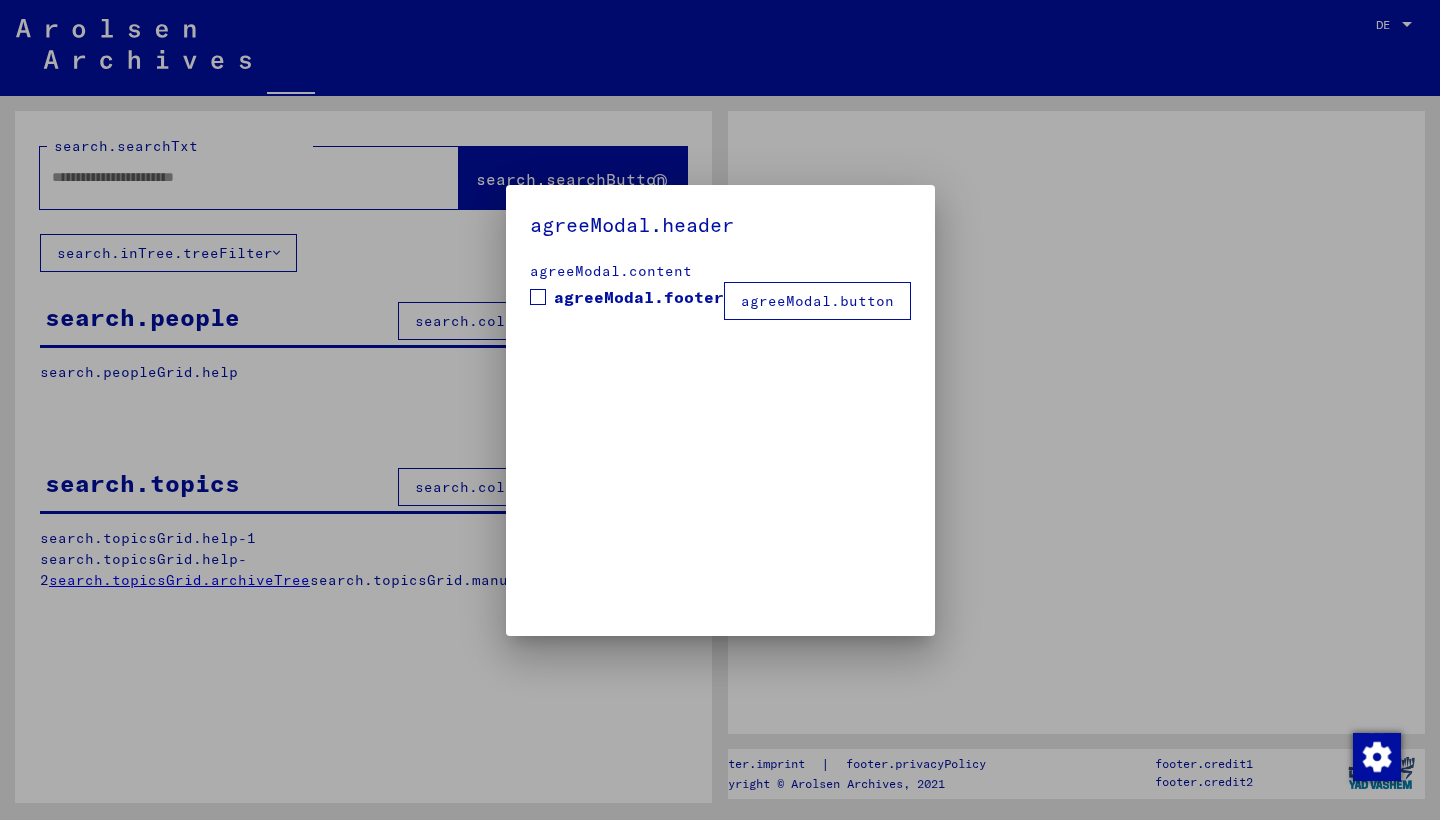 type on "**********" 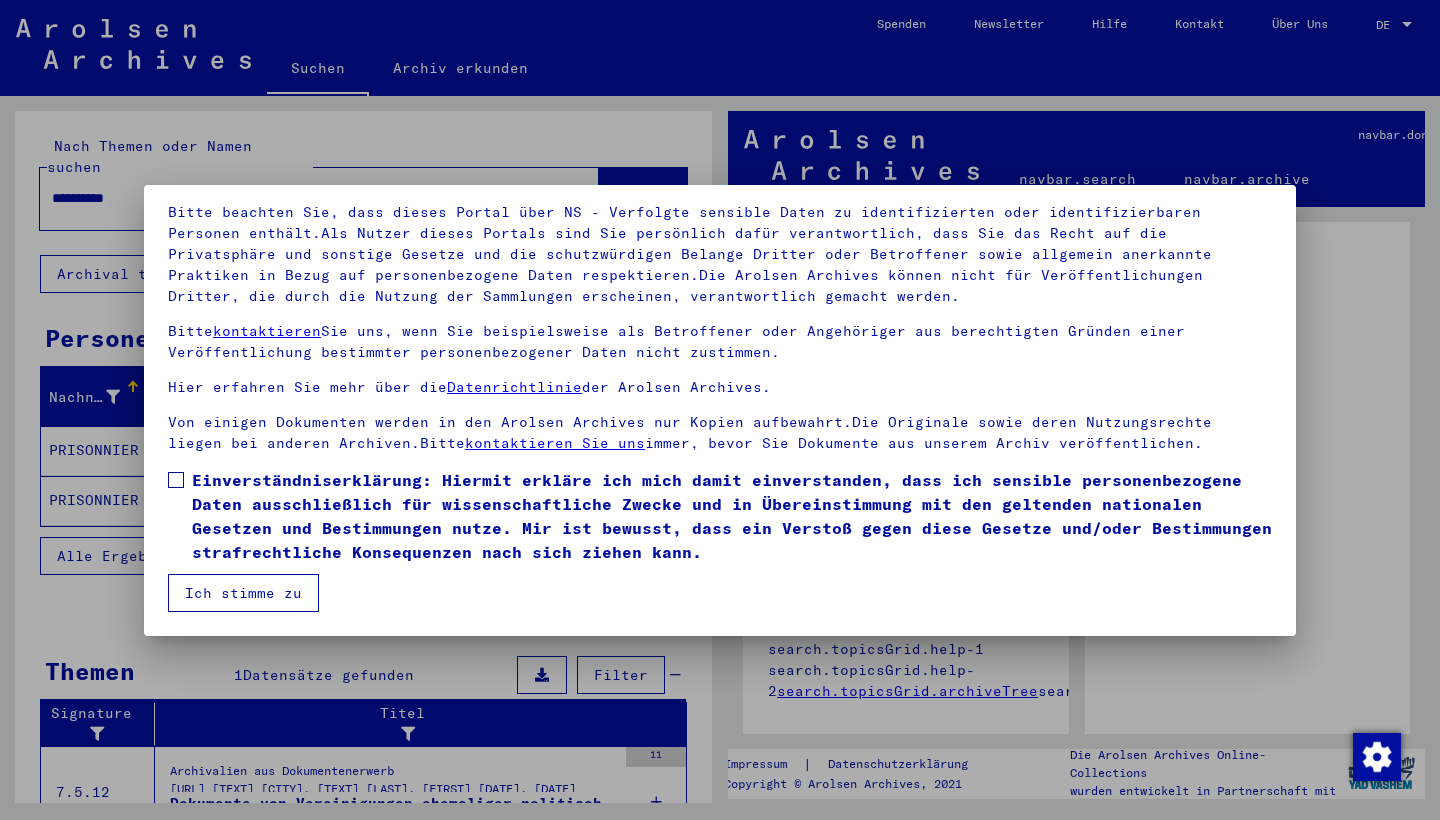 scroll, scrollTop: 129, scrollLeft: 0, axis: vertical 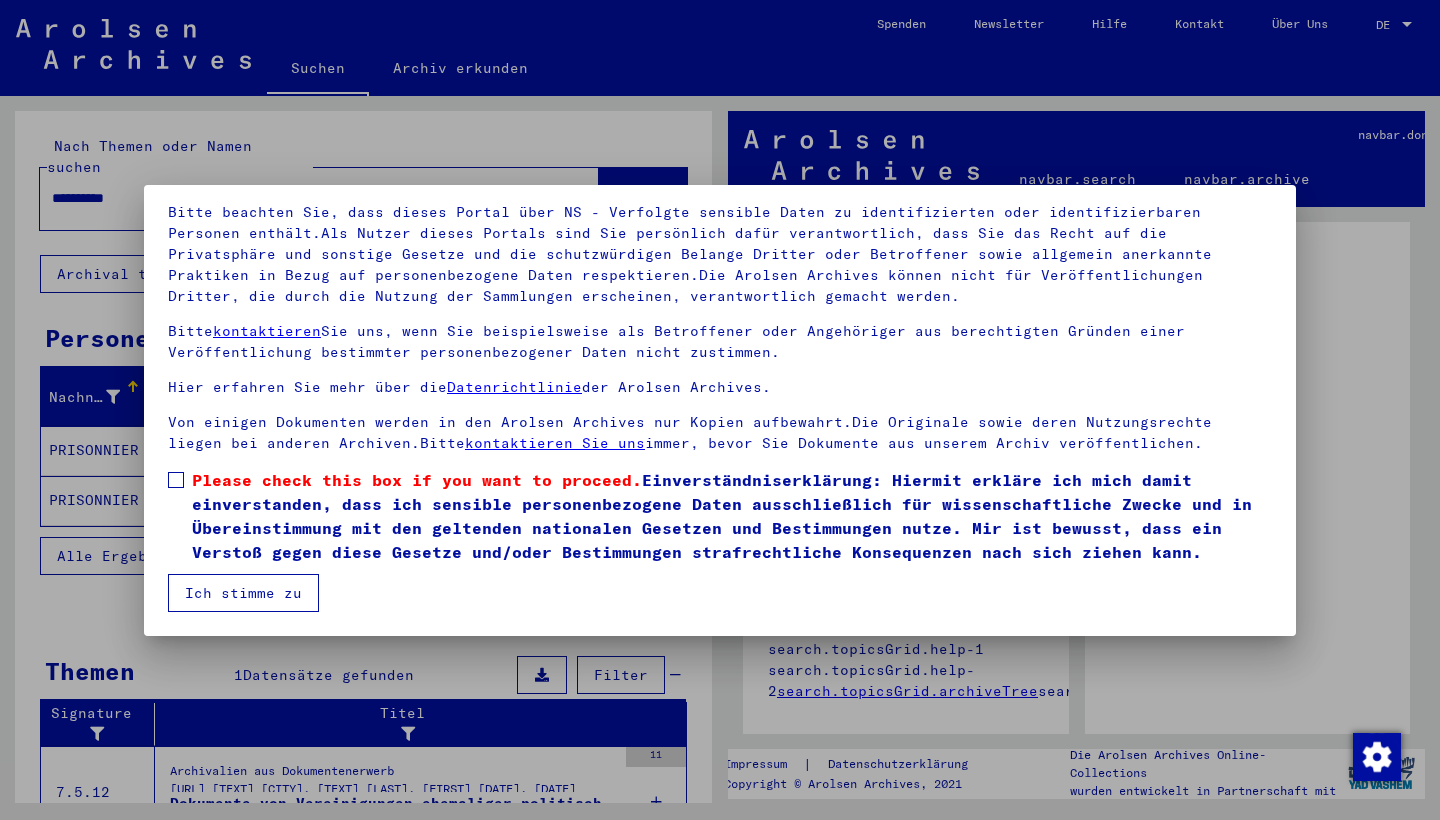 click at bounding box center (176, 480) 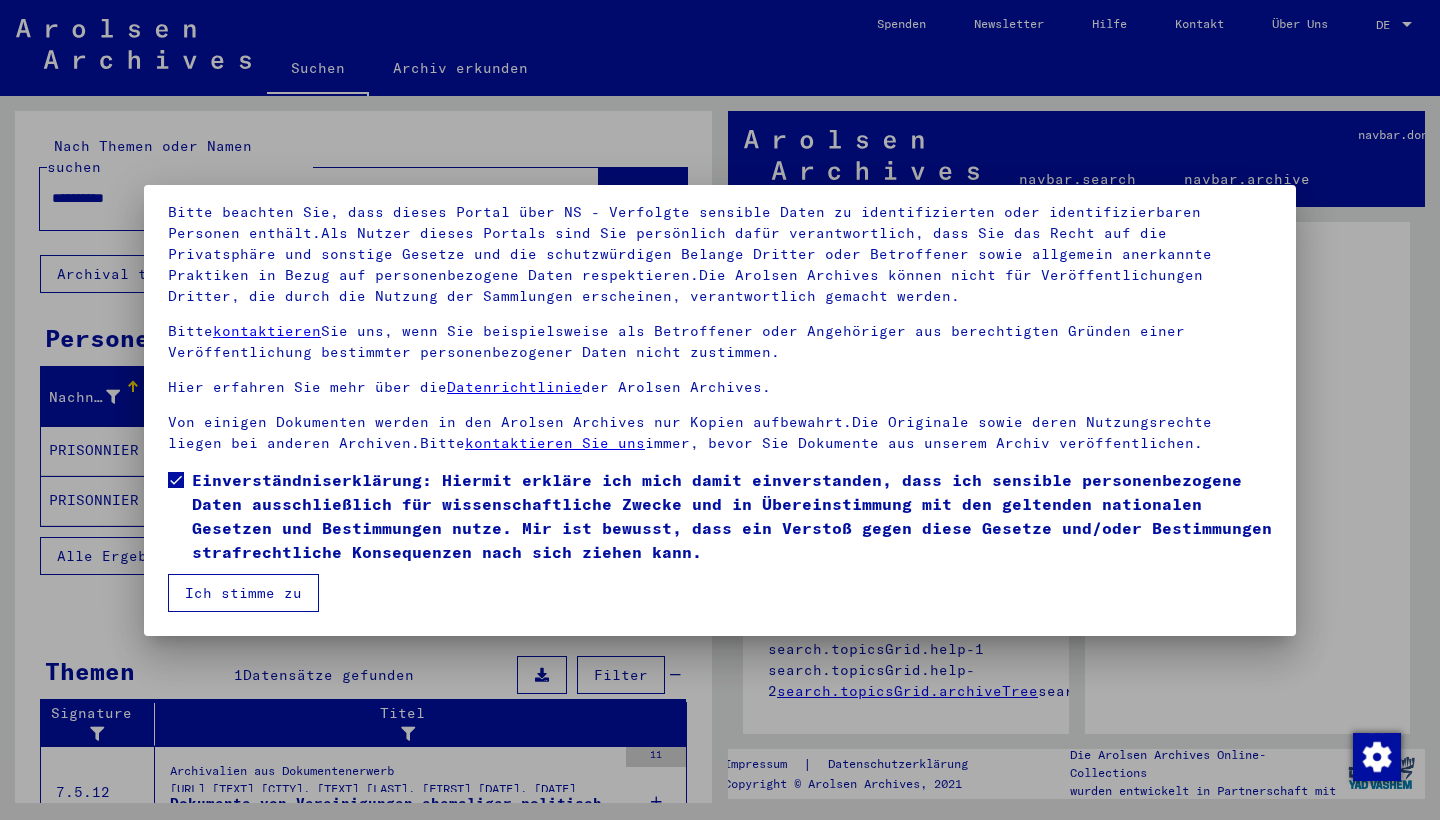 click on "Ich stimme zu" at bounding box center [243, 593] 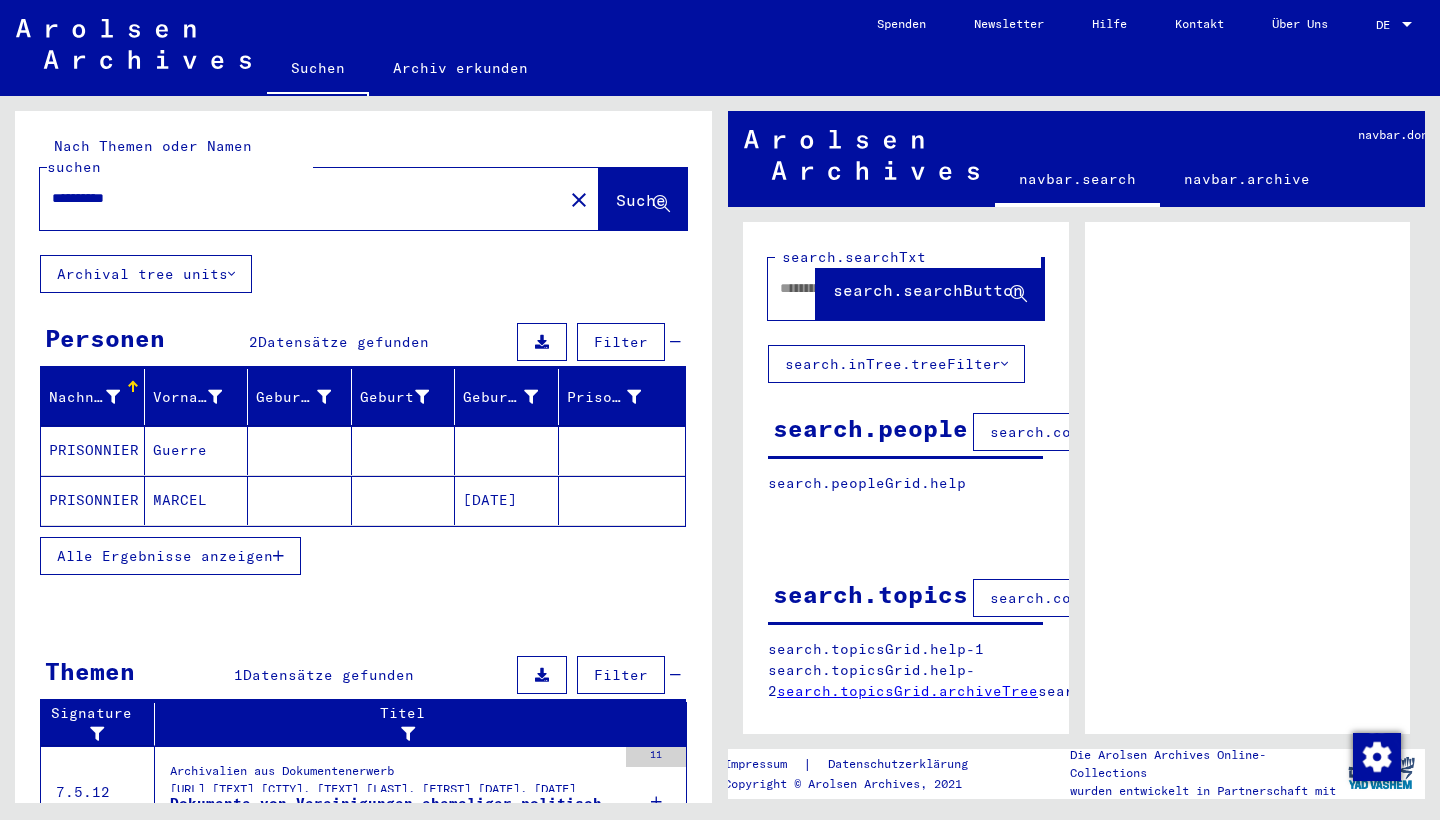 scroll, scrollTop: 0, scrollLeft: 0, axis: both 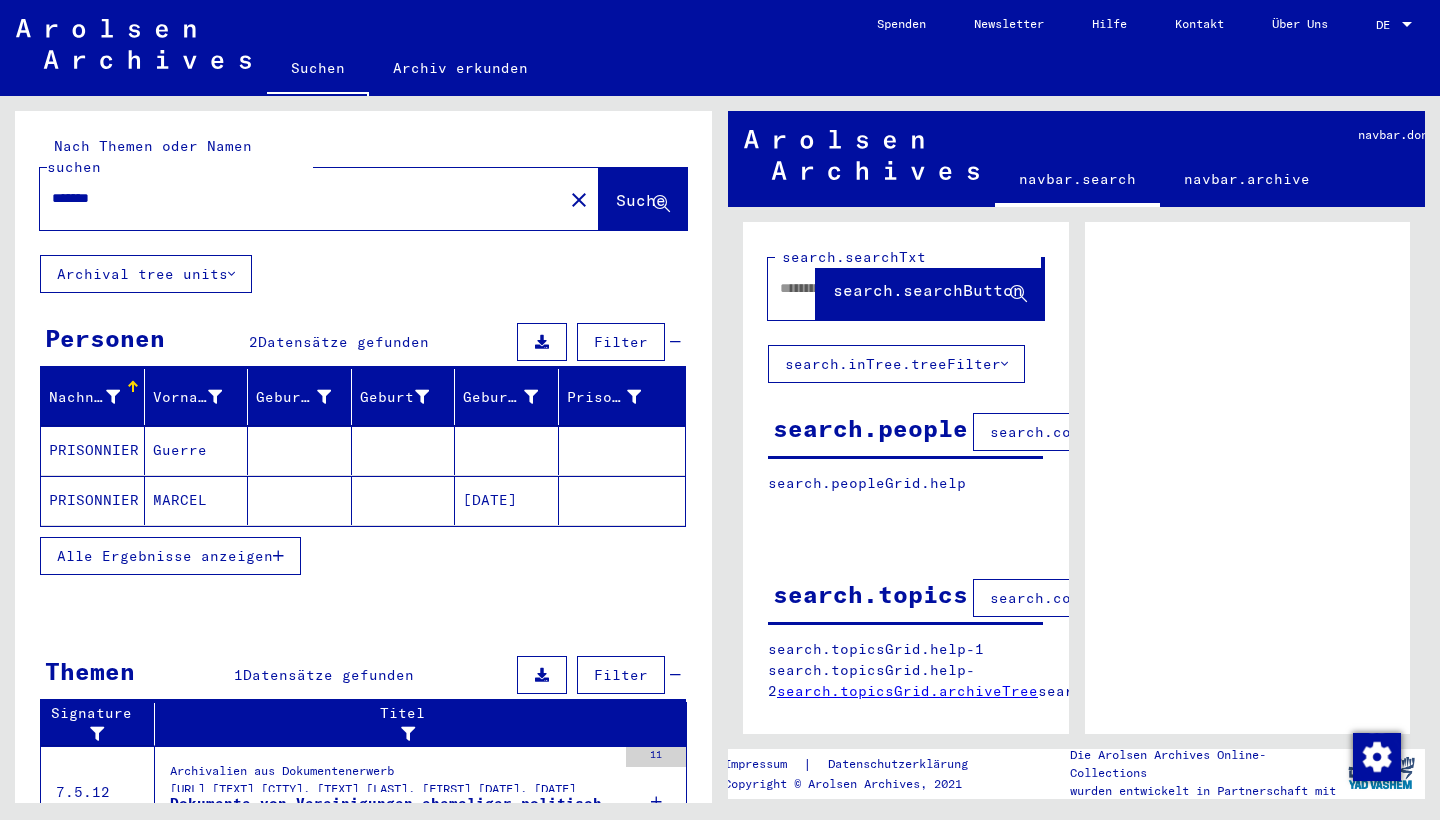 type on "*******" 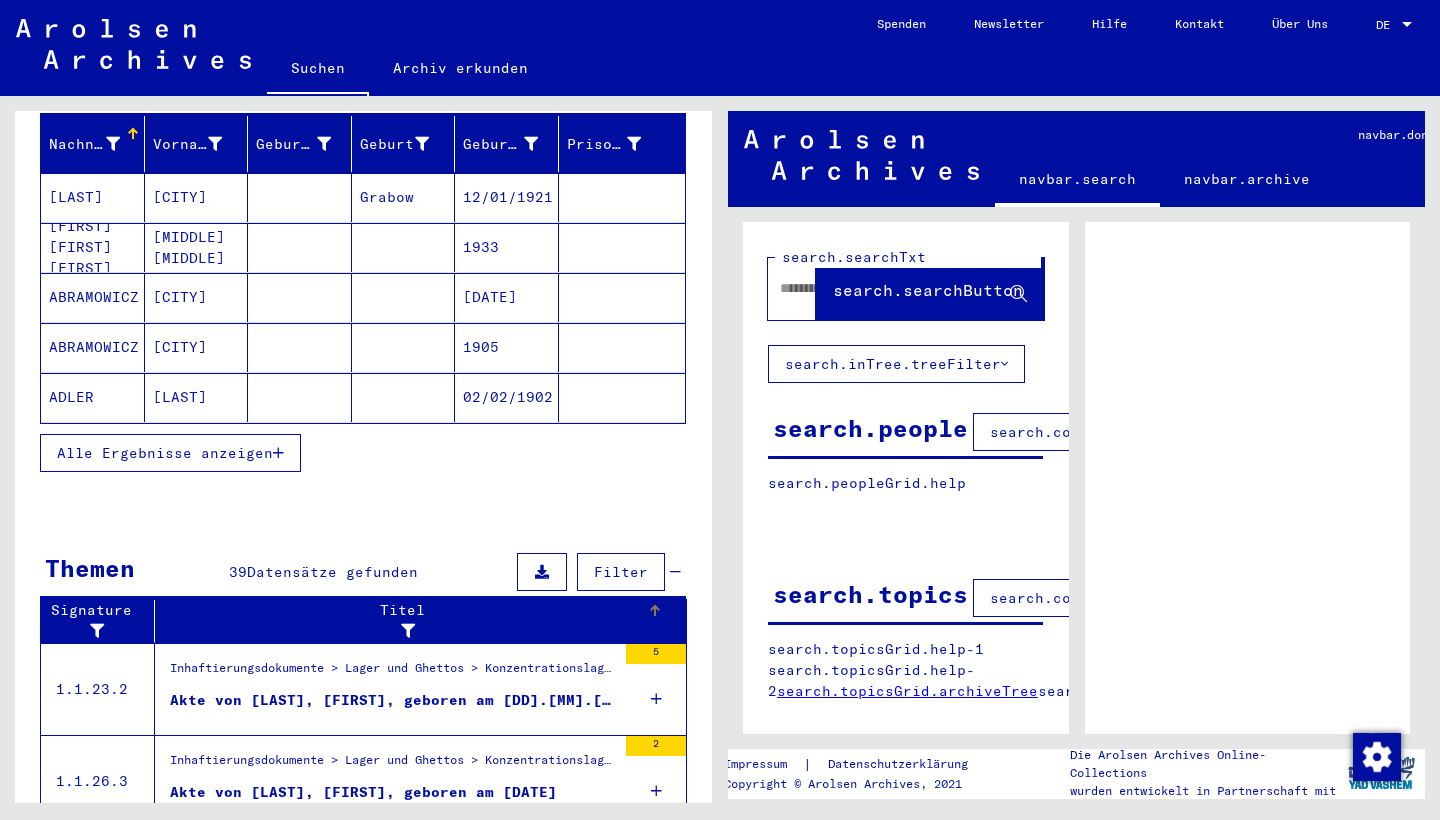 scroll, scrollTop: 181, scrollLeft: 0, axis: vertical 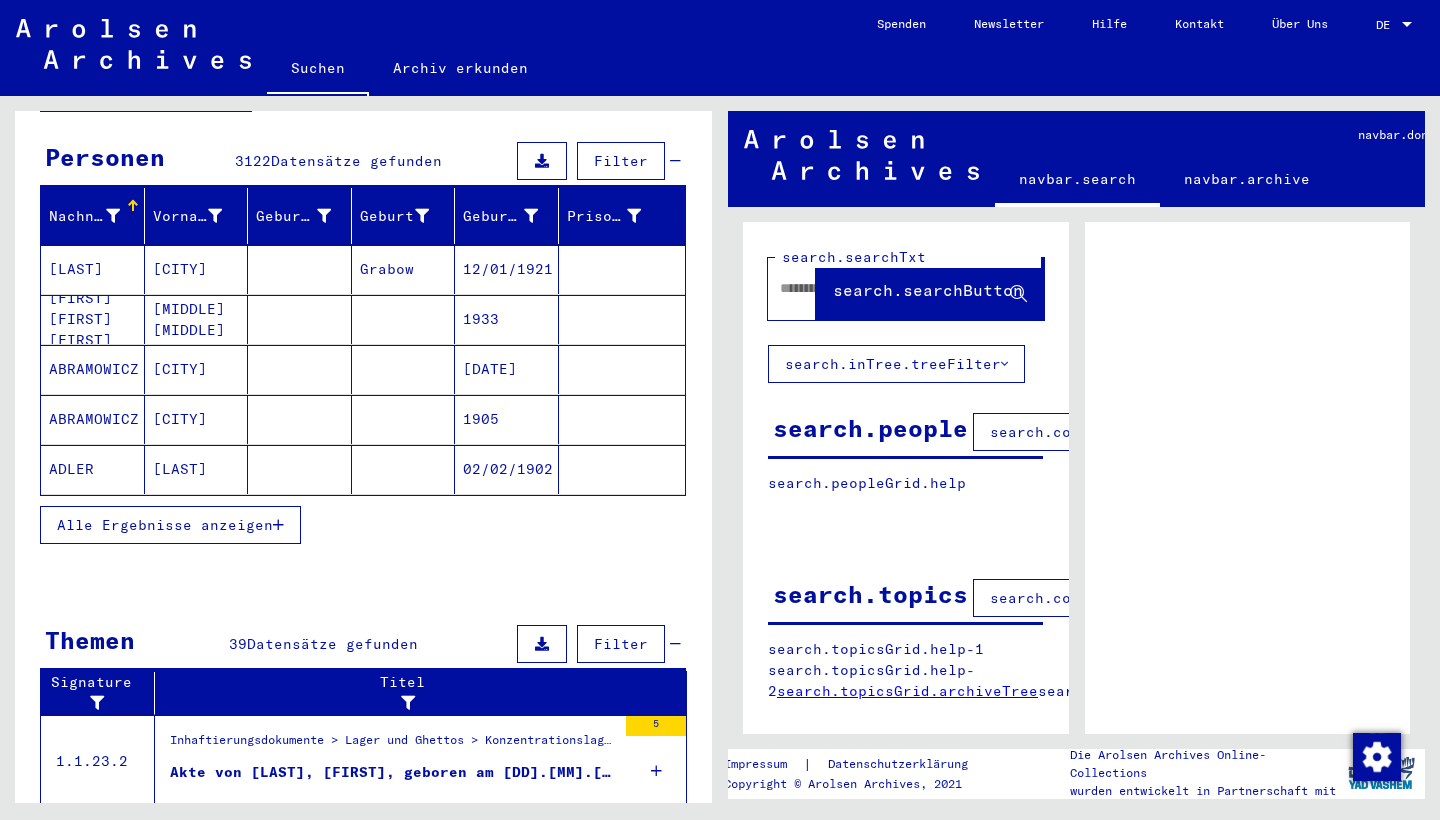 click on "Alle Ergebnisse anzeigen" at bounding box center [165, 525] 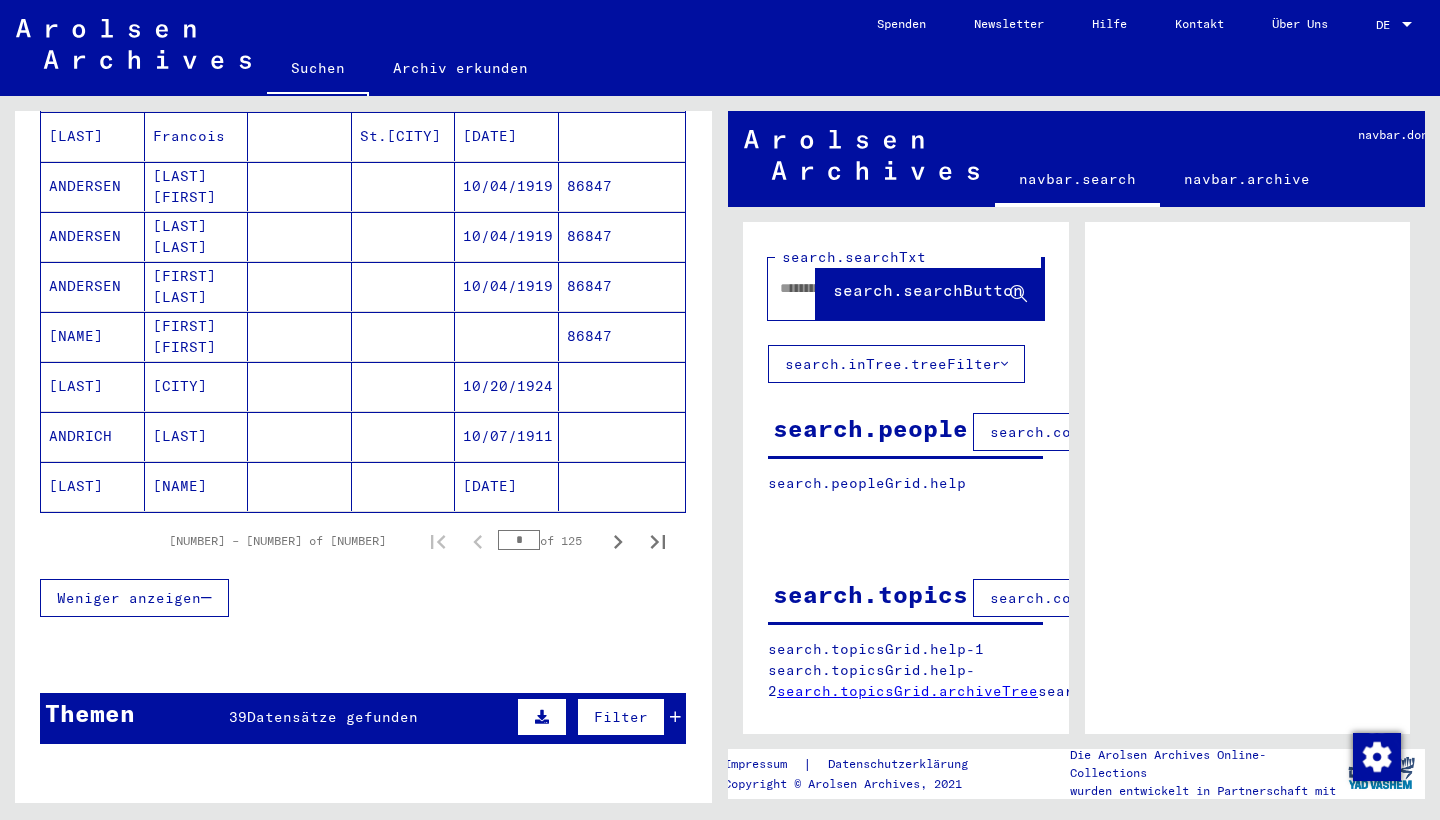 scroll, scrollTop: 1093, scrollLeft: 0, axis: vertical 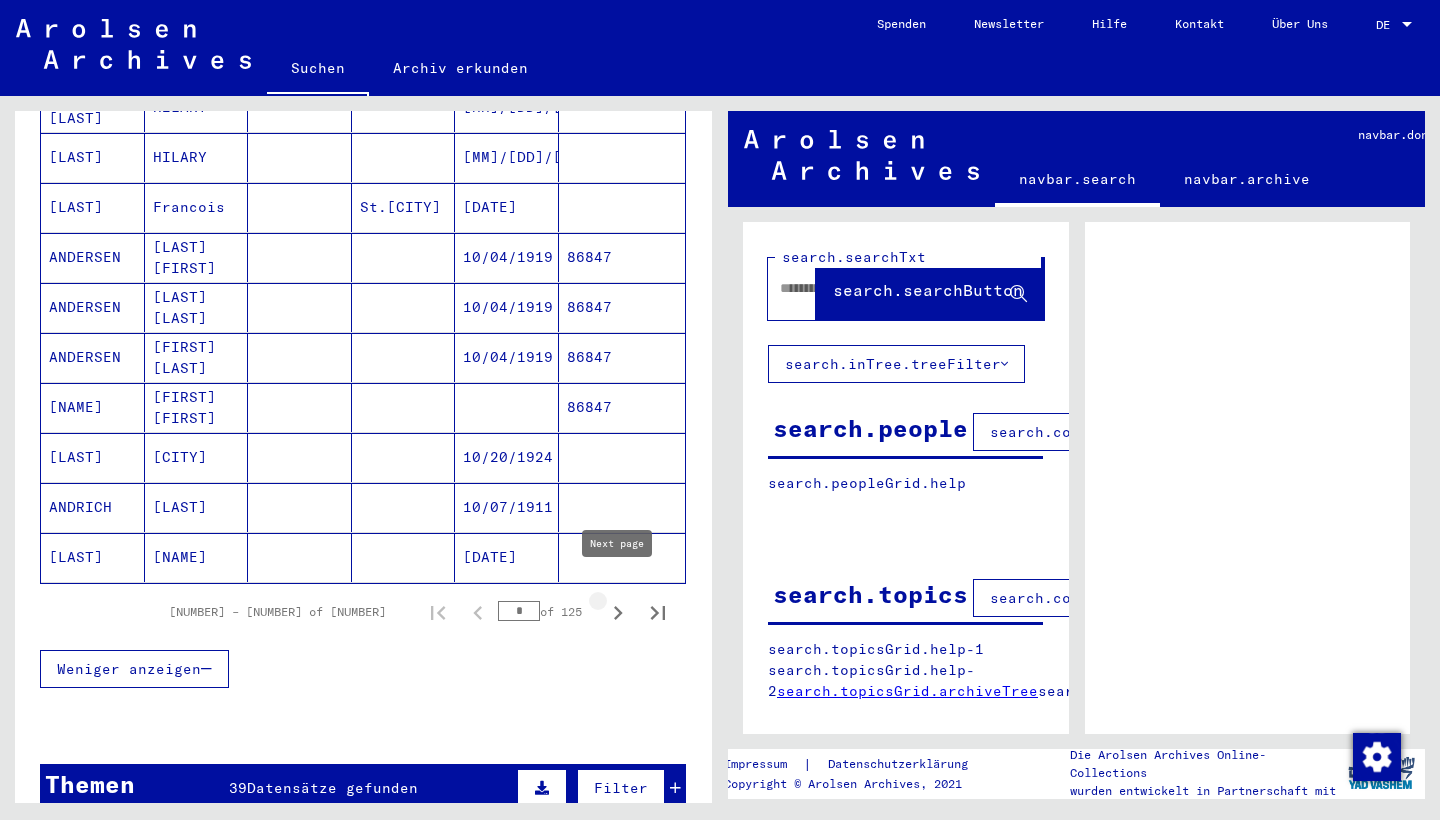 click 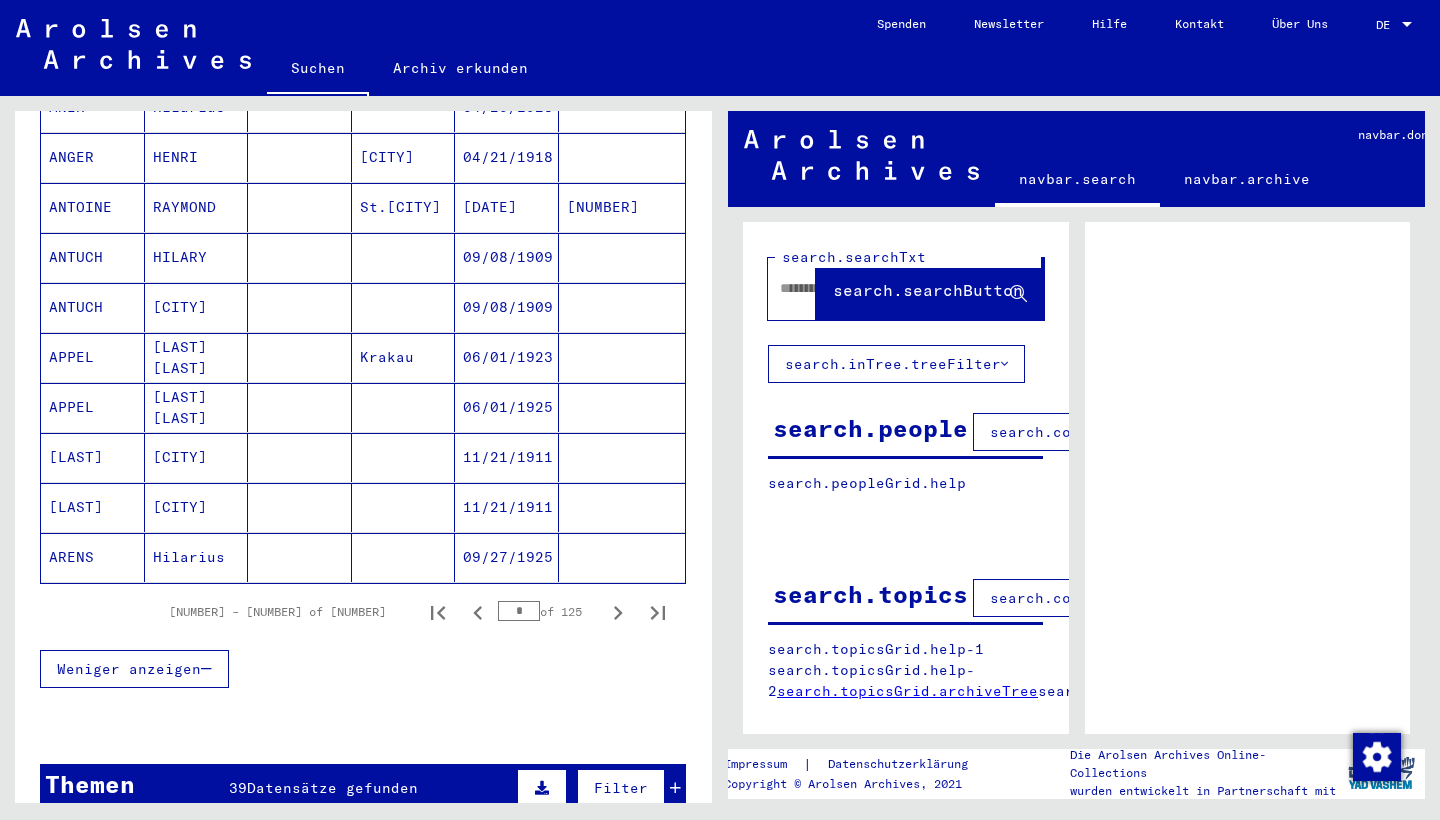 click 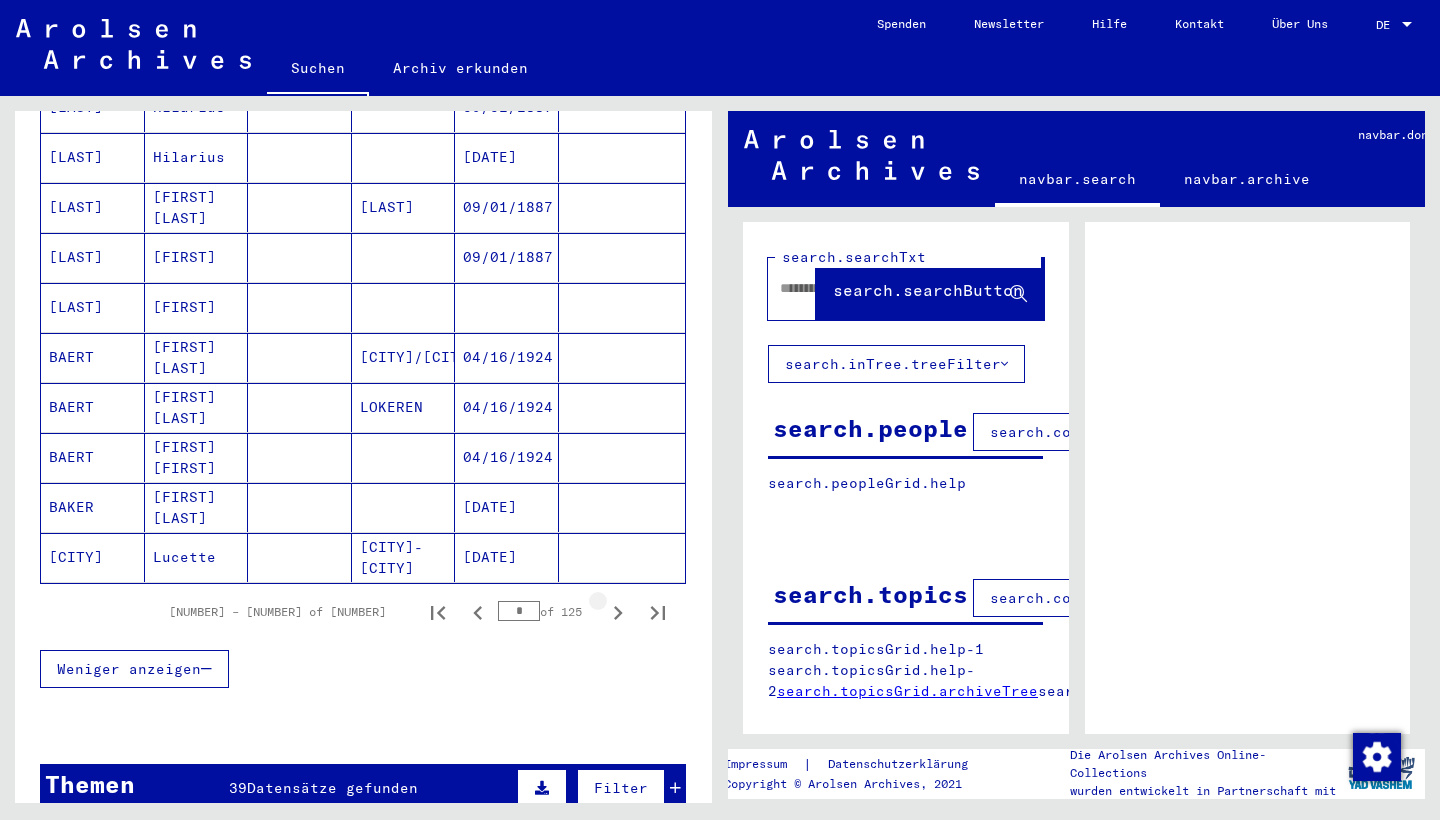 click 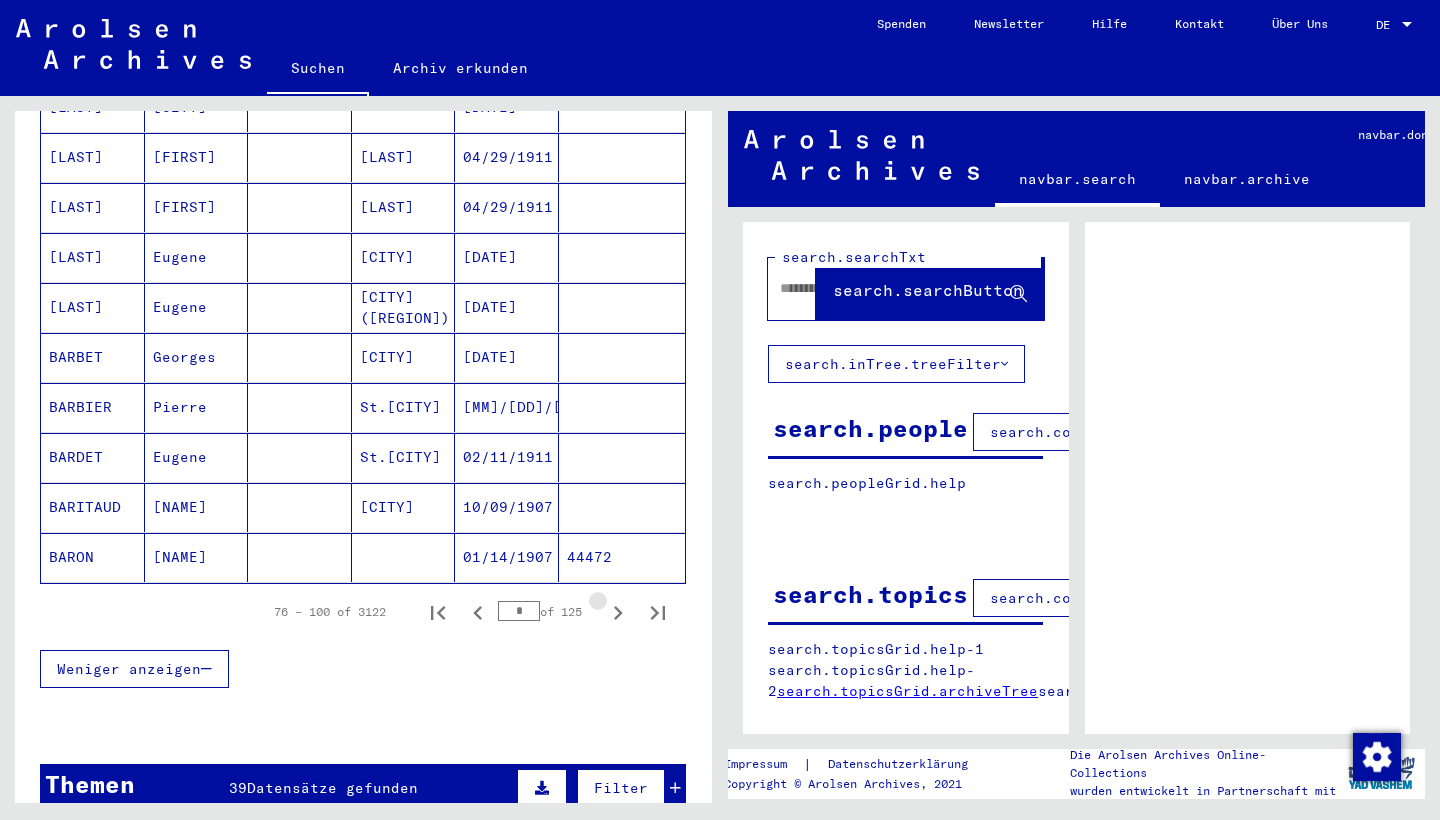 click 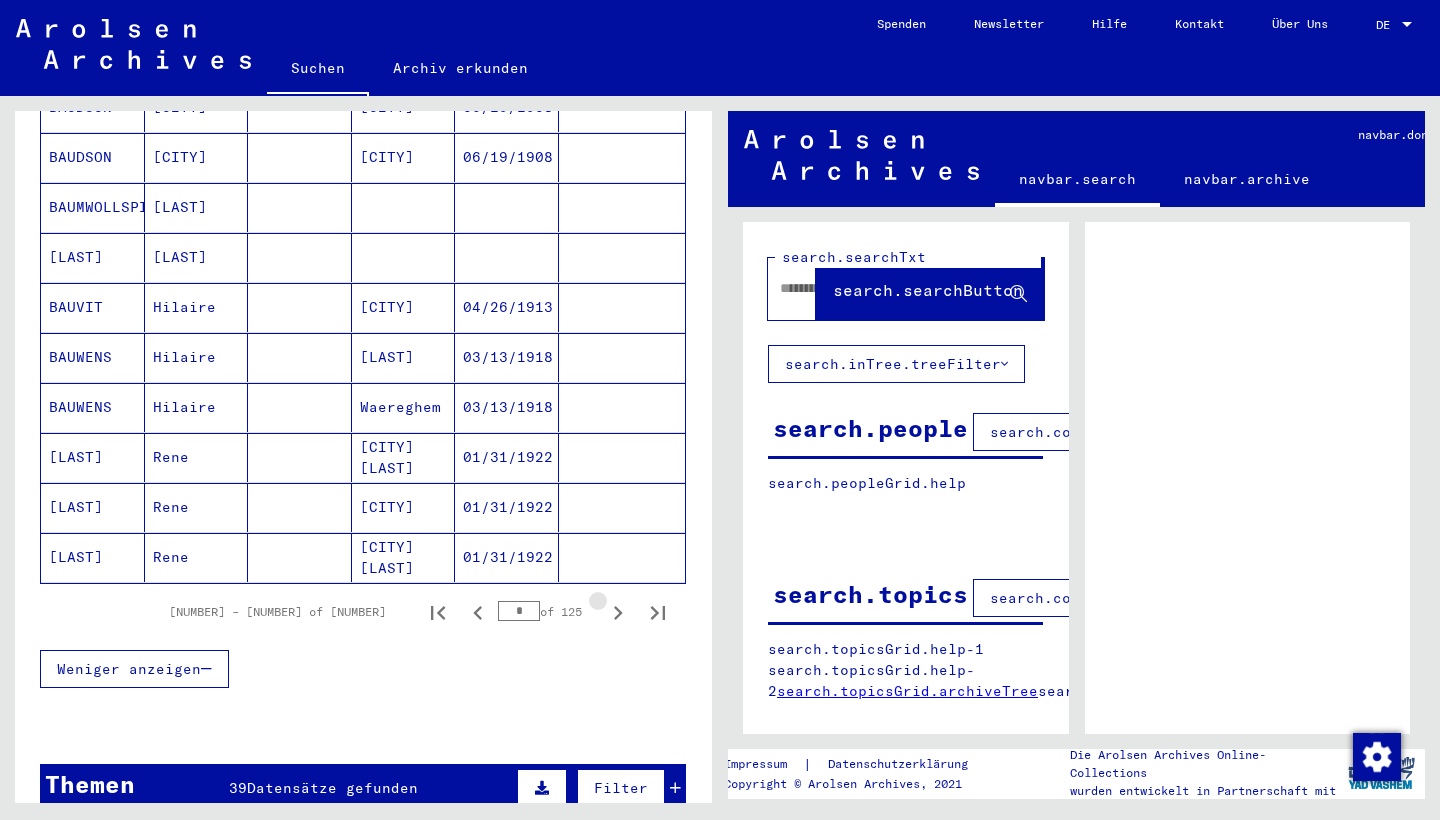 click 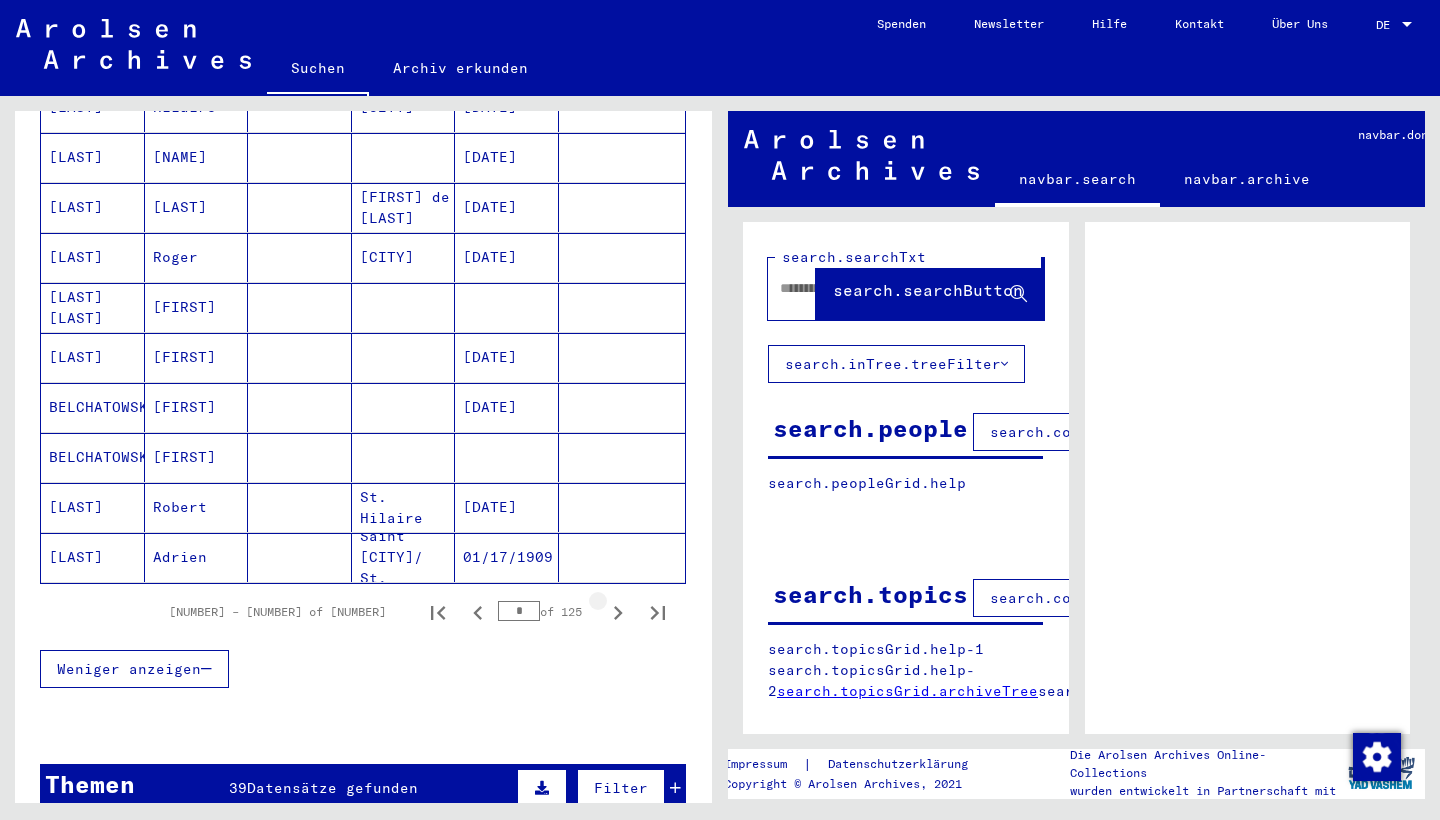 click 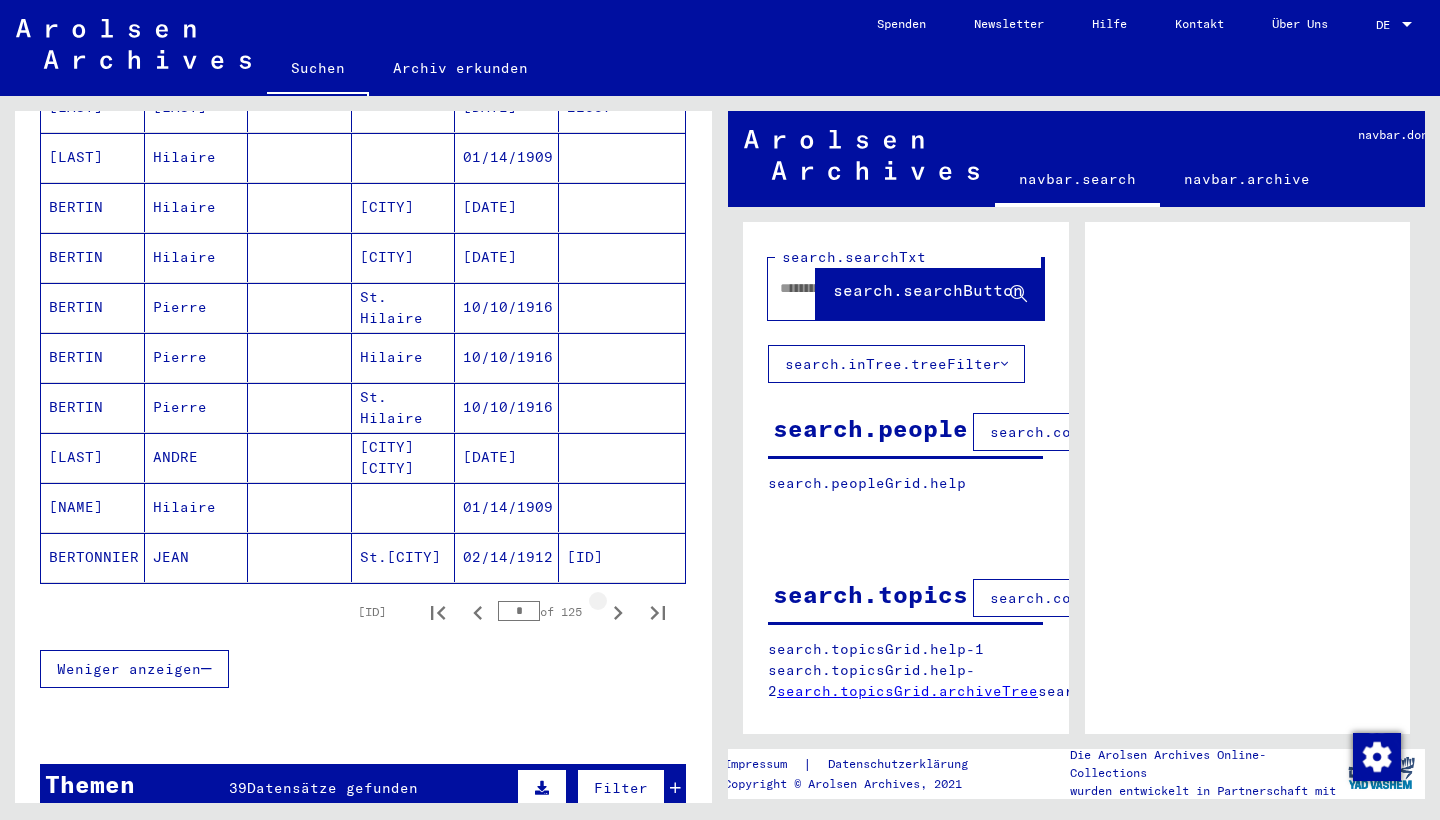 click 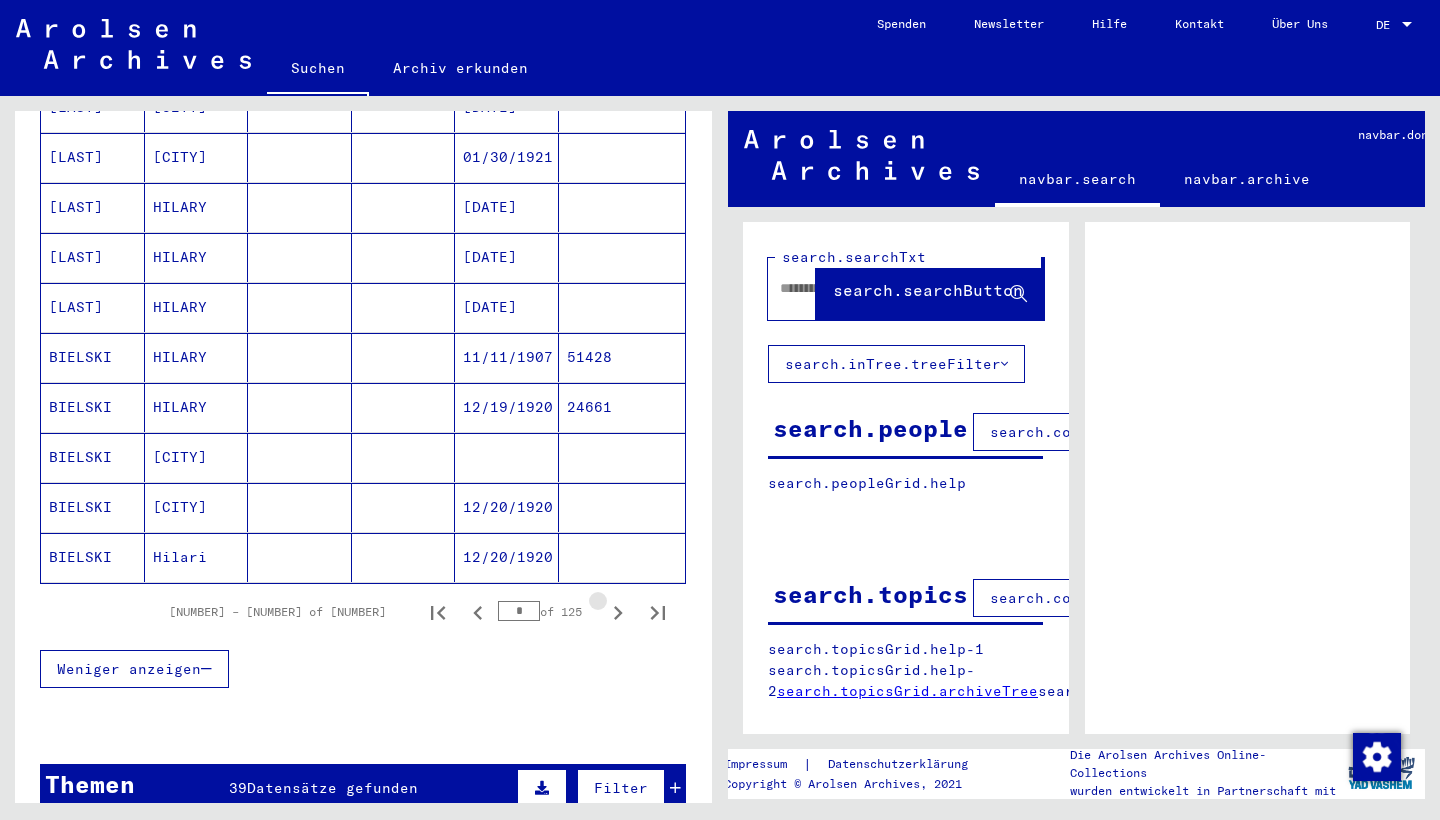 click 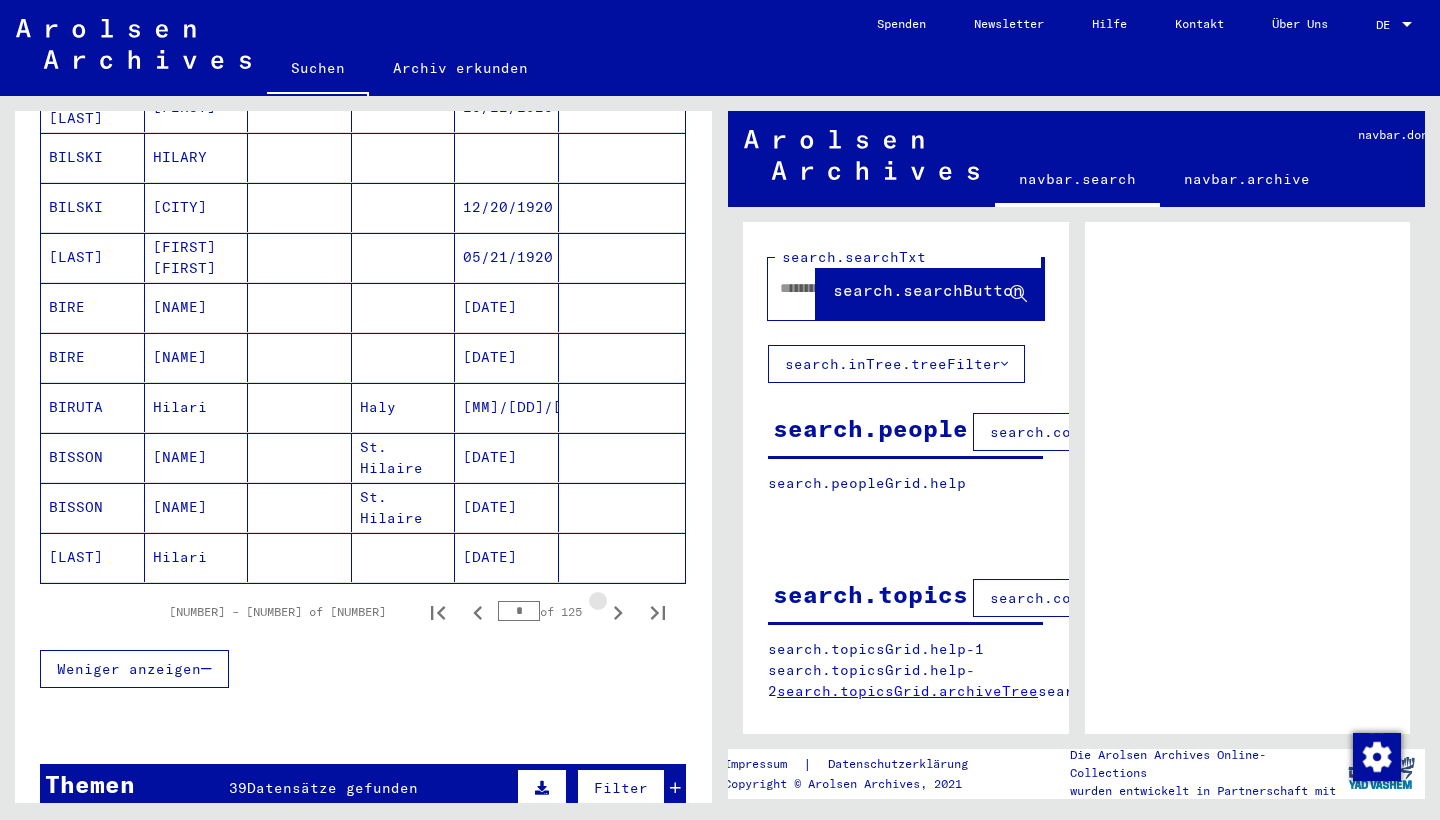 click 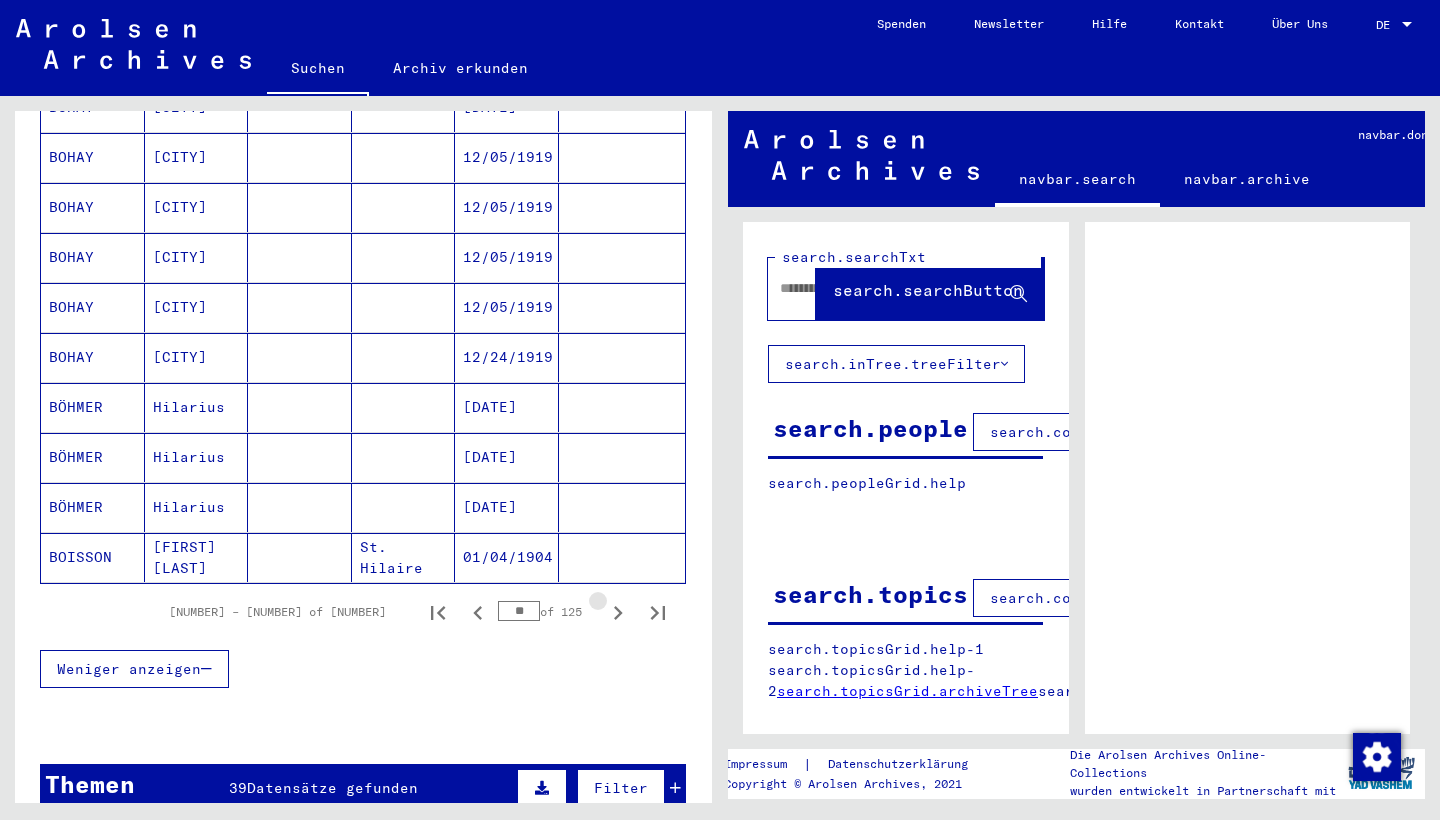 click 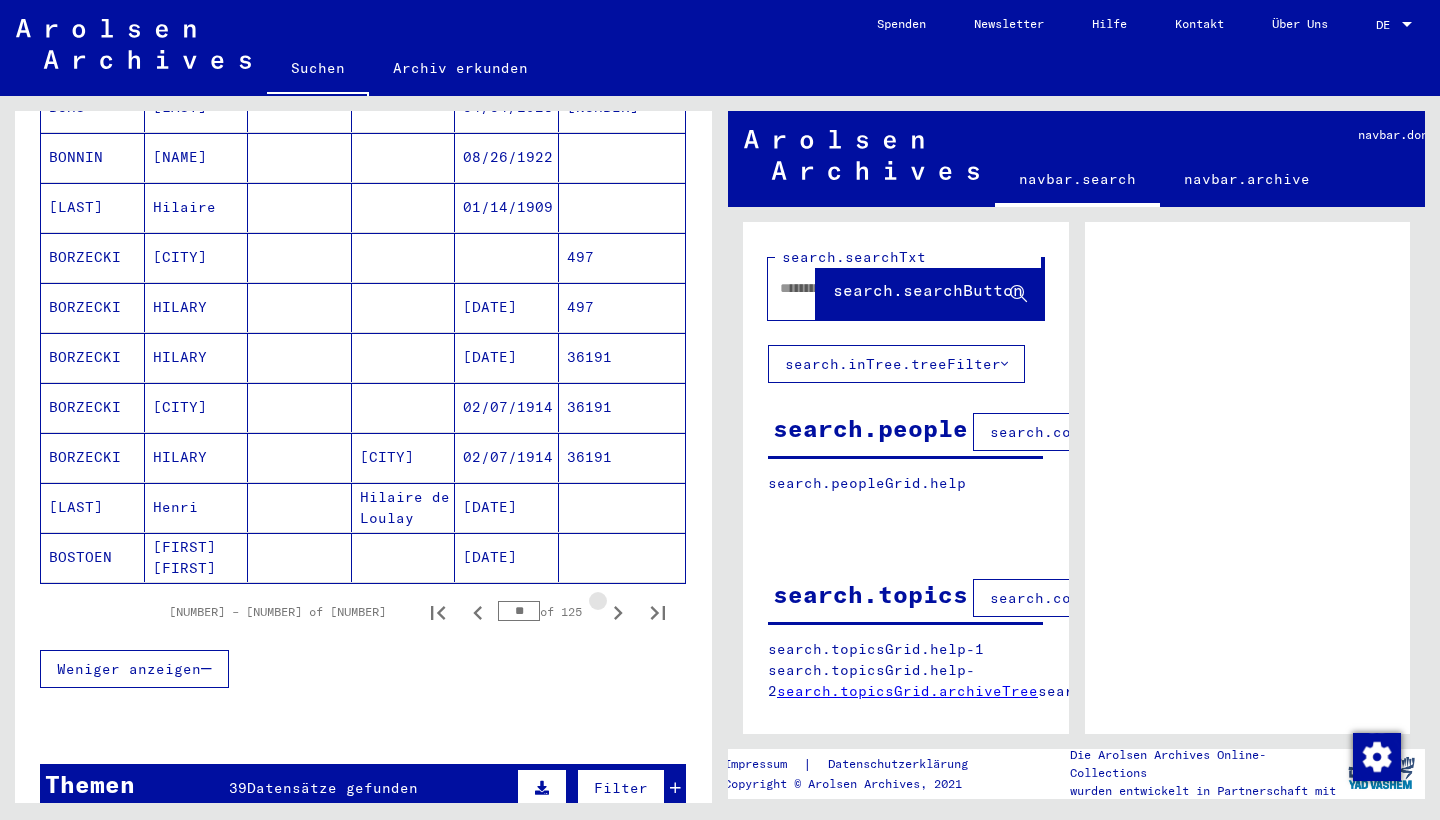 click 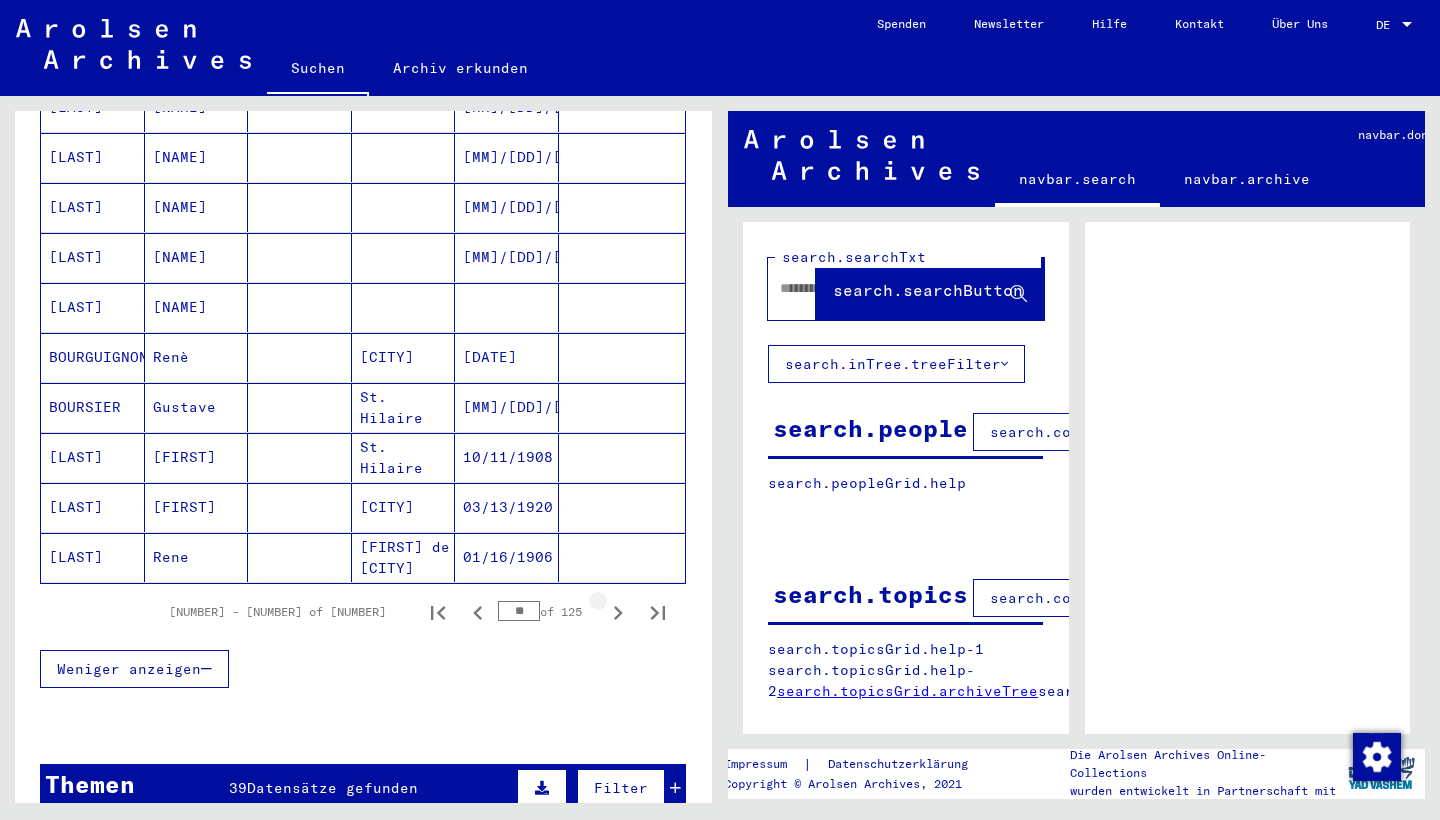 click 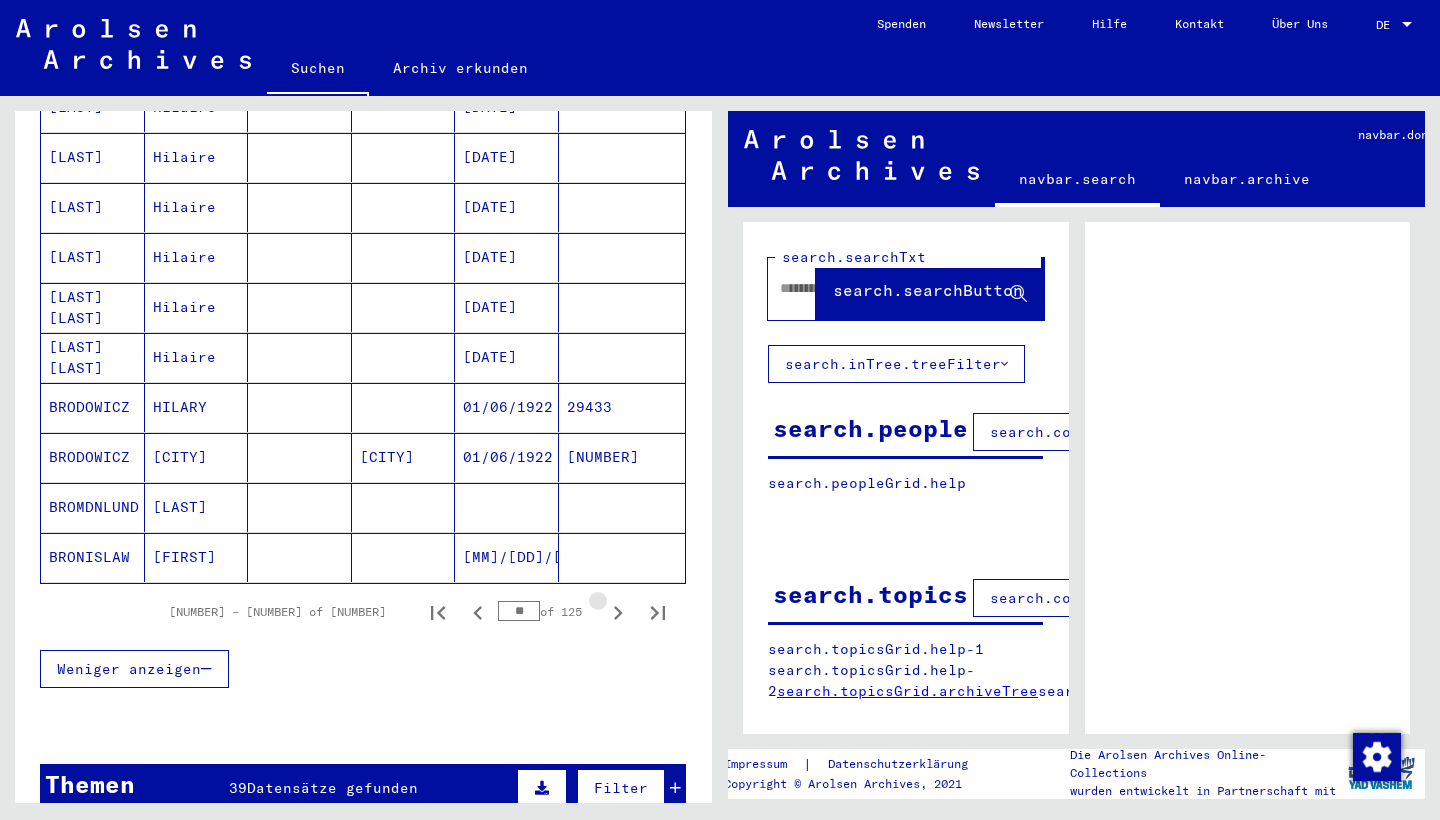 click 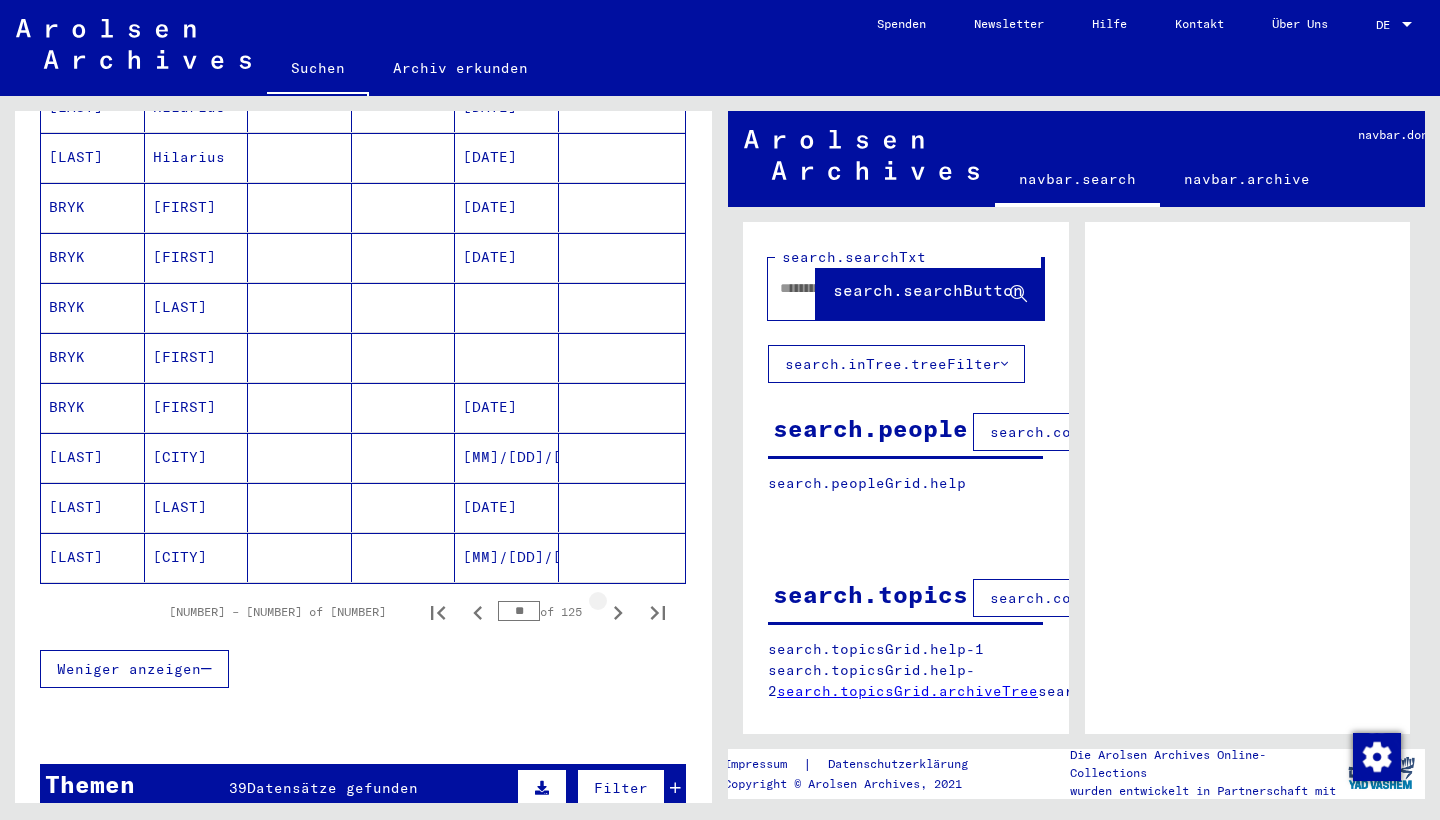 click 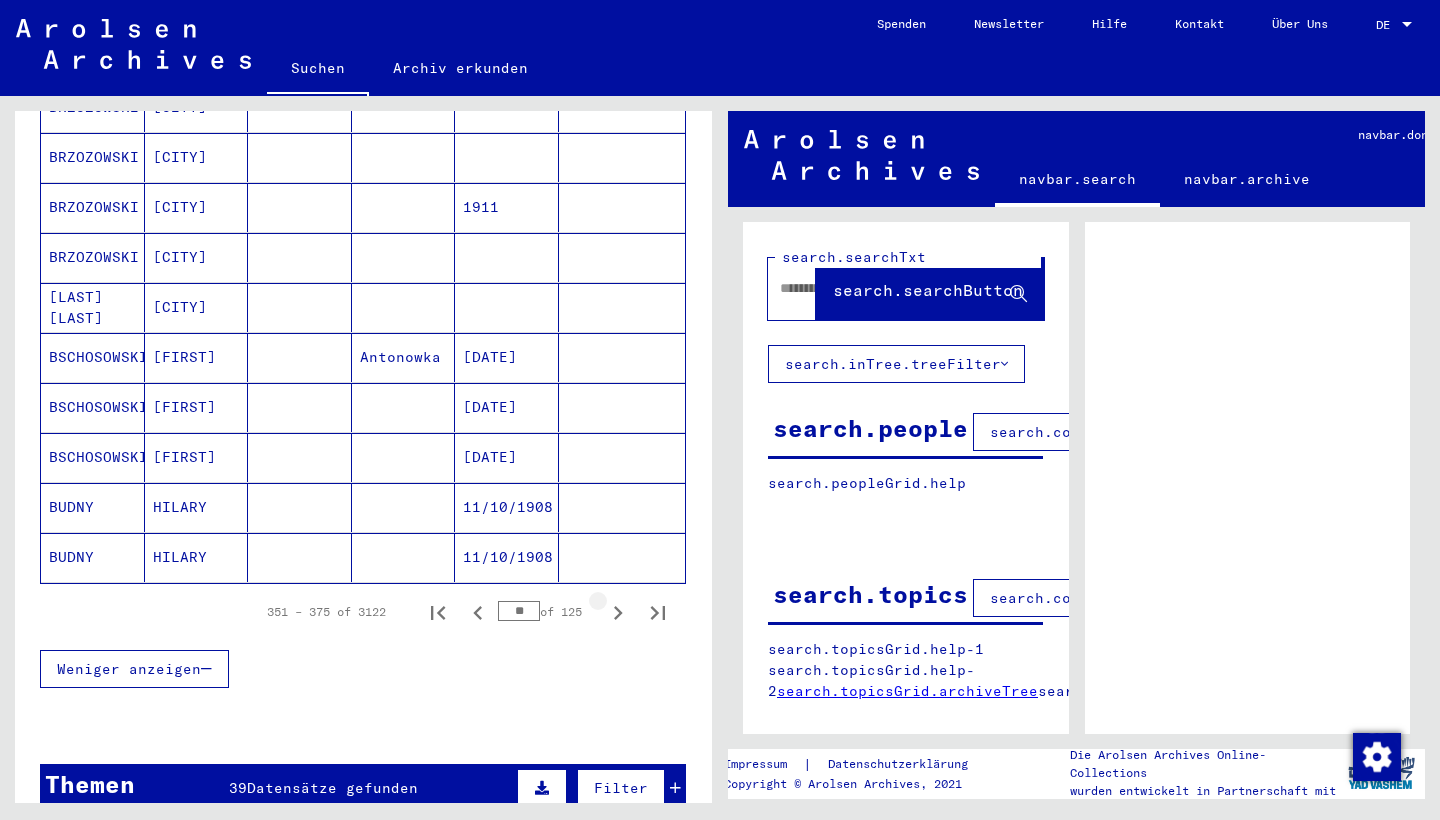 click 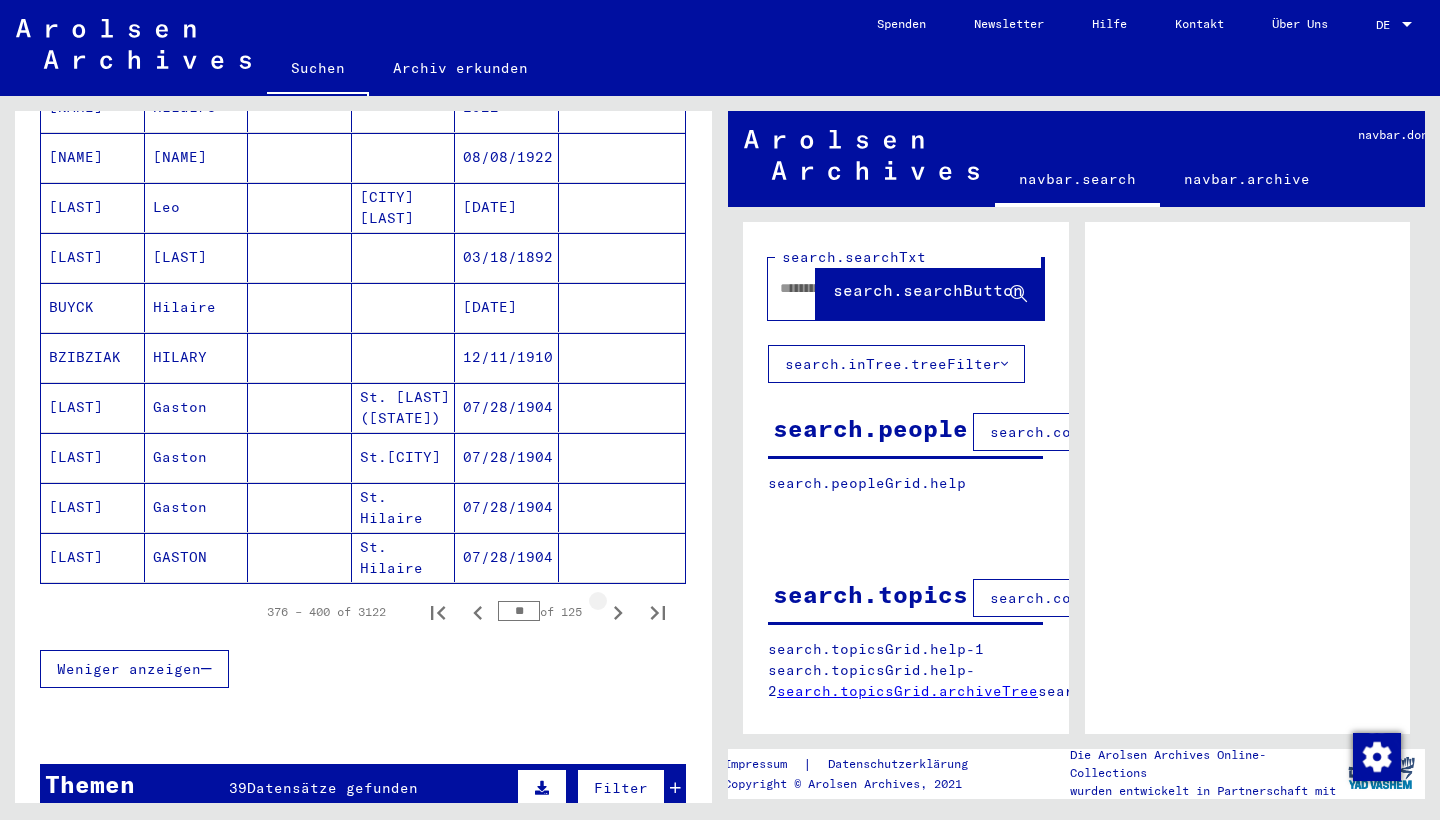 click 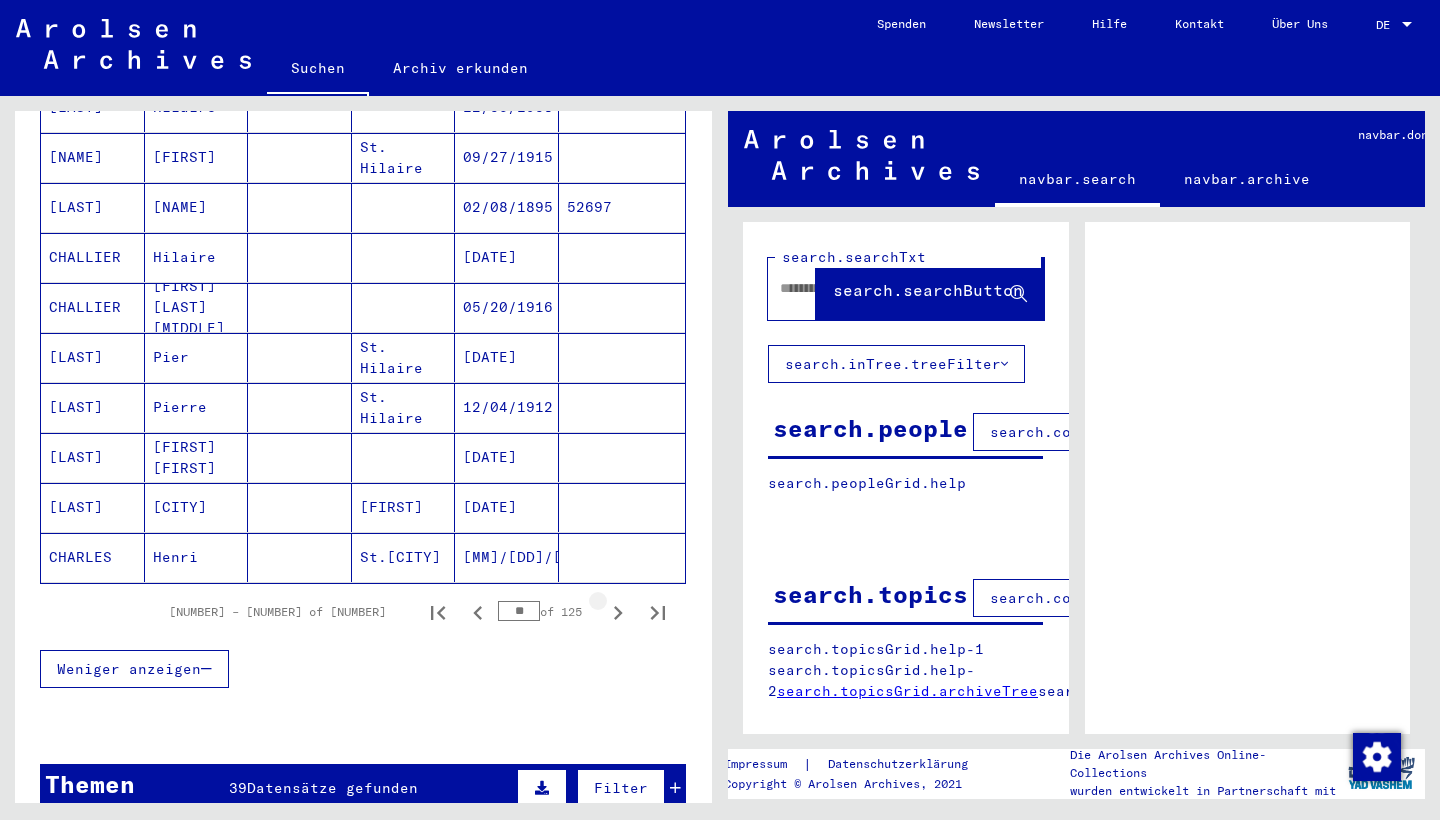 click 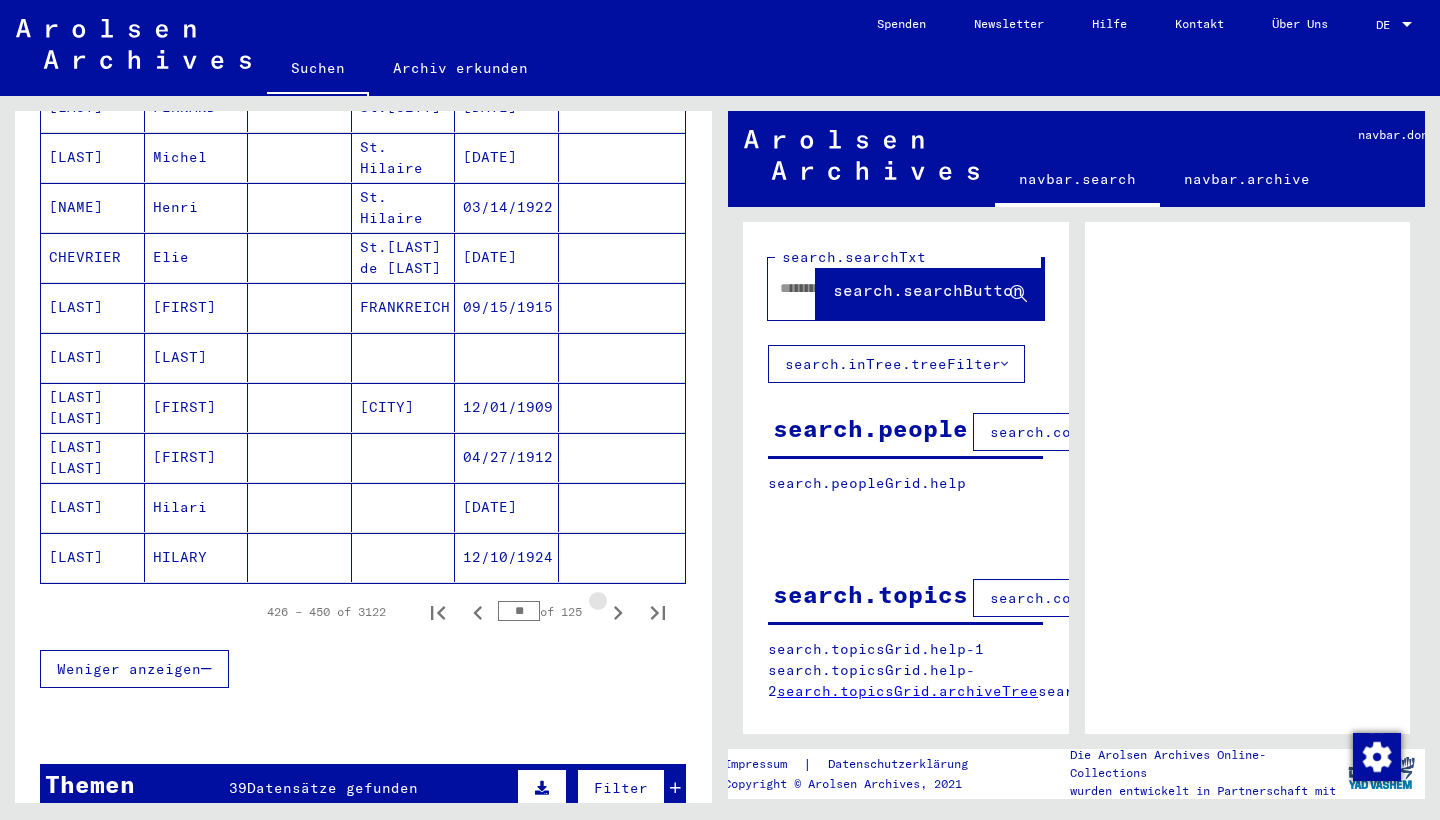 click 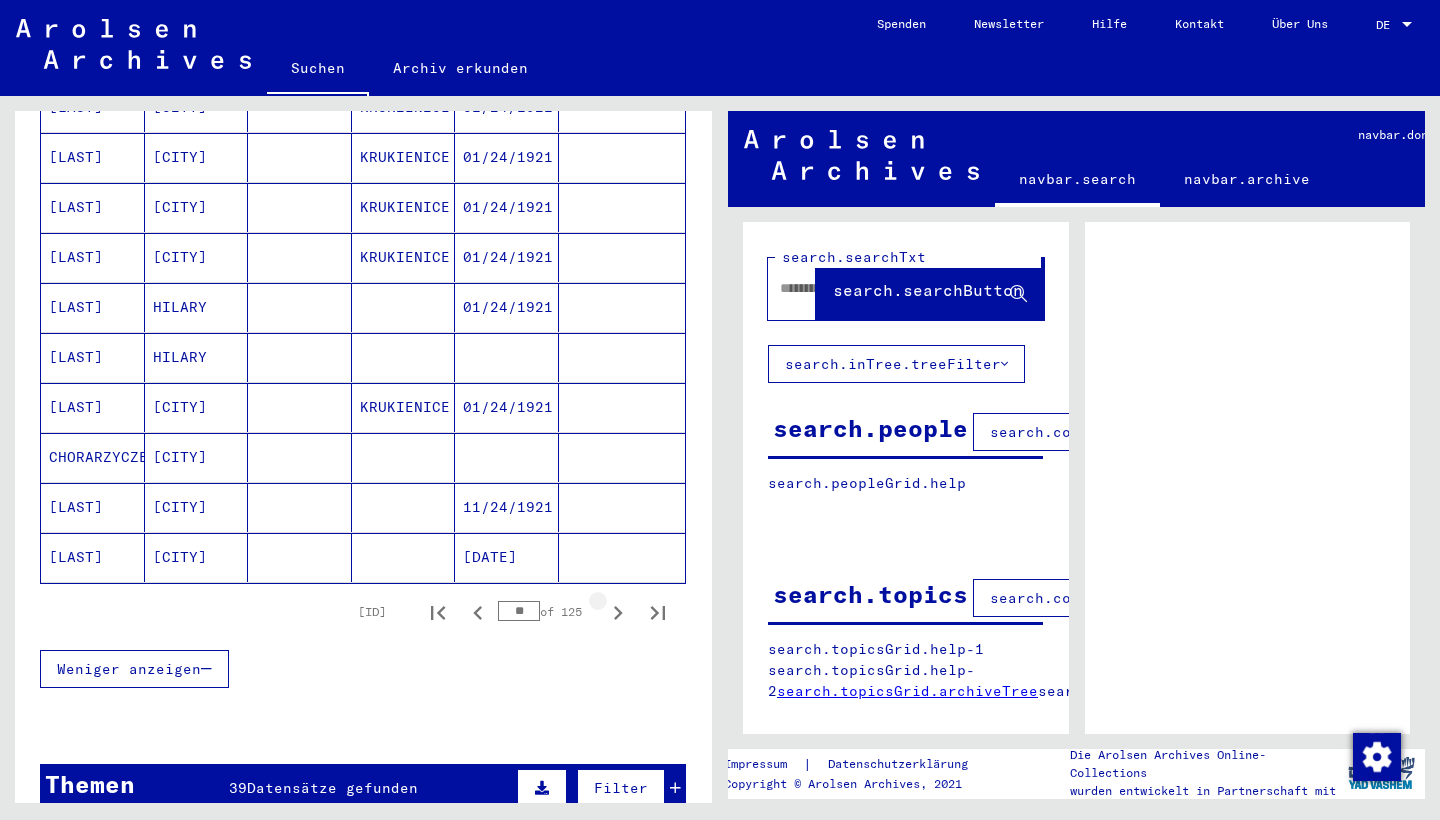 click 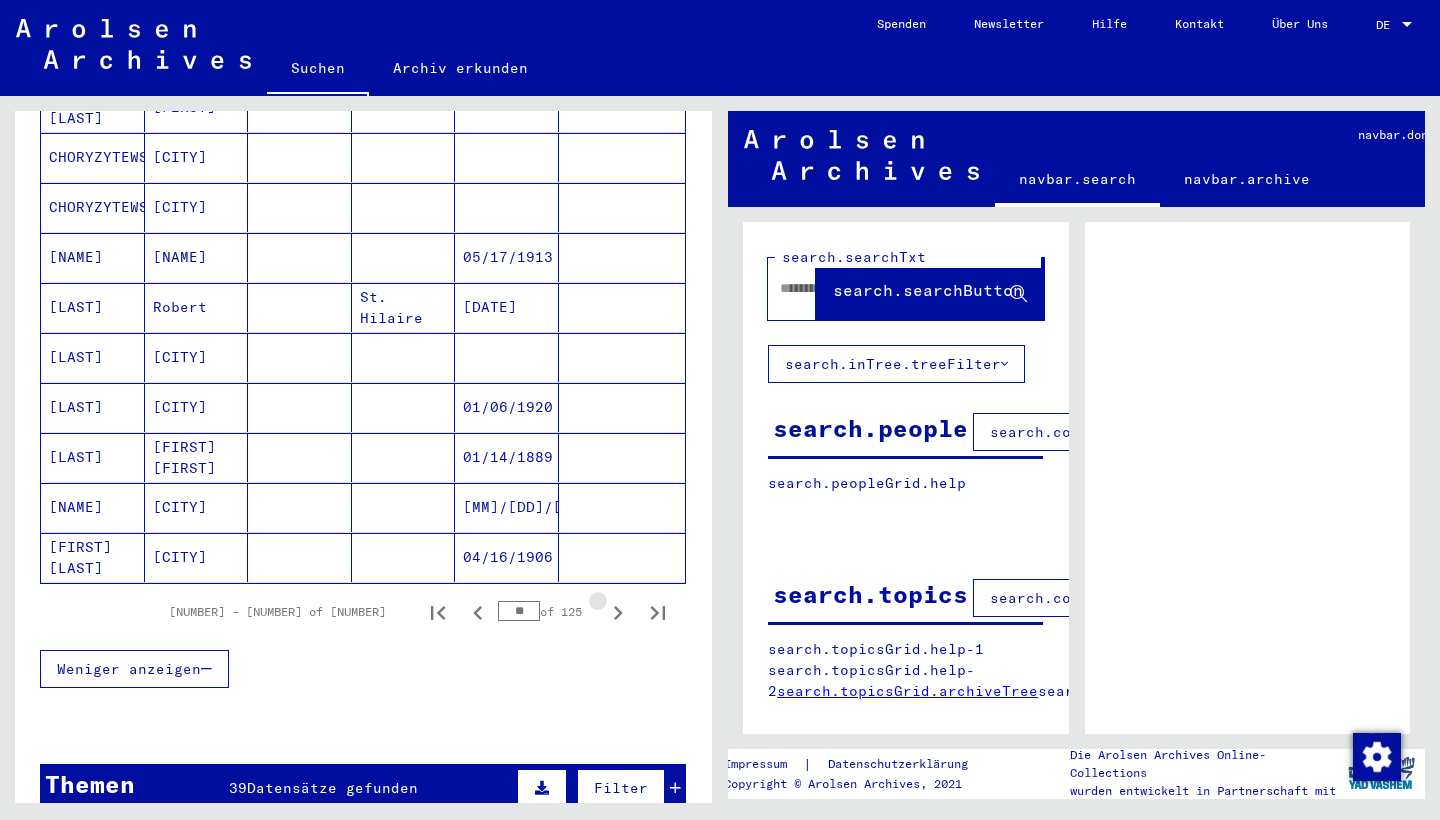 click 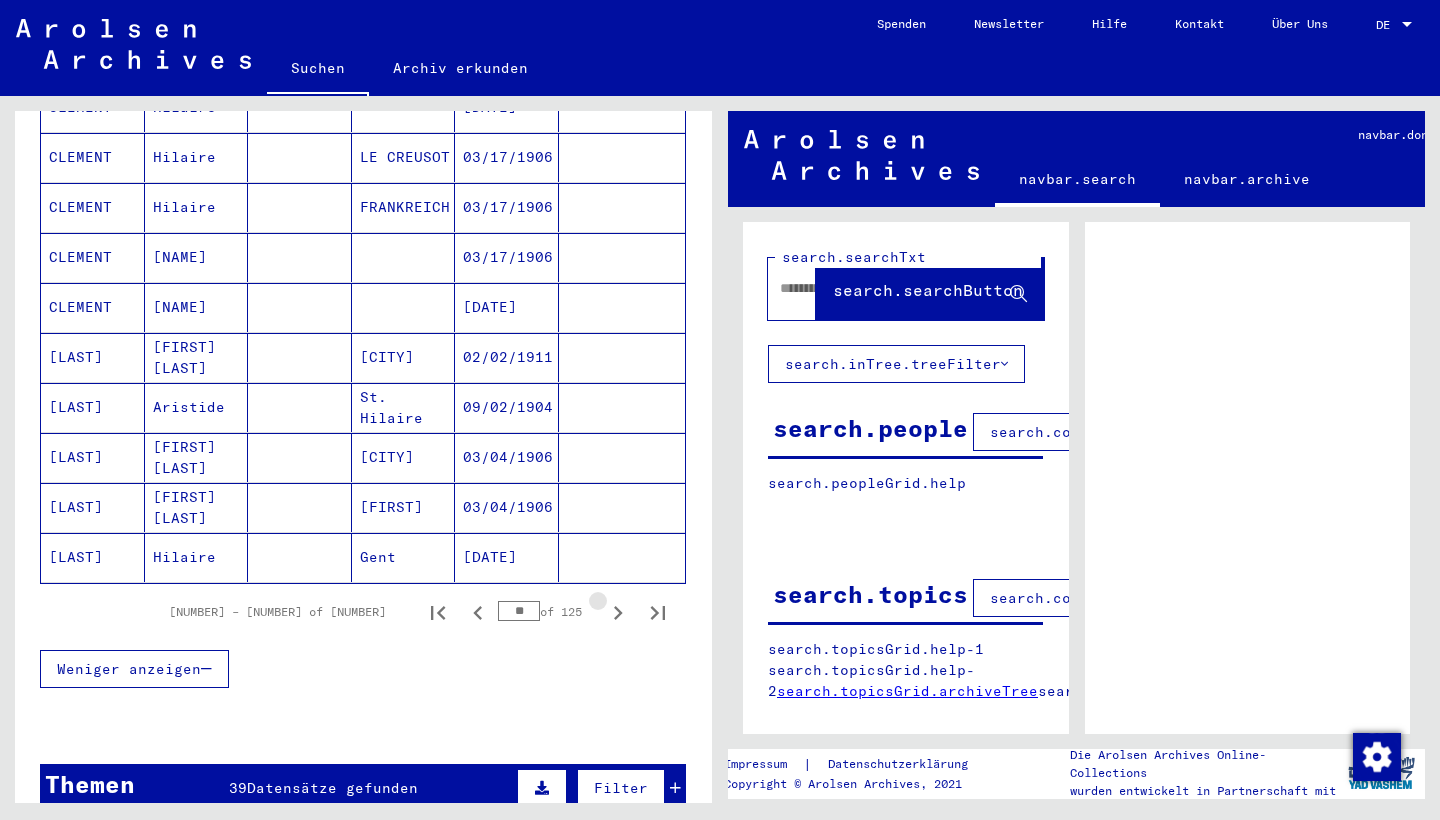 click 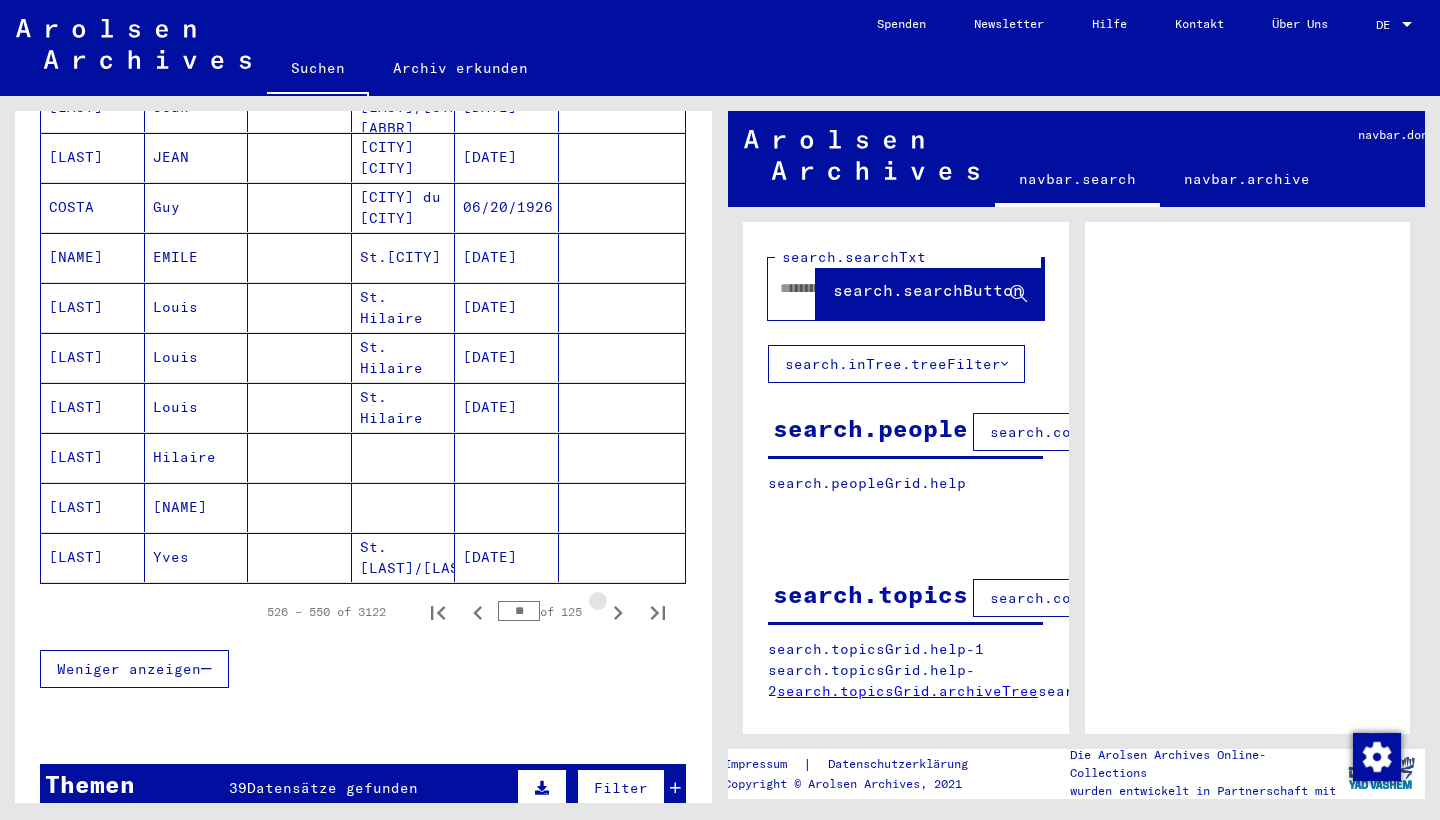 click 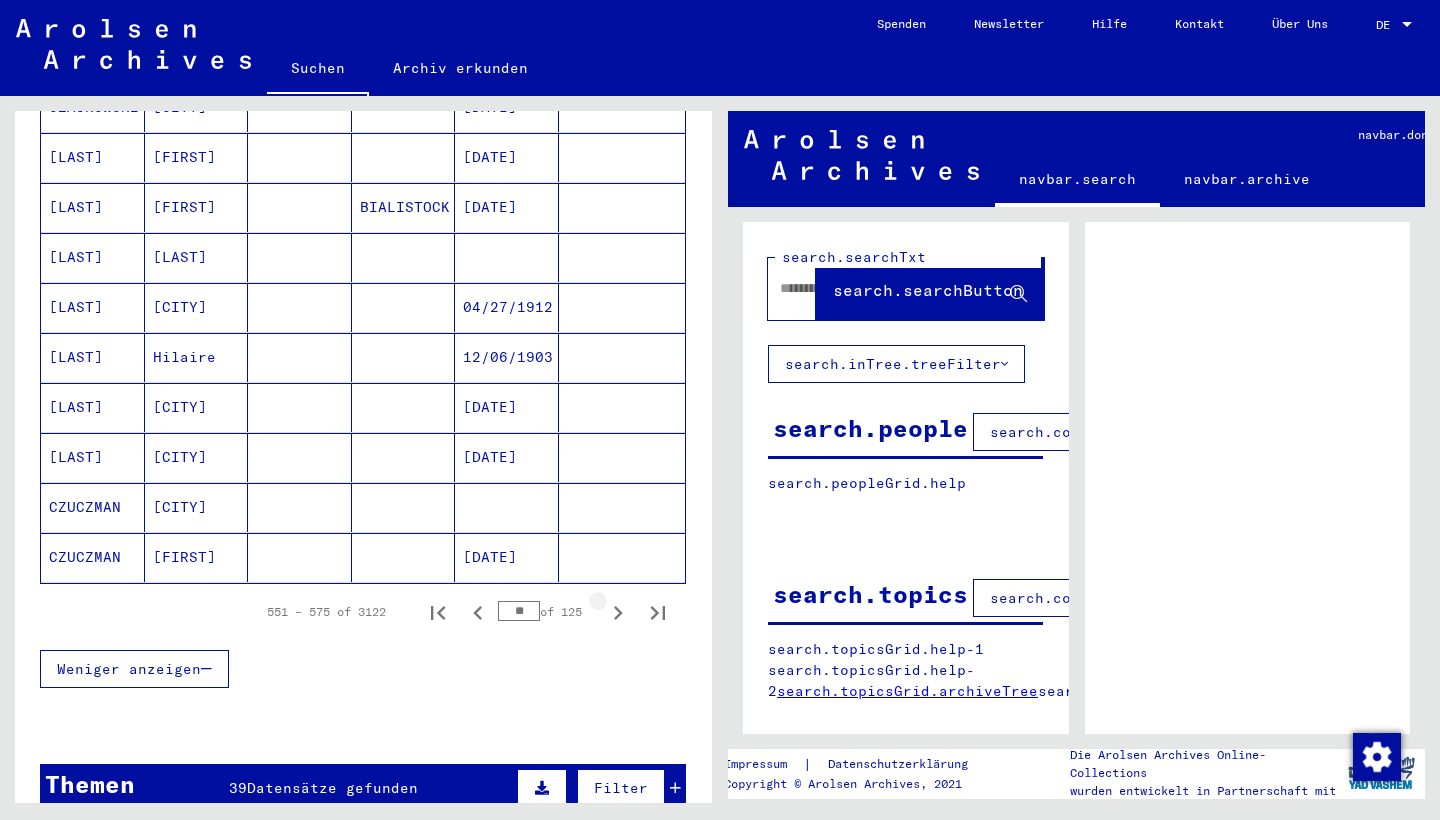 click 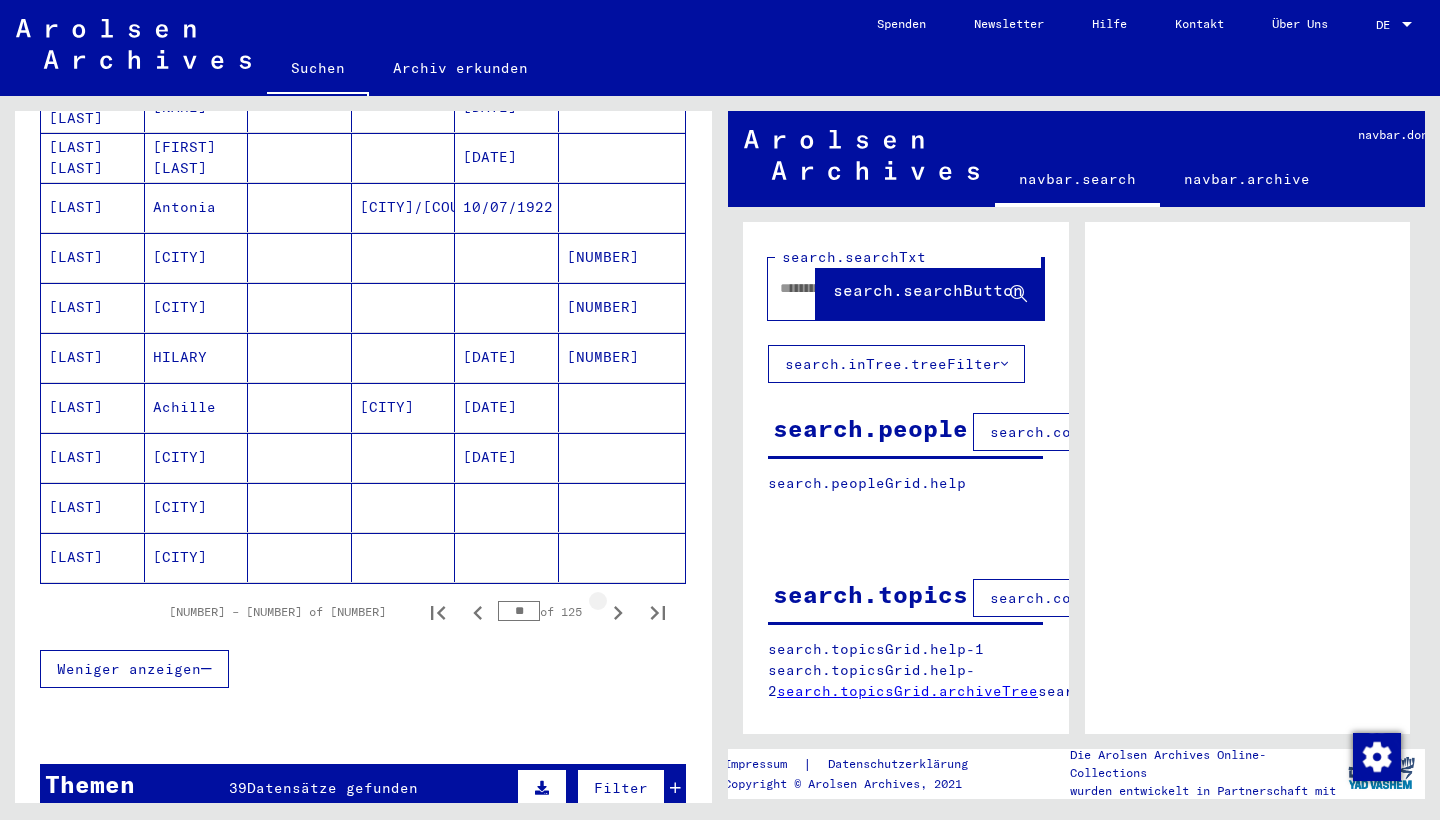 click 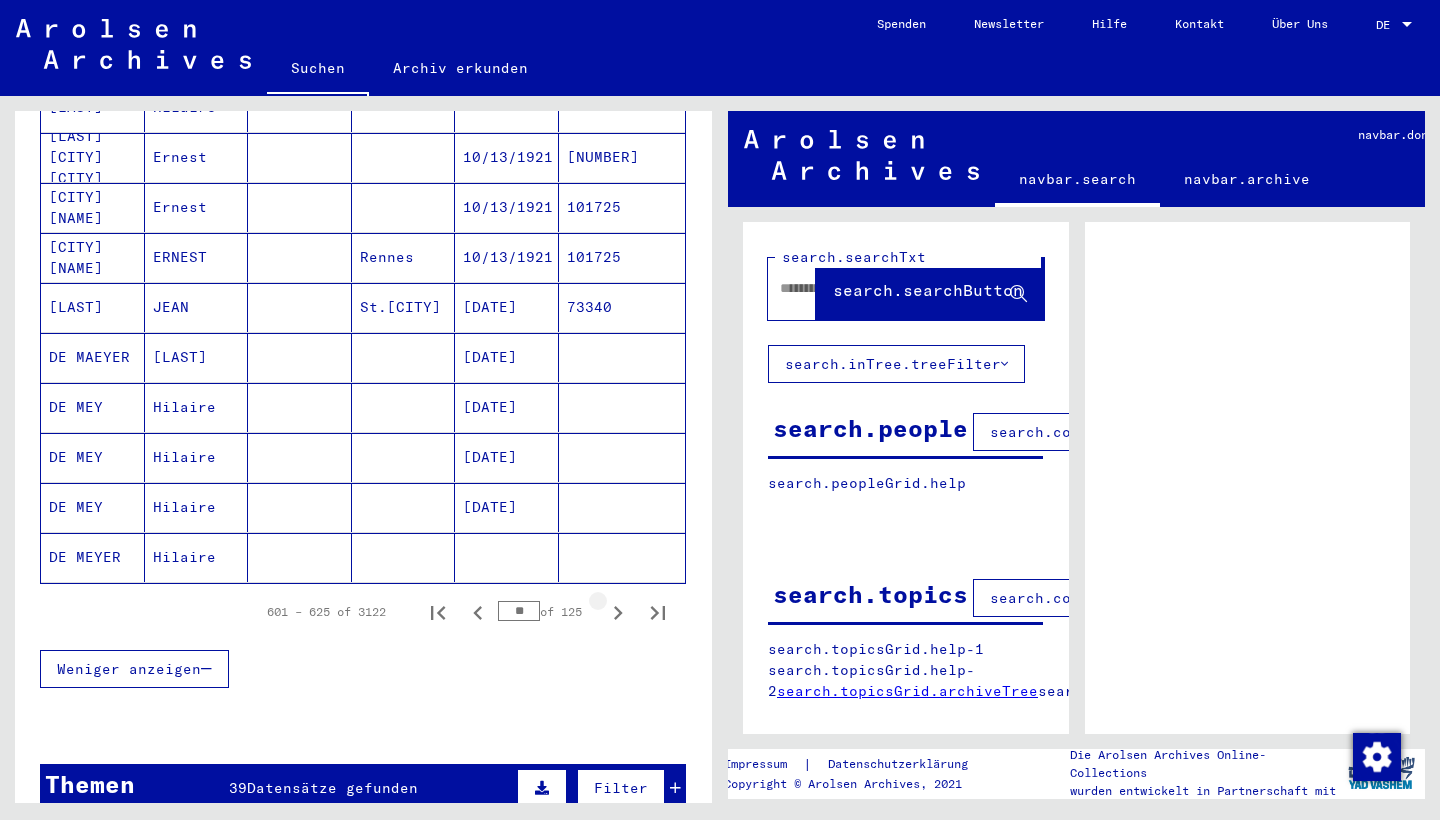 click 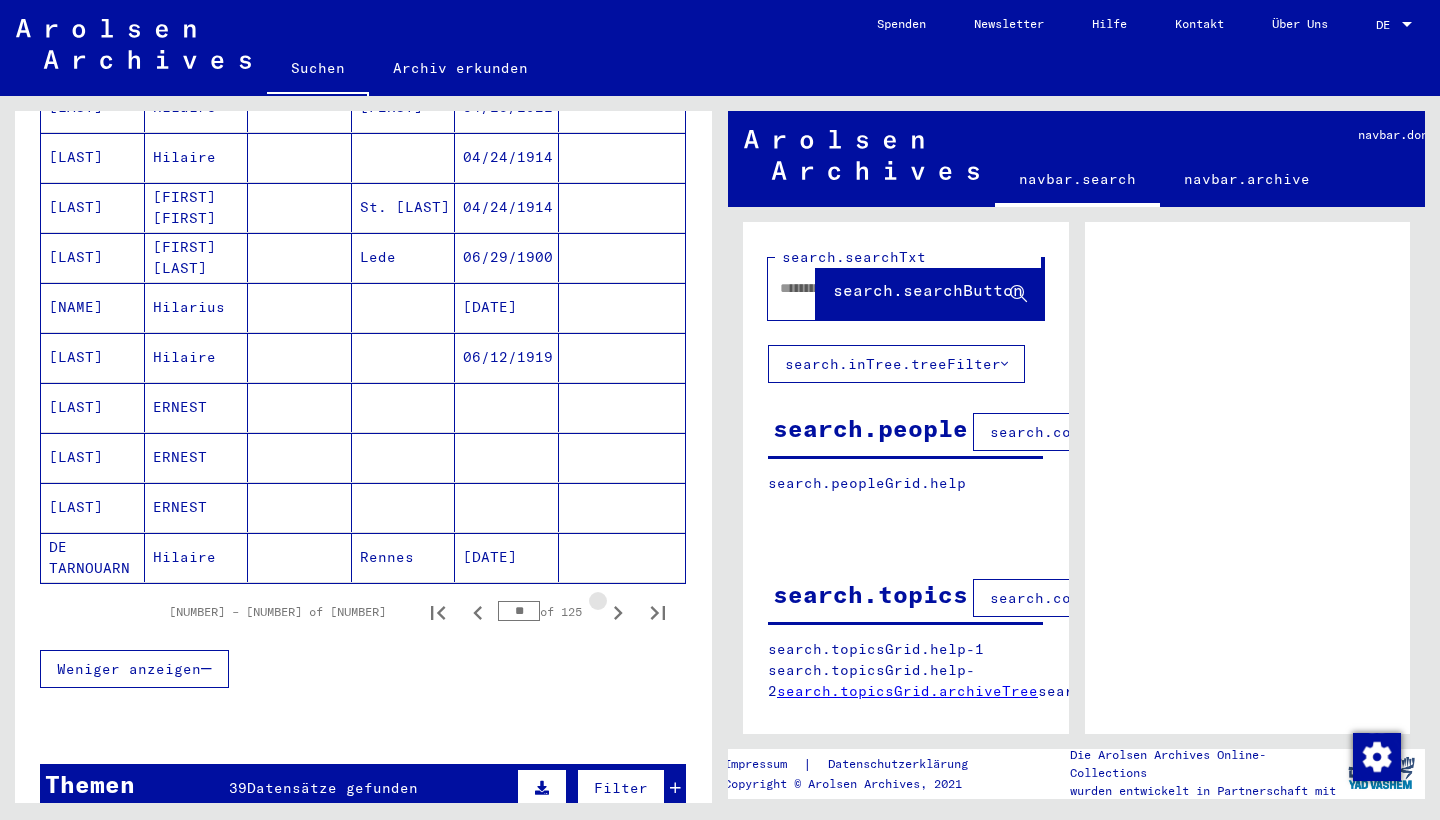 click 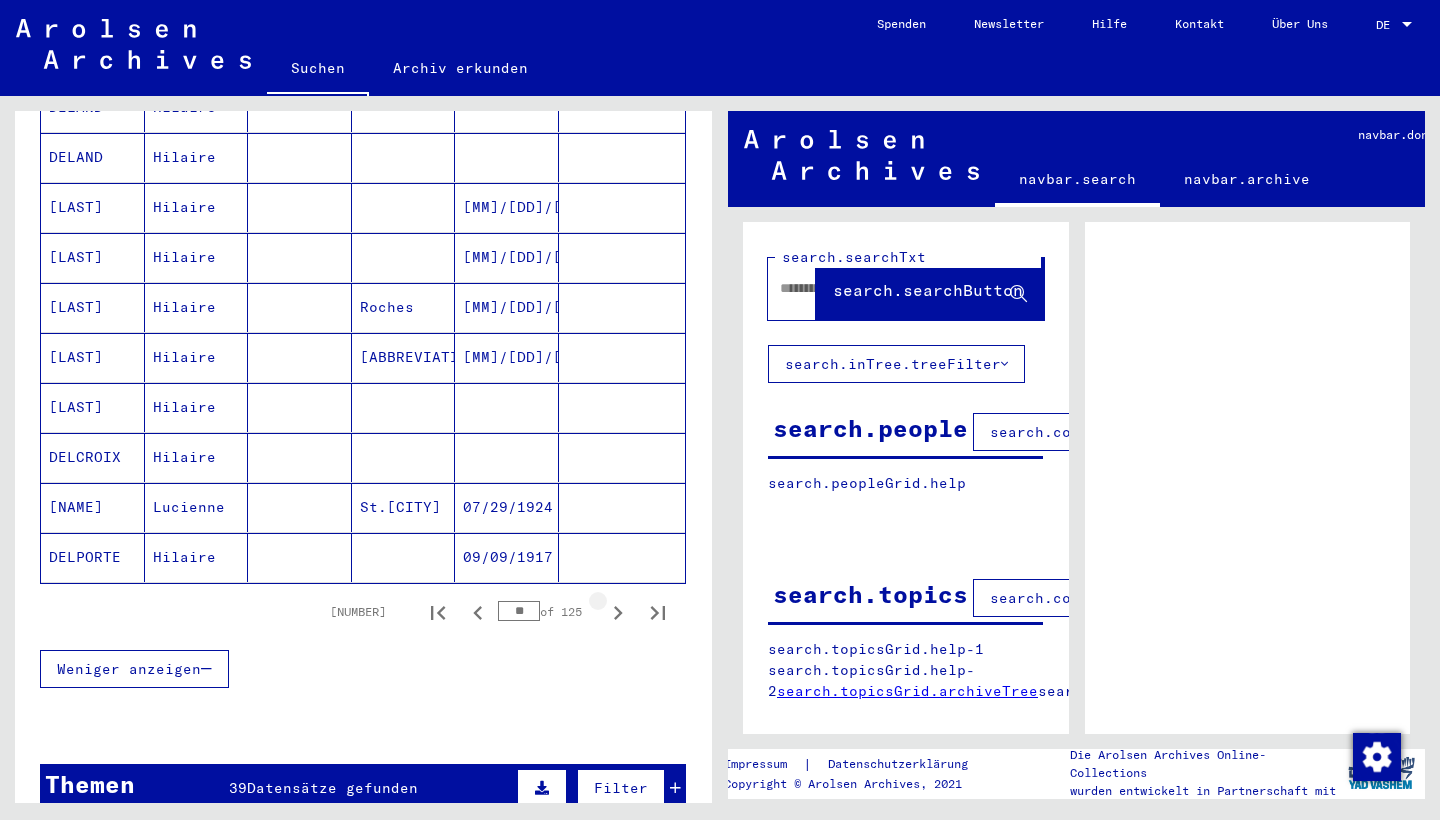 click 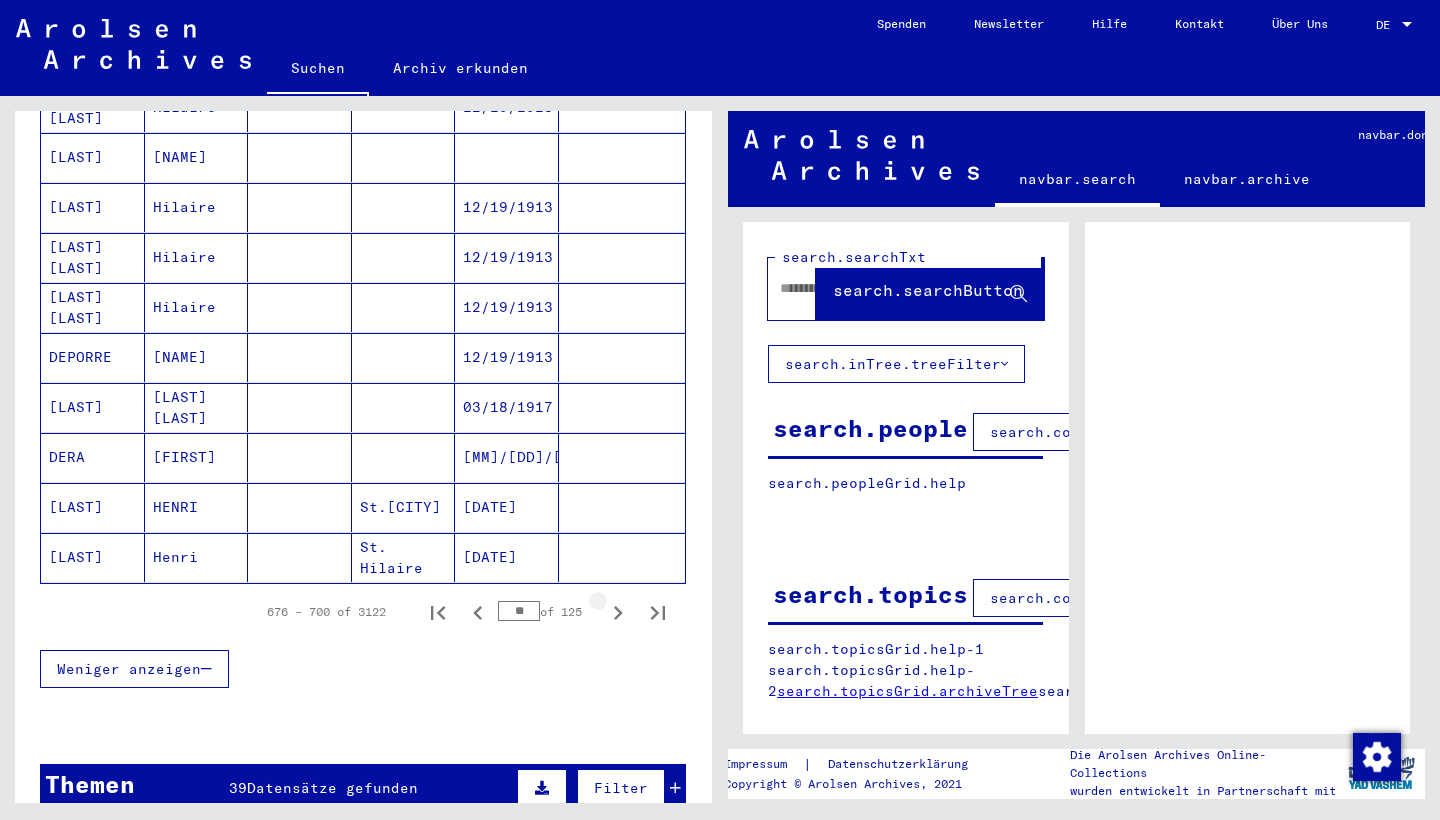 click 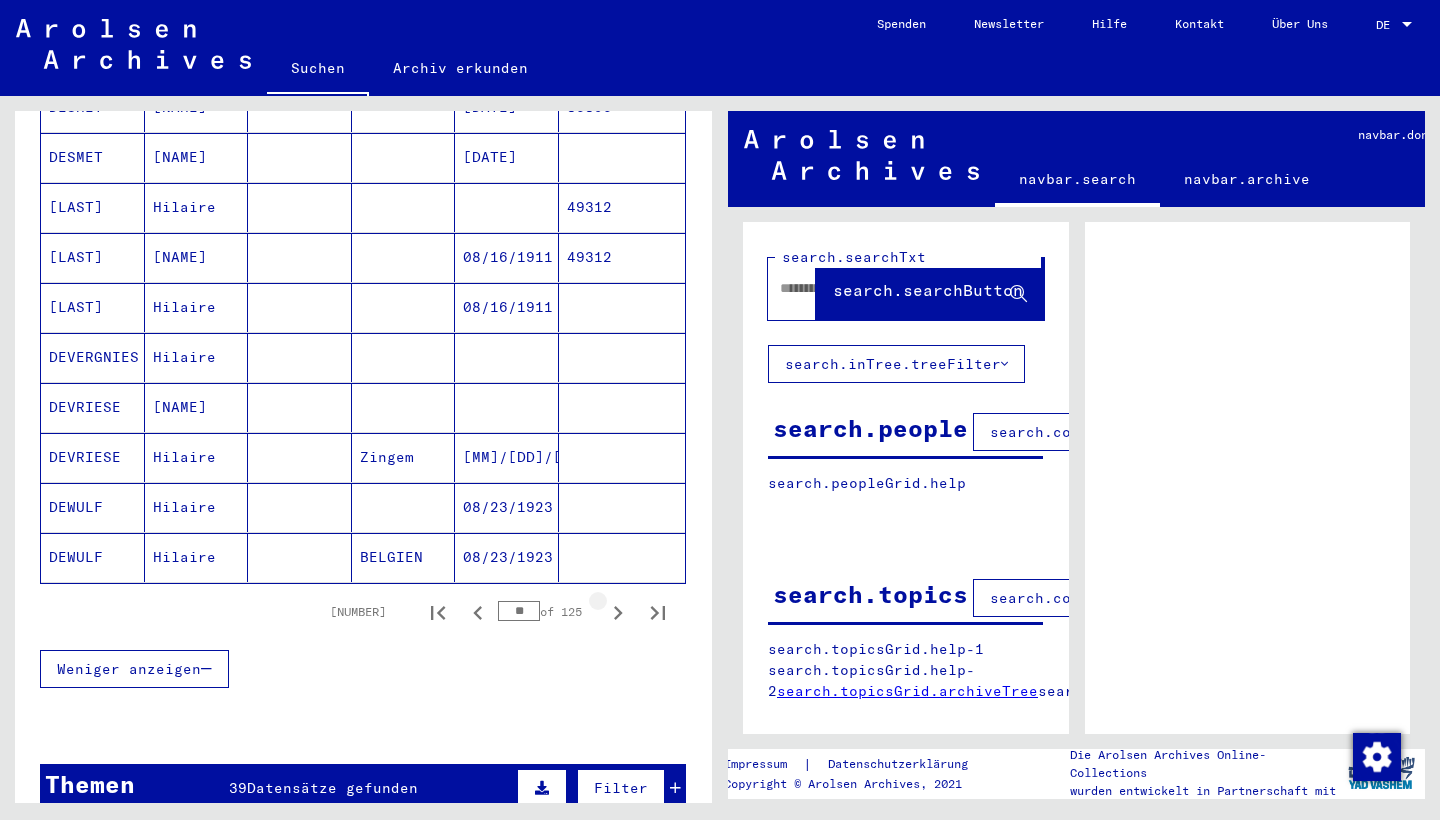 click 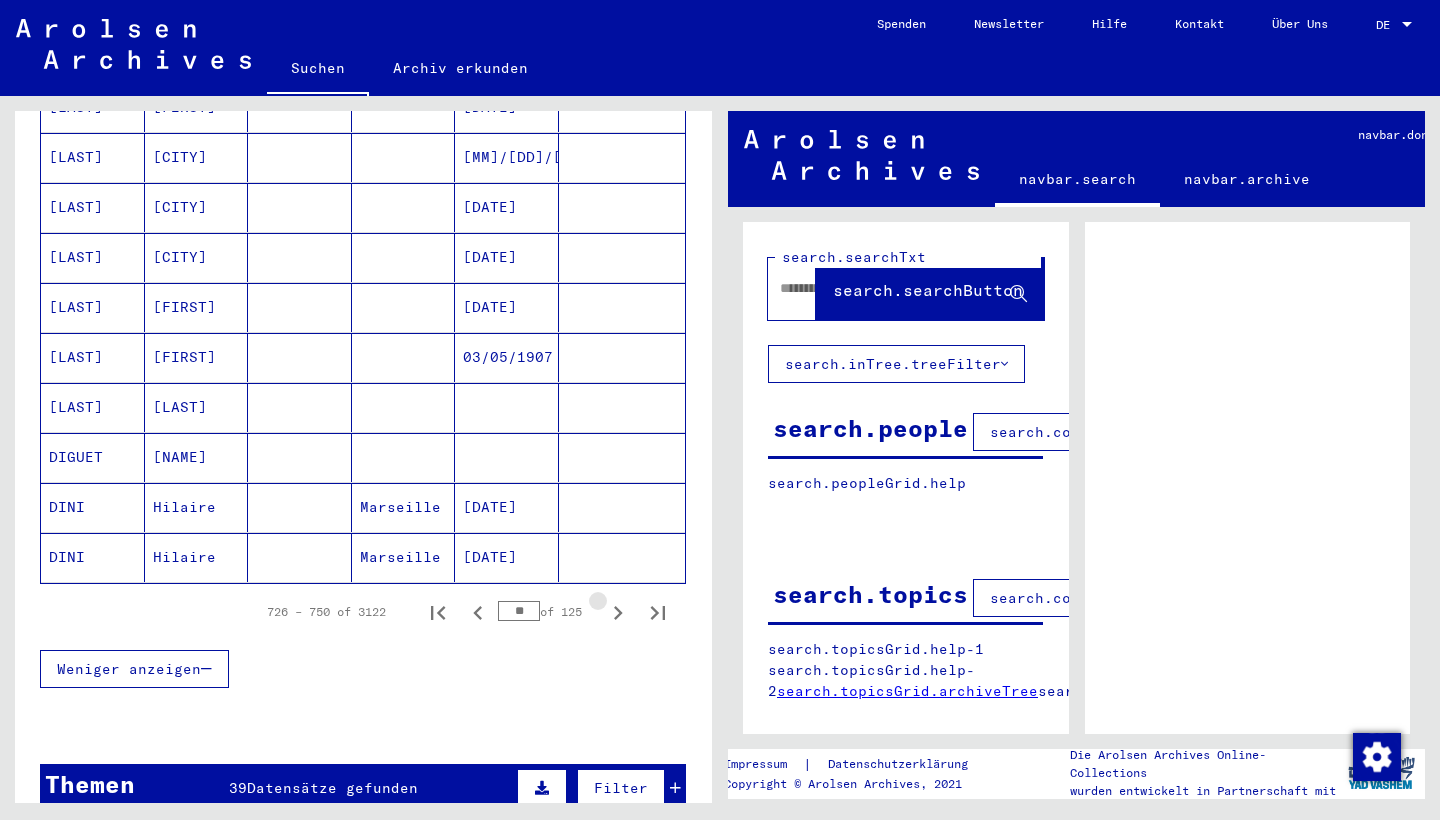click 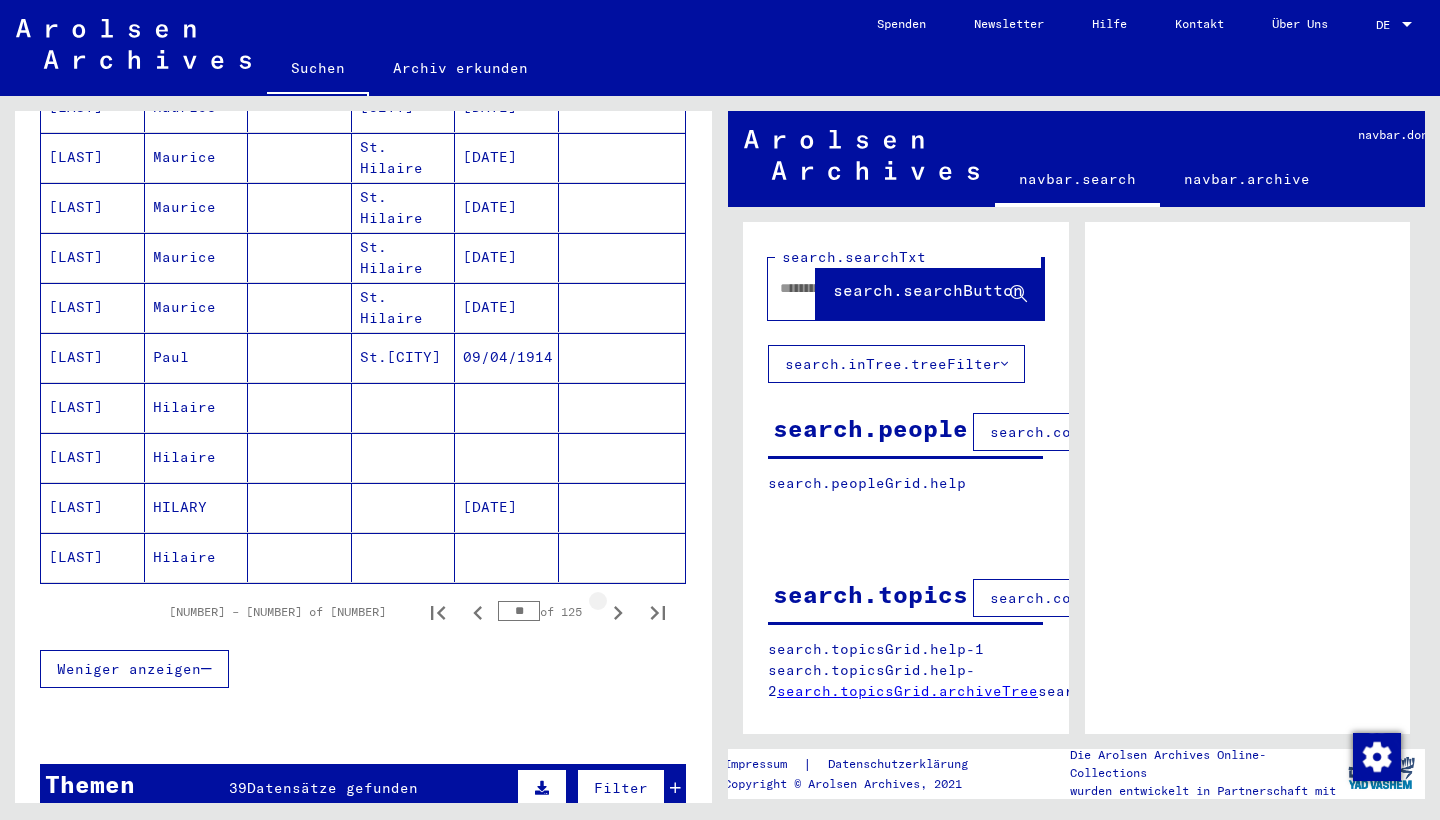 click 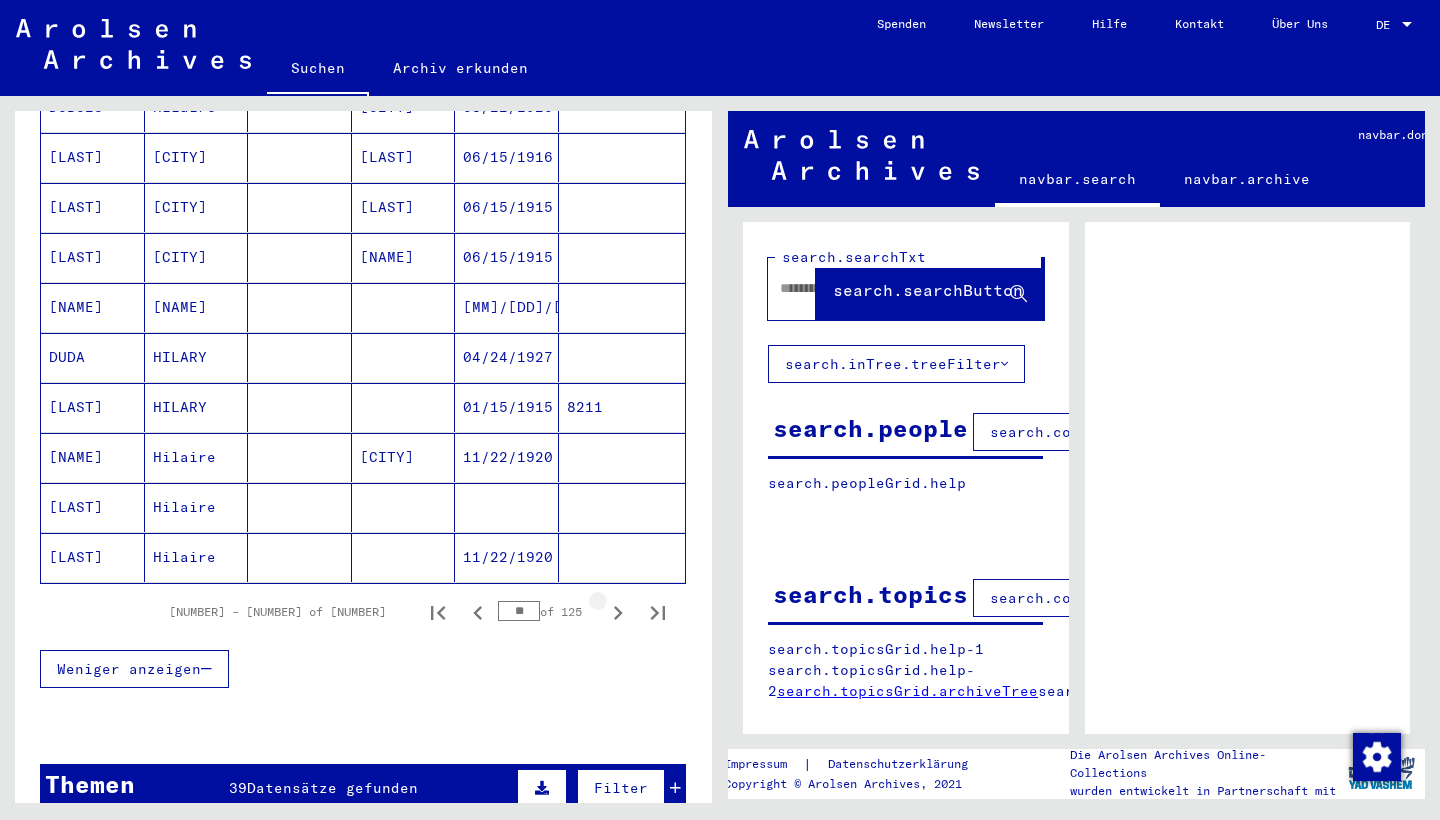 click 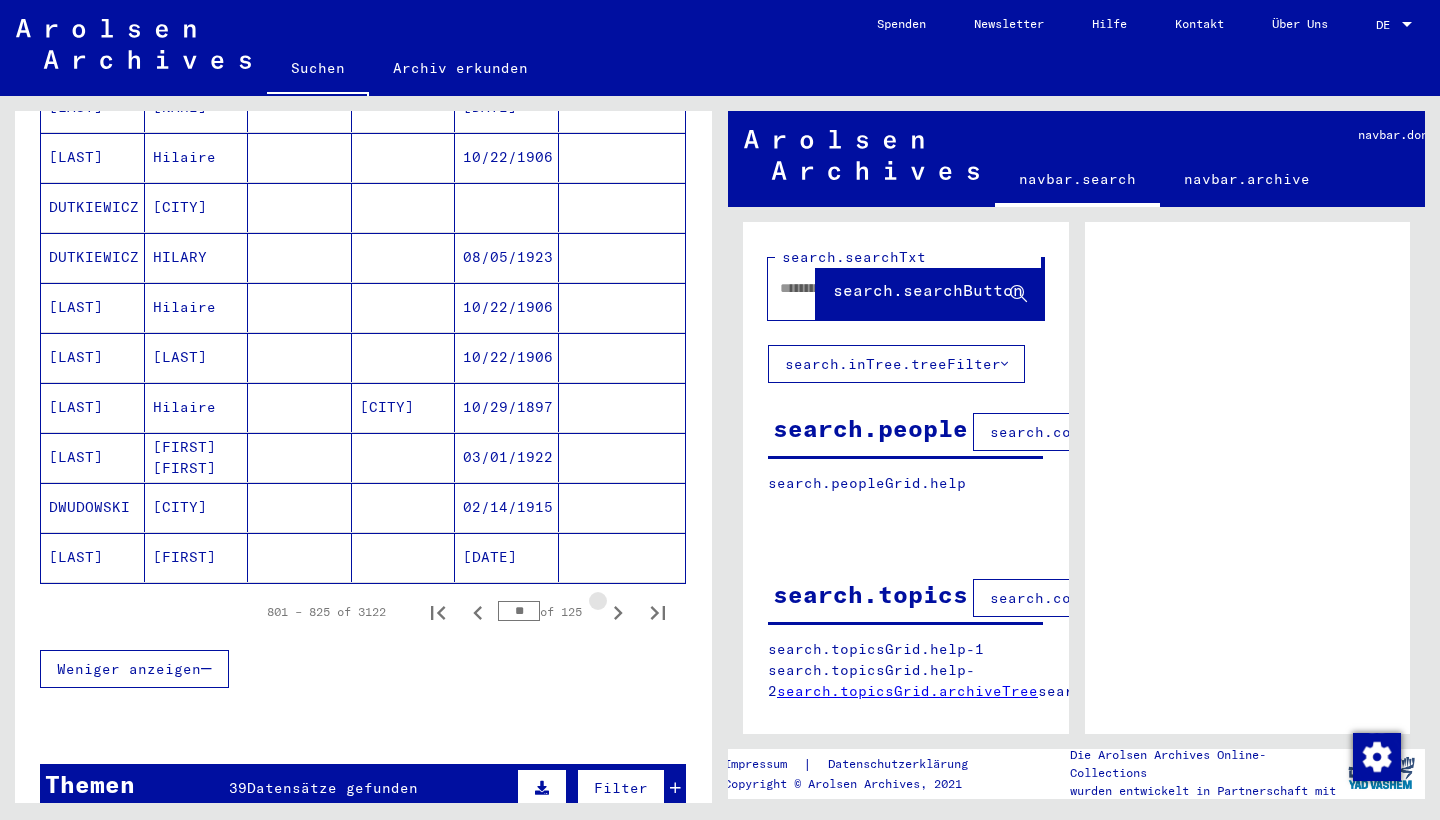 click 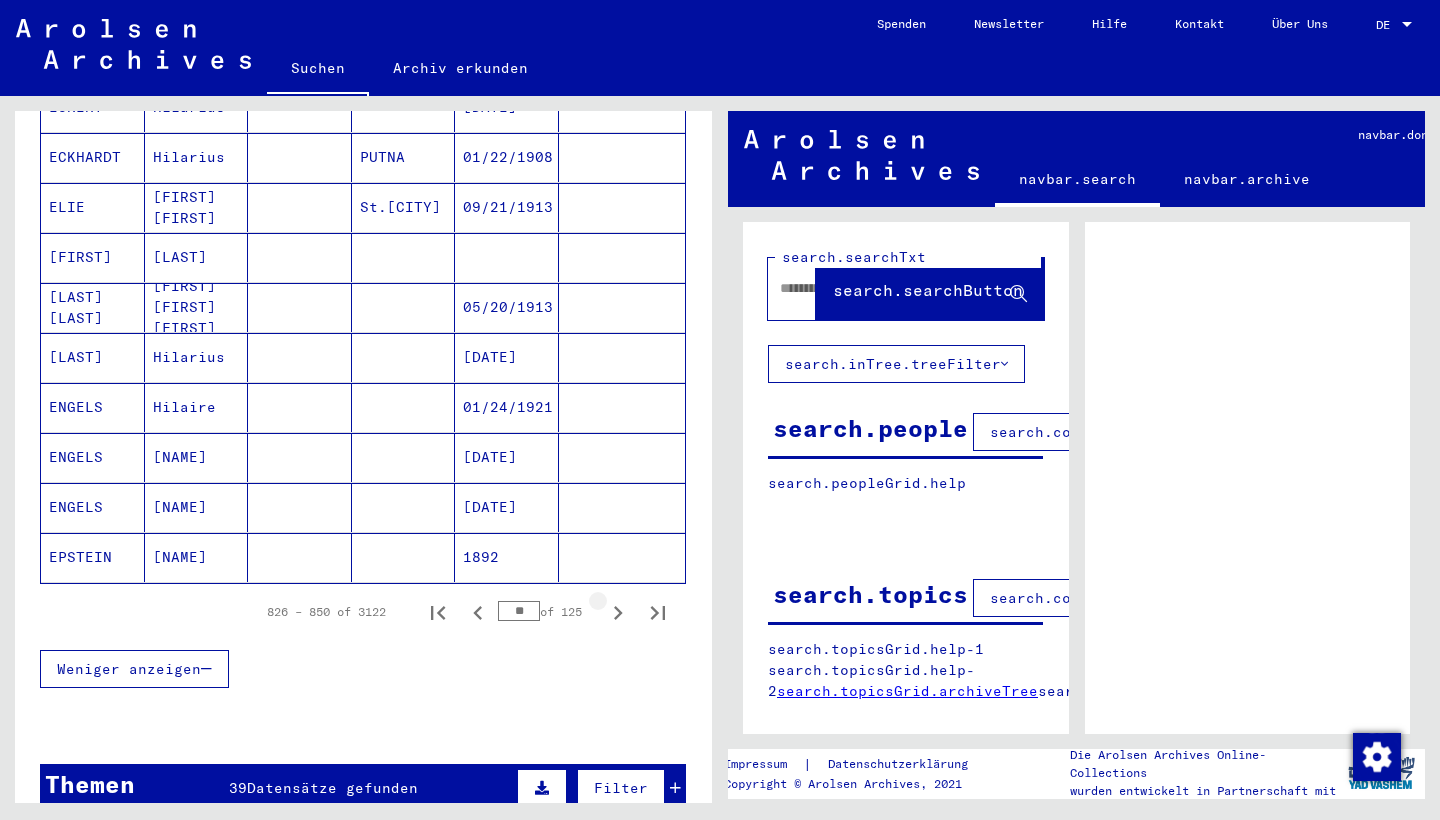 click 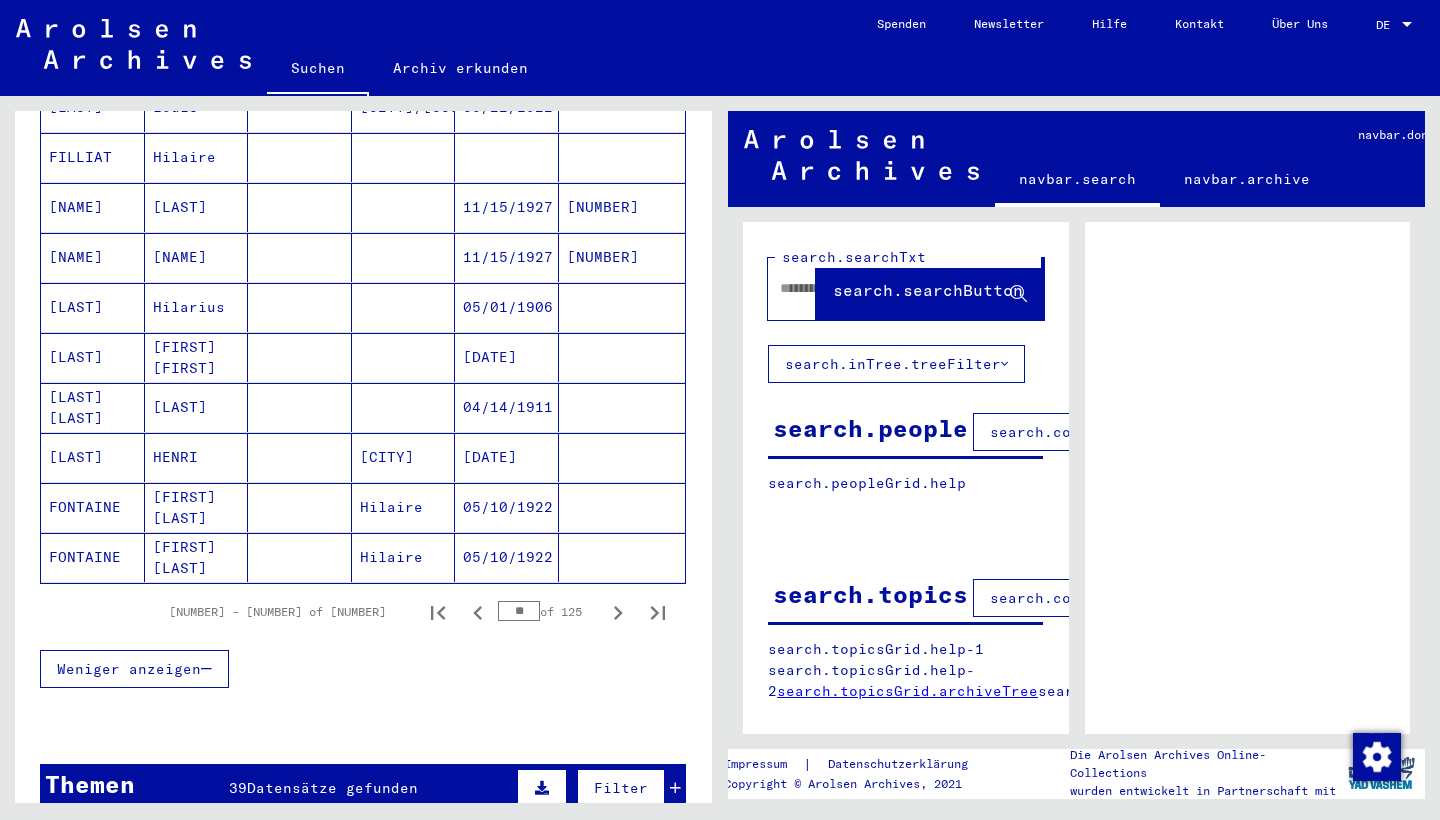 click 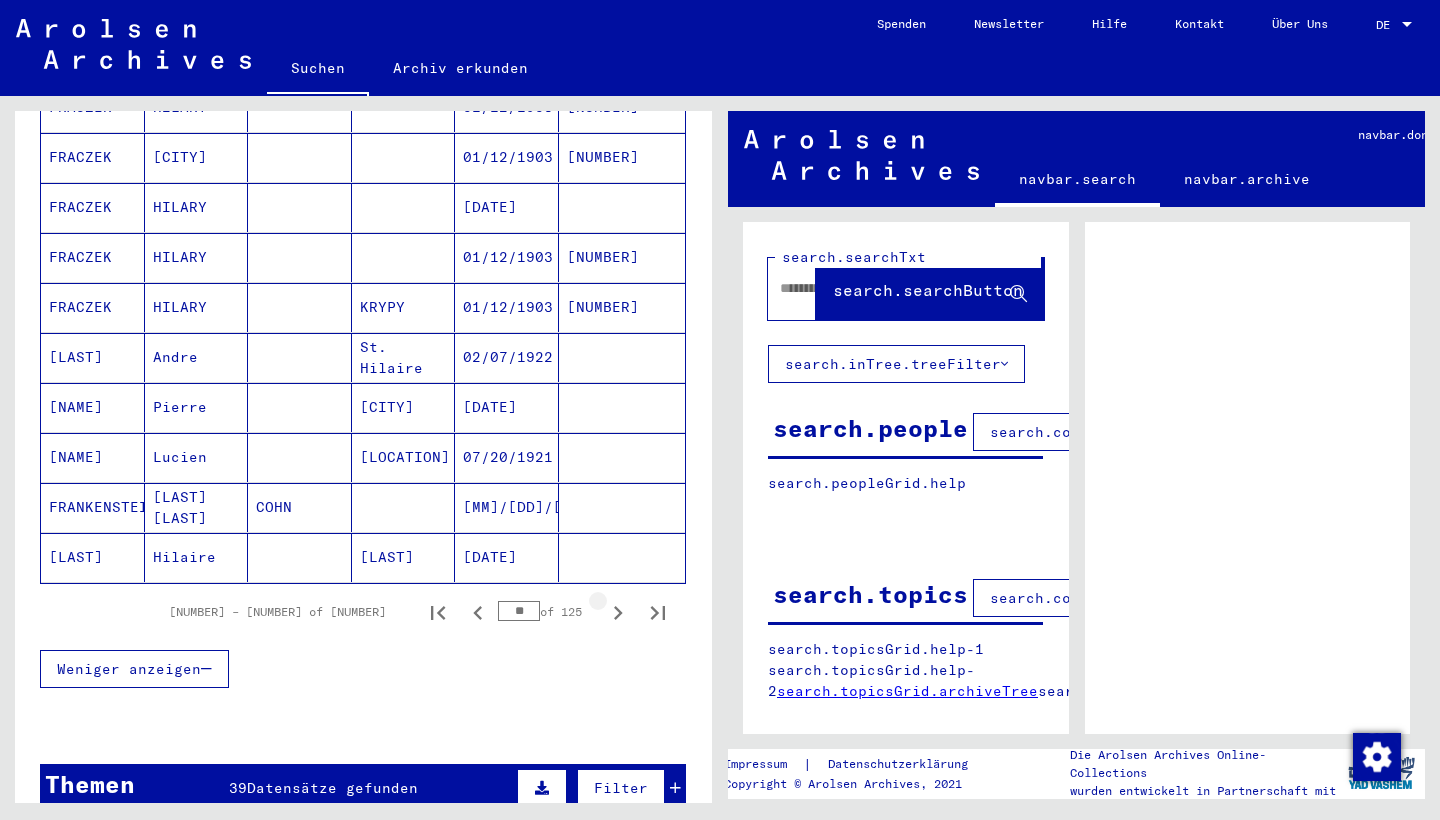 click 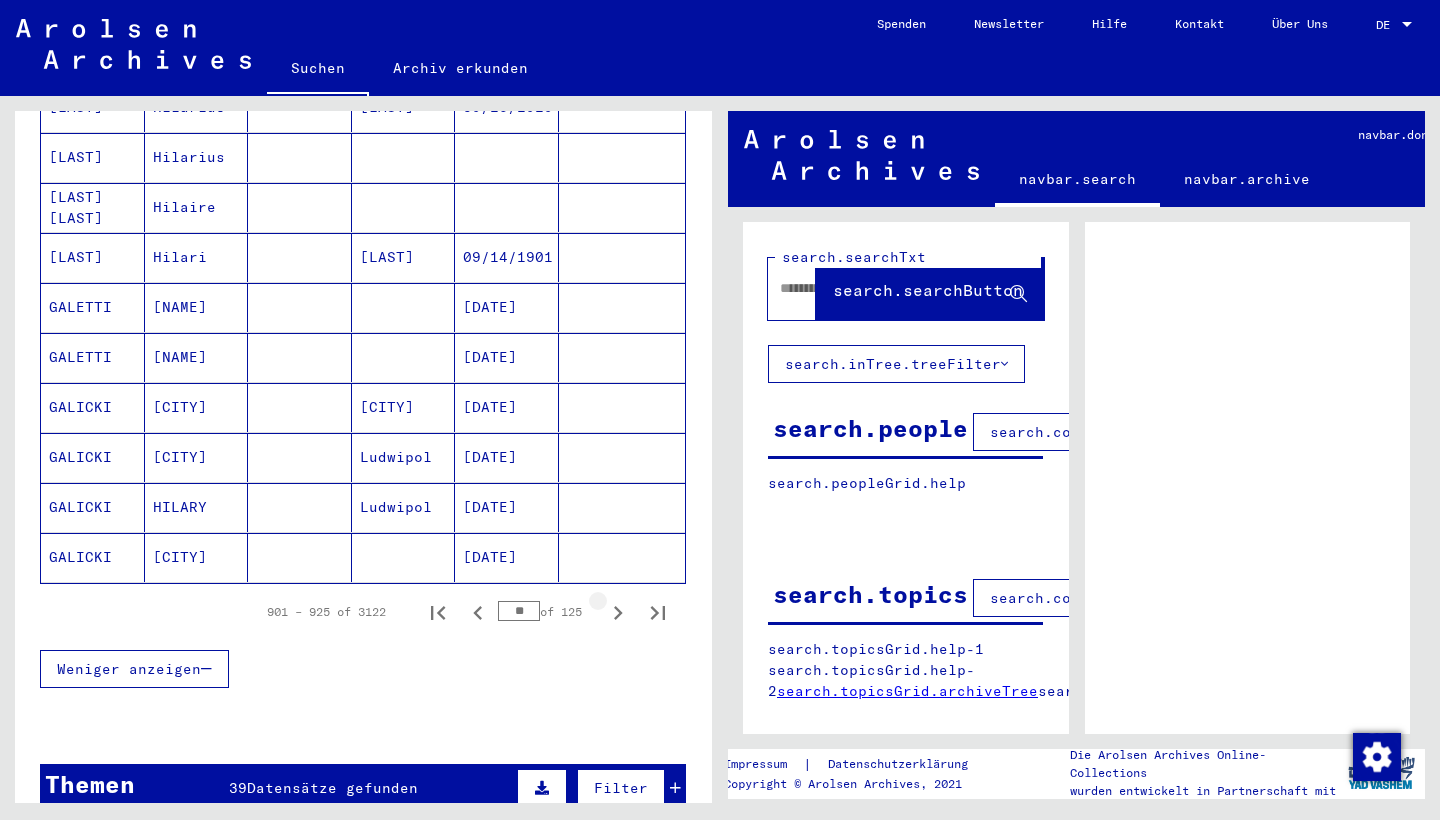 click 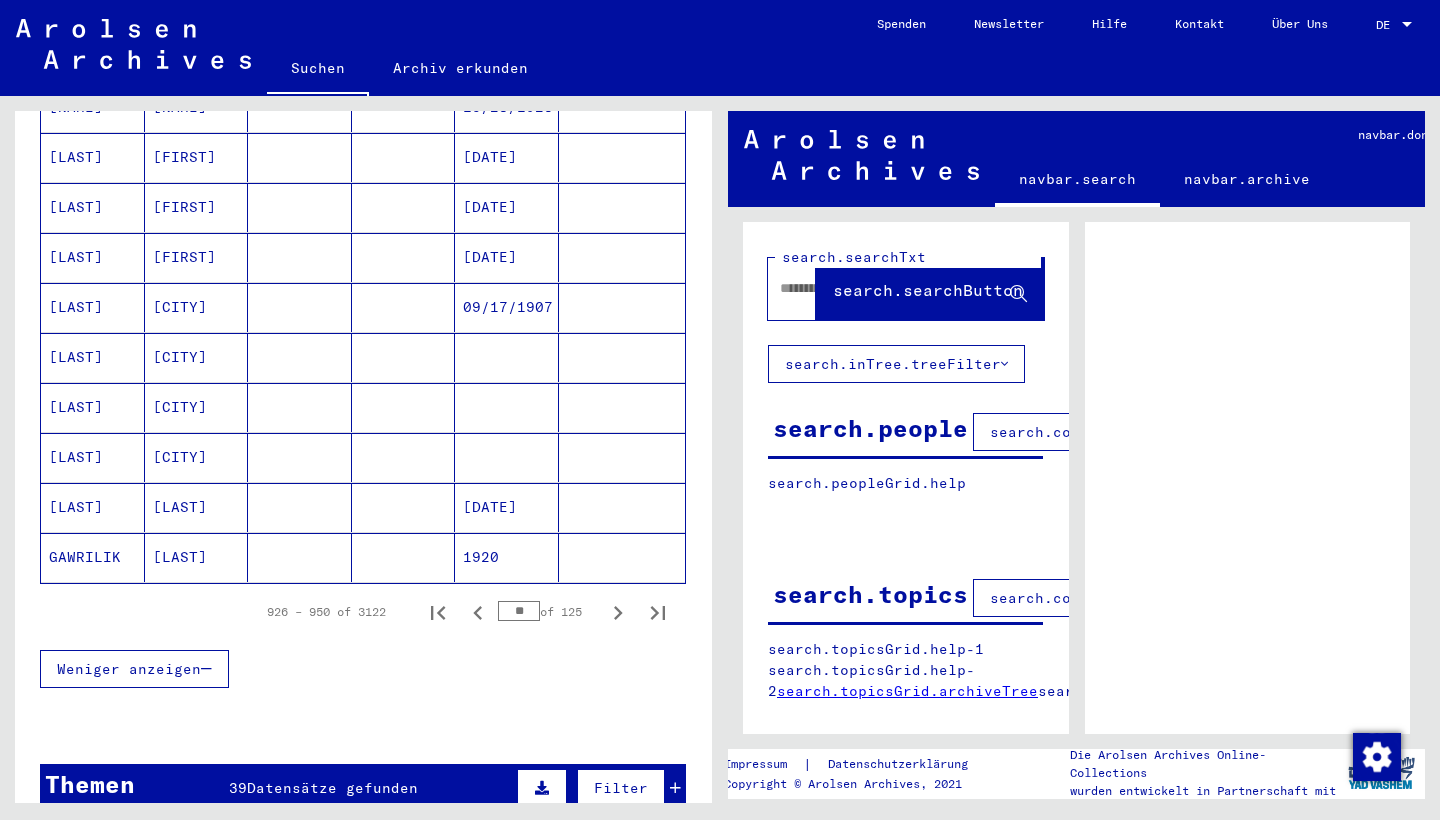 click 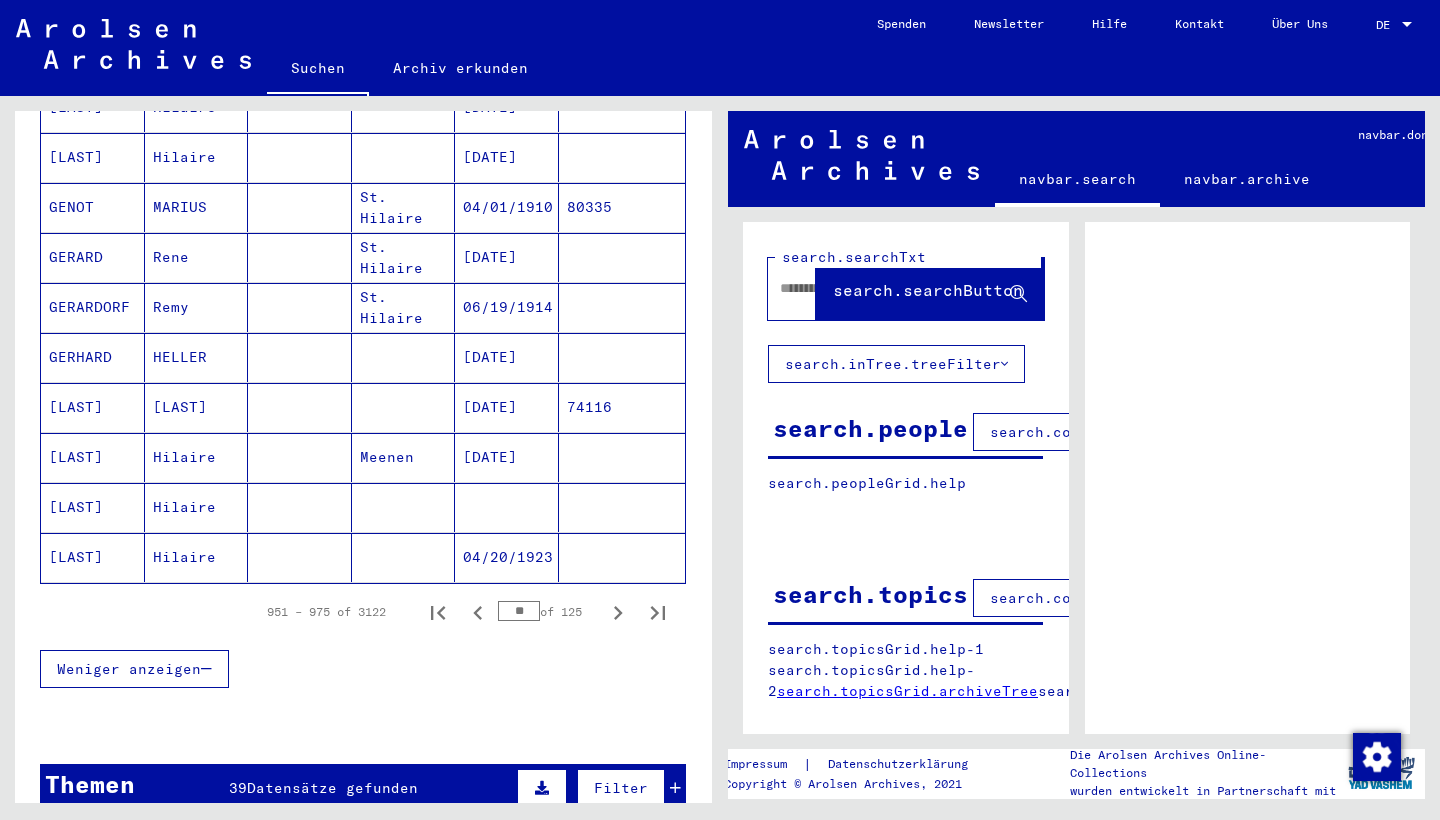 click 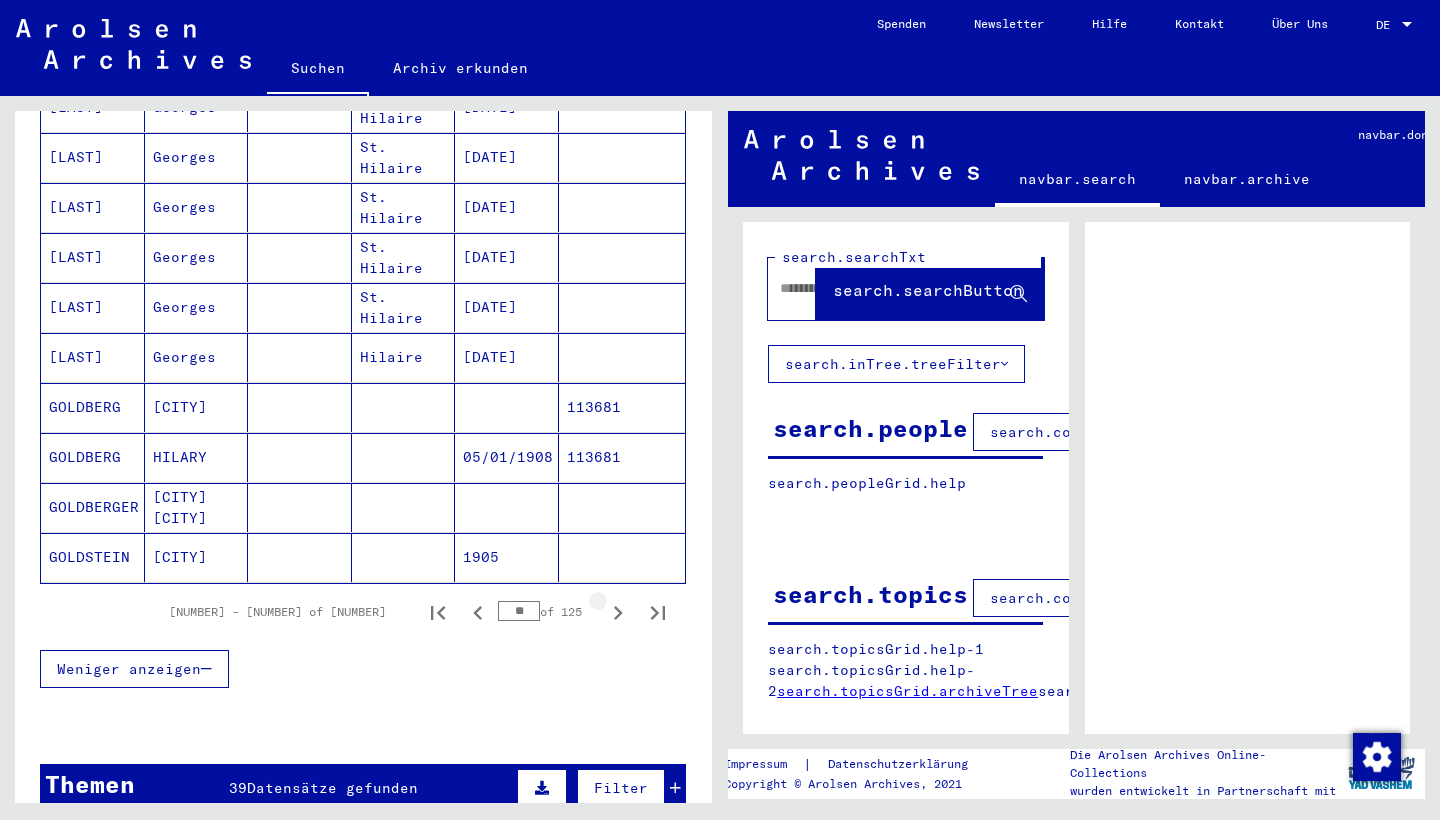 click 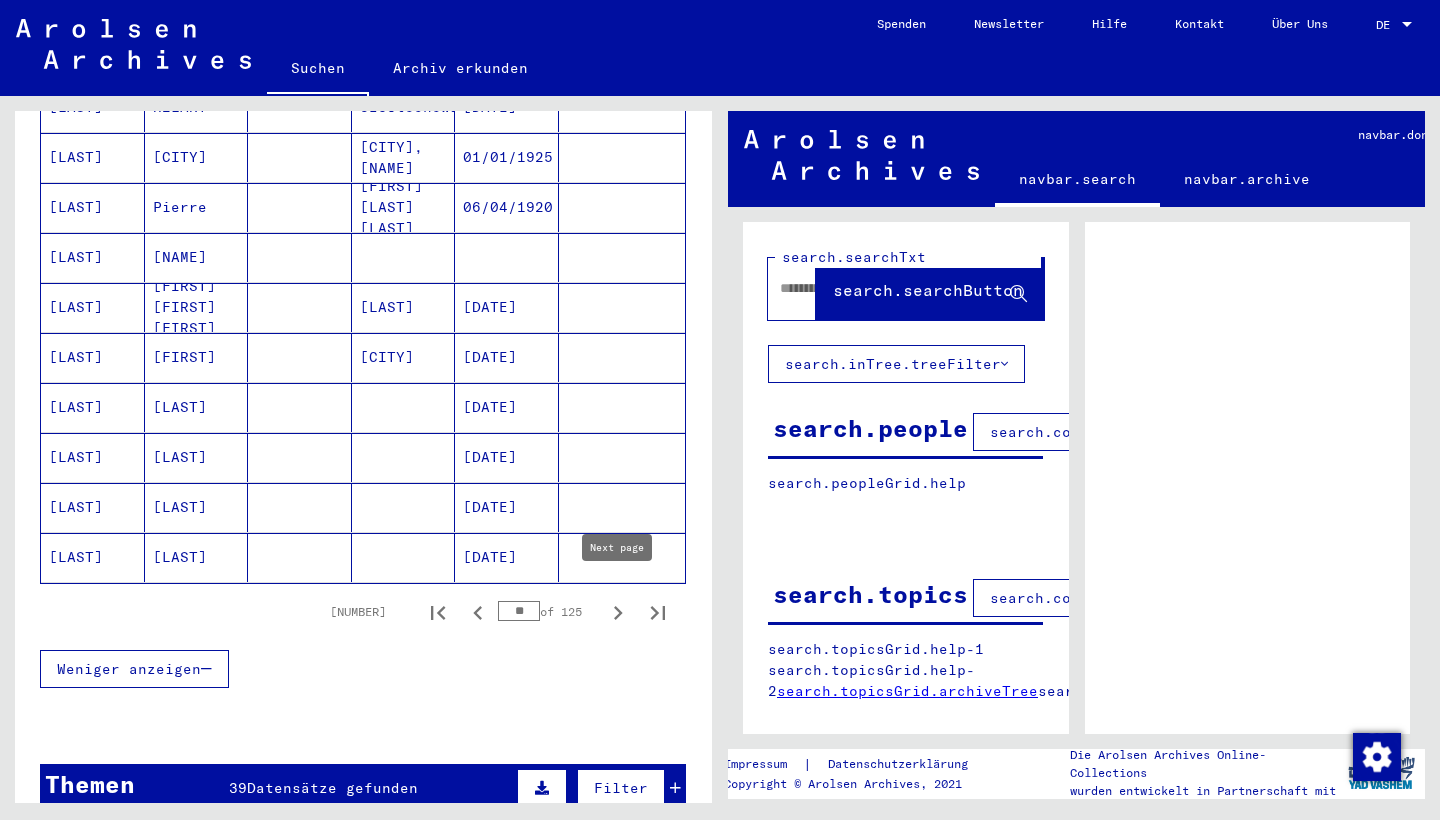 click 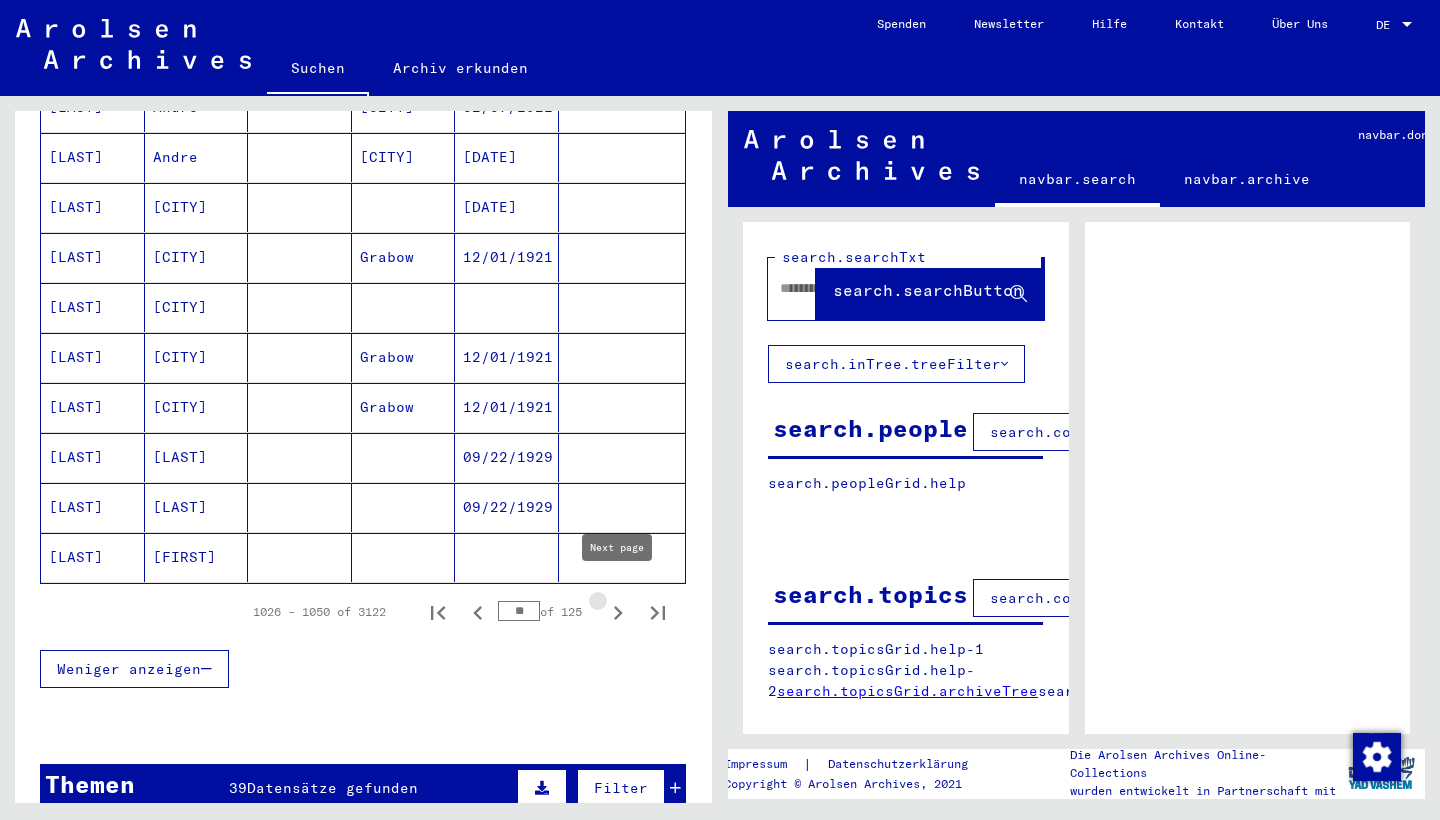 click 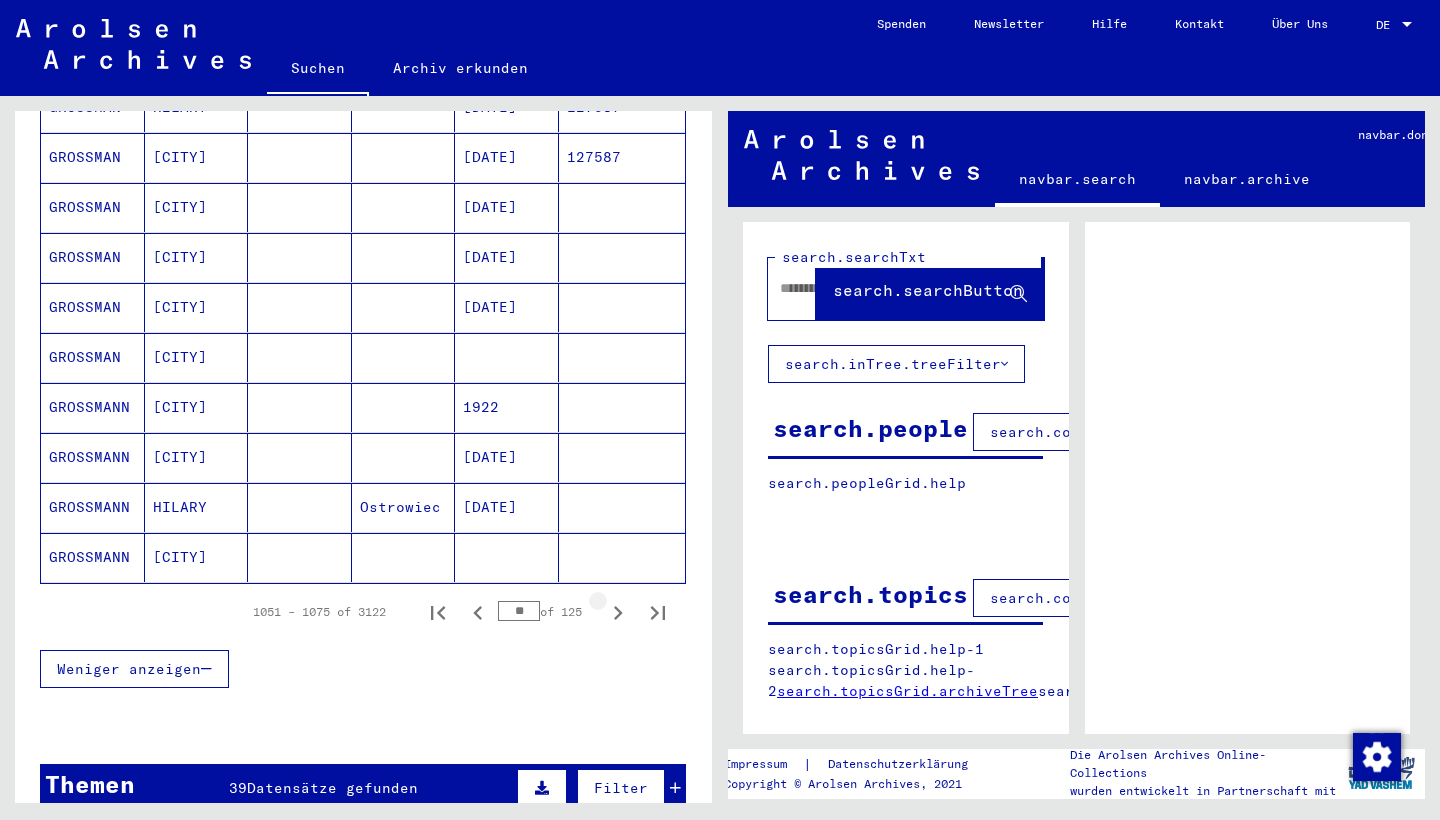 click 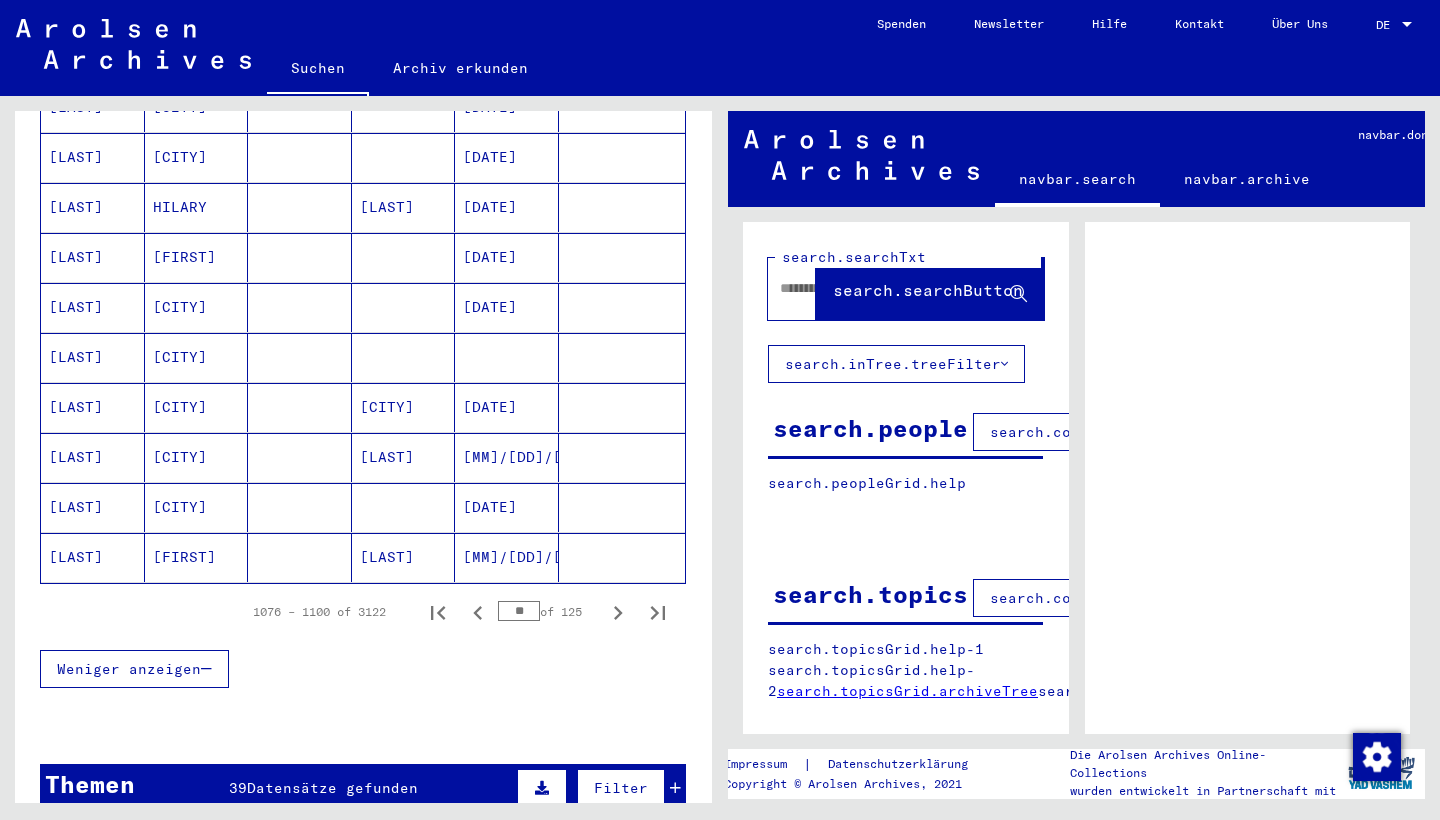 click 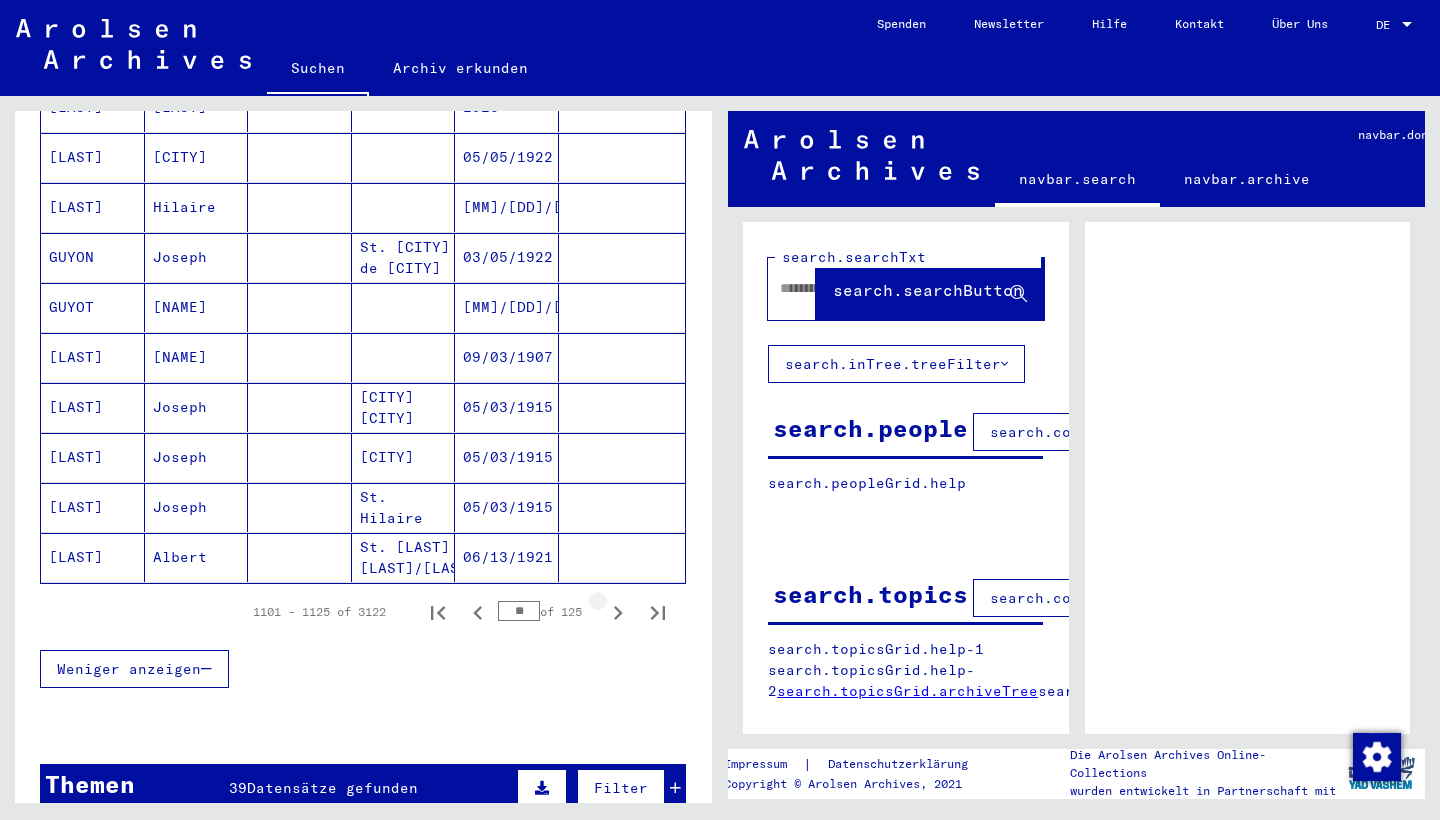 click 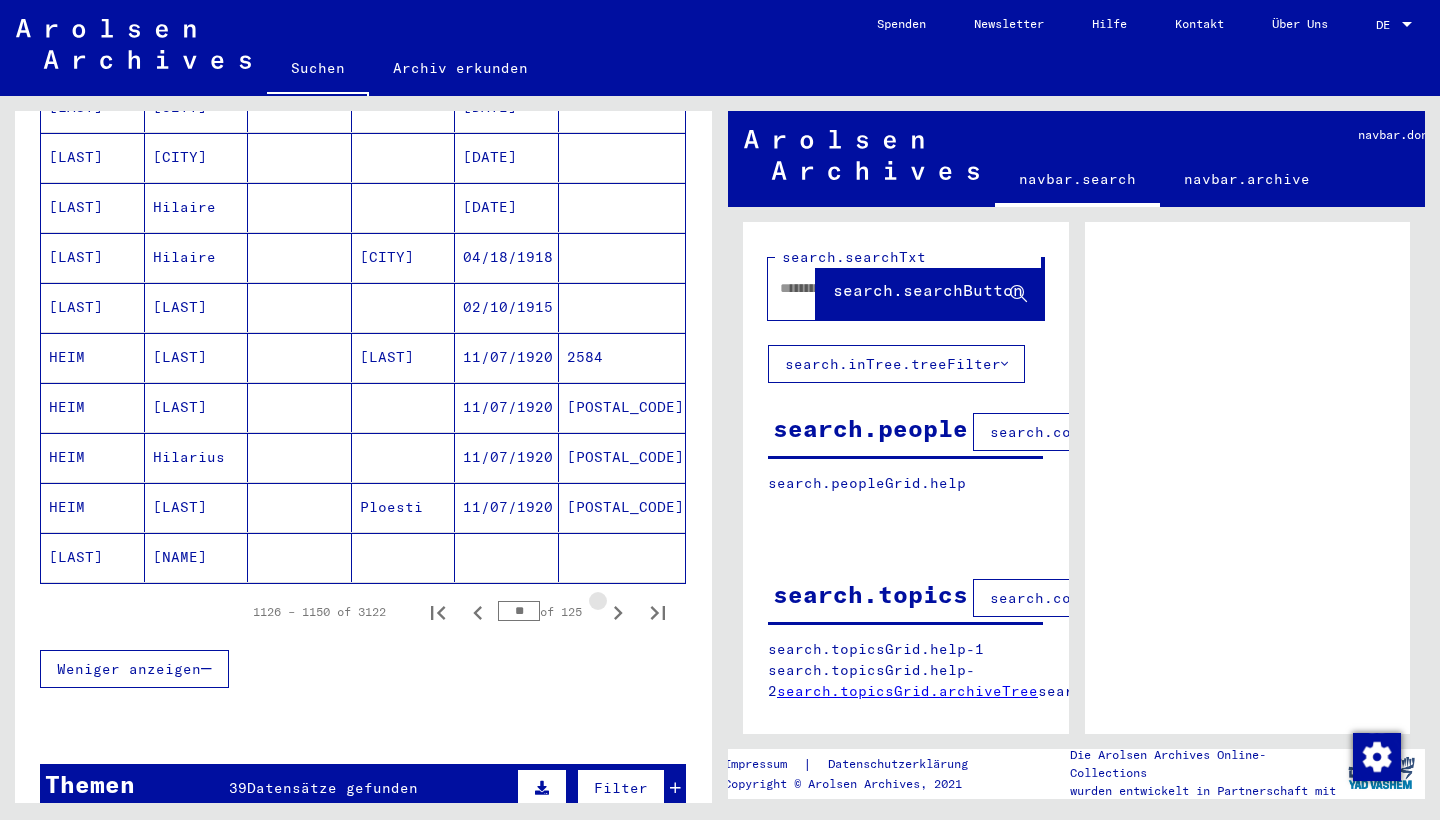 click 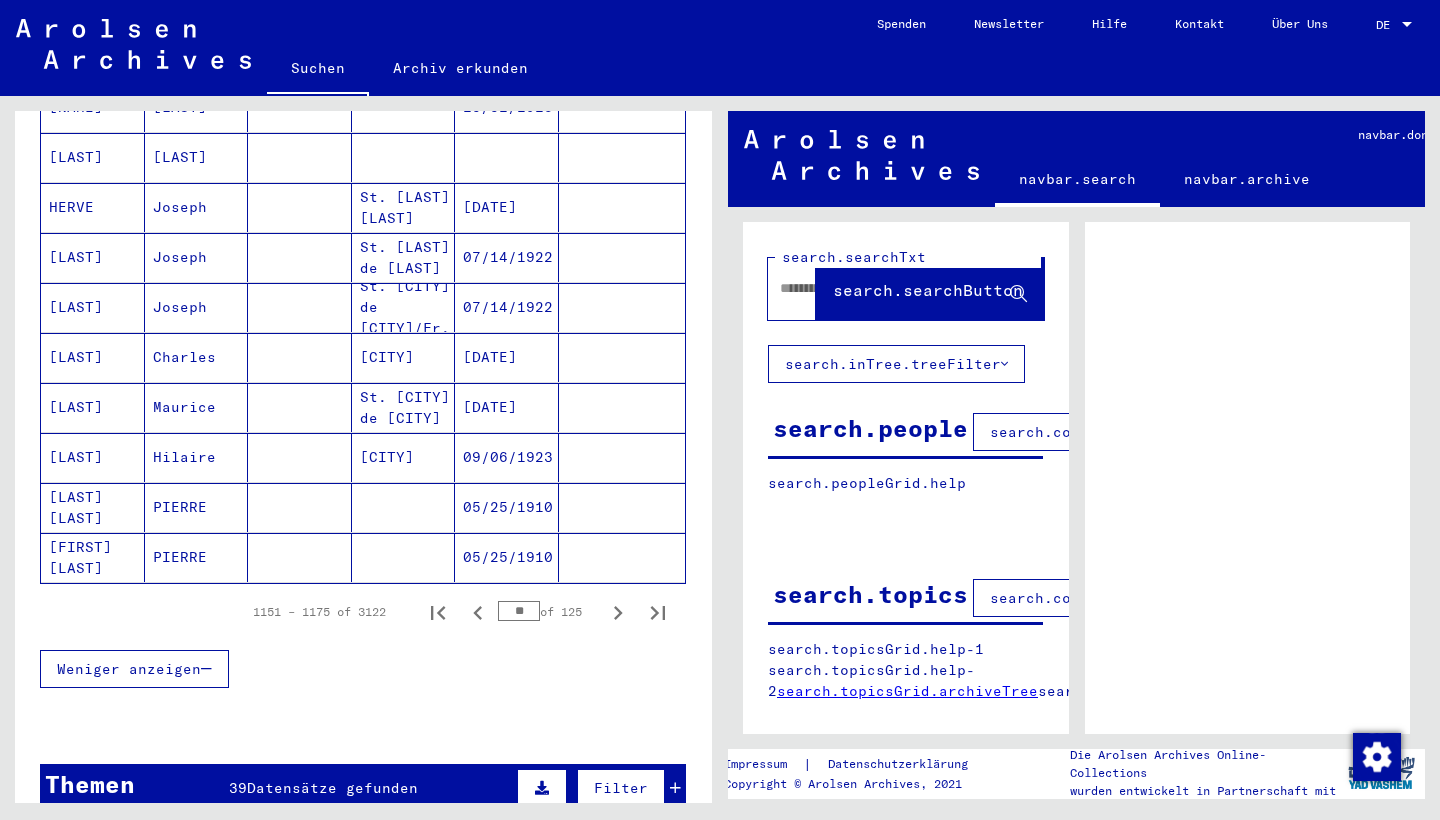click 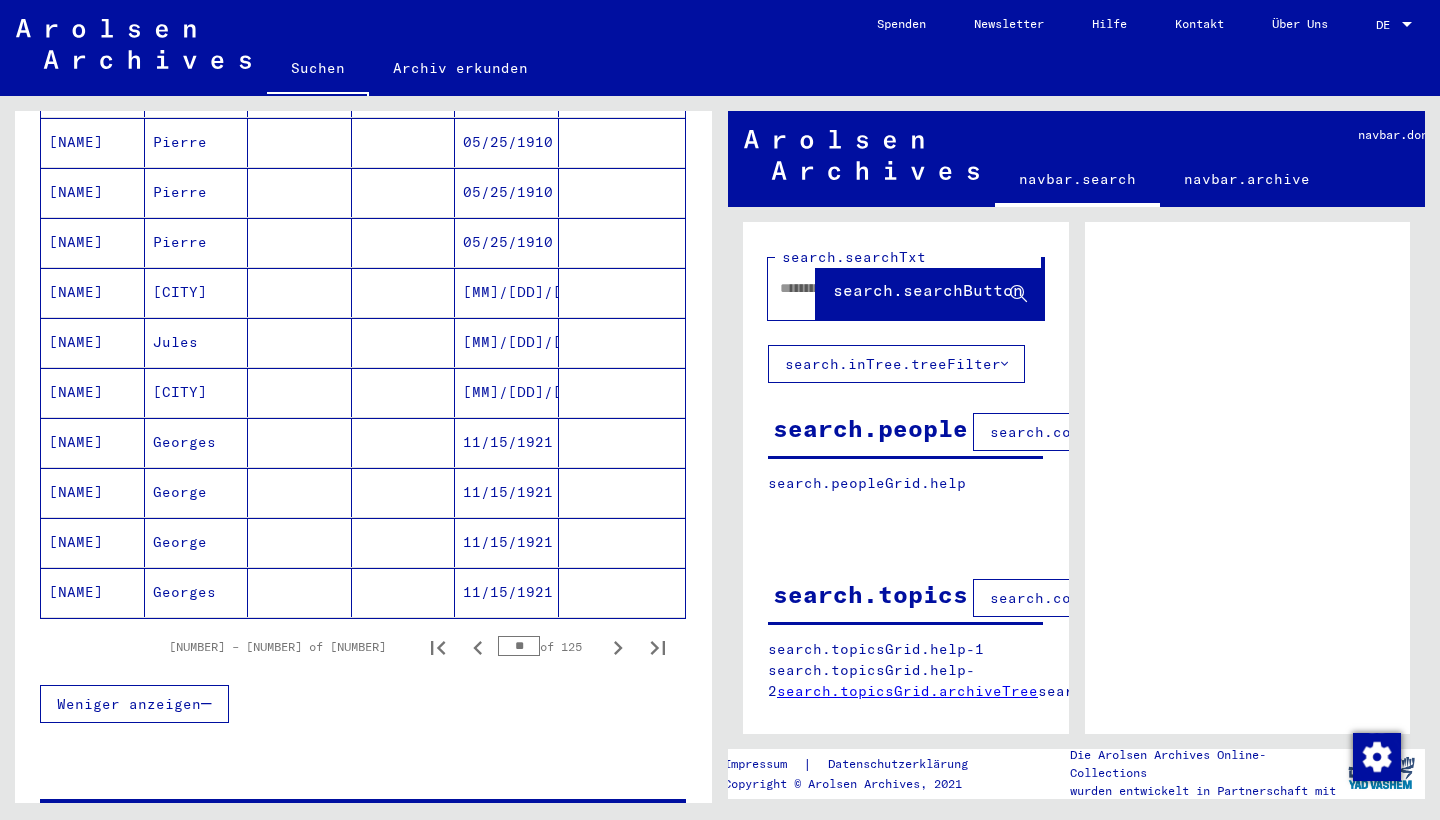 scroll, scrollTop: 1085, scrollLeft: 0, axis: vertical 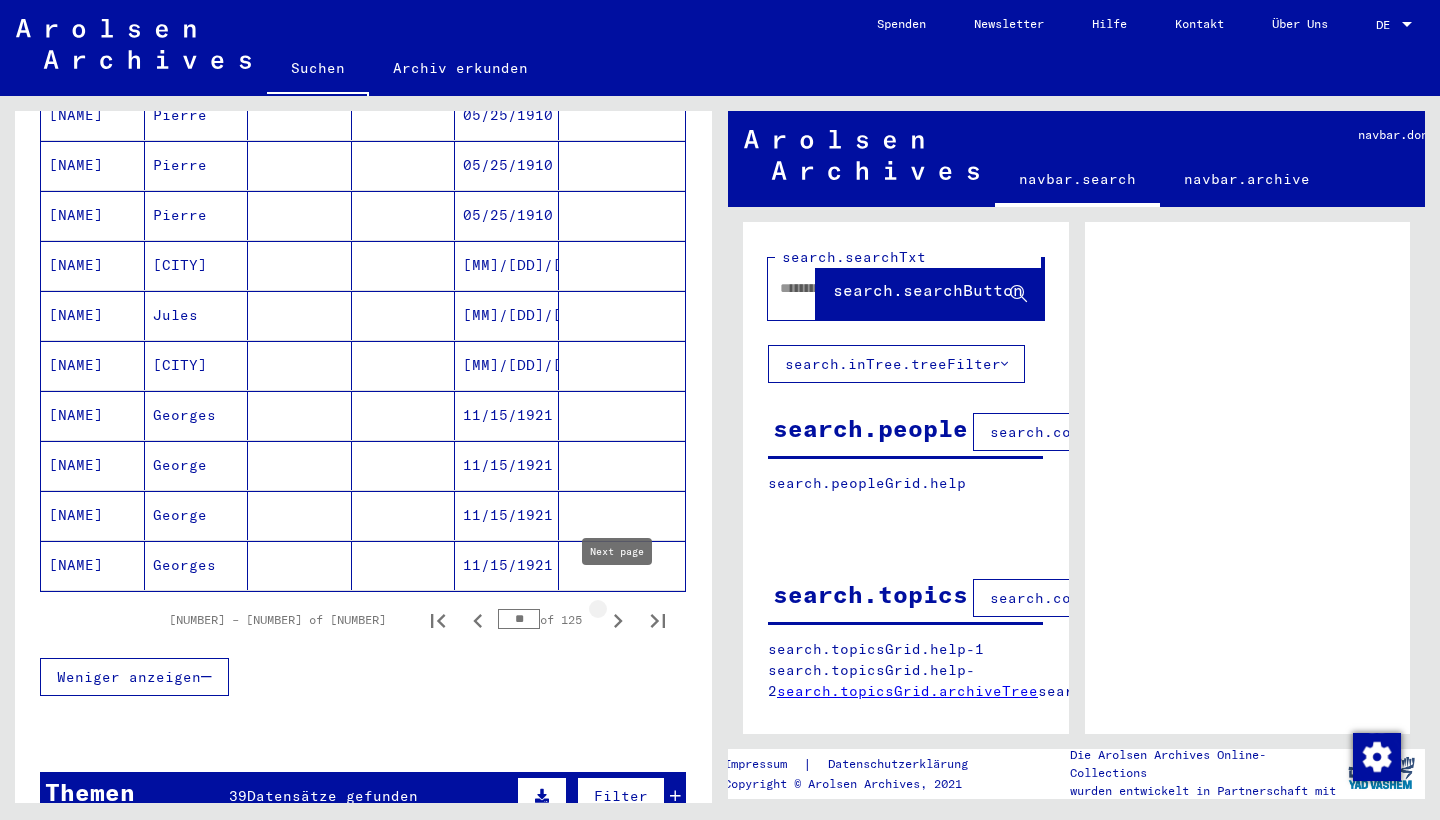 click 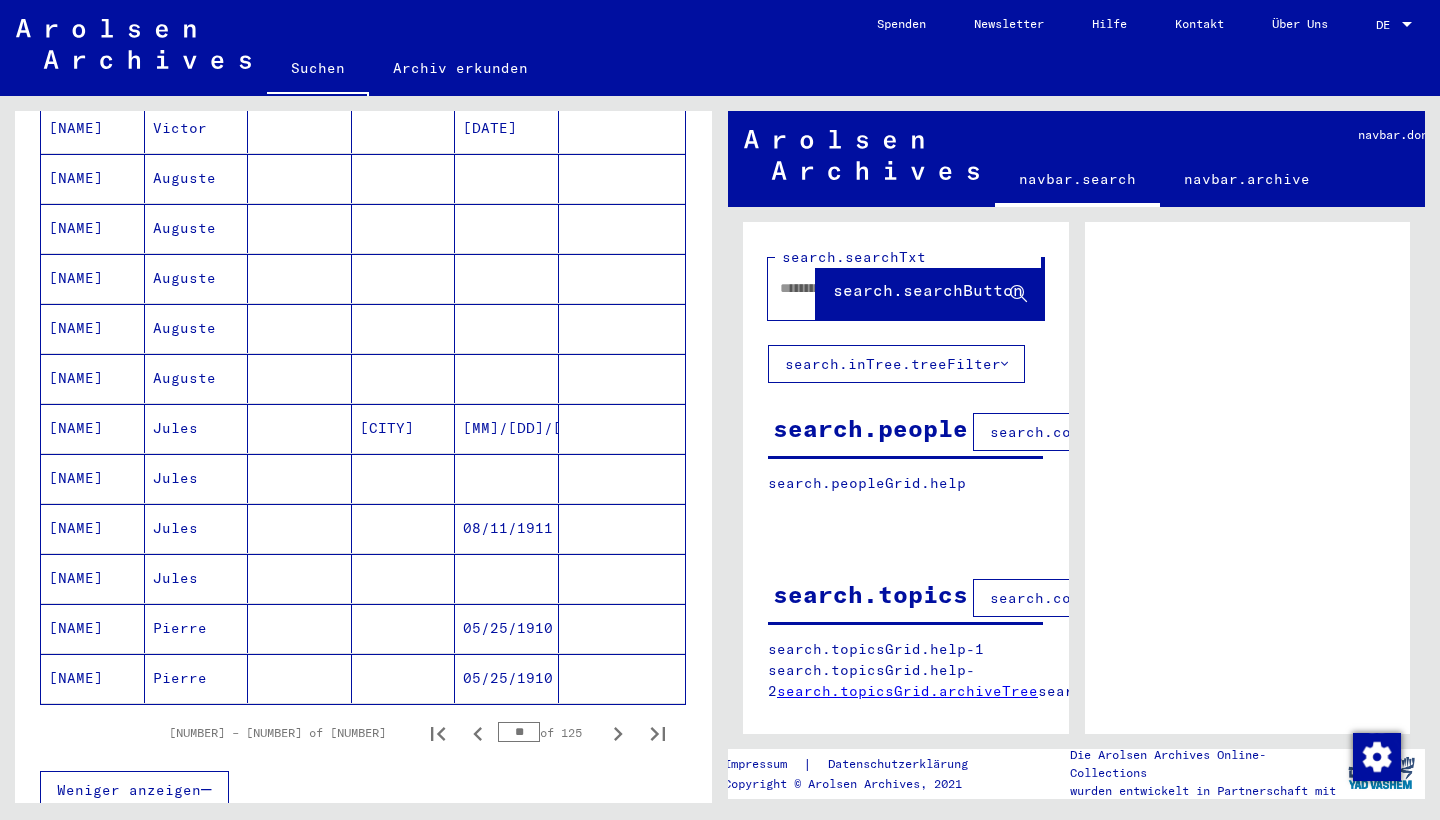 scroll, scrollTop: 994, scrollLeft: 0, axis: vertical 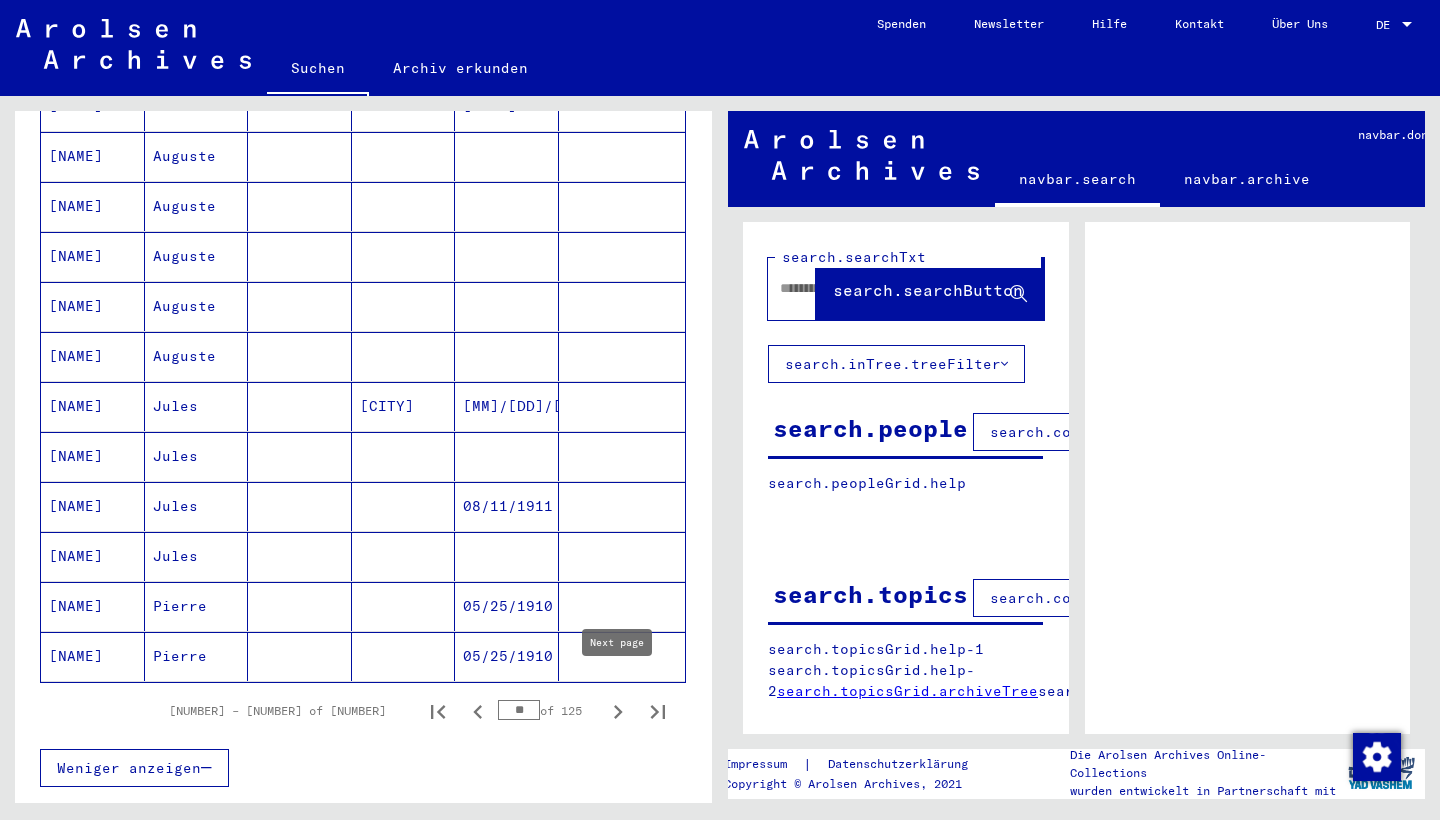 click 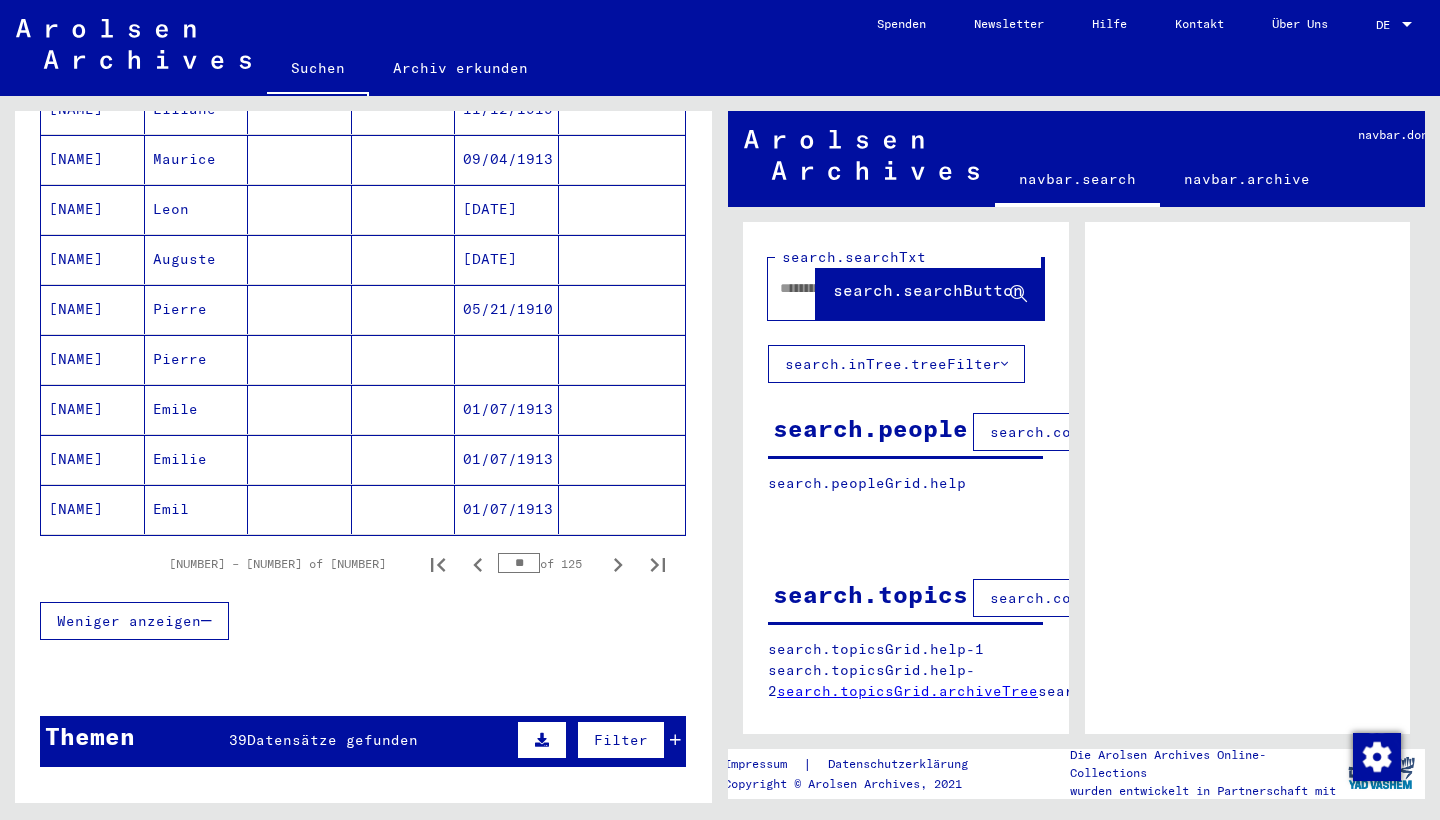 scroll, scrollTop: 1152, scrollLeft: 0, axis: vertical 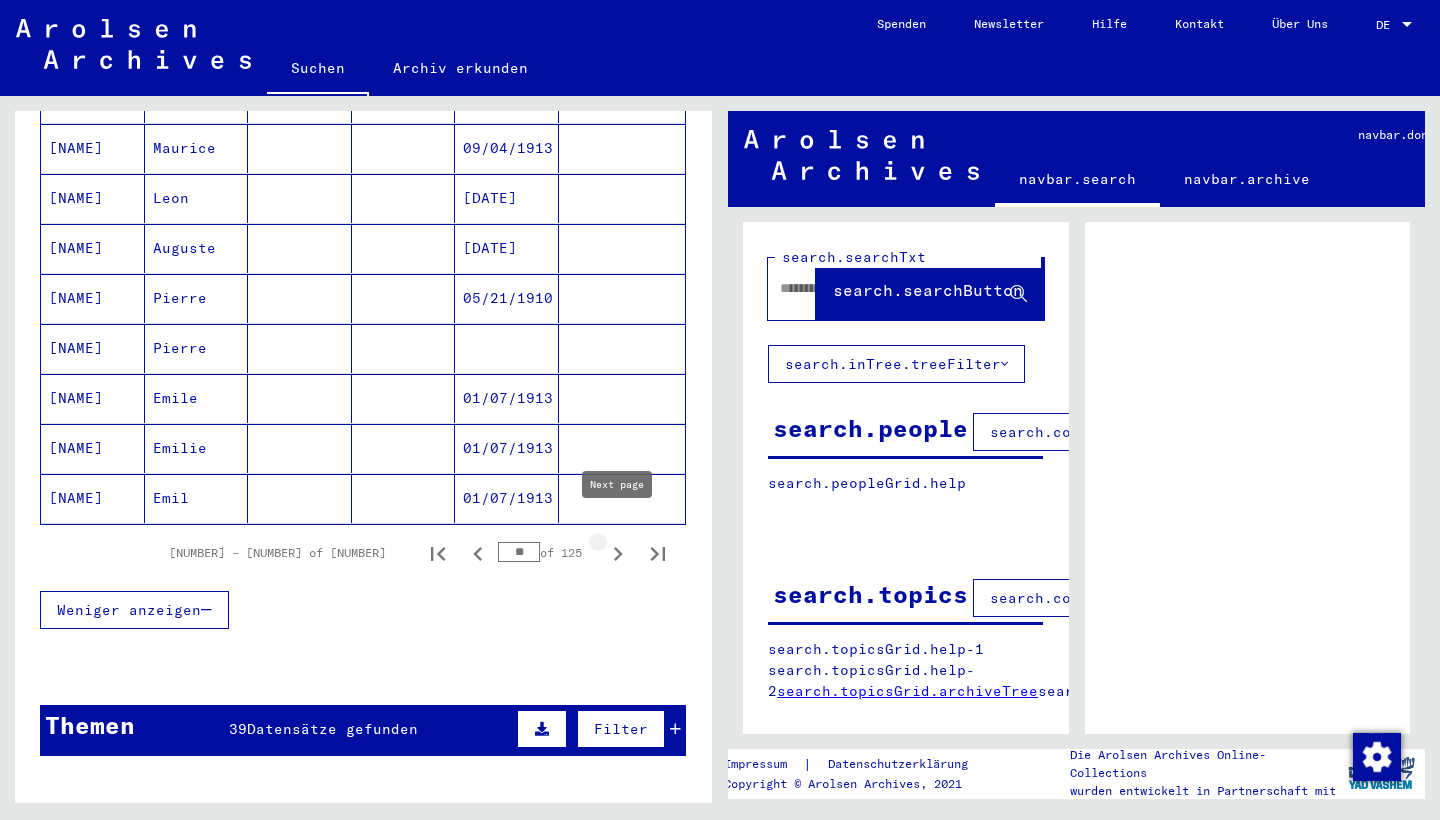 click 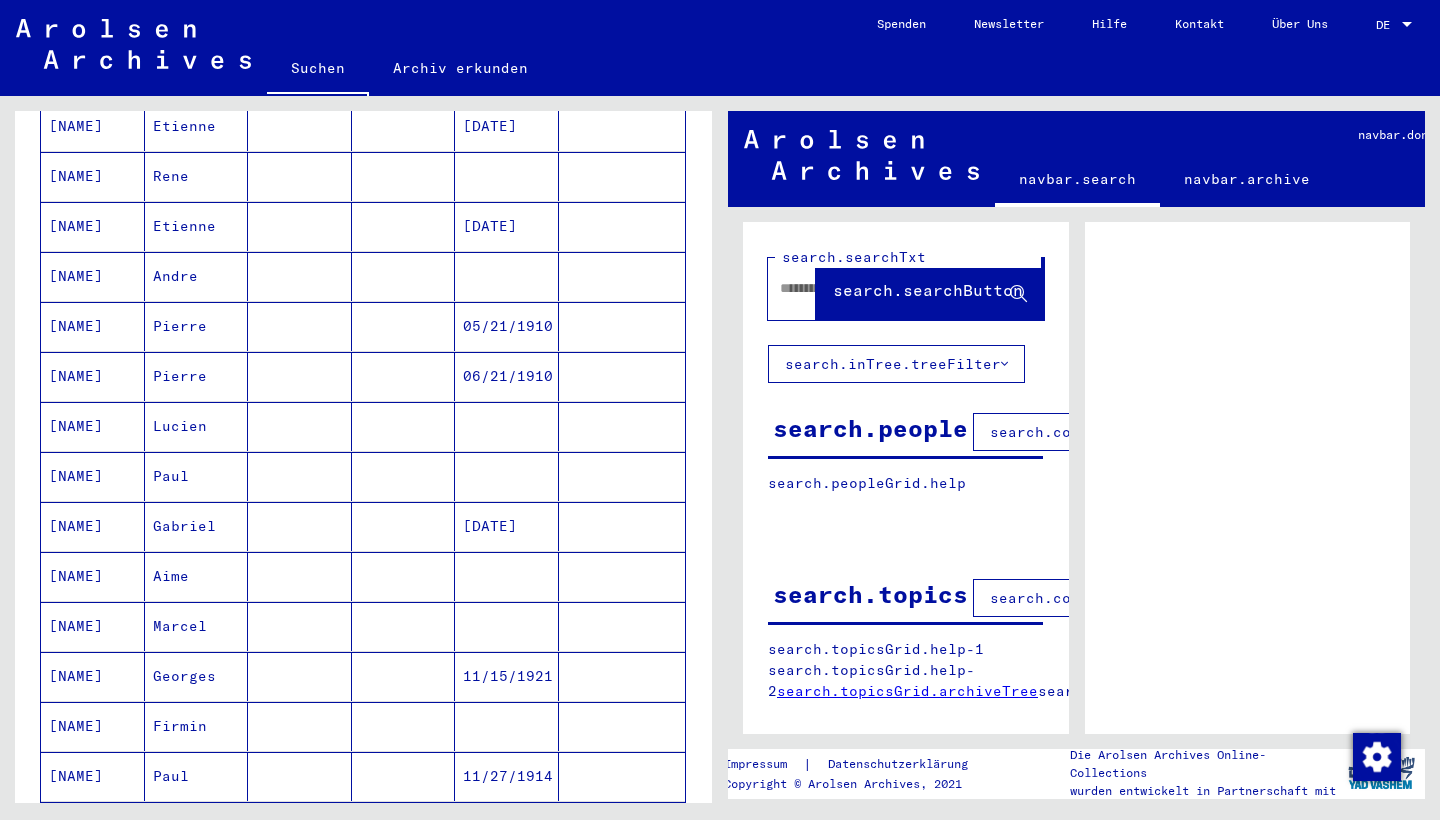 scroll, scrollTop: 586, scrollLeft: 0, axis: vertical 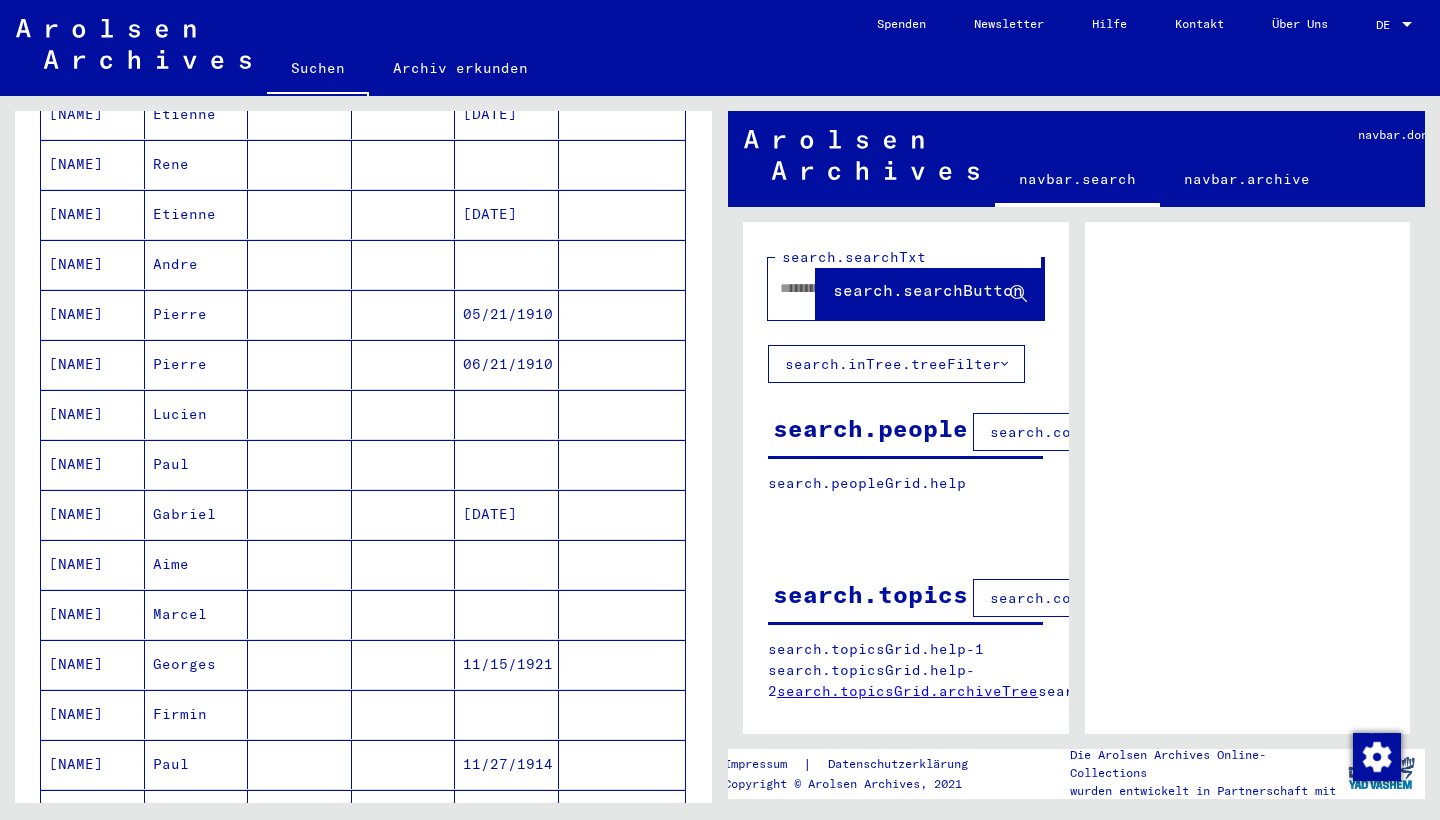 click on "[NAME]" at bounding box center [93, 514] 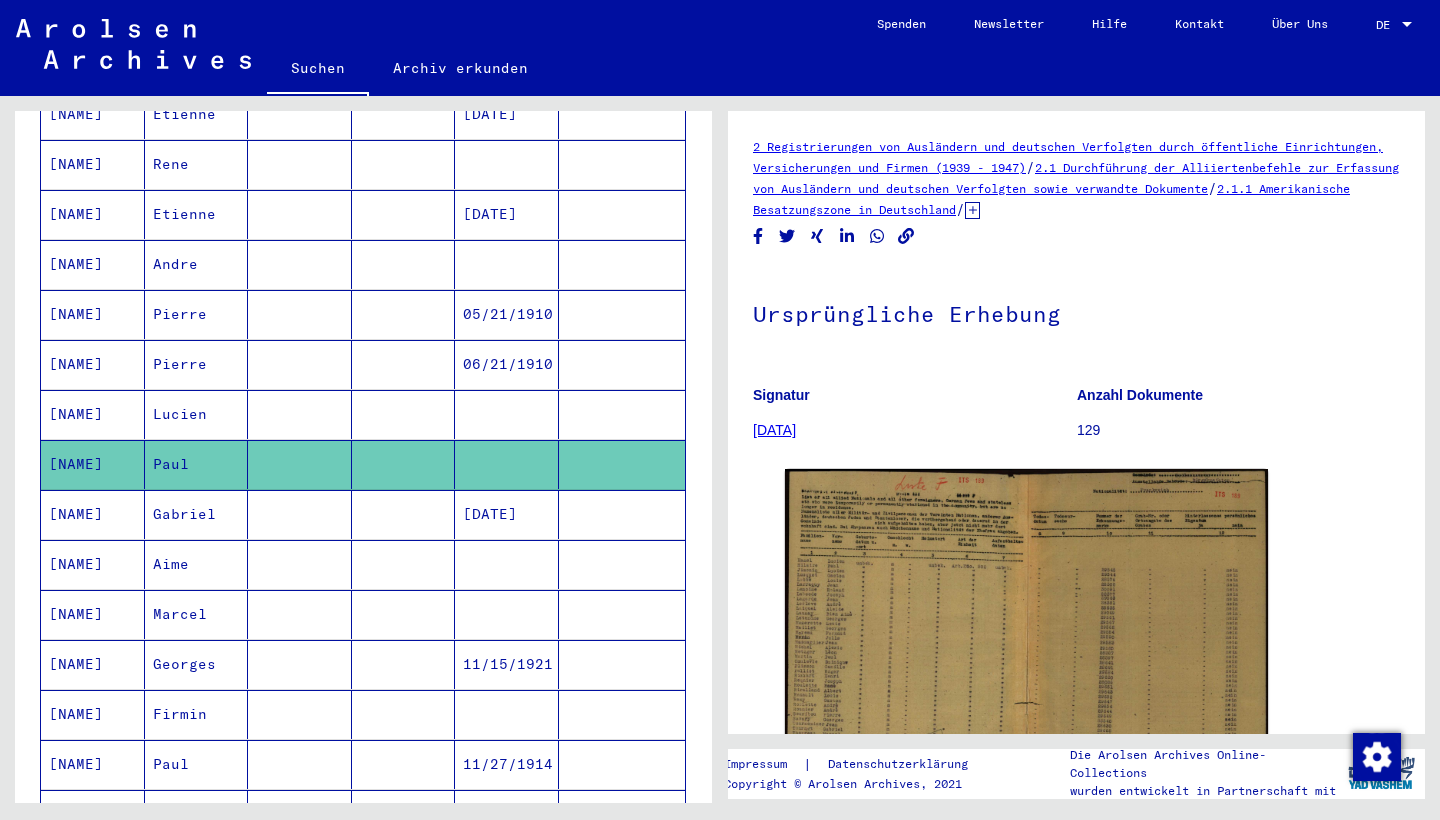 scroll, scrollTop: 0, scrollLeft: 0, axis: both 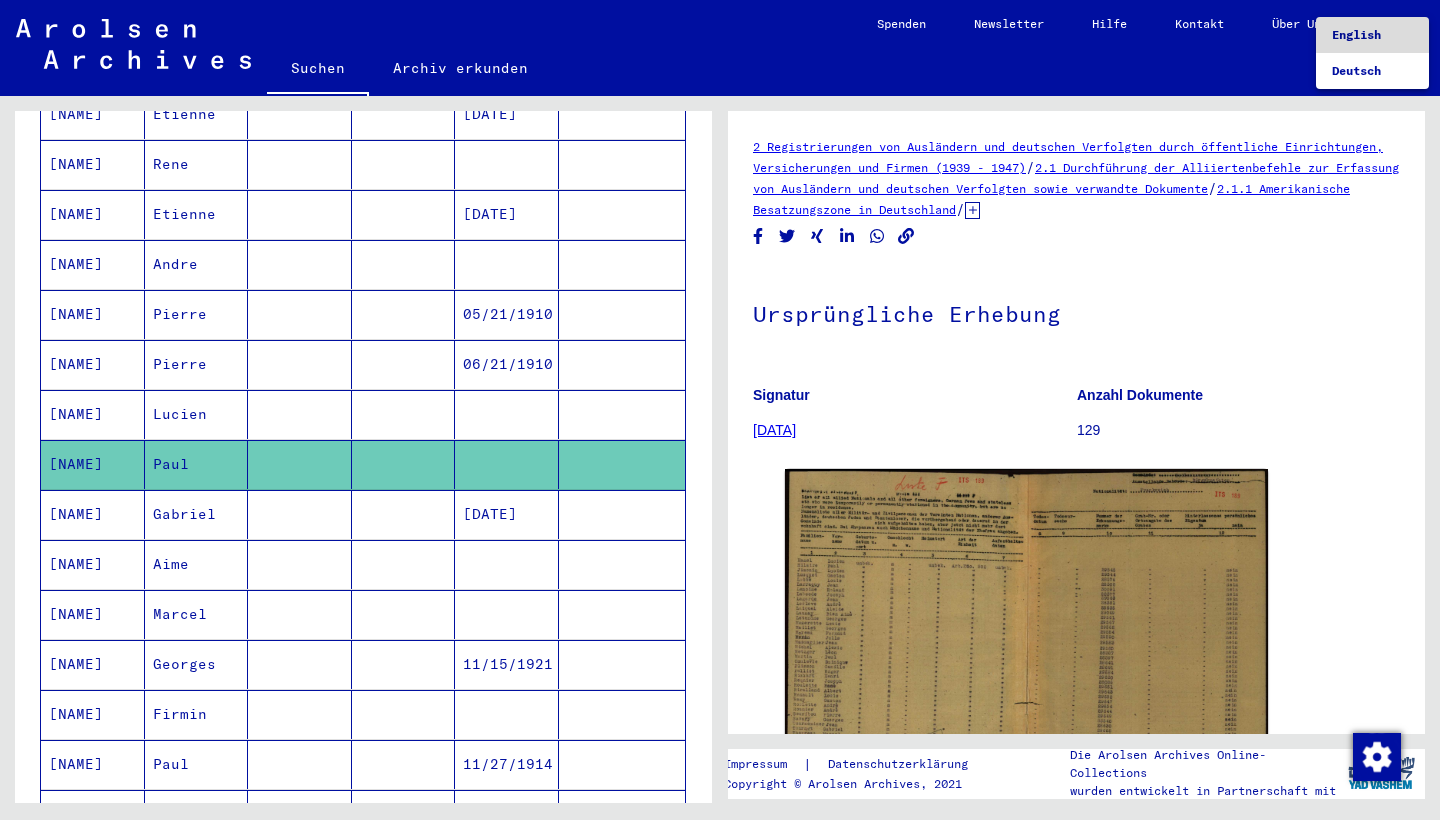click on "English" at bounding box center [1372, 35] 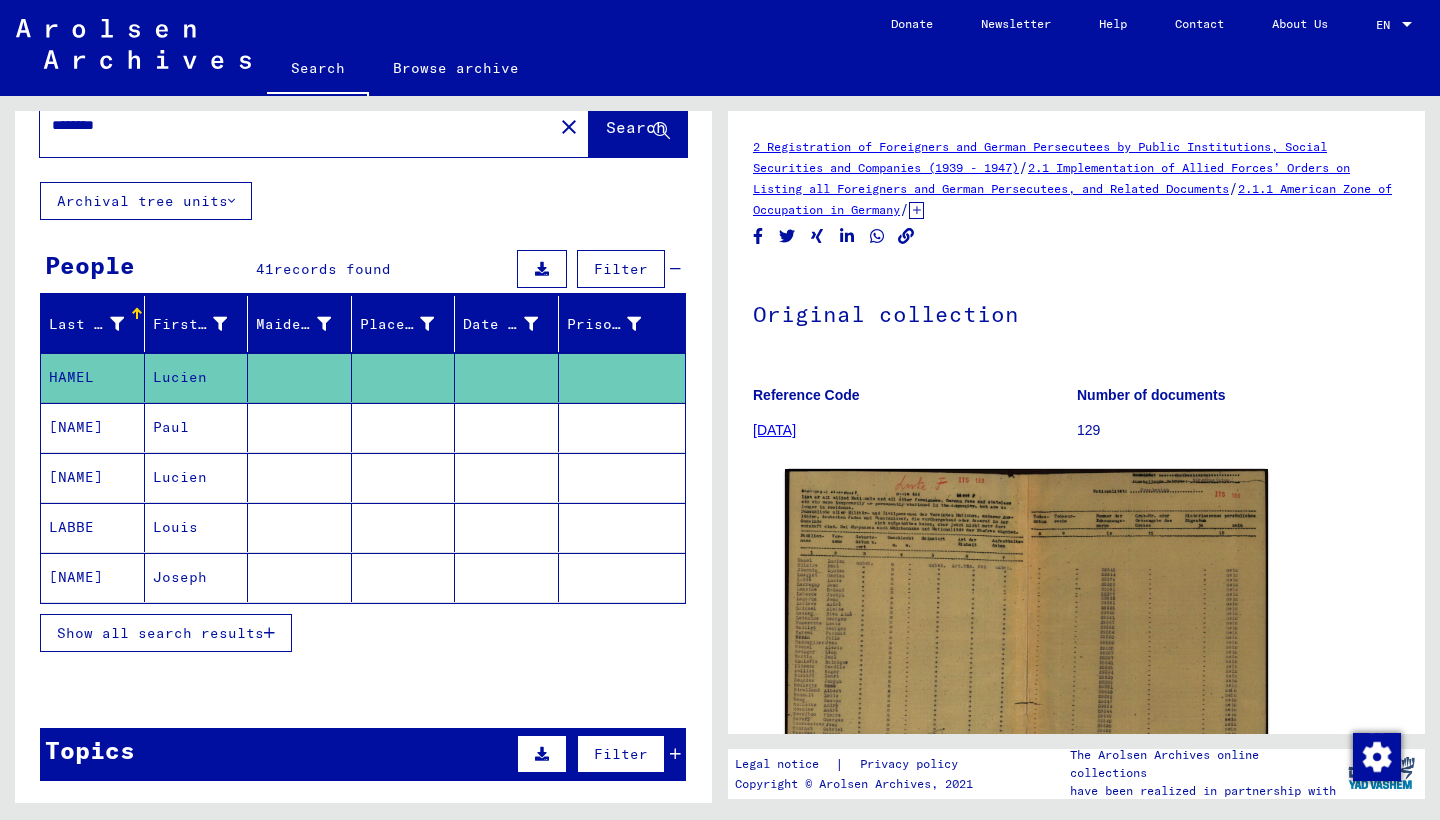 scroll, scrollTop: 50, scrollLeft: 0, axis: vertical 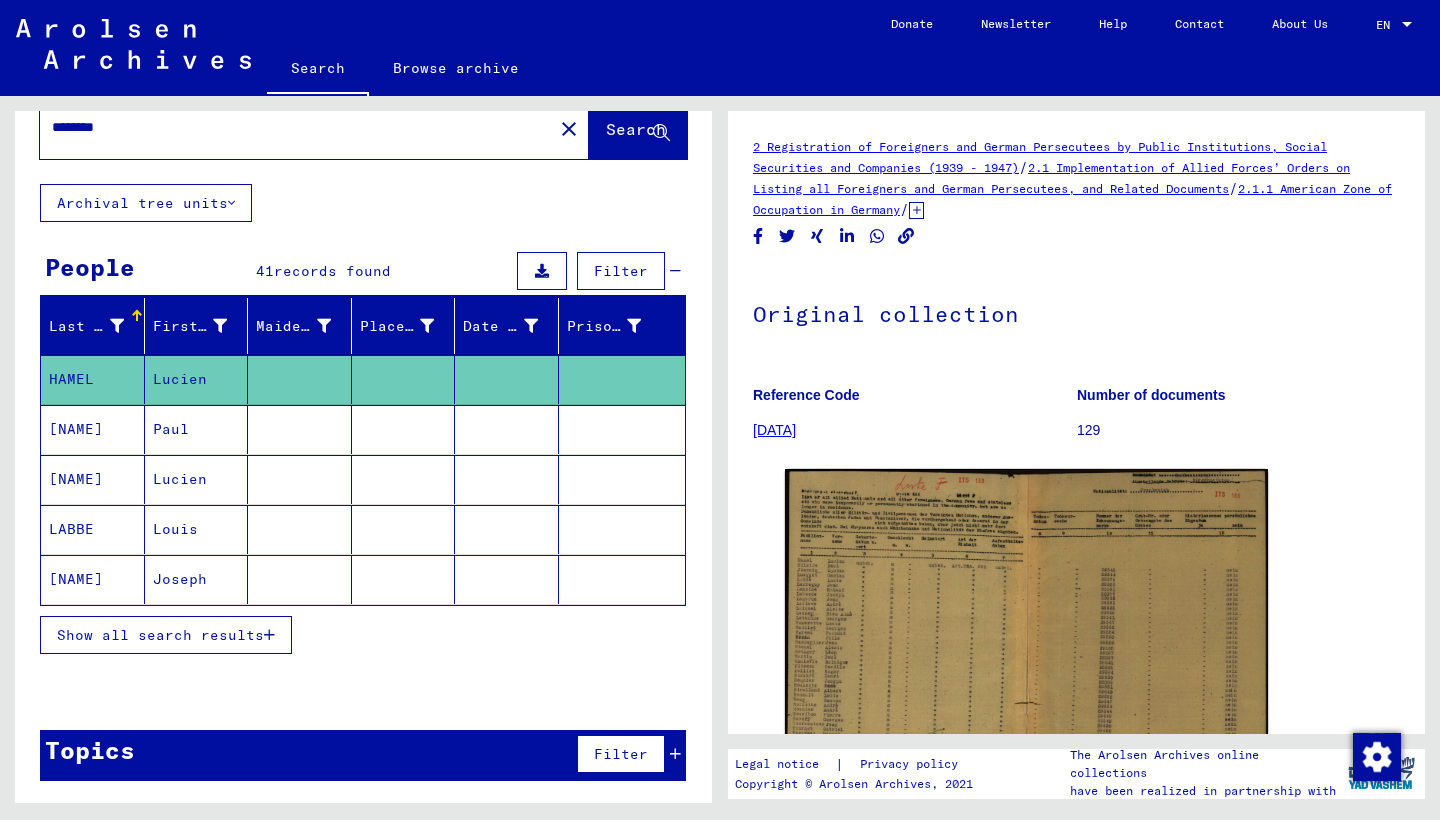 click on "Paul" at bounding box center [197, 479] 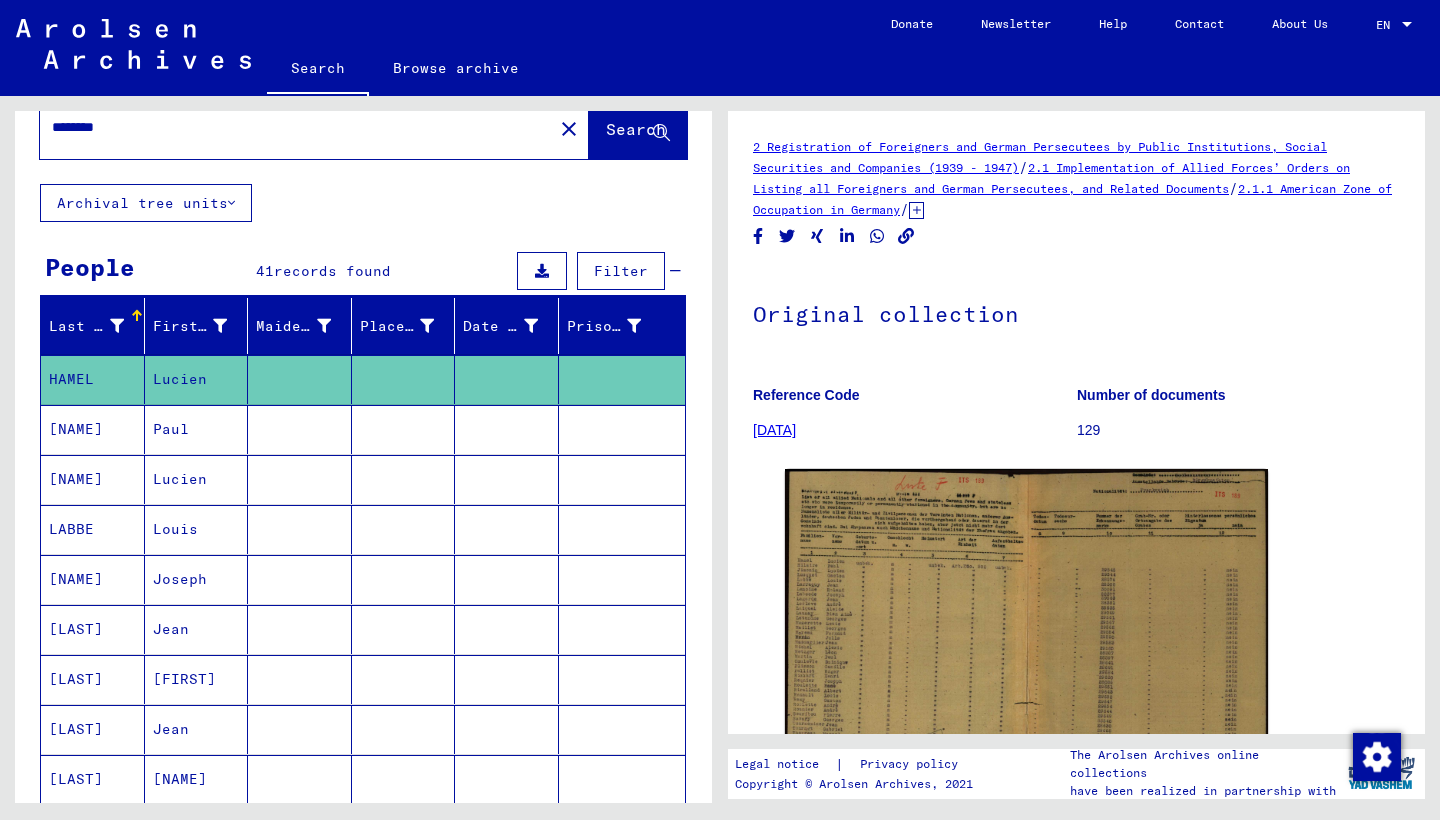 click on "[NAME]" at bounding box center (93, 479) 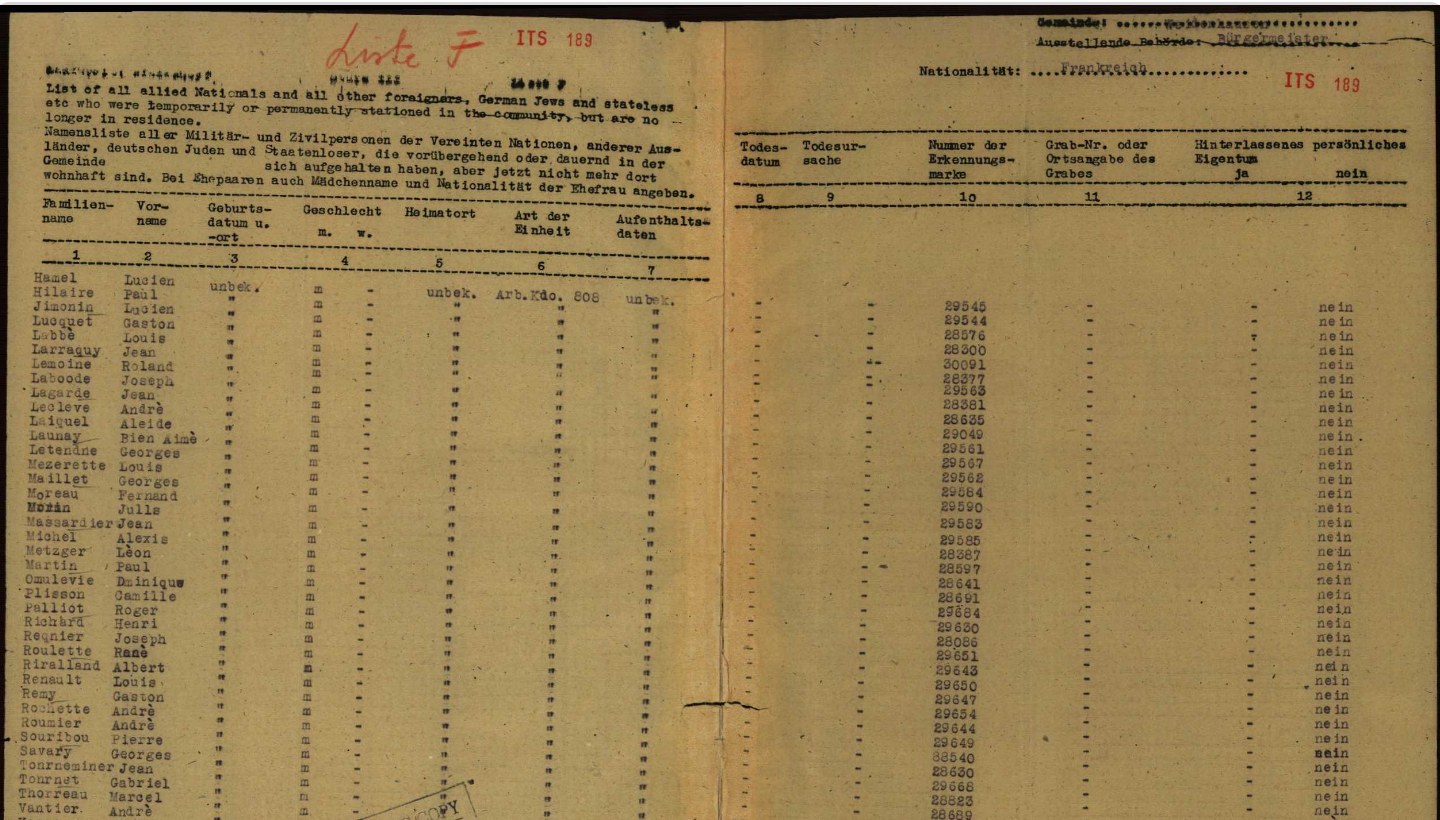 scroll, scrollTop: 127, scrollLeft: 0, axis: vertical 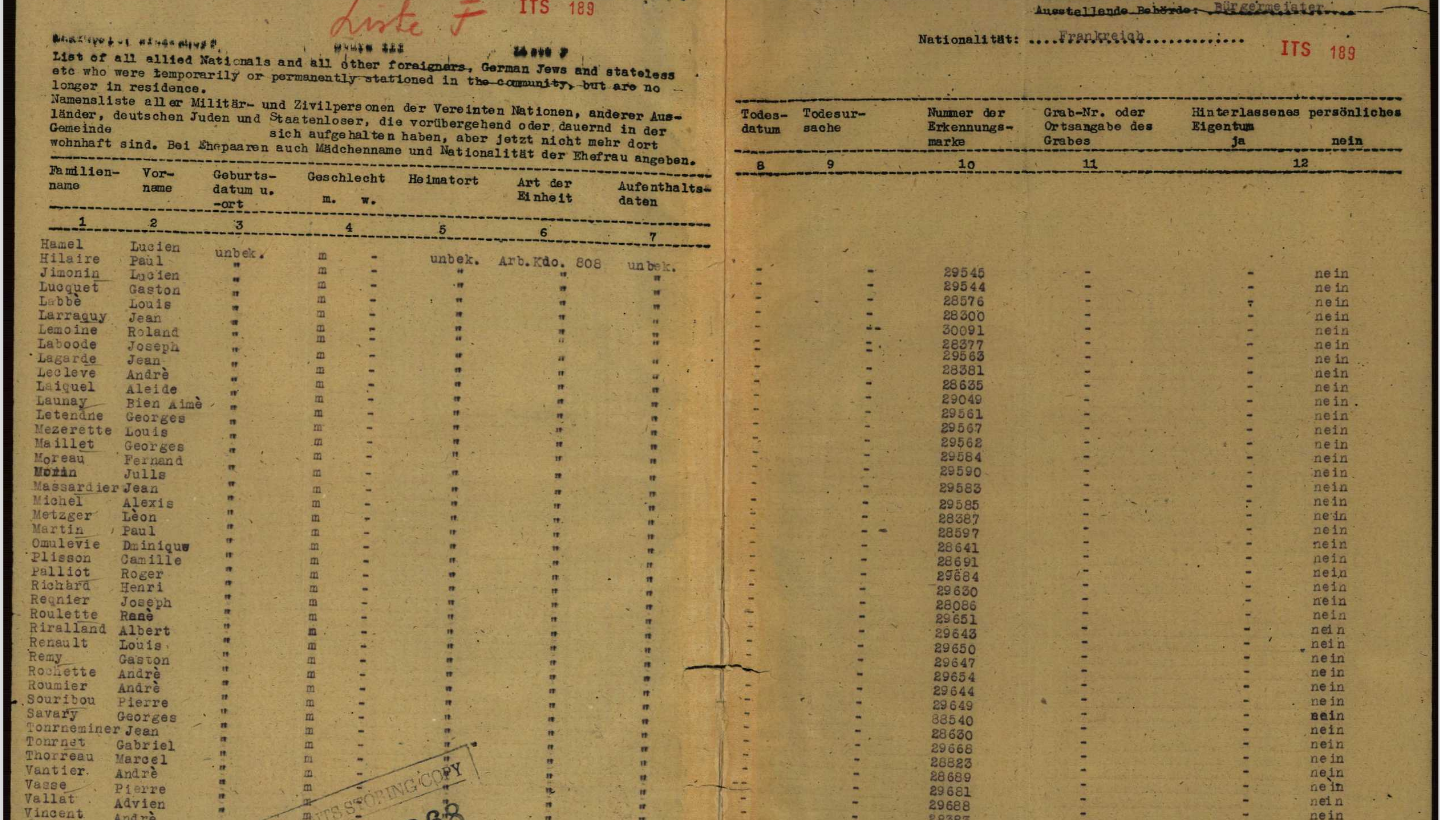 click 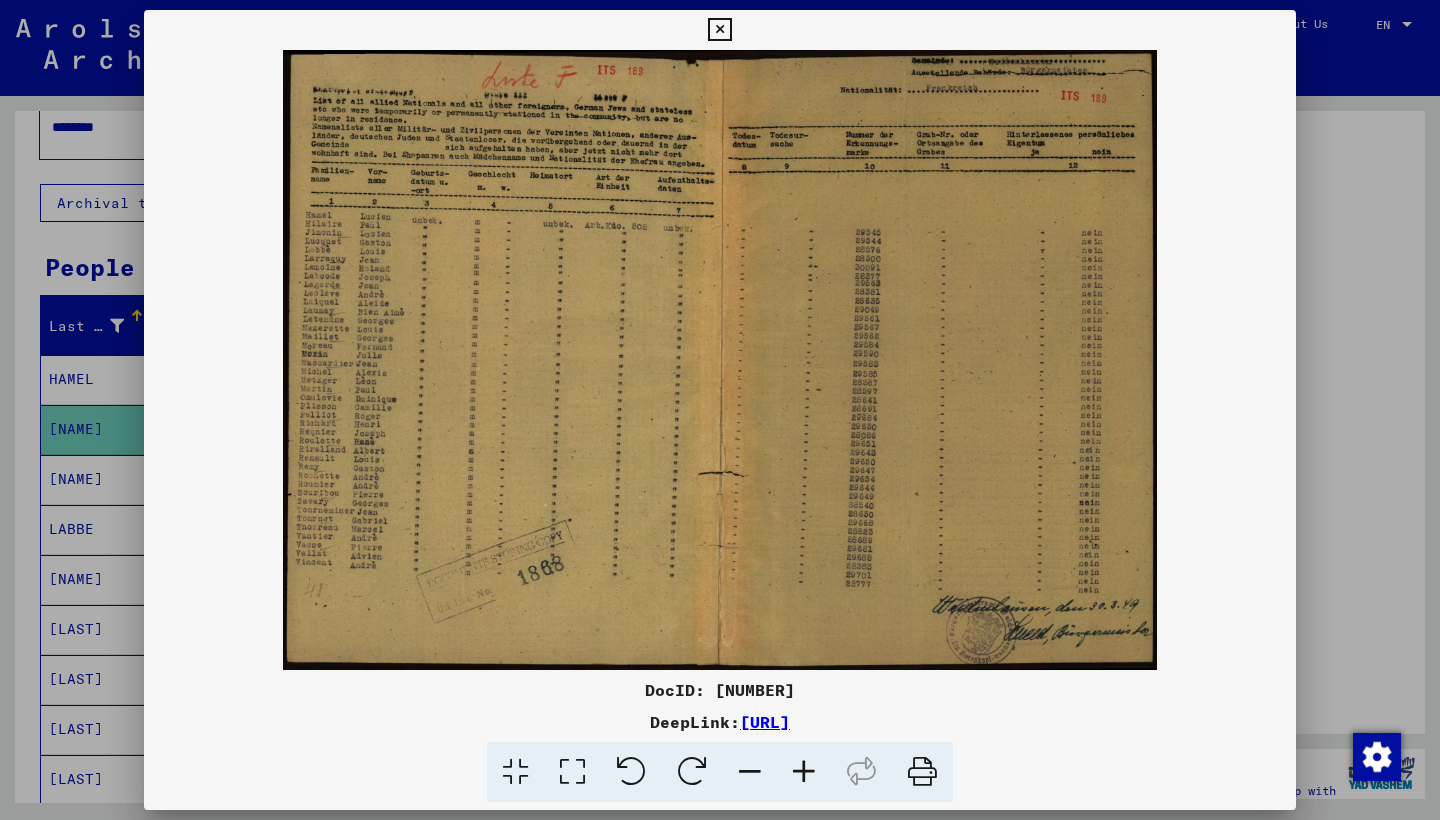 type on "*******" 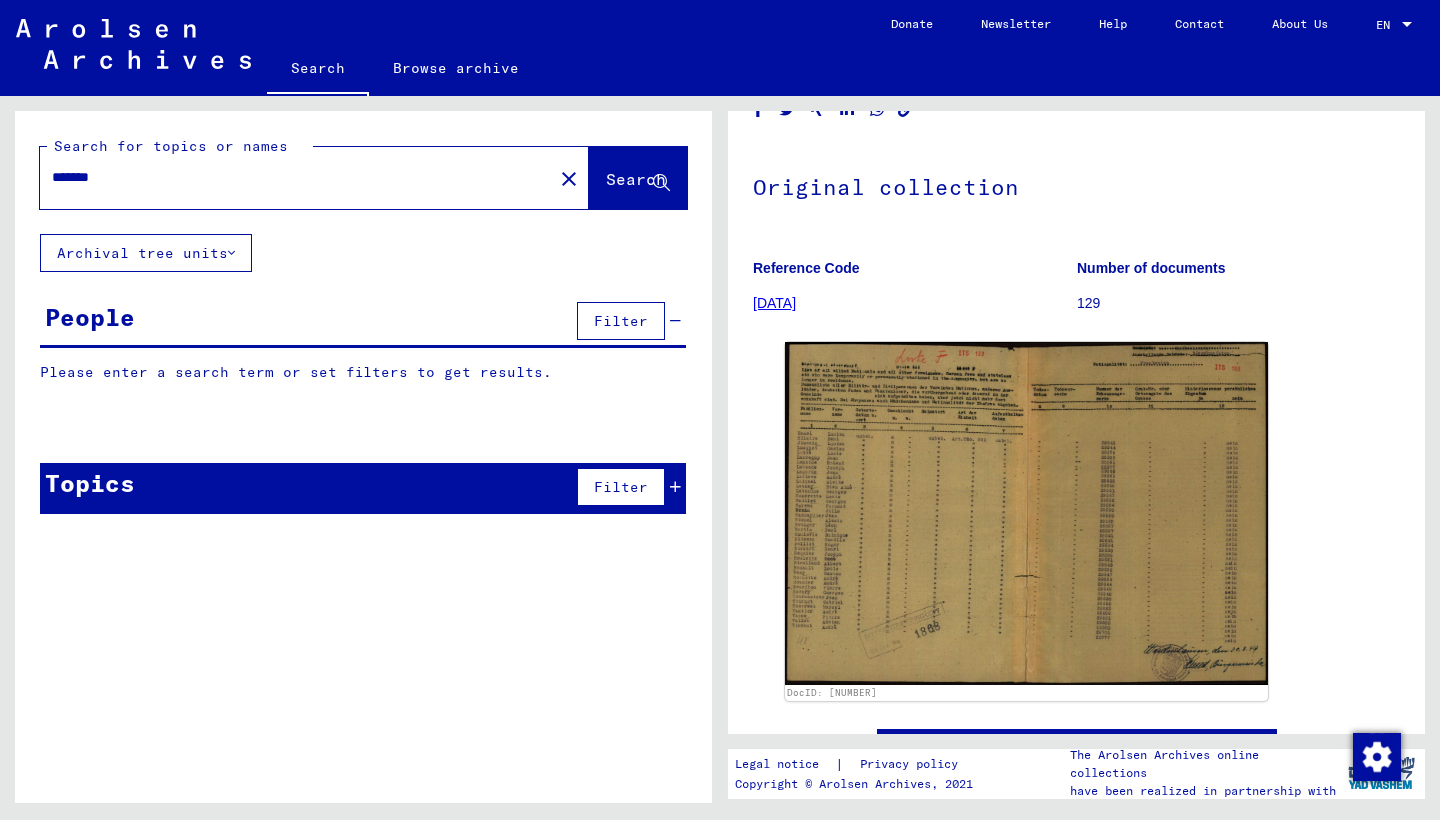 scroll, scrollTop: 0, scrollLeft: 0, axis: both 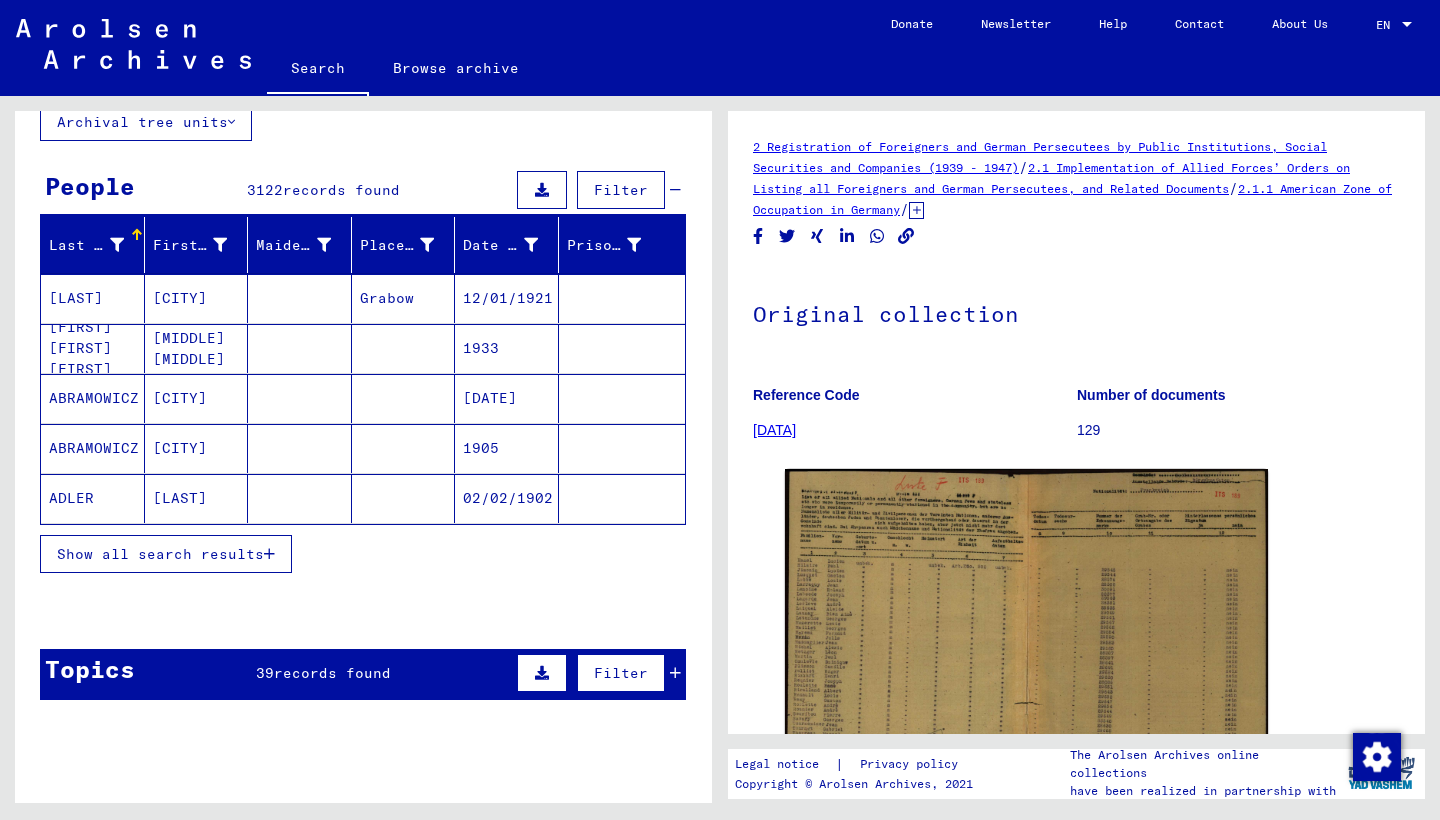 click on "Show all search results" at bounding box center [160, 554] 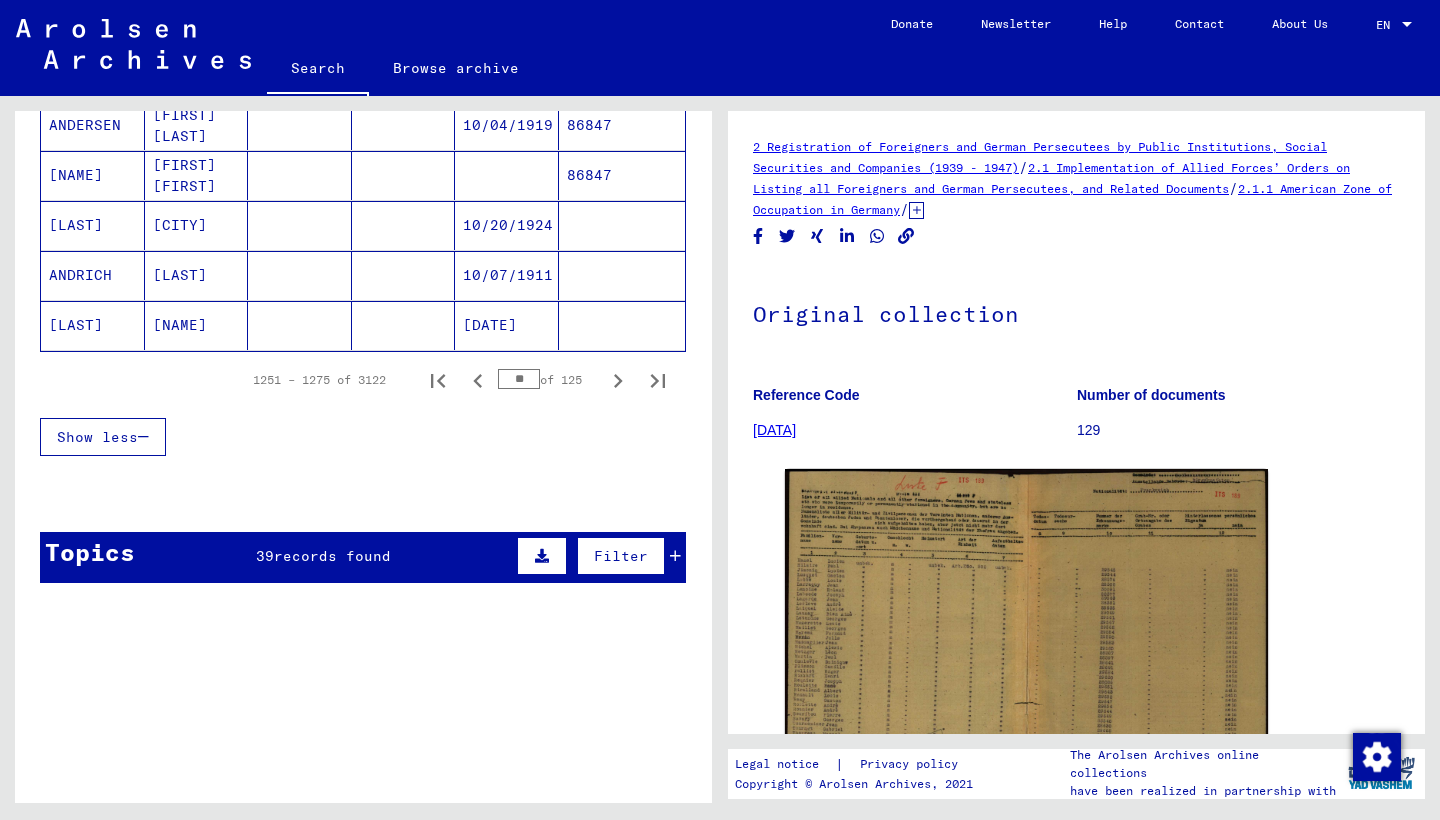 scroll, scrollTop: 1272, scrollLeft: 0, axis: vertical 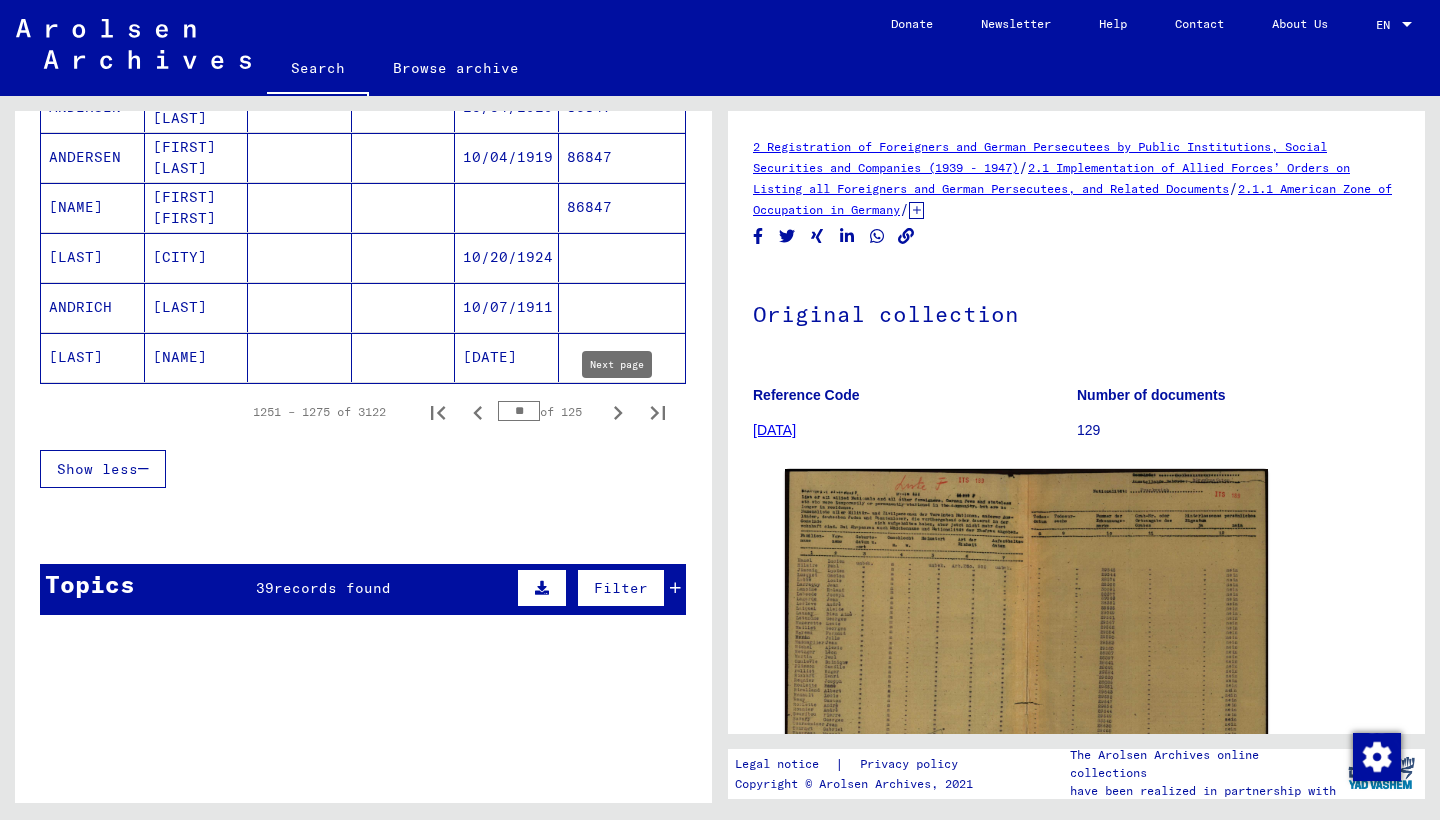 click 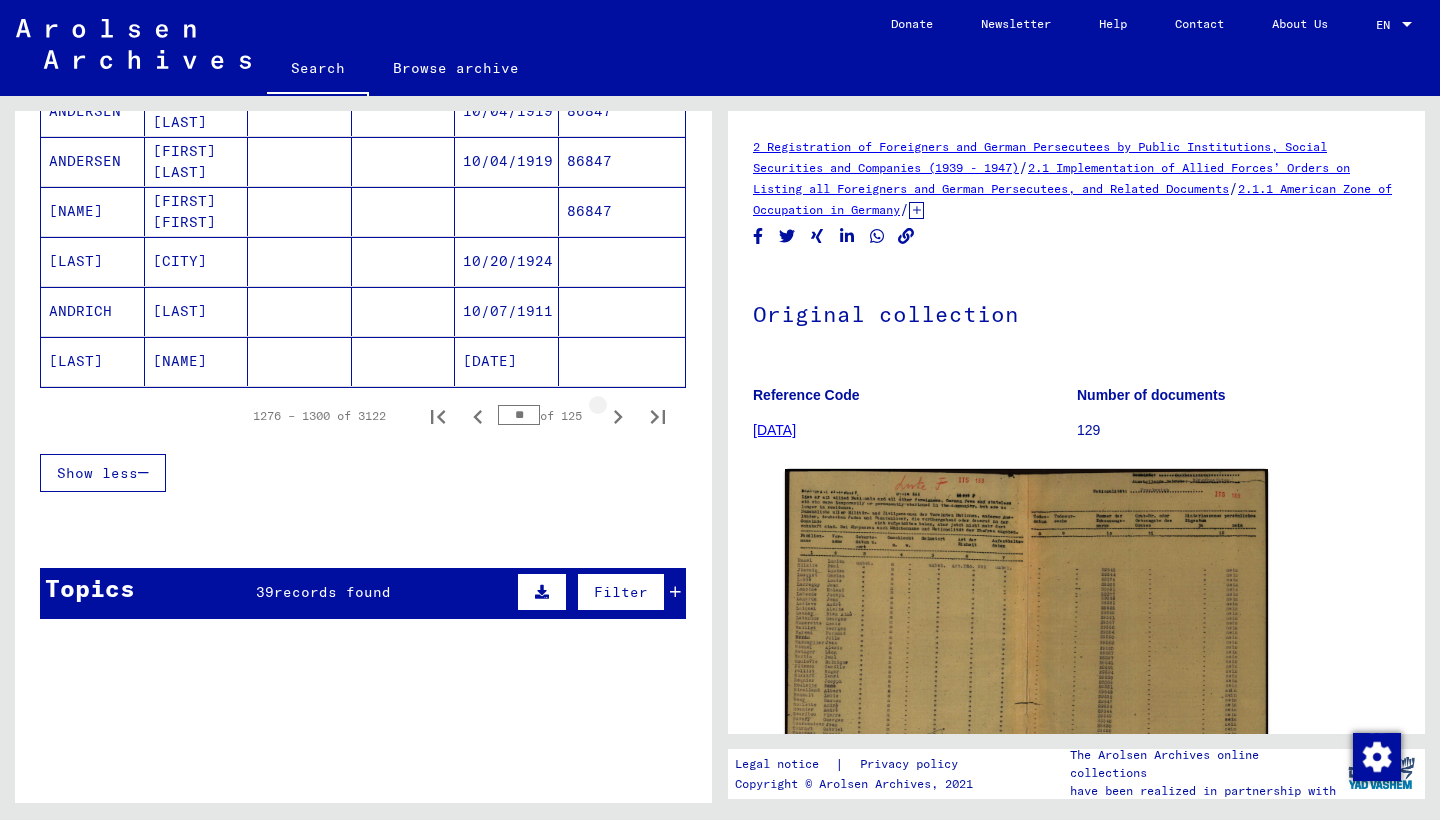 click 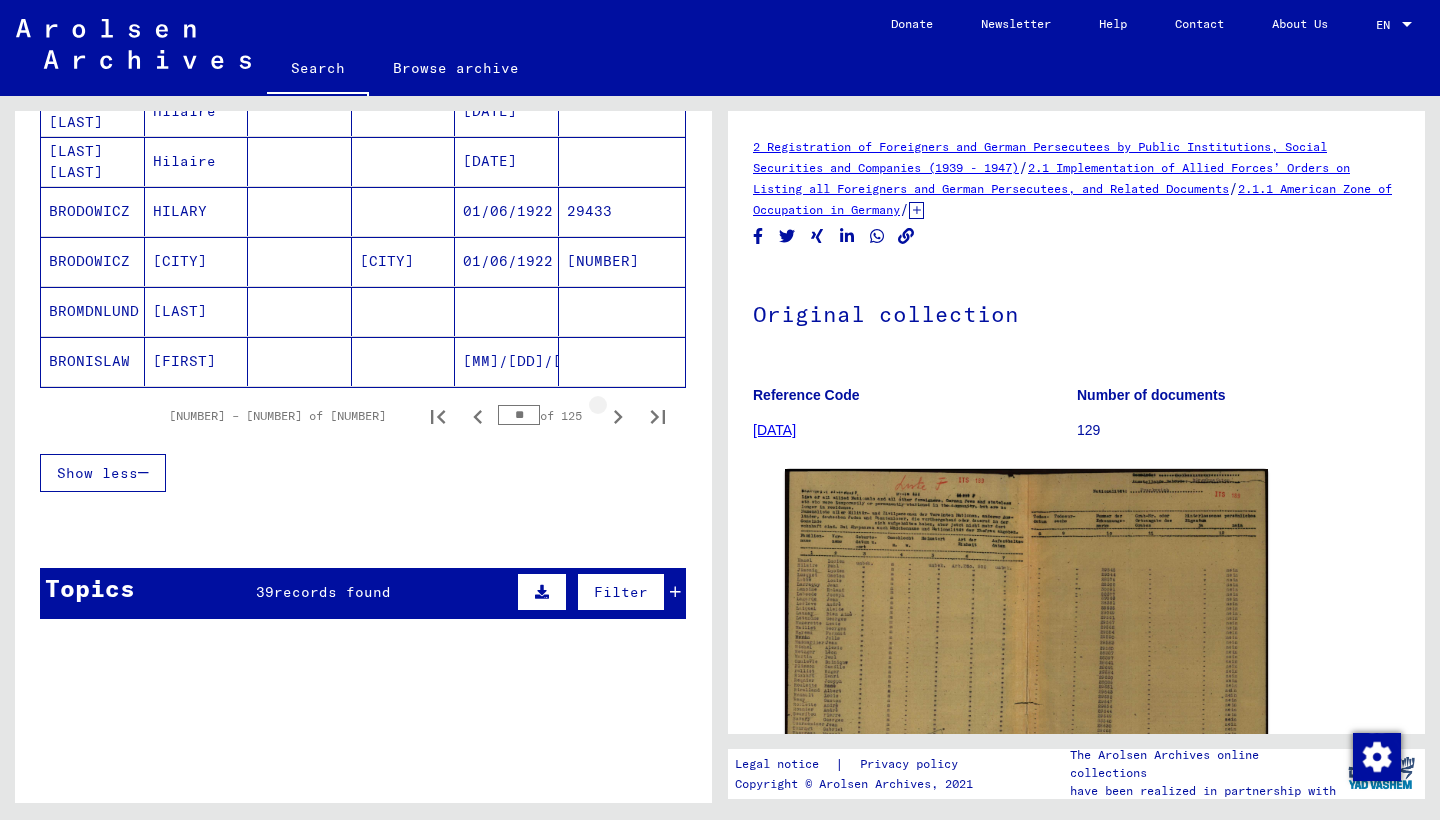 click 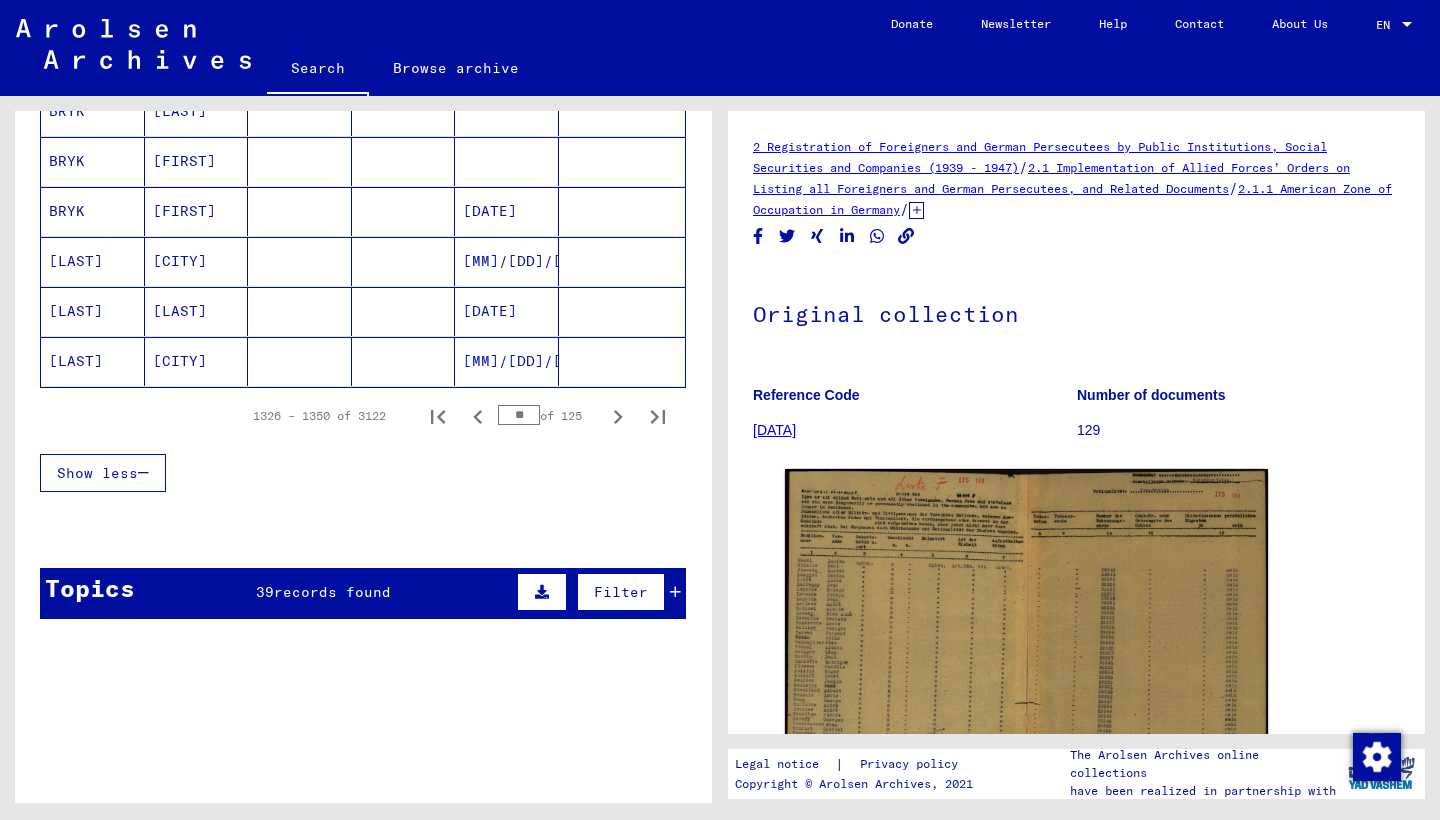 click 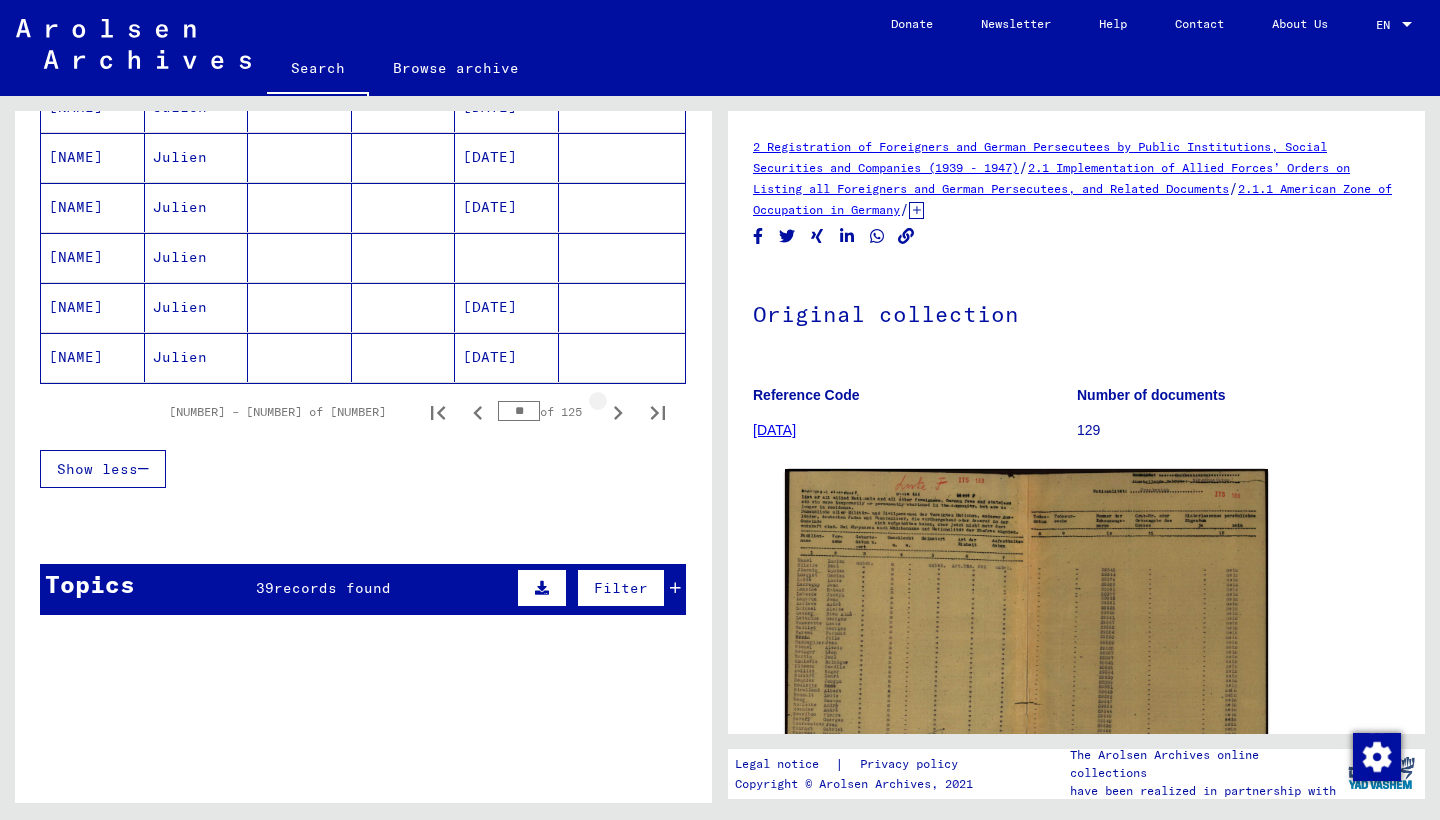 click 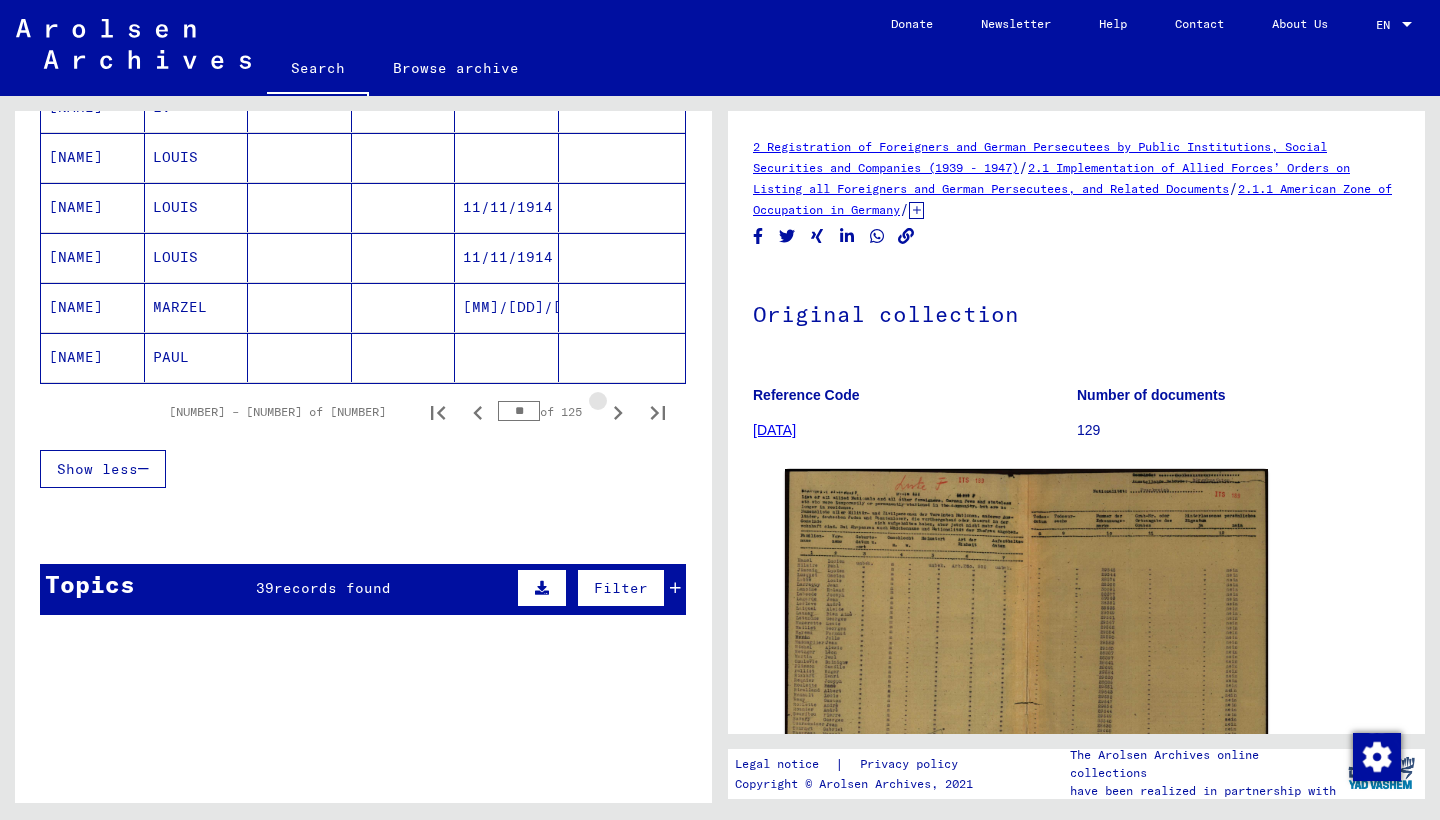 click 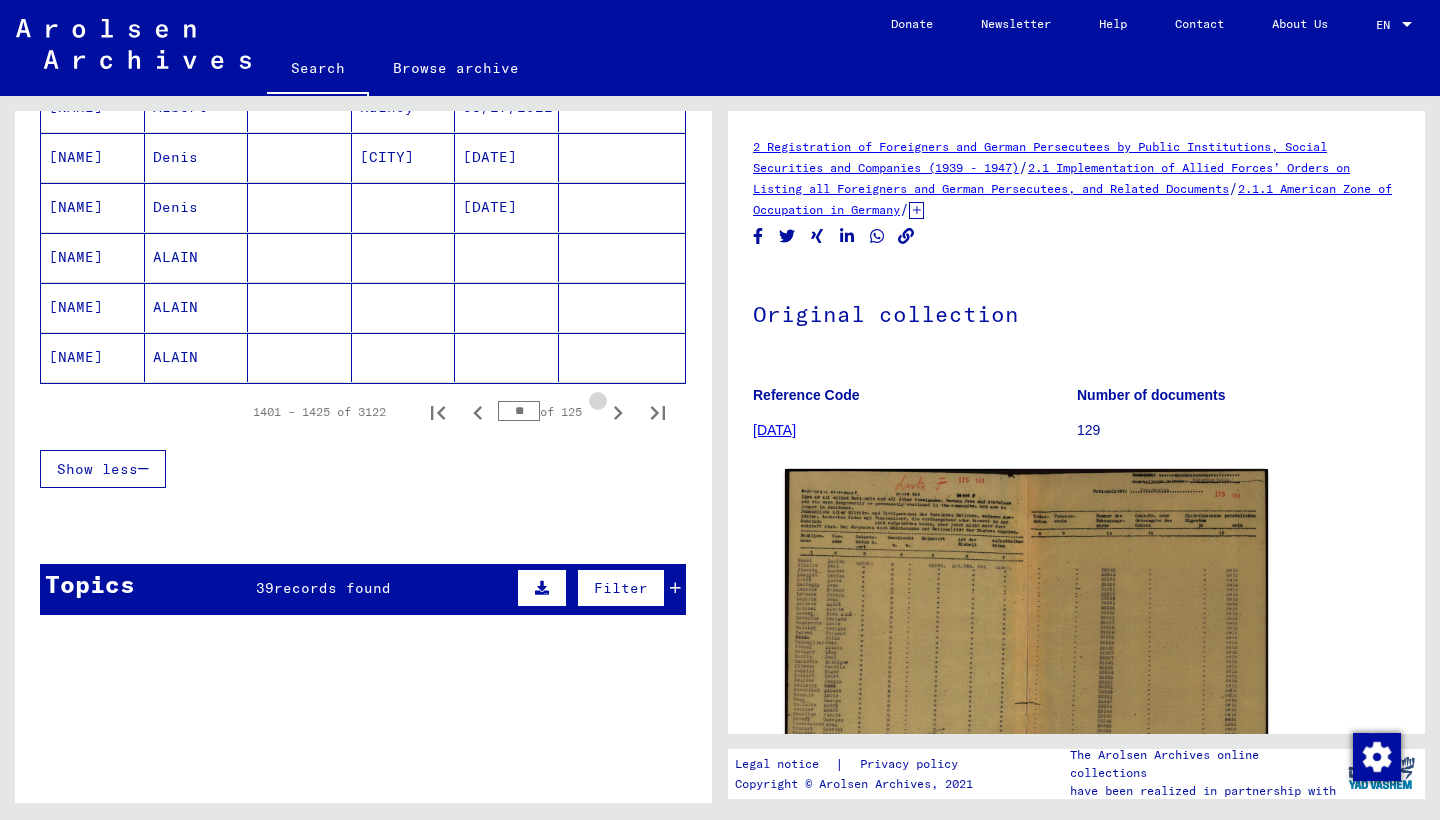 click 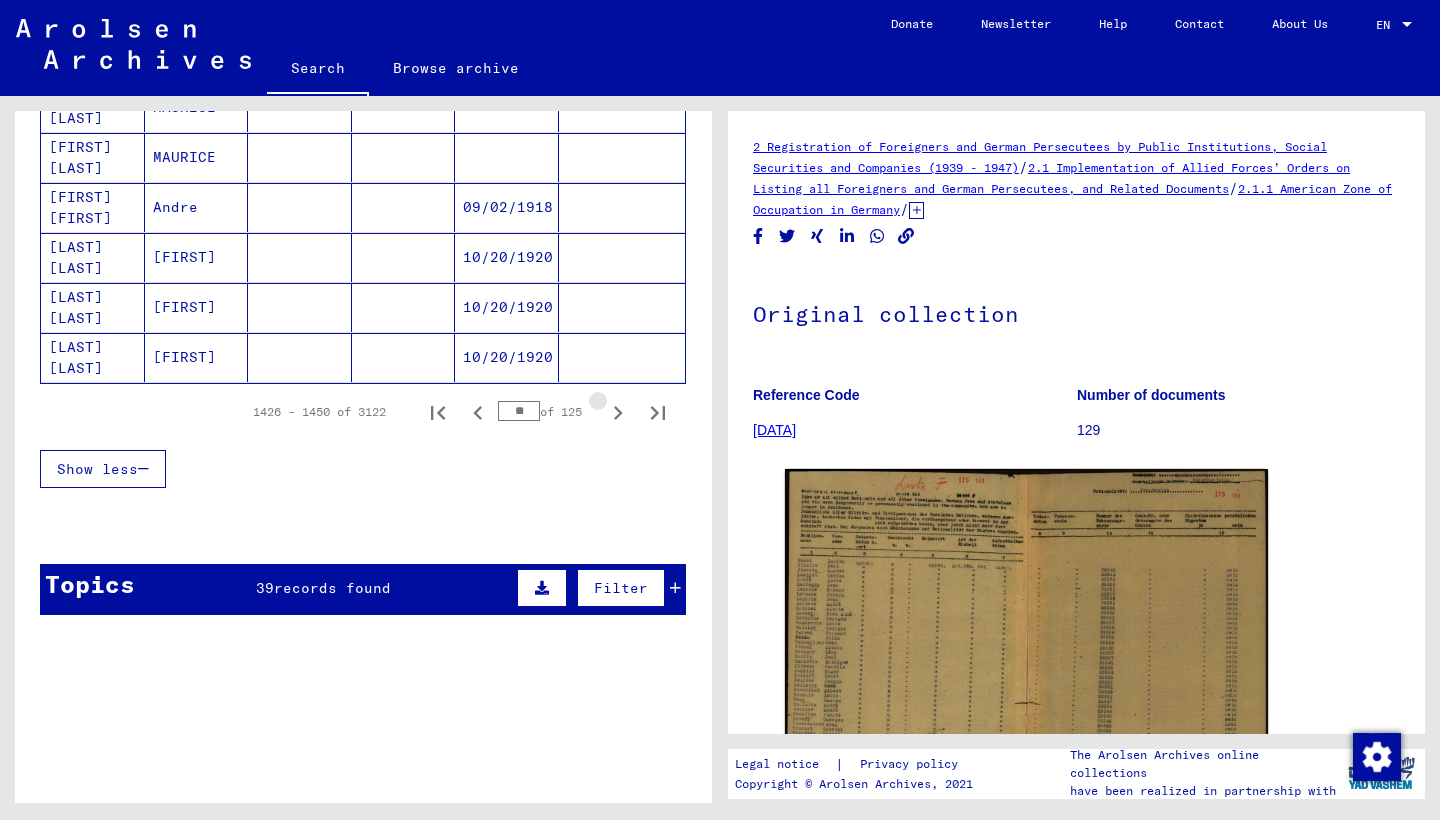 click 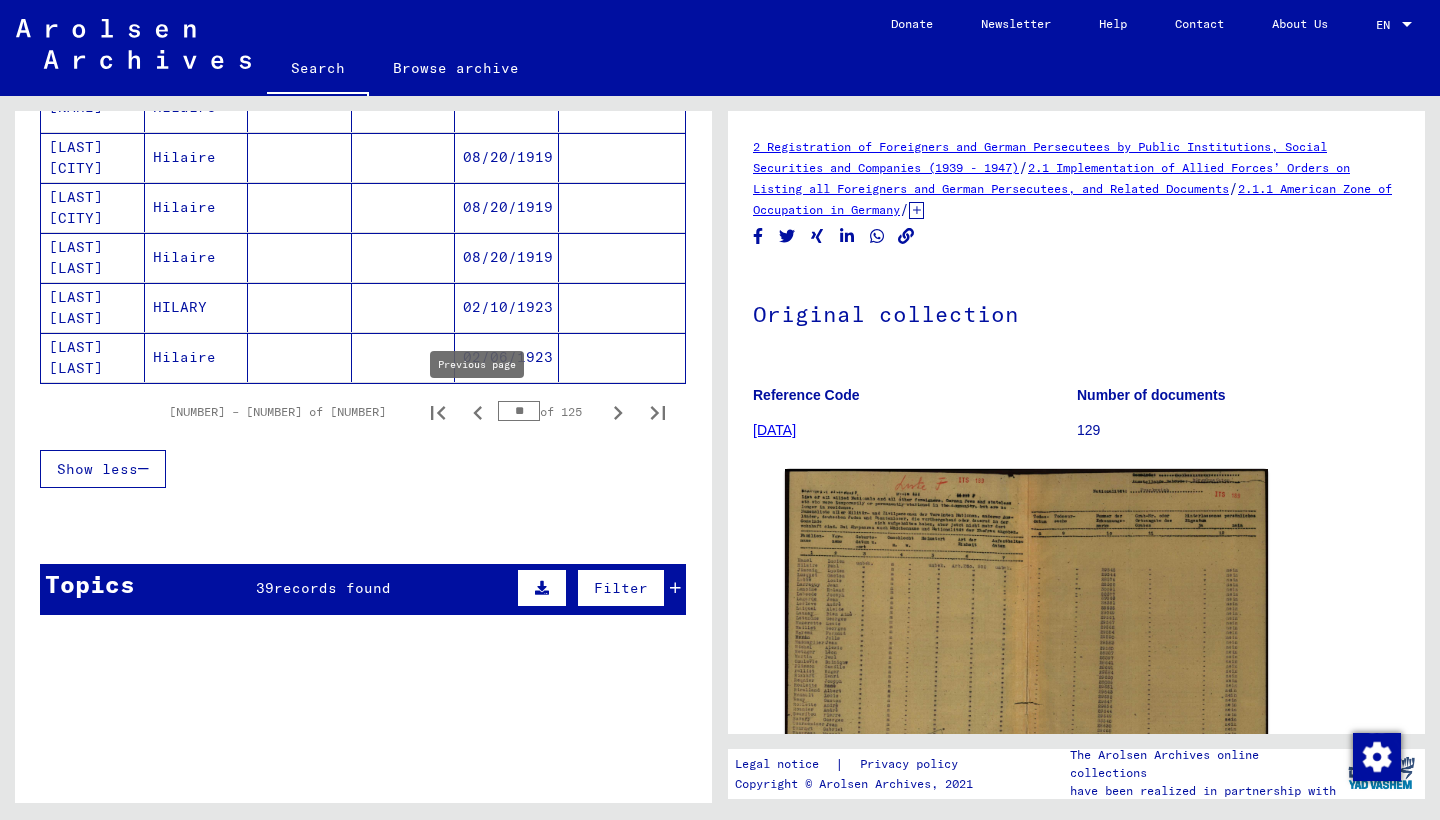 click 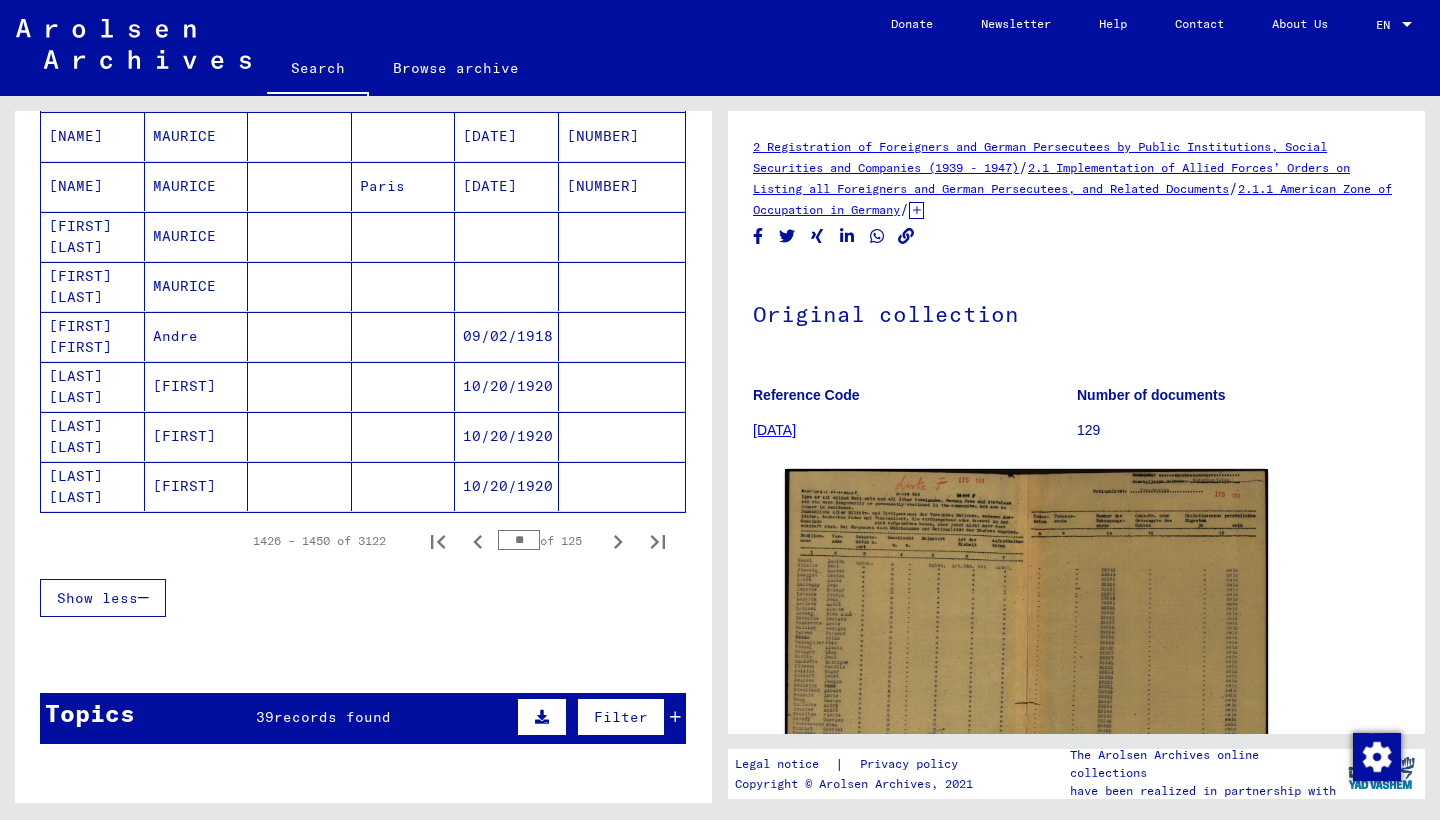 scroll, scrollTop: 1160, scrollLeft: 0, axis: vertical 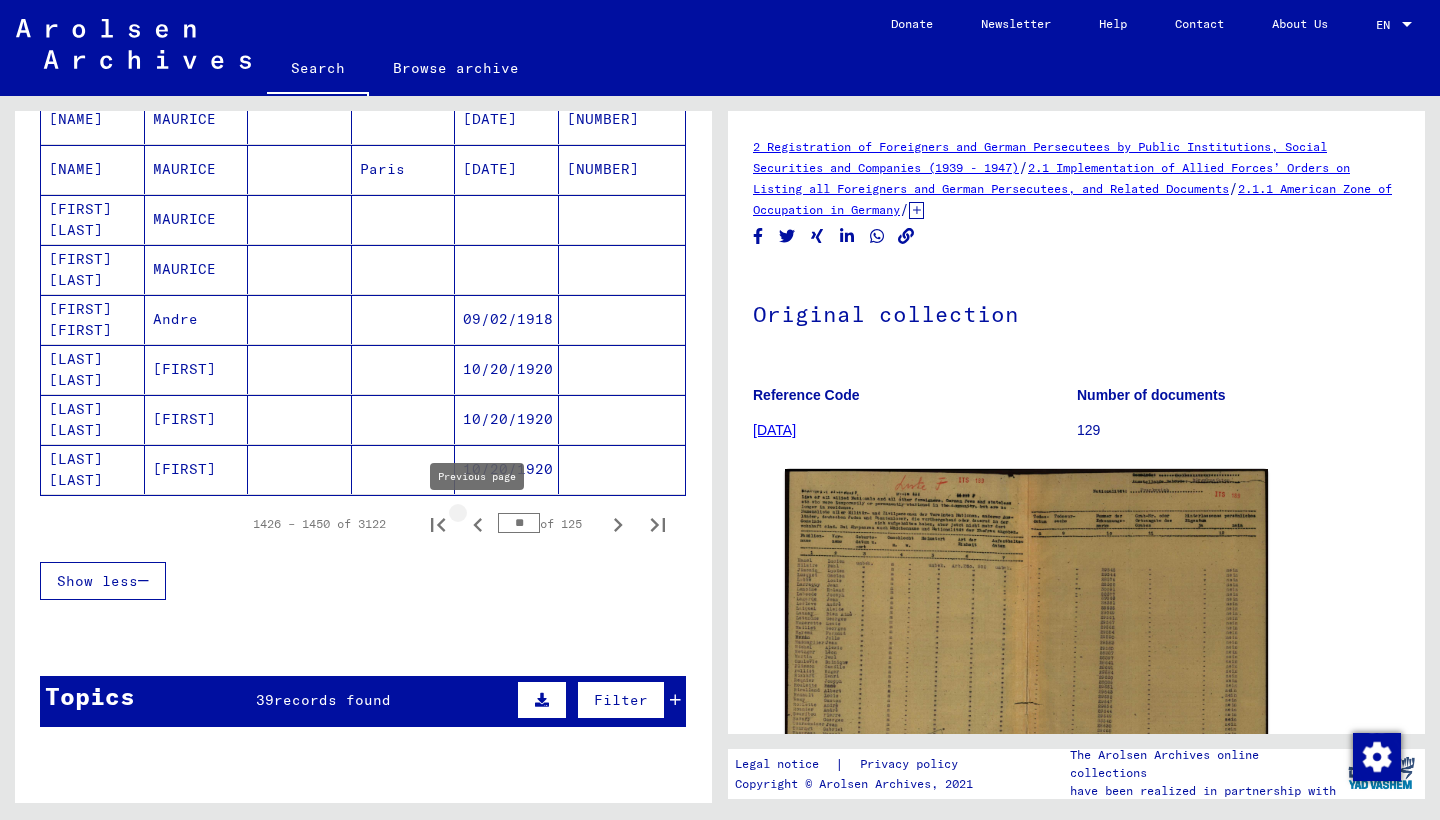 click 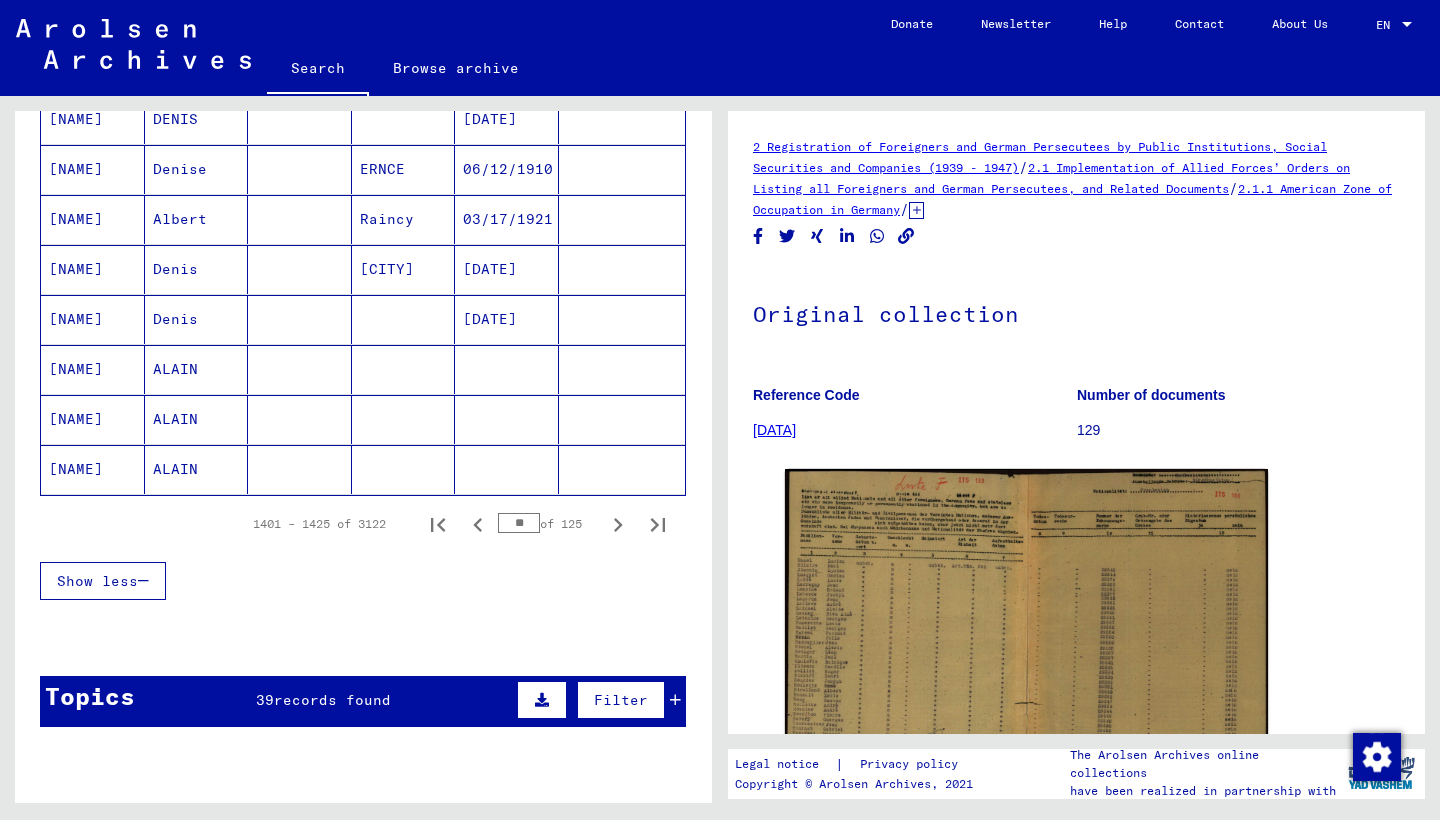 click 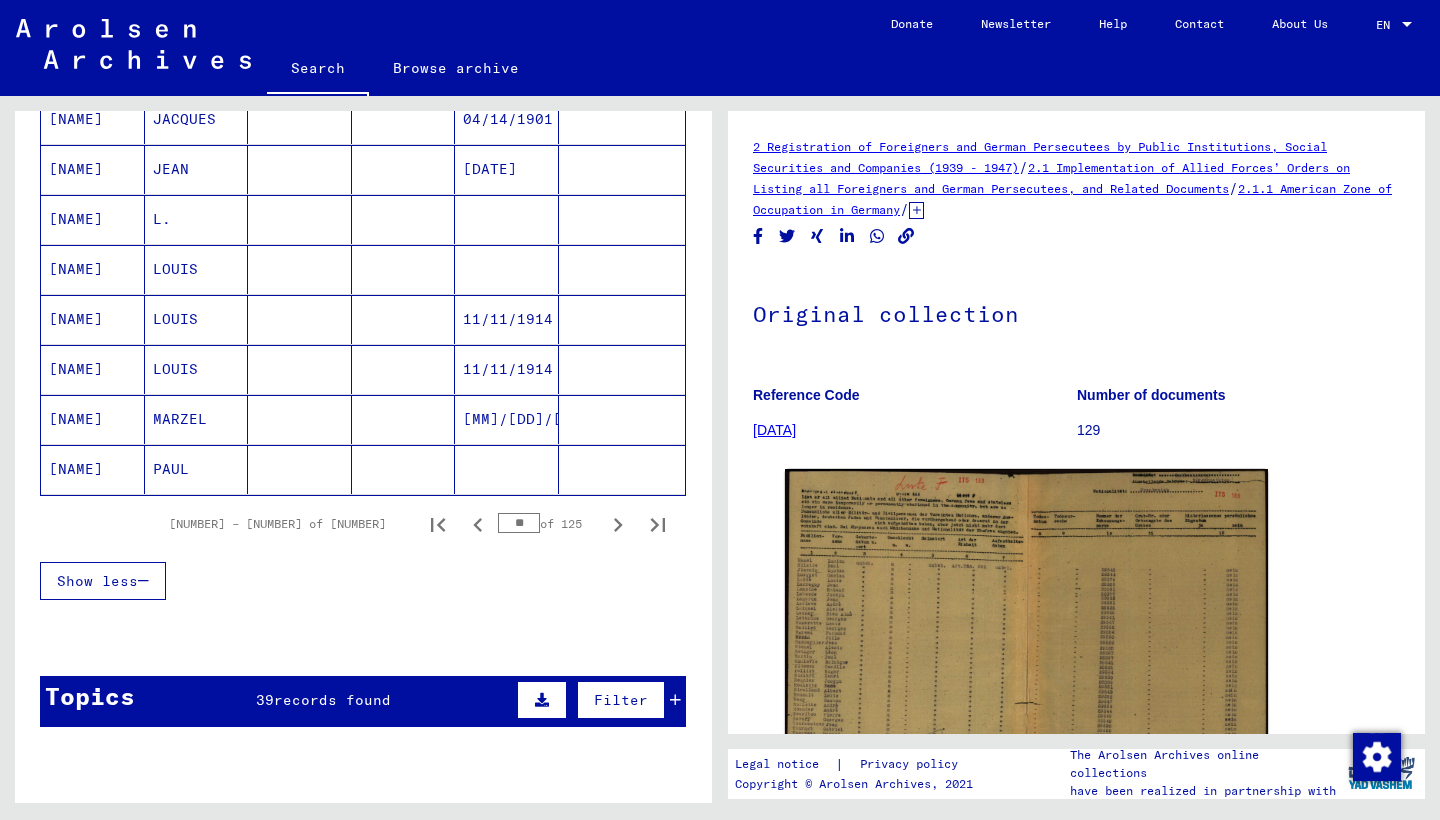 click 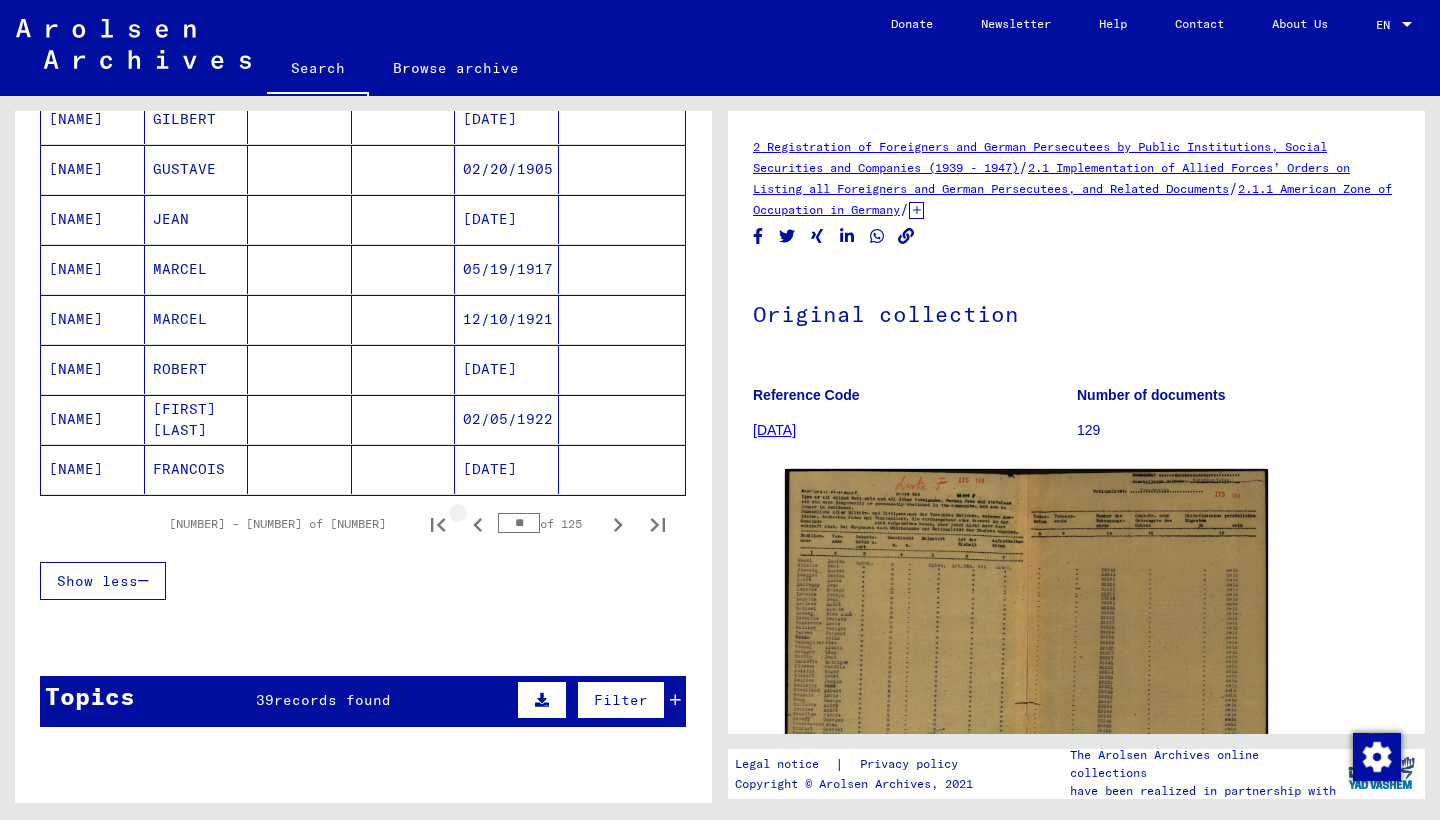 click 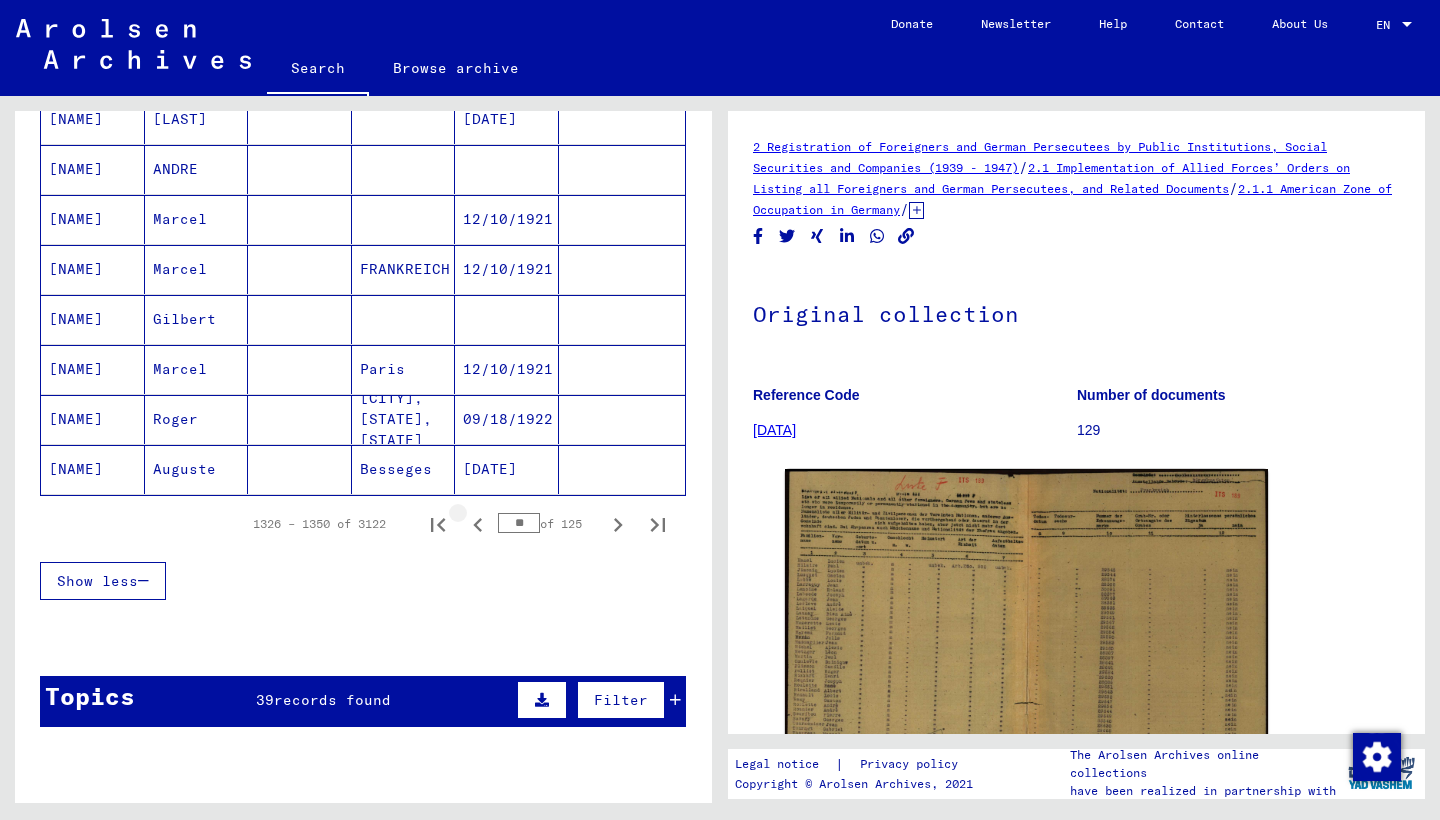 click 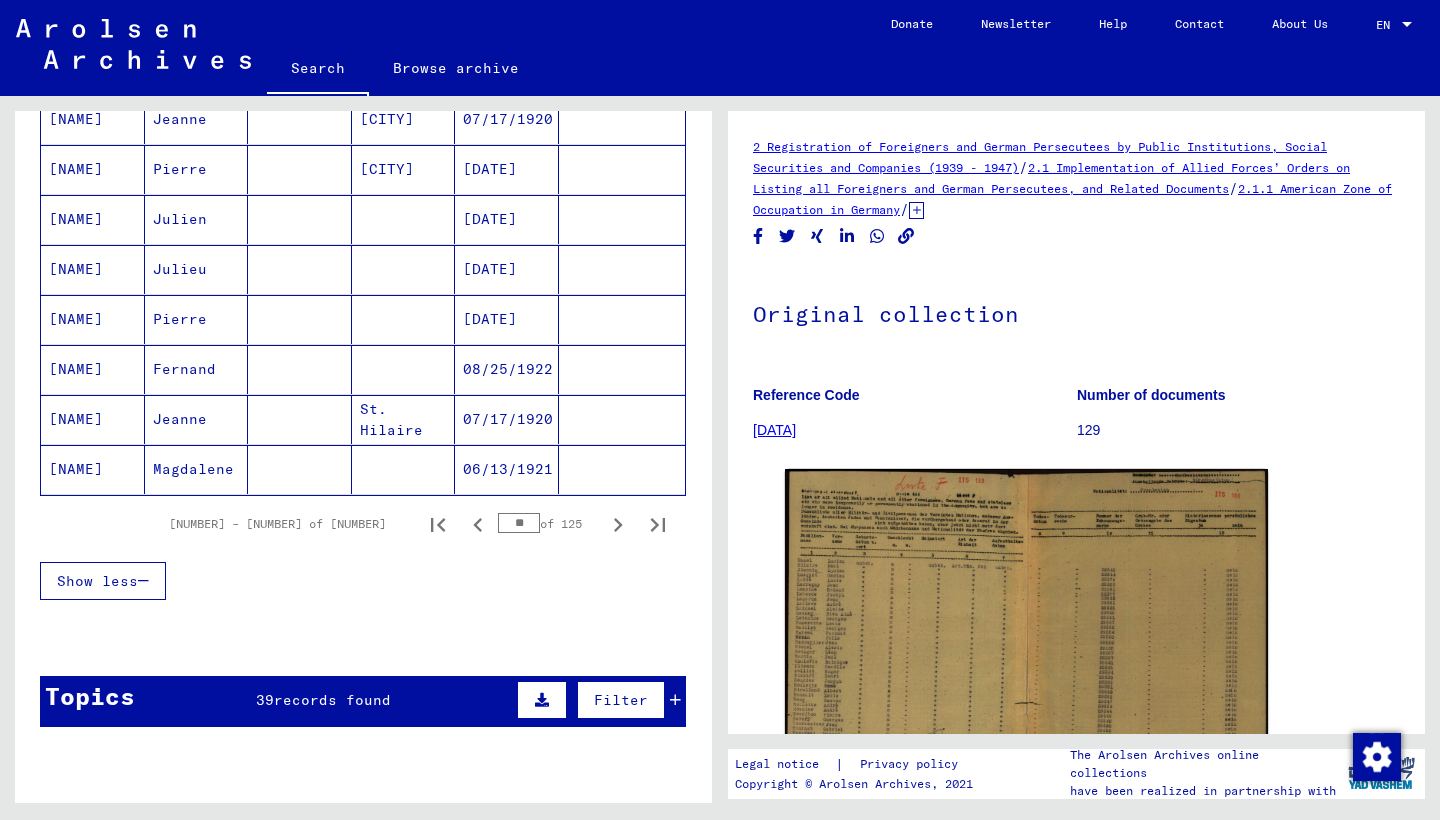 click 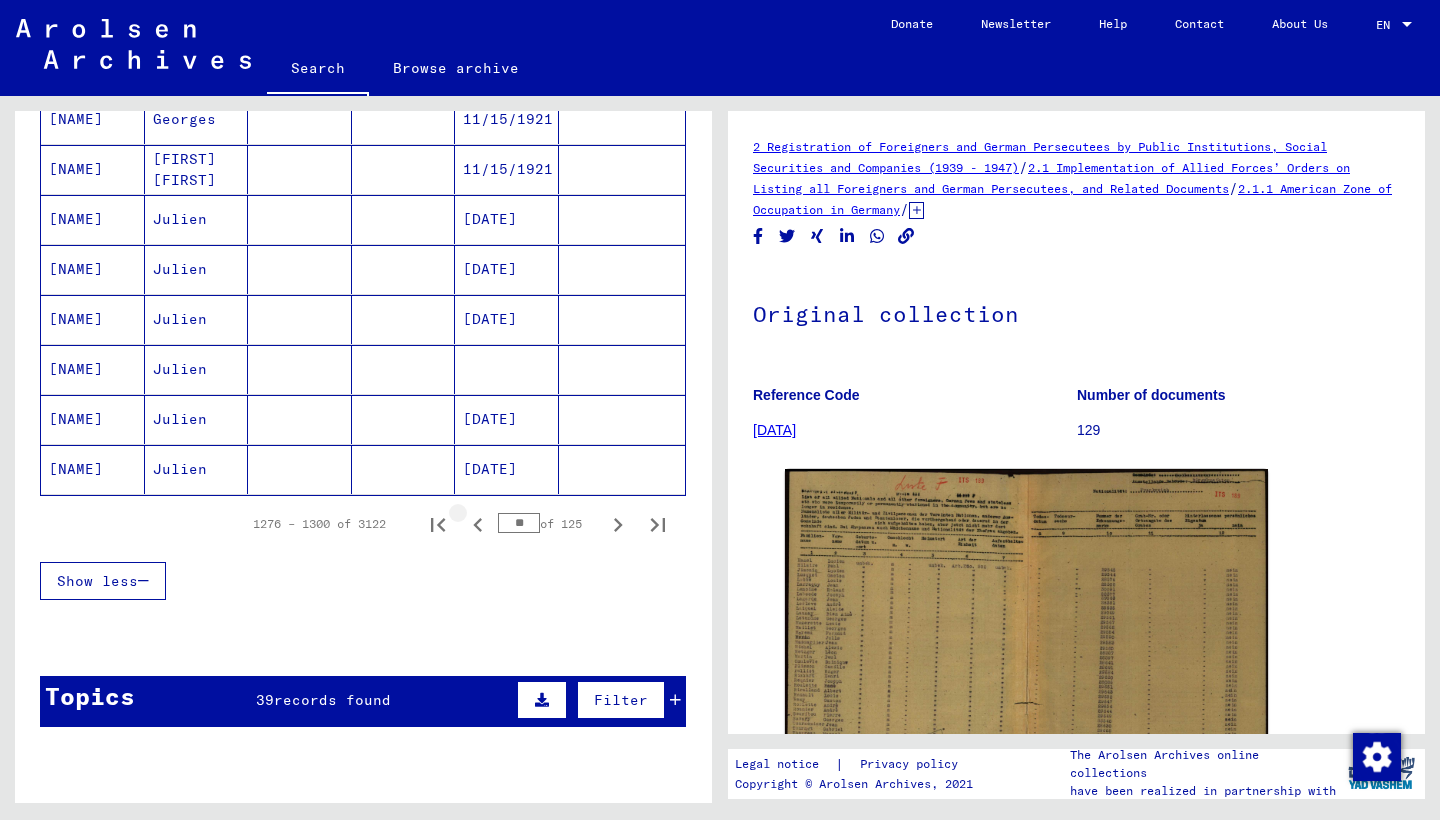 click 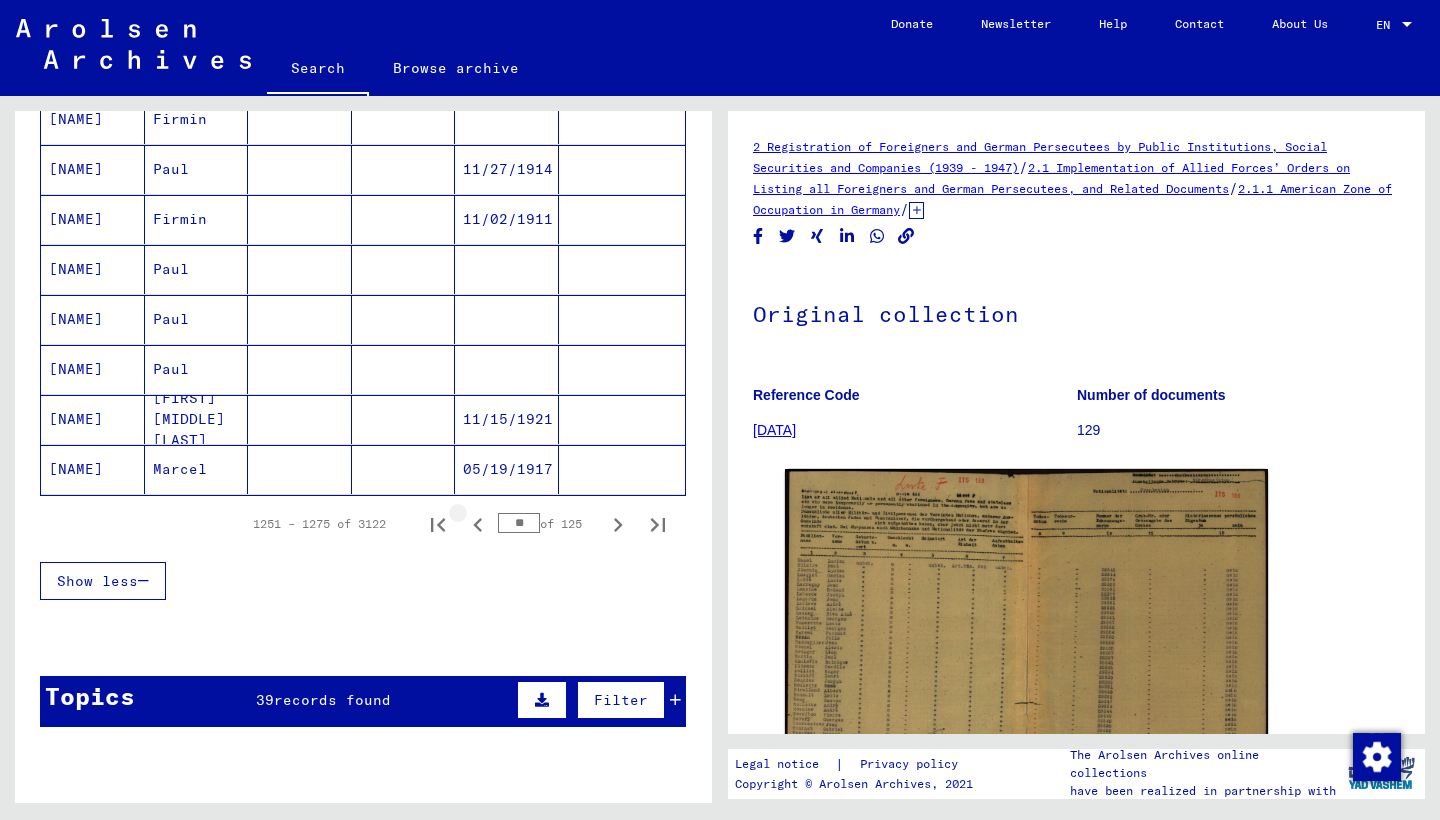 click 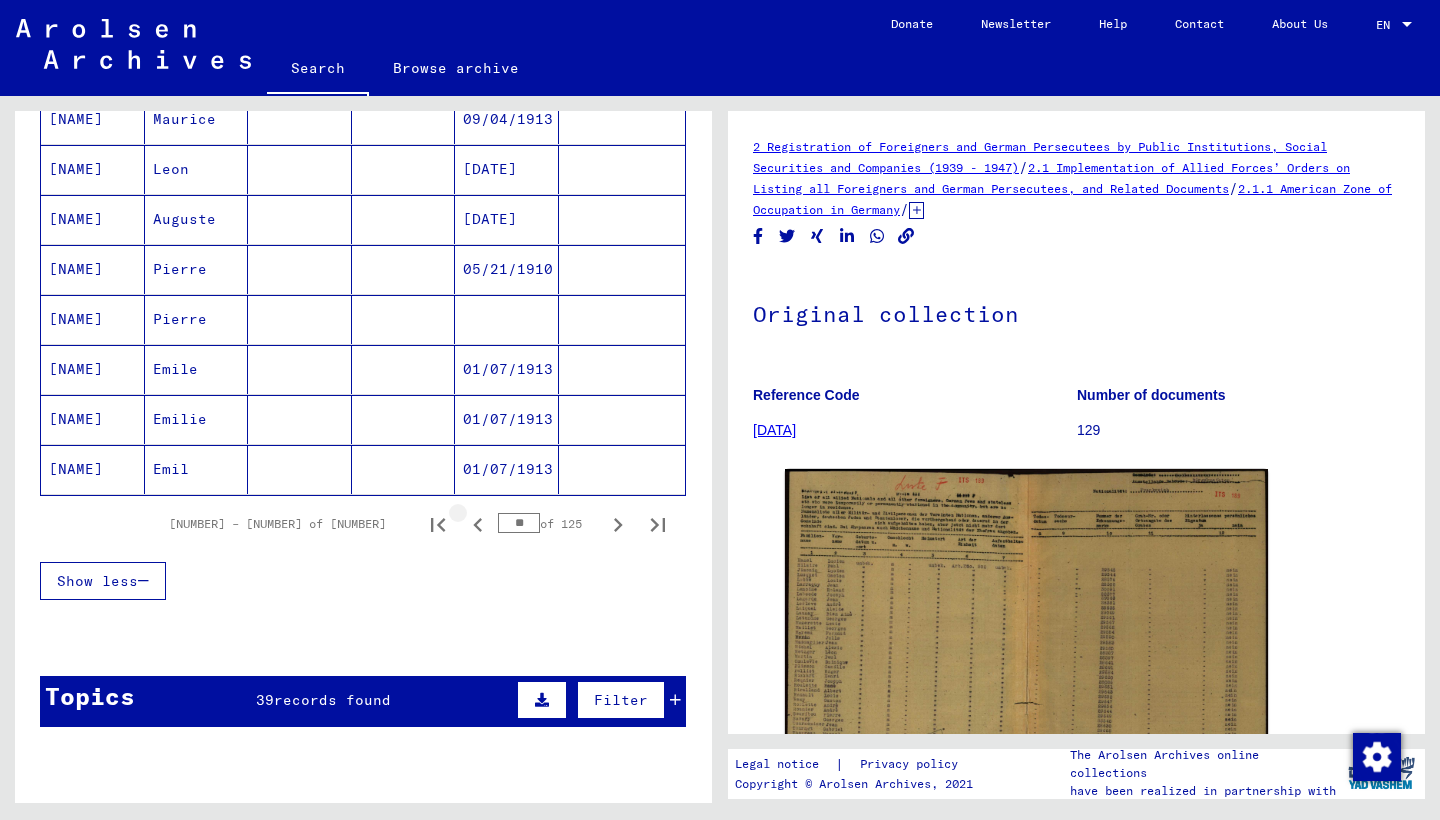 click 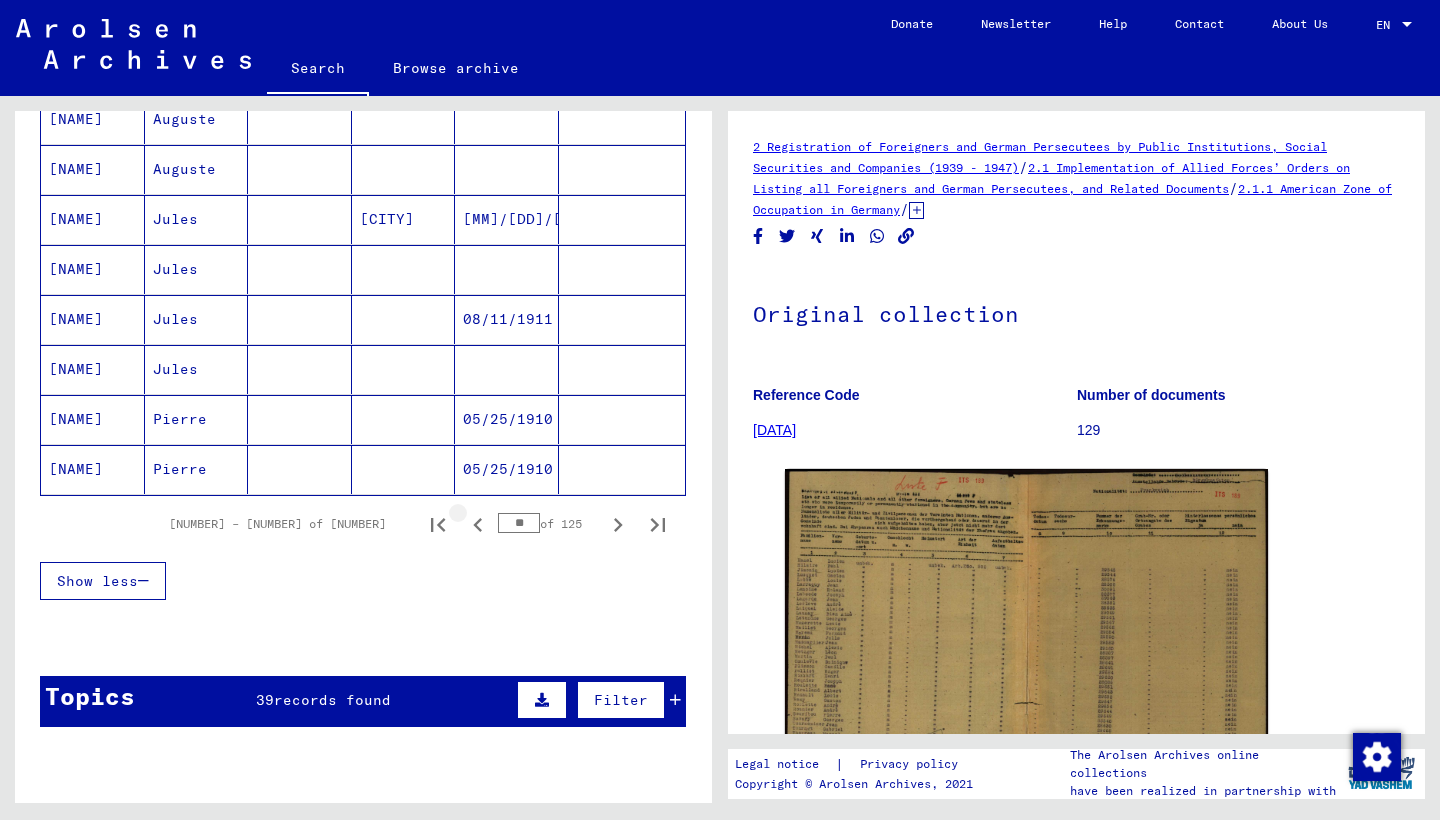 click 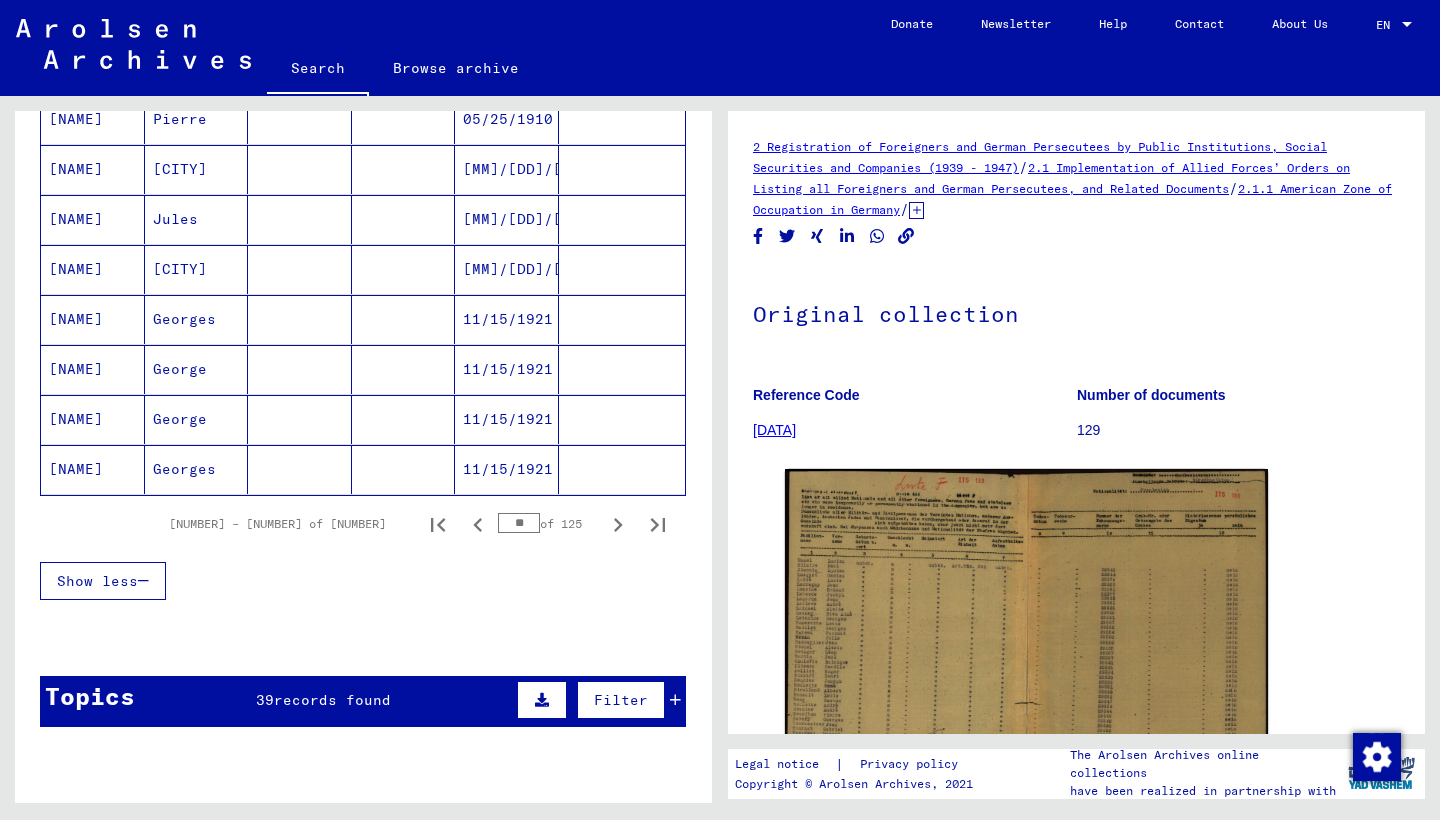 click 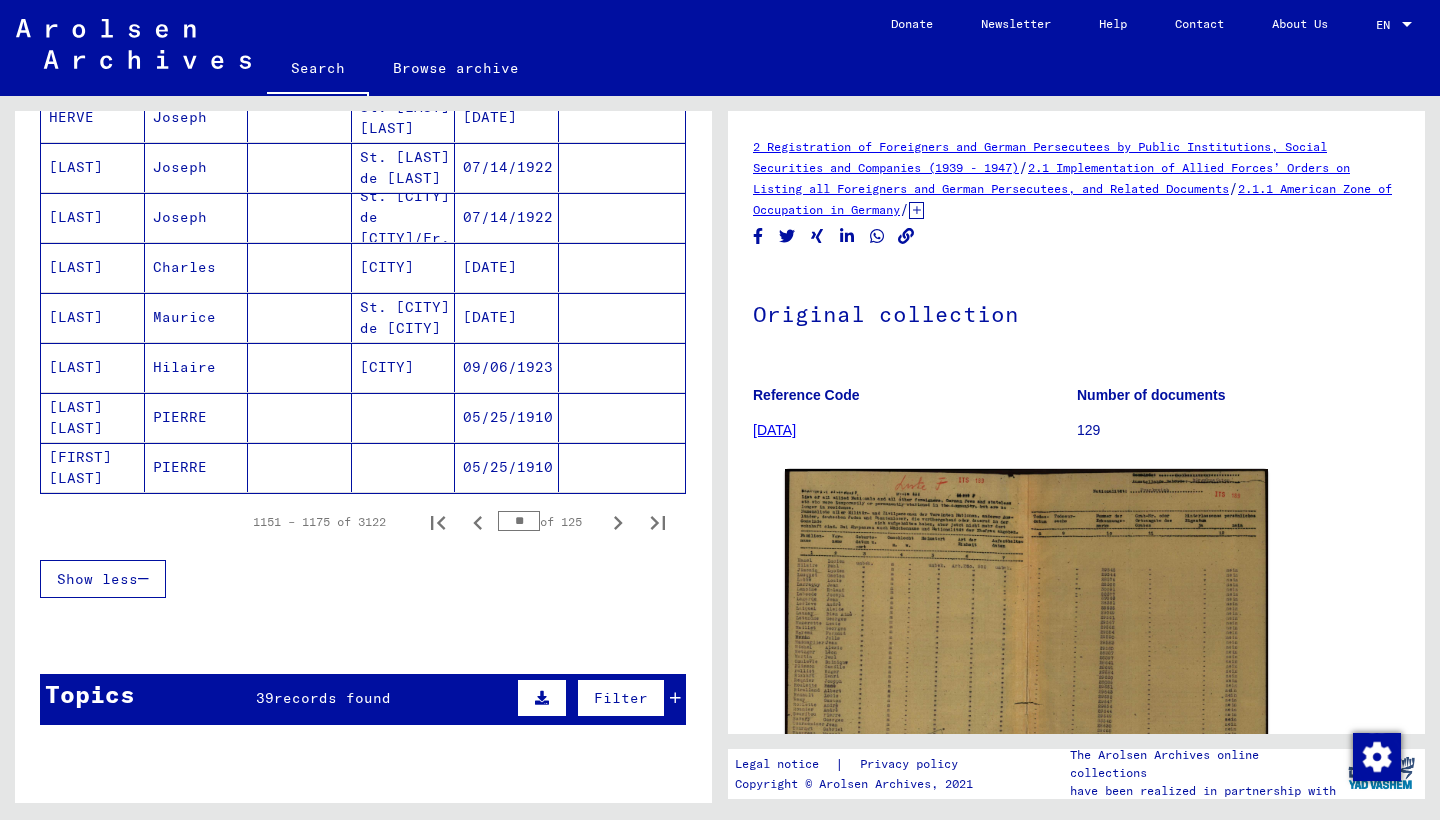 scroll, scrollTop: 1175, scrollLeft: 0, axis: vertical 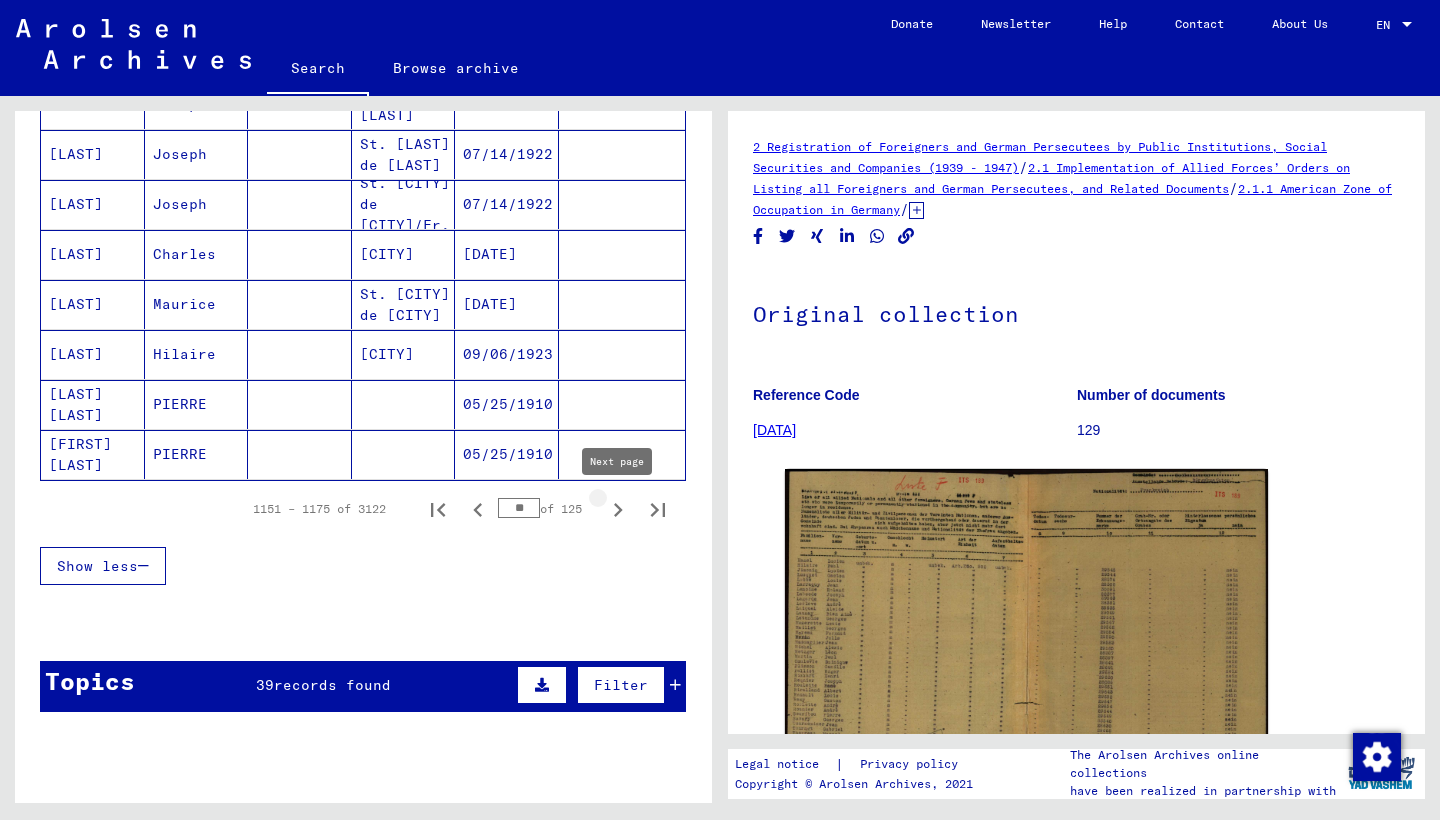 click 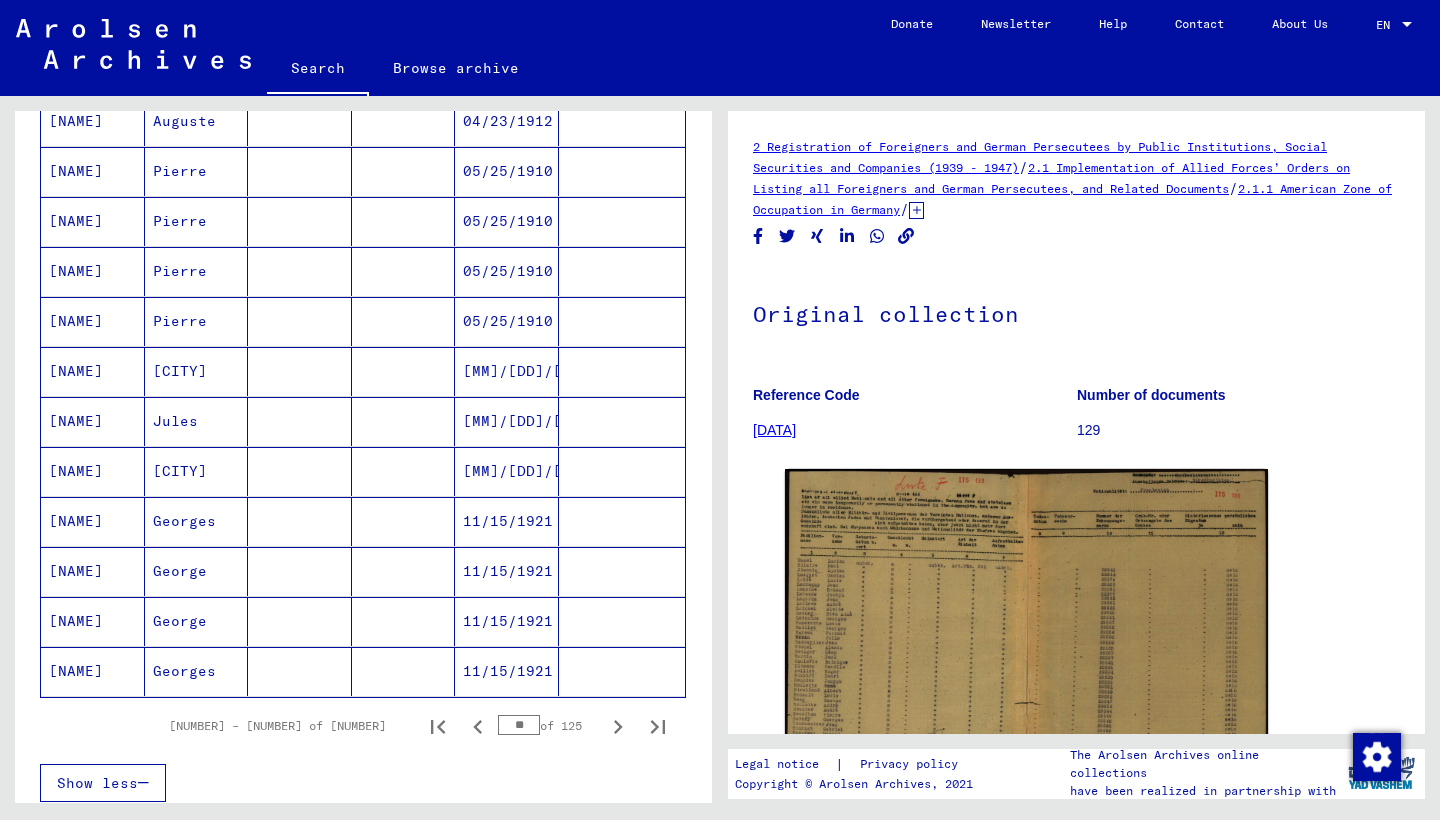 scroll, scrollTop: 970, scrollLeft: 0, axis: vertical 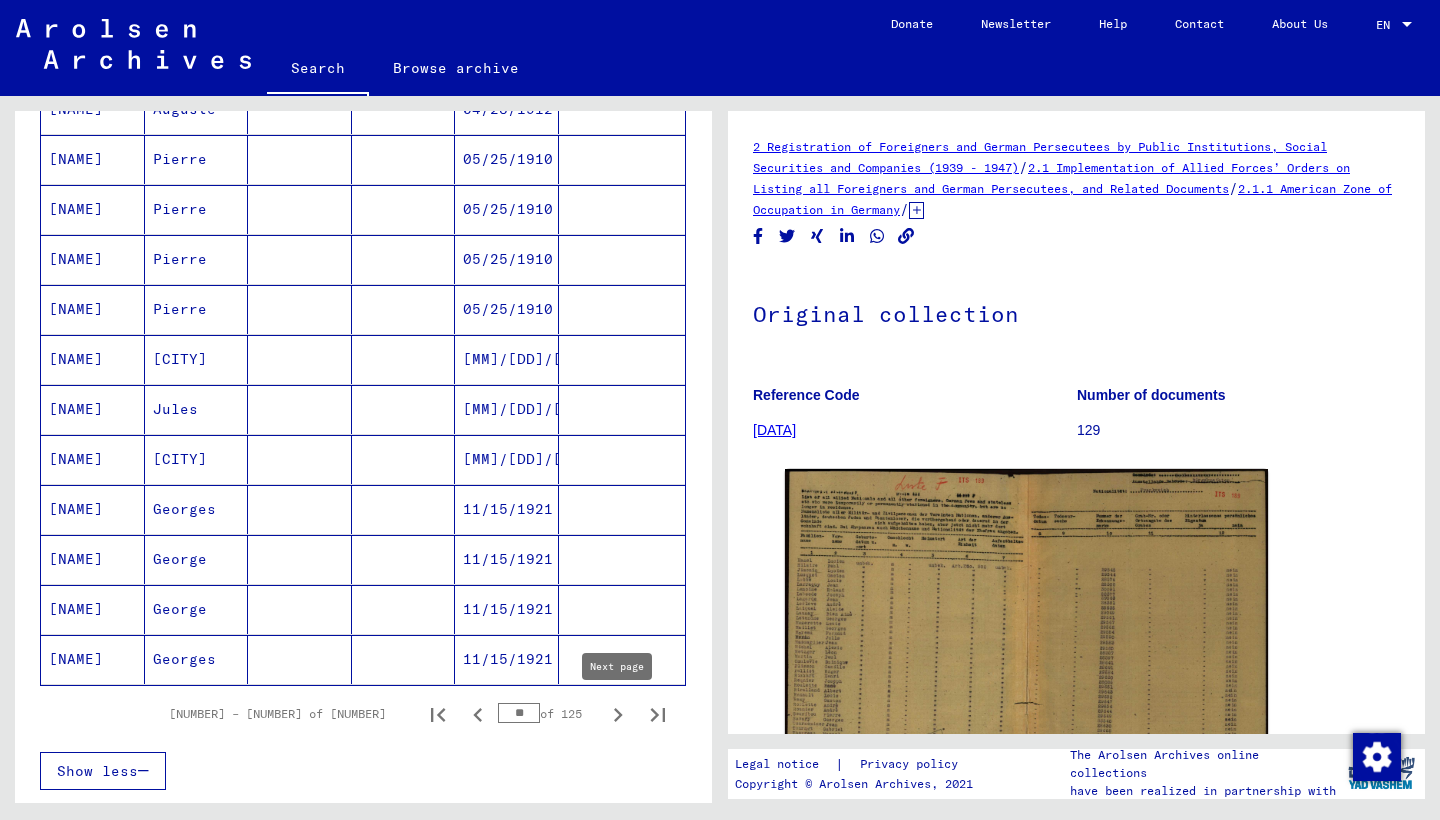 click 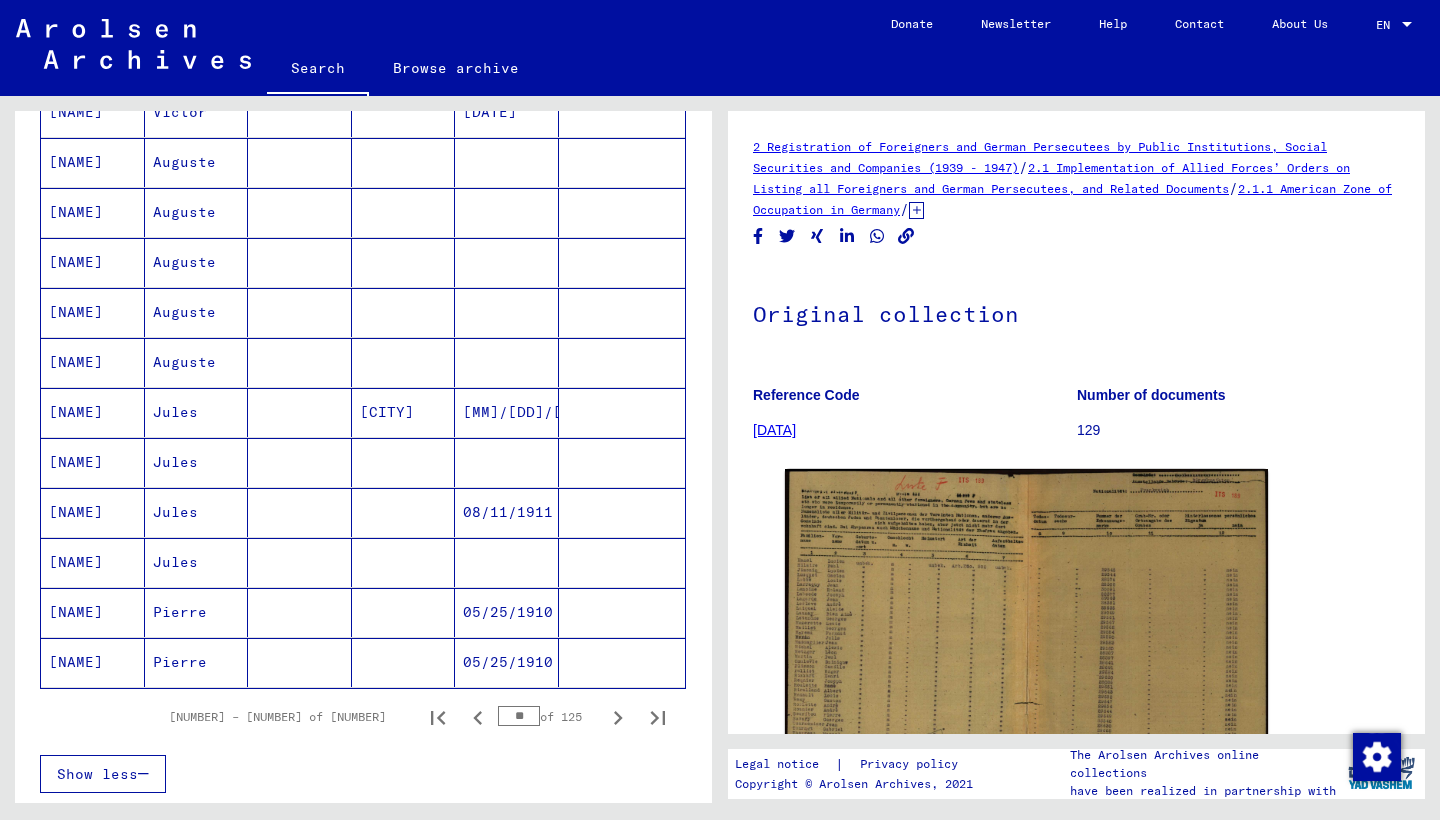 scroll, scrollTop: 984, scrollLeft: 0, axis: vertical 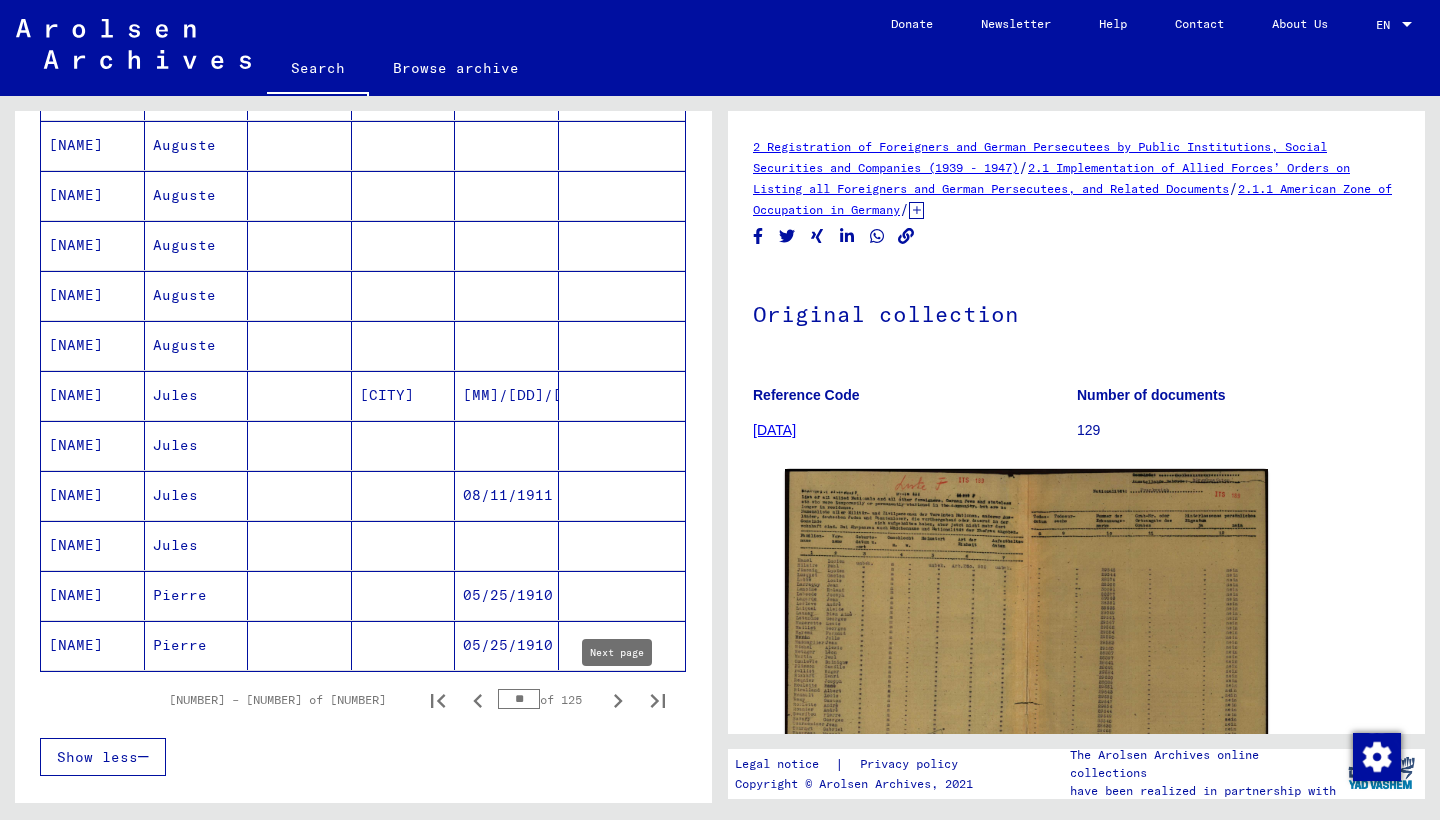 click 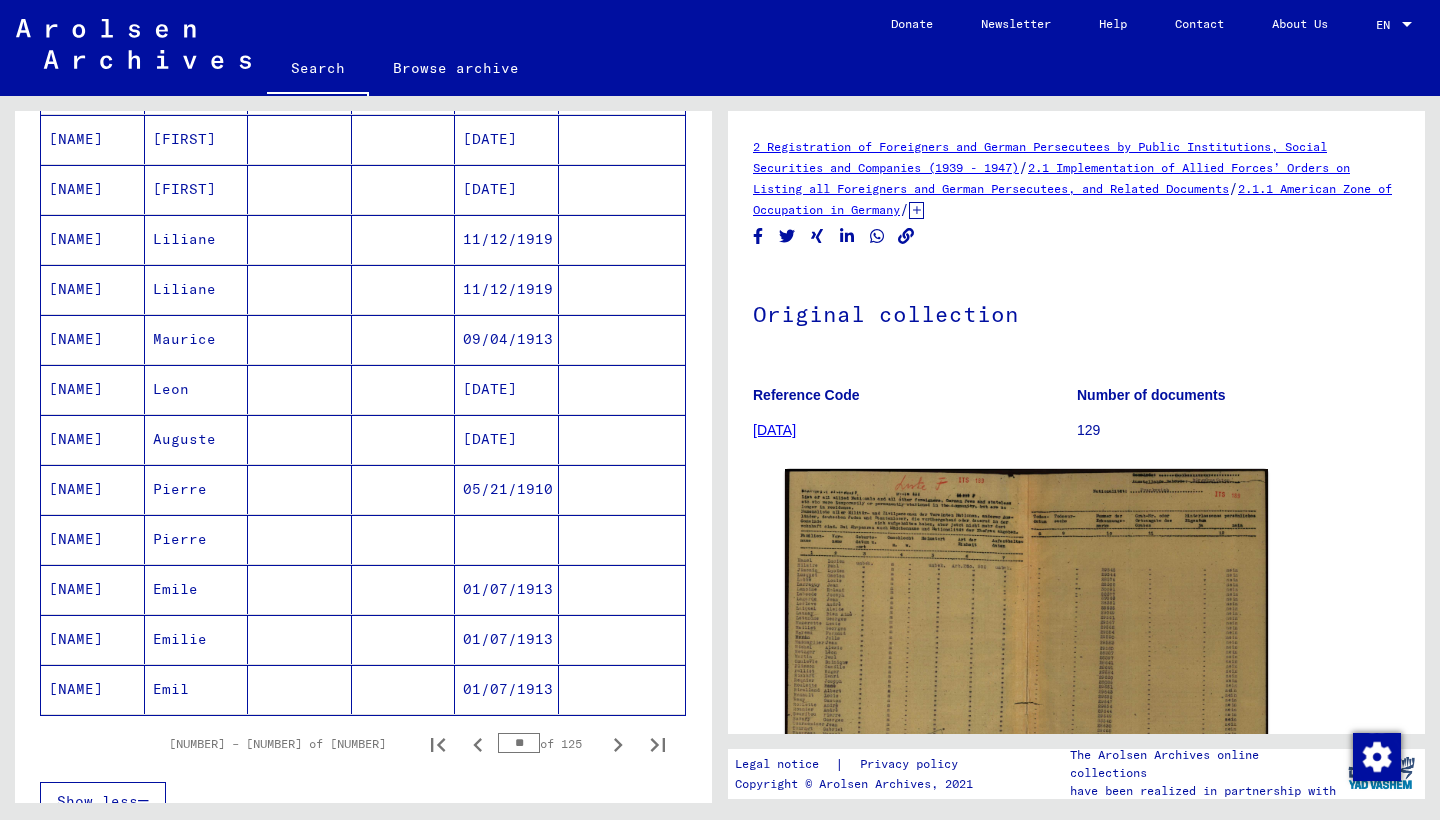 scroll, scrollTop: 954, scrollLeft: 0, axis: vertical 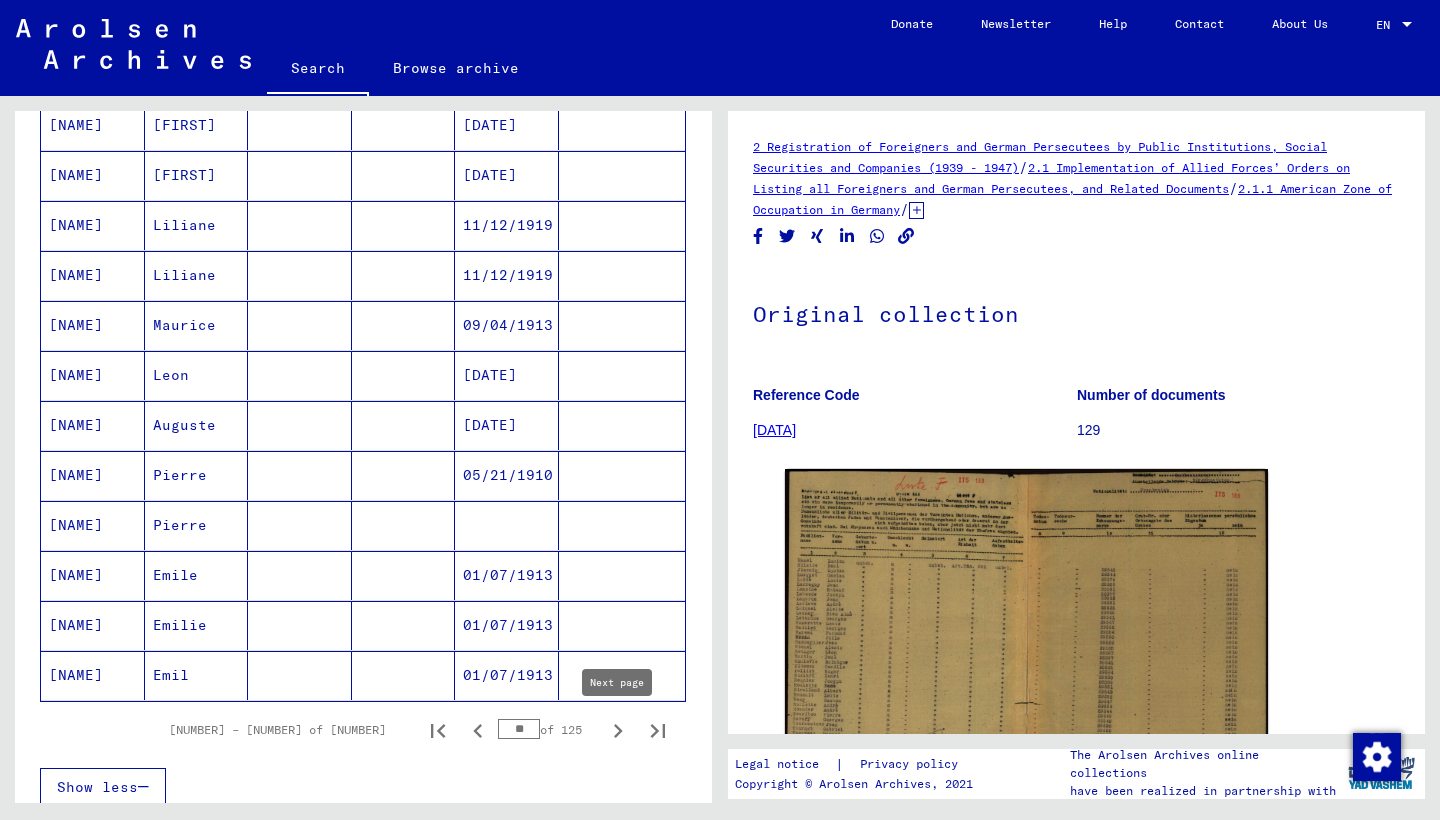 click 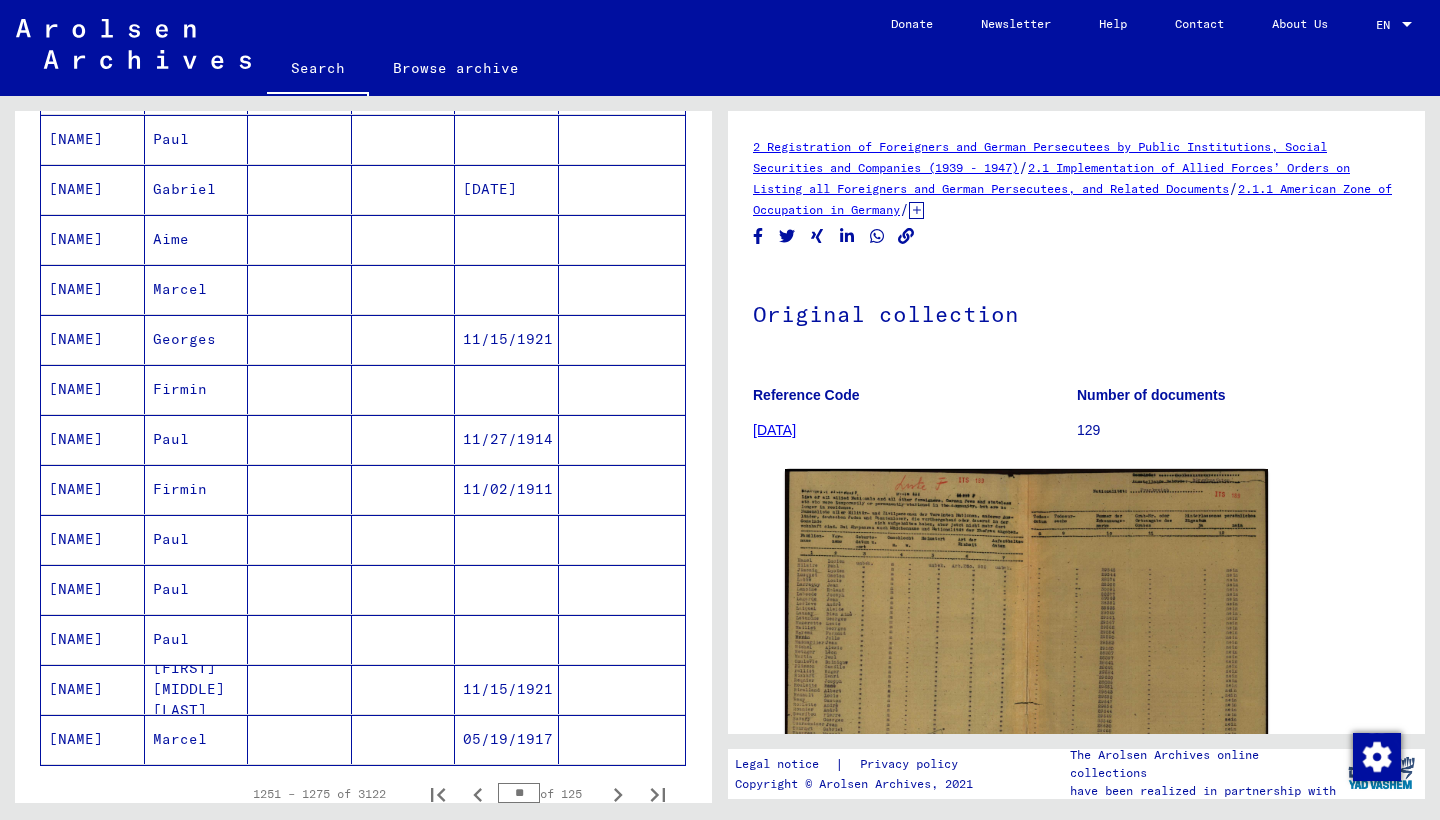 scroll, scrollTop: 910, scrollLeft: 0, axis: vertical 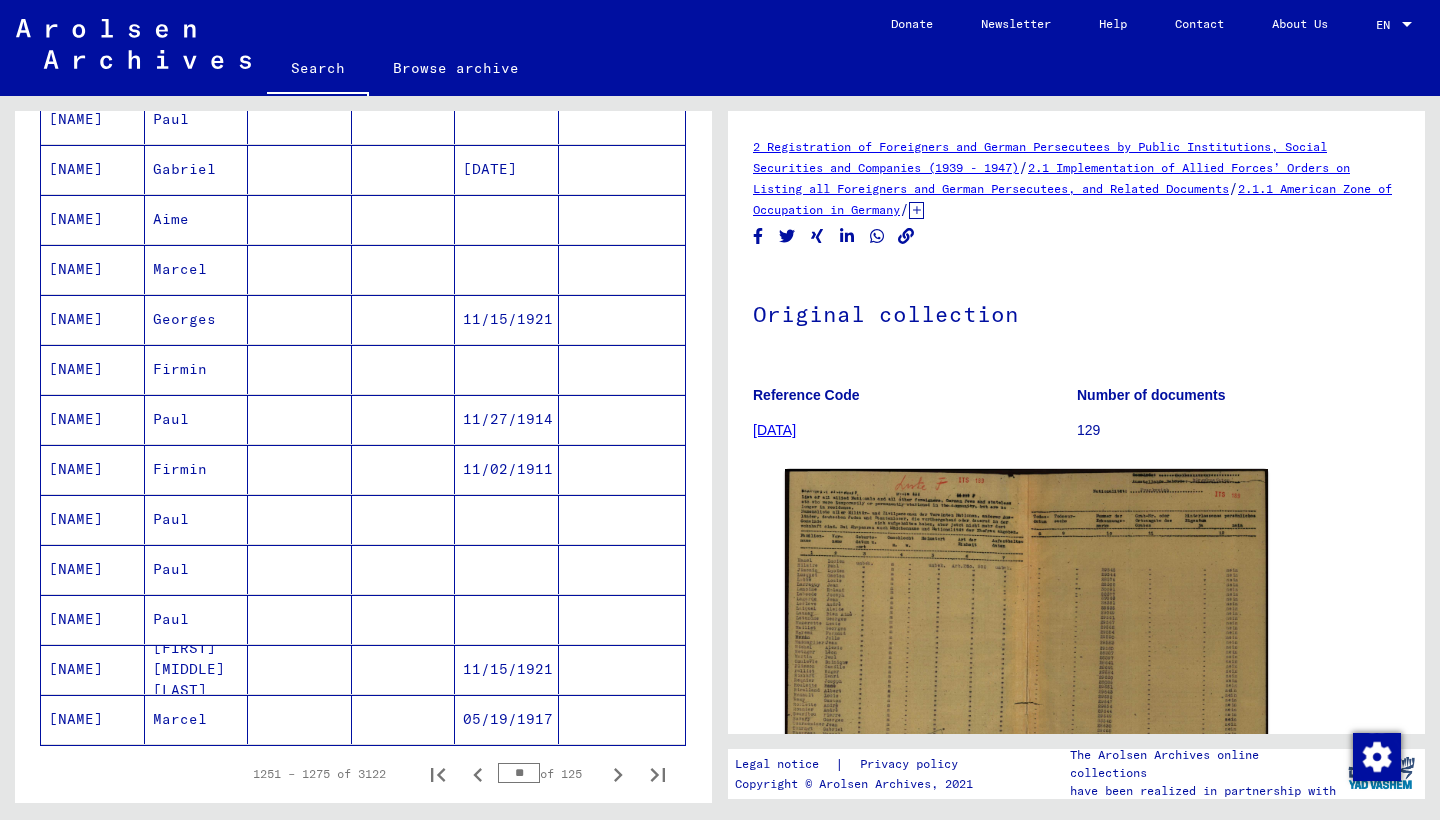 click on "[NAME]" at bounding box center (93, 569) 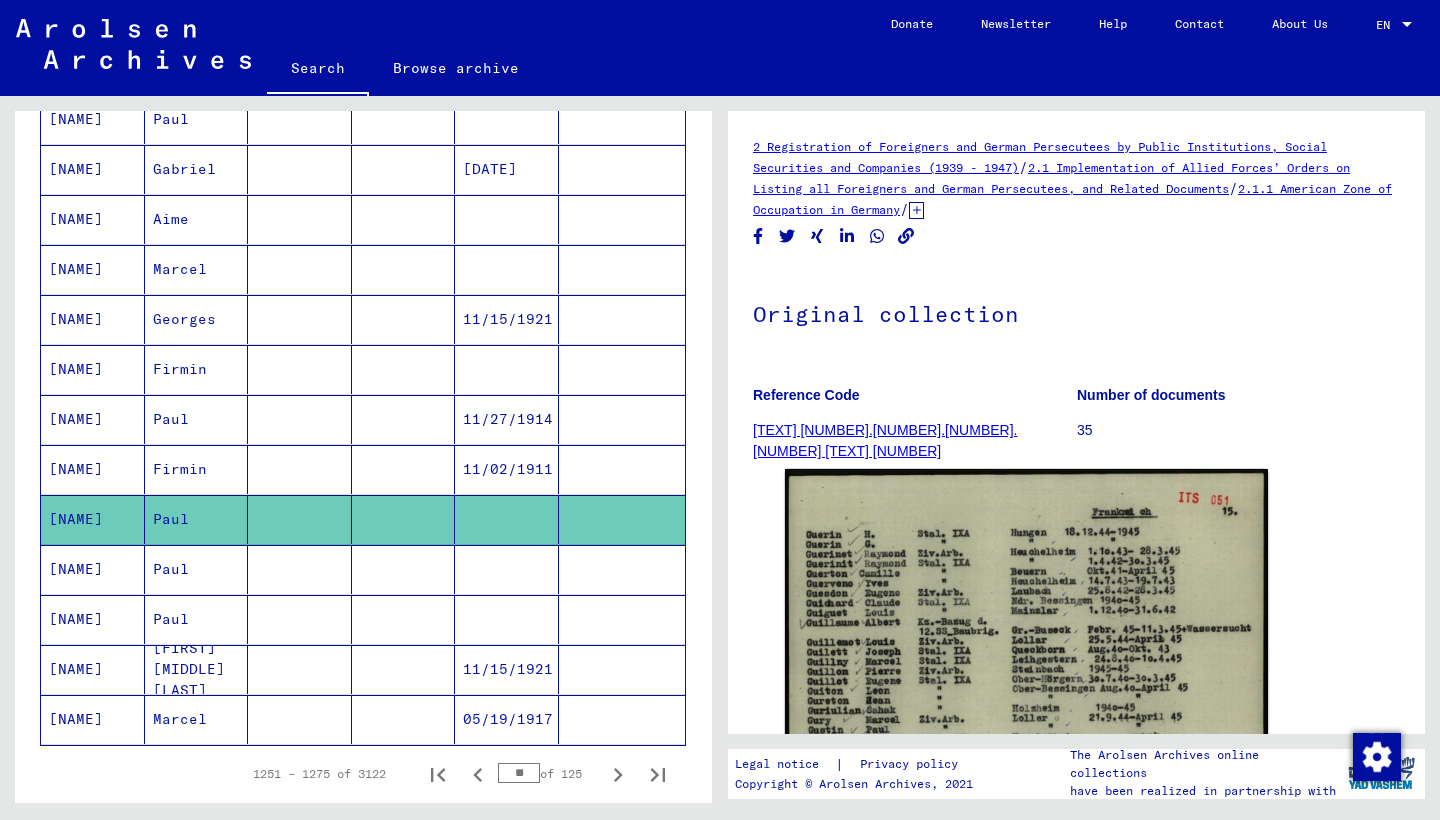 scroll, scrollTop: 0, scrollLeft: 0, axis: both 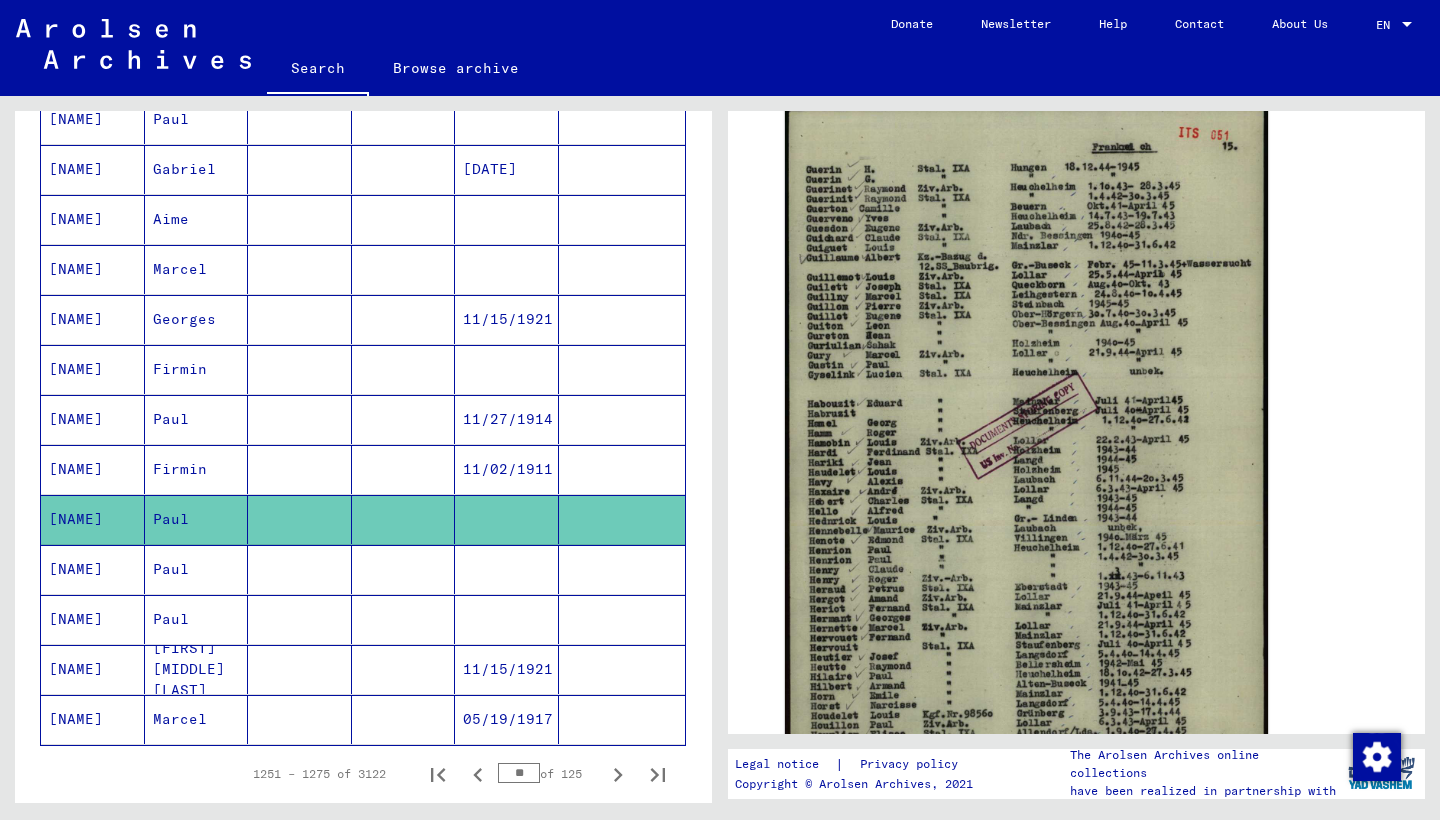 click on "Paul" at bounding box center [197, 619] 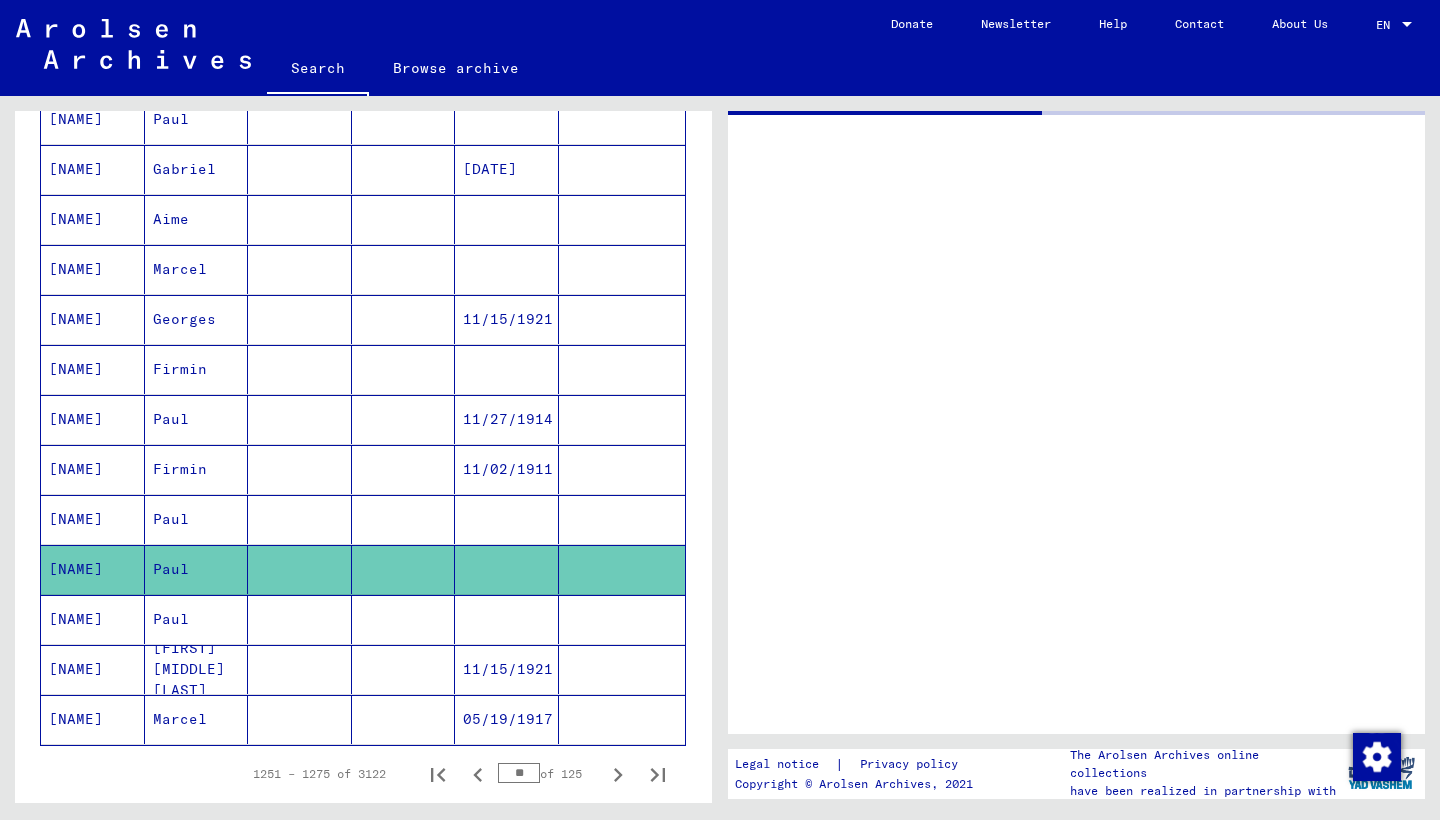 scroll, scrollTop: 0, scrollLeft: 0, axis: both 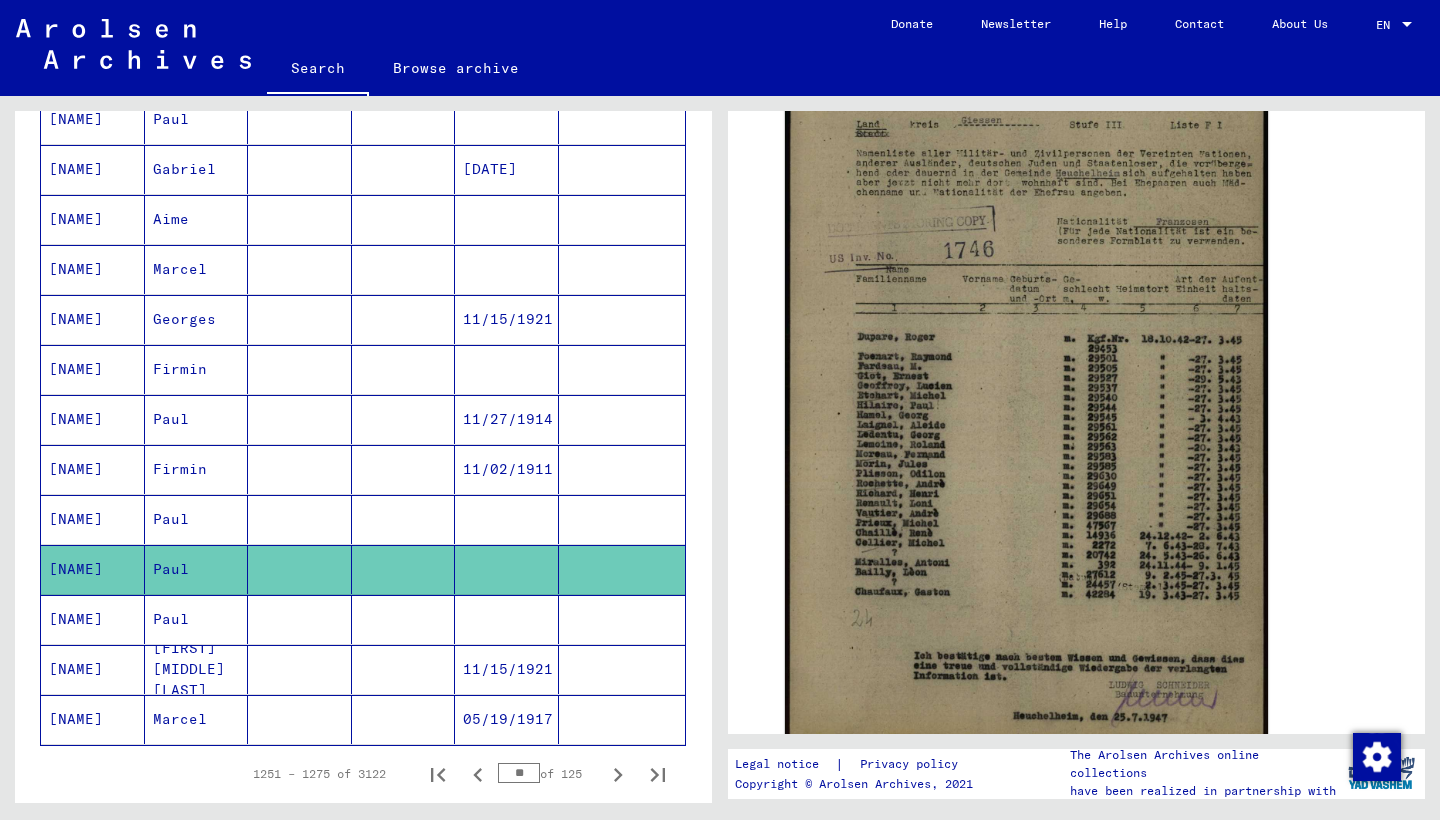 click on "[NAME]" at bounding box center (93, 669) 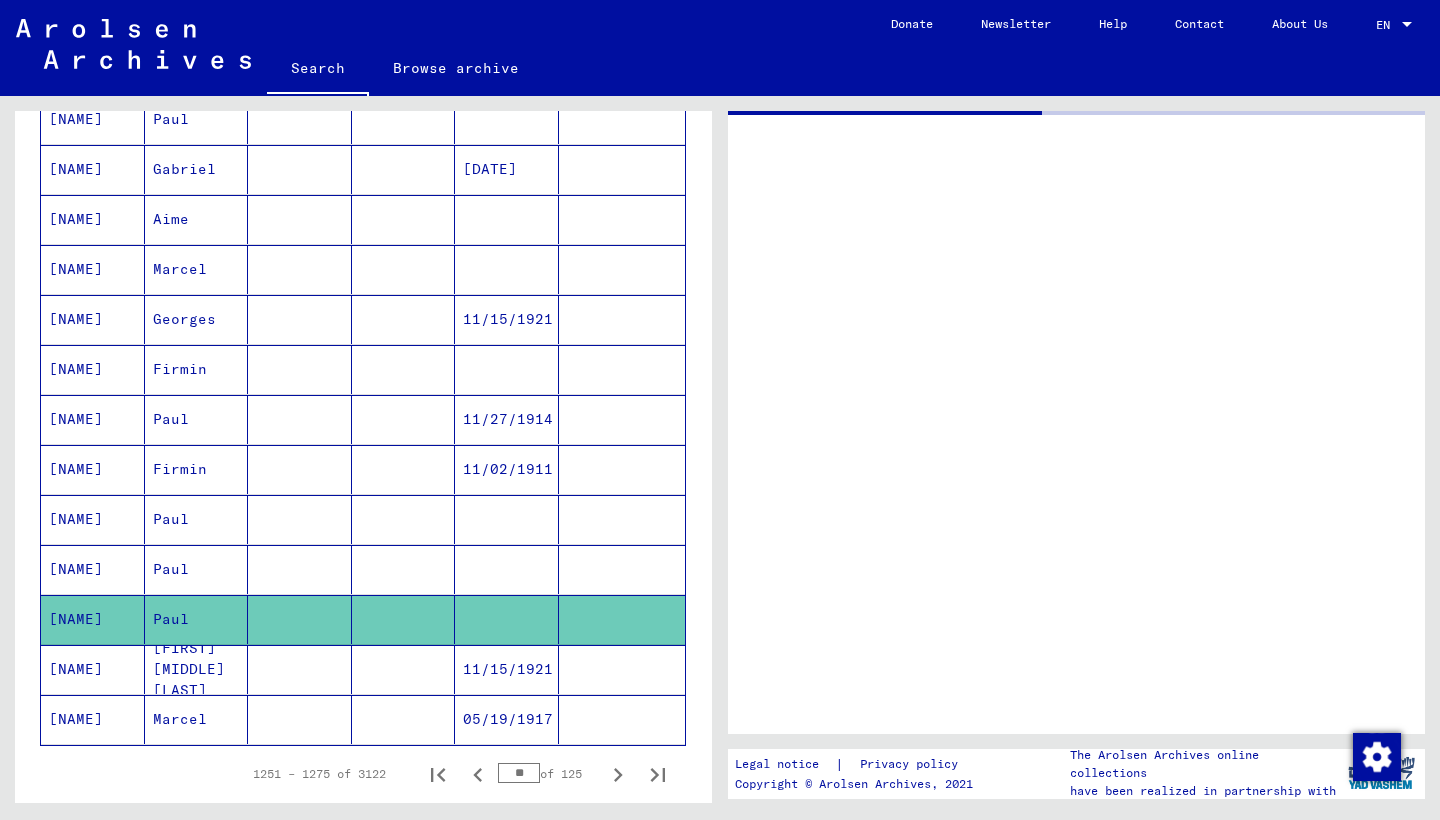 scroll, scrollTop: 0, scrollLeft: 0, axis: both 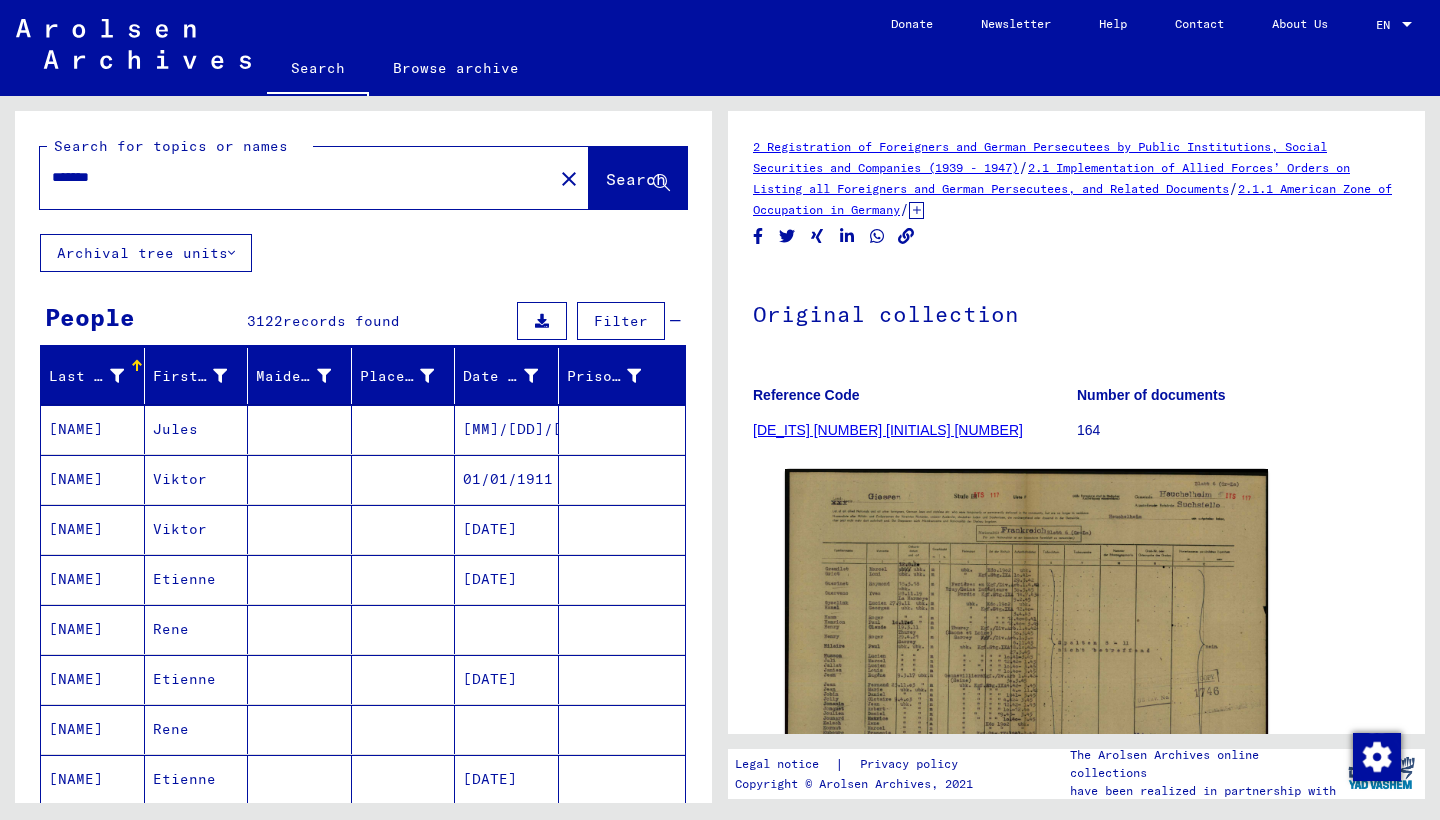 drag, startPoint x: 121, startPoint y: 182, endPoint x: 48, endPoint y: 176, distance: 73.24616 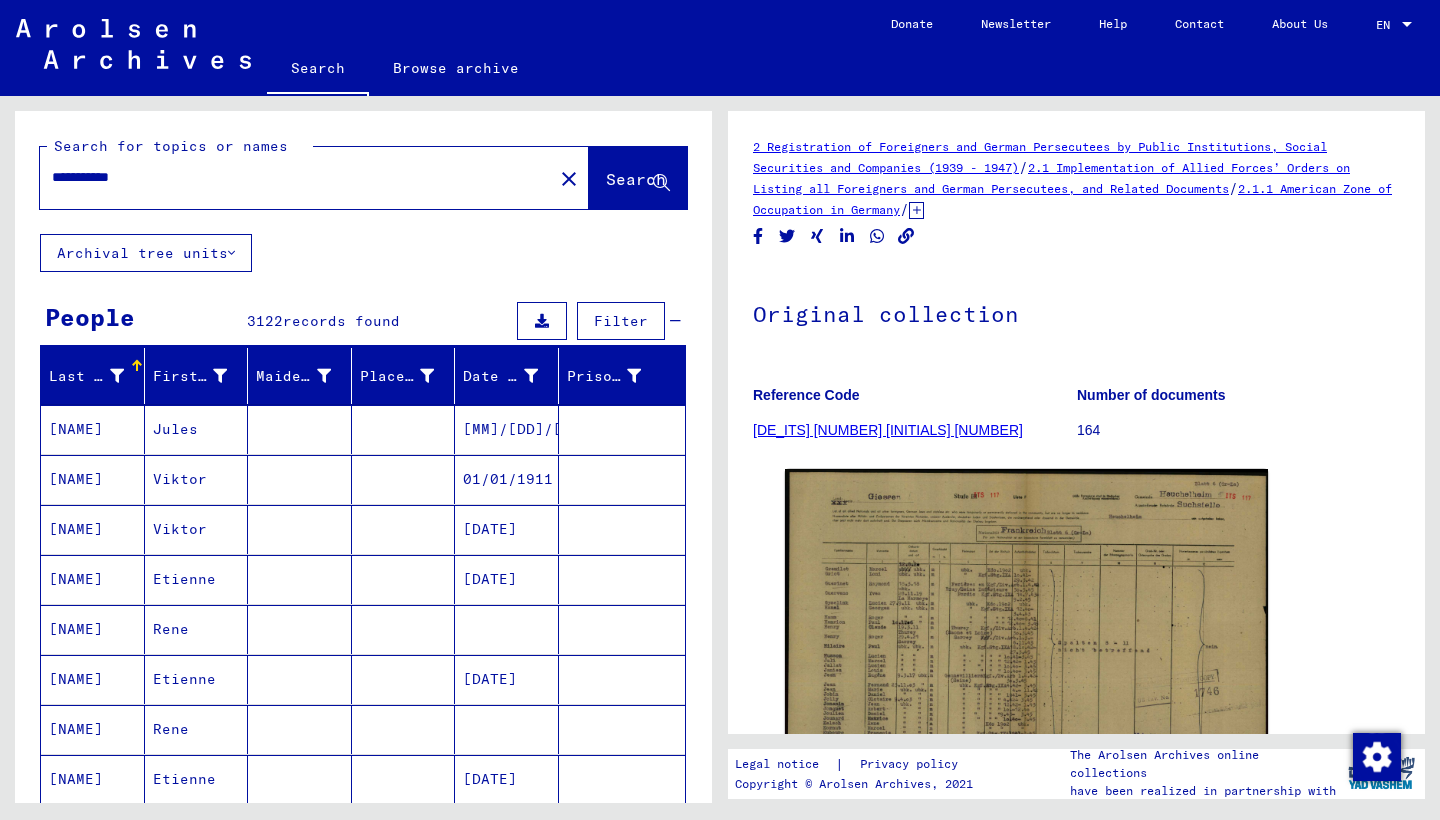 type on "**********" 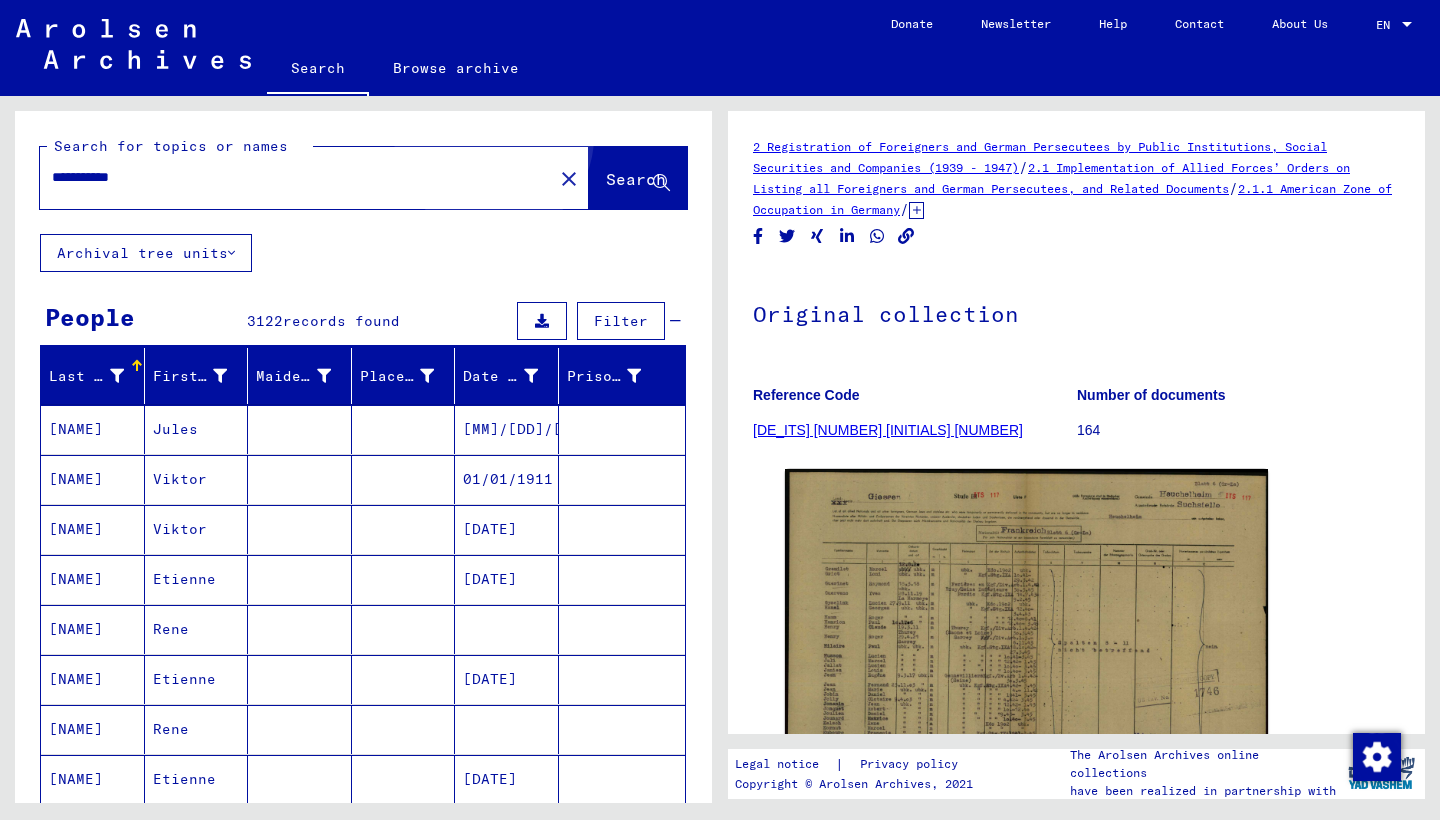 click on "Search" 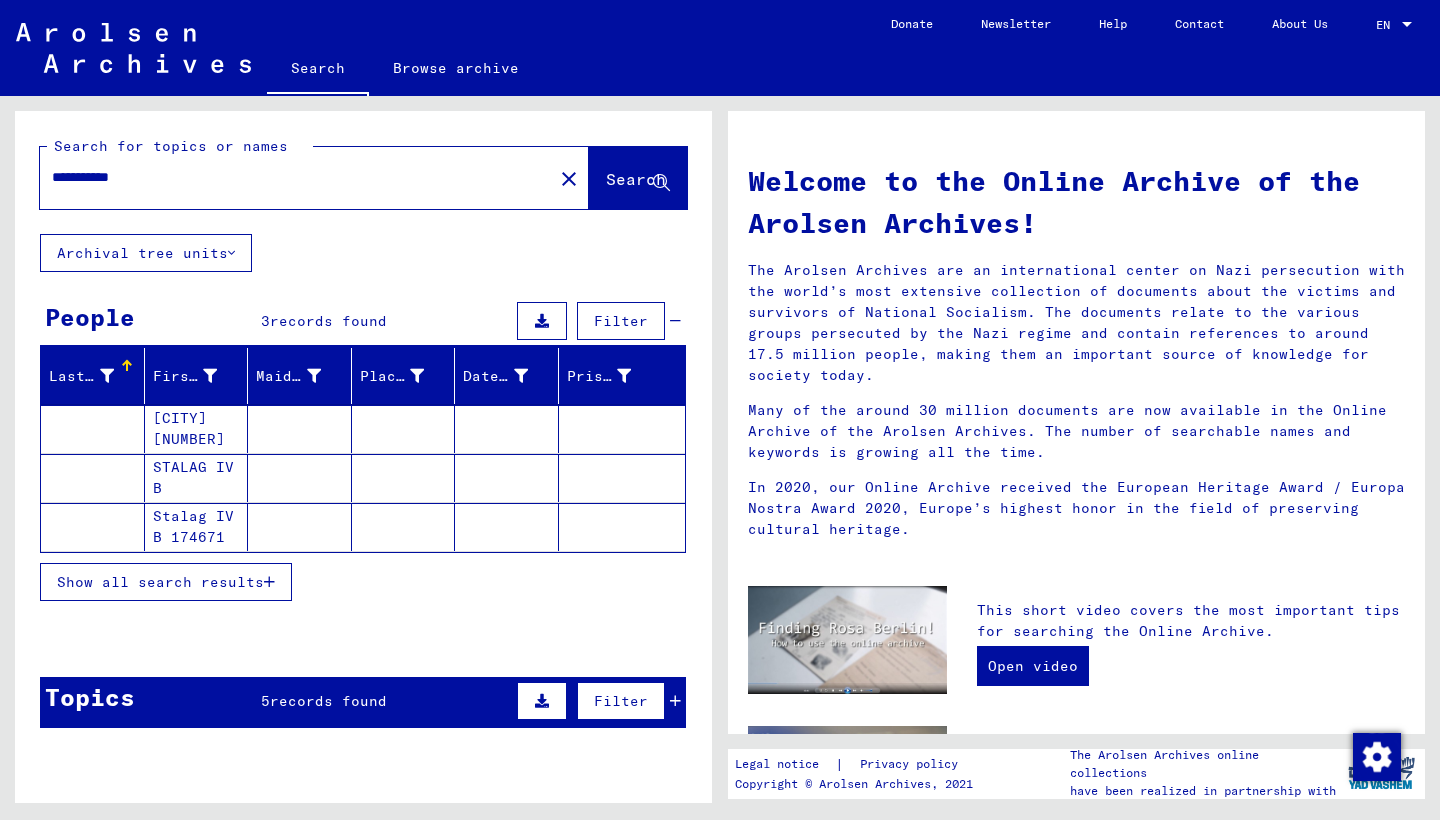 click on "STALAG IV B" at bounding box center [197, 527] 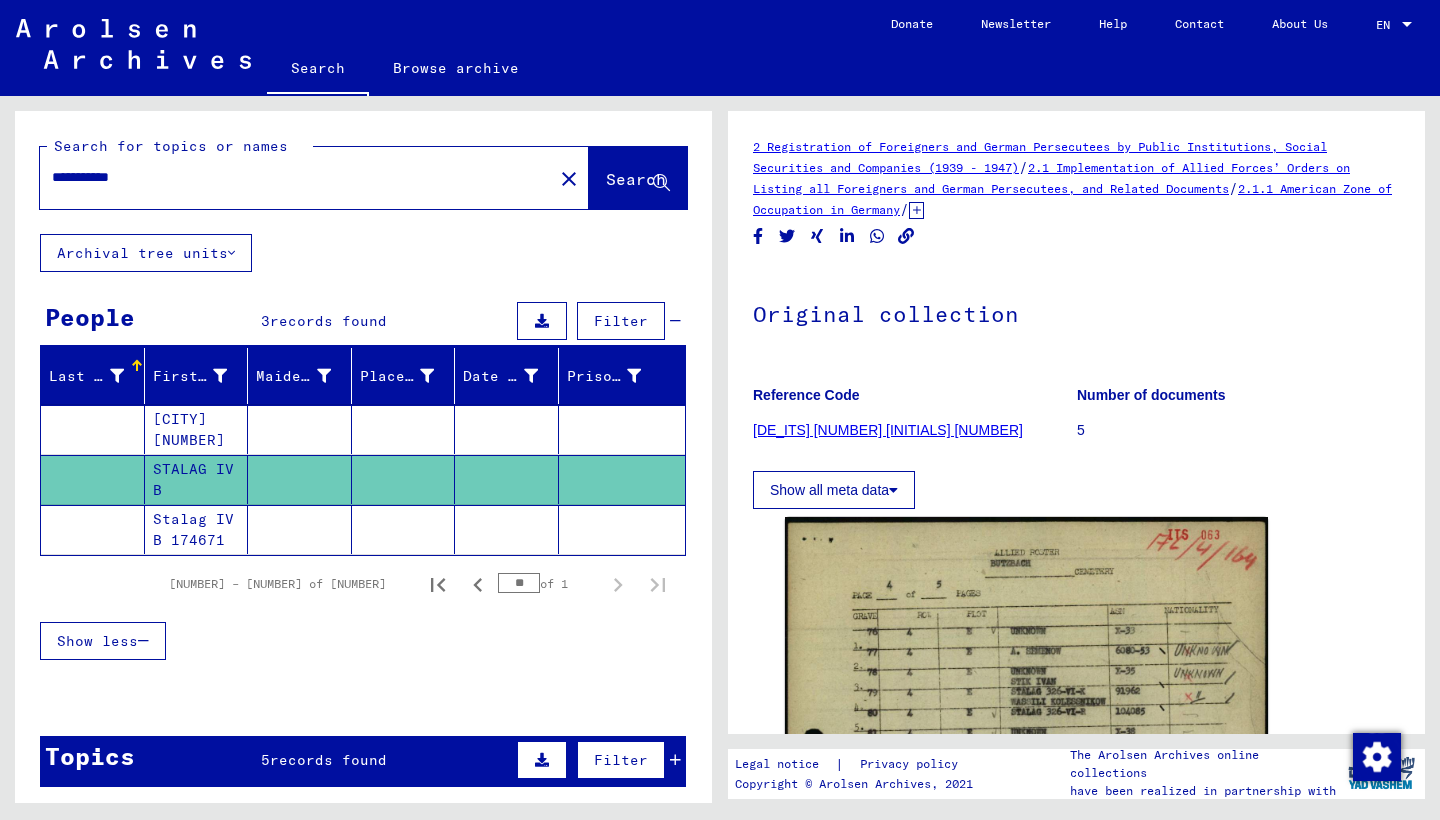scroll, scrollTop: 0, scrollLeft: 0, axis: both 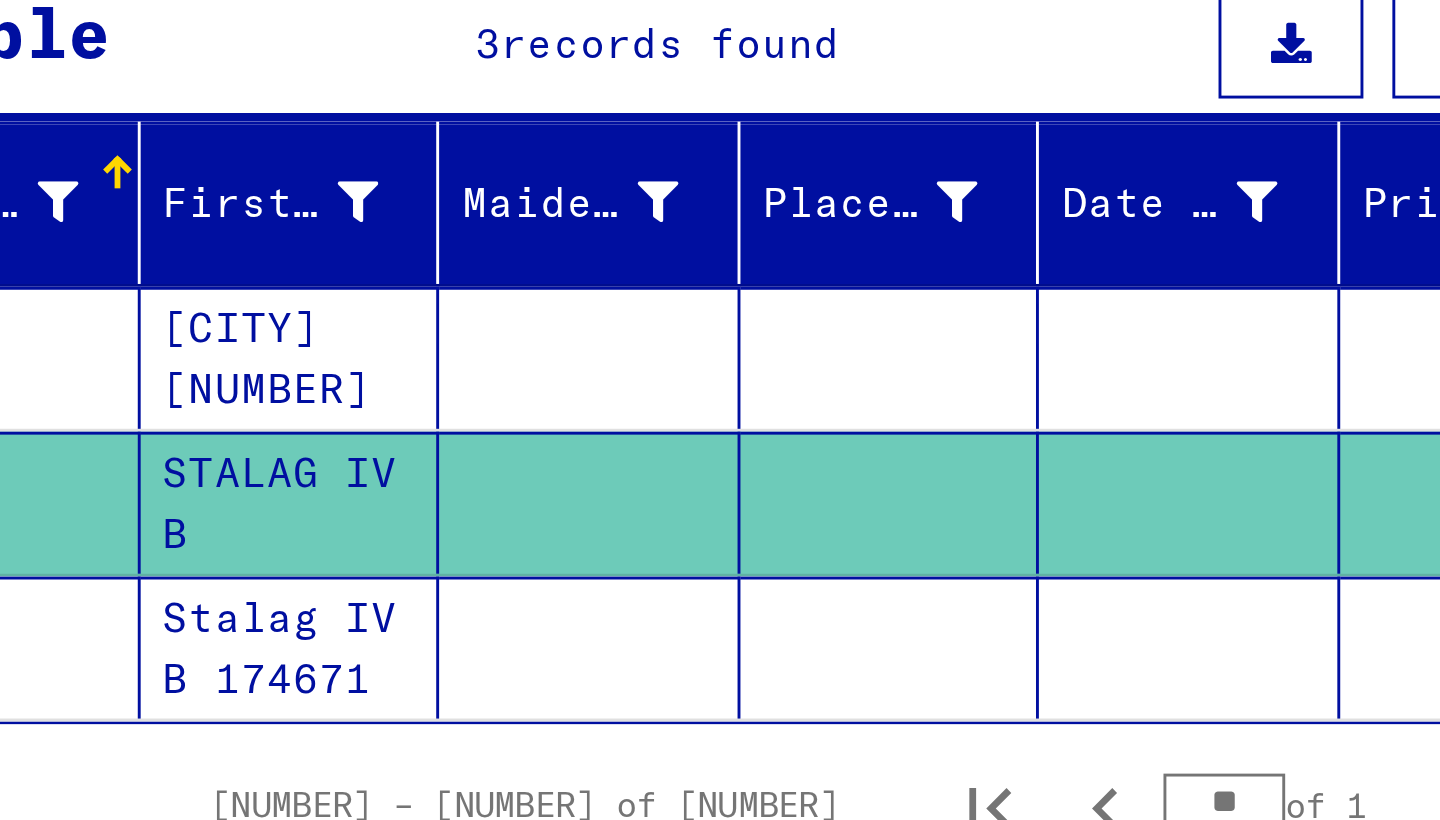 click on "Stalag IV B 174671" 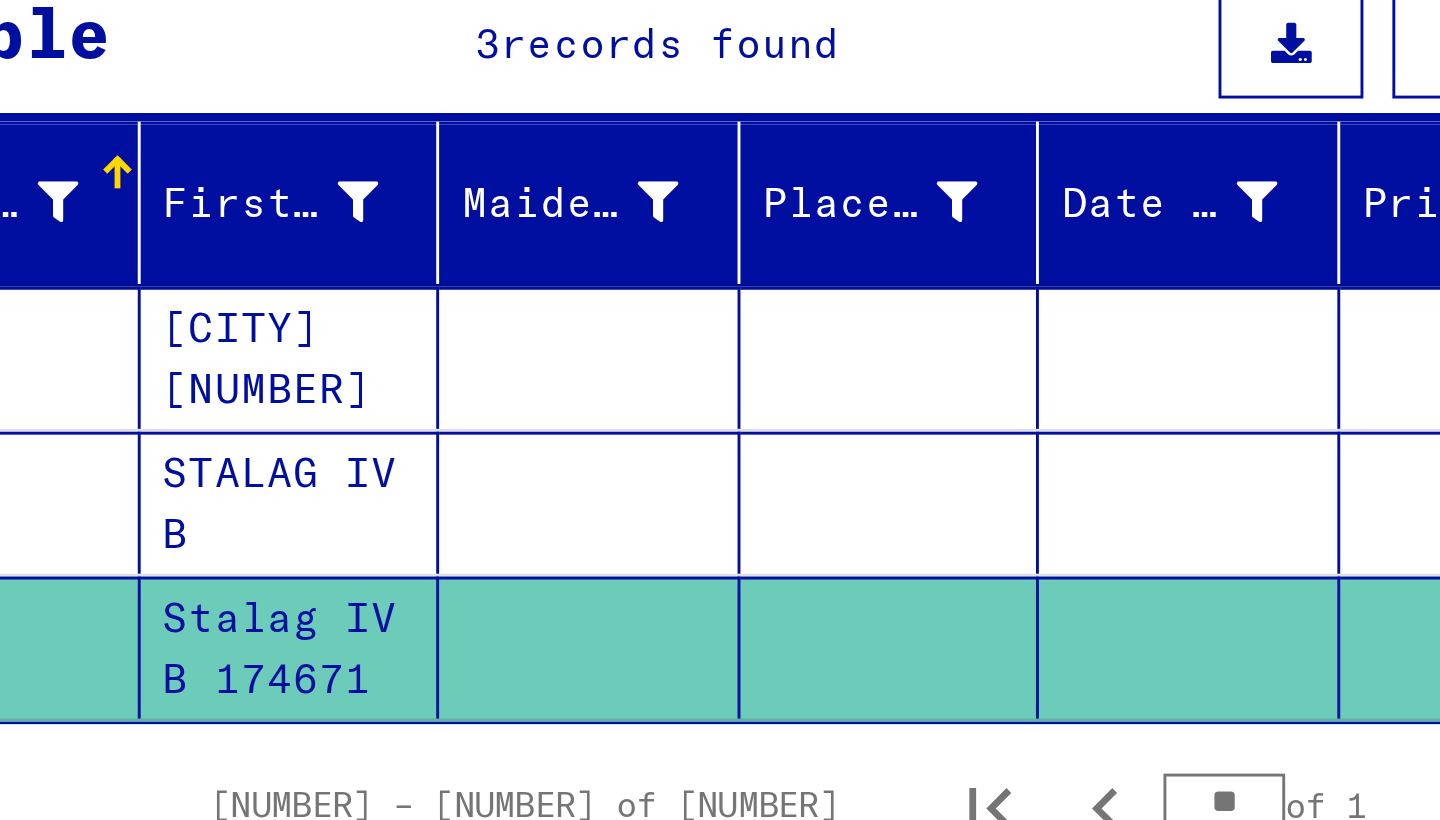 scroll, scrollTop: 0, scrollLeft: 0, axis: both 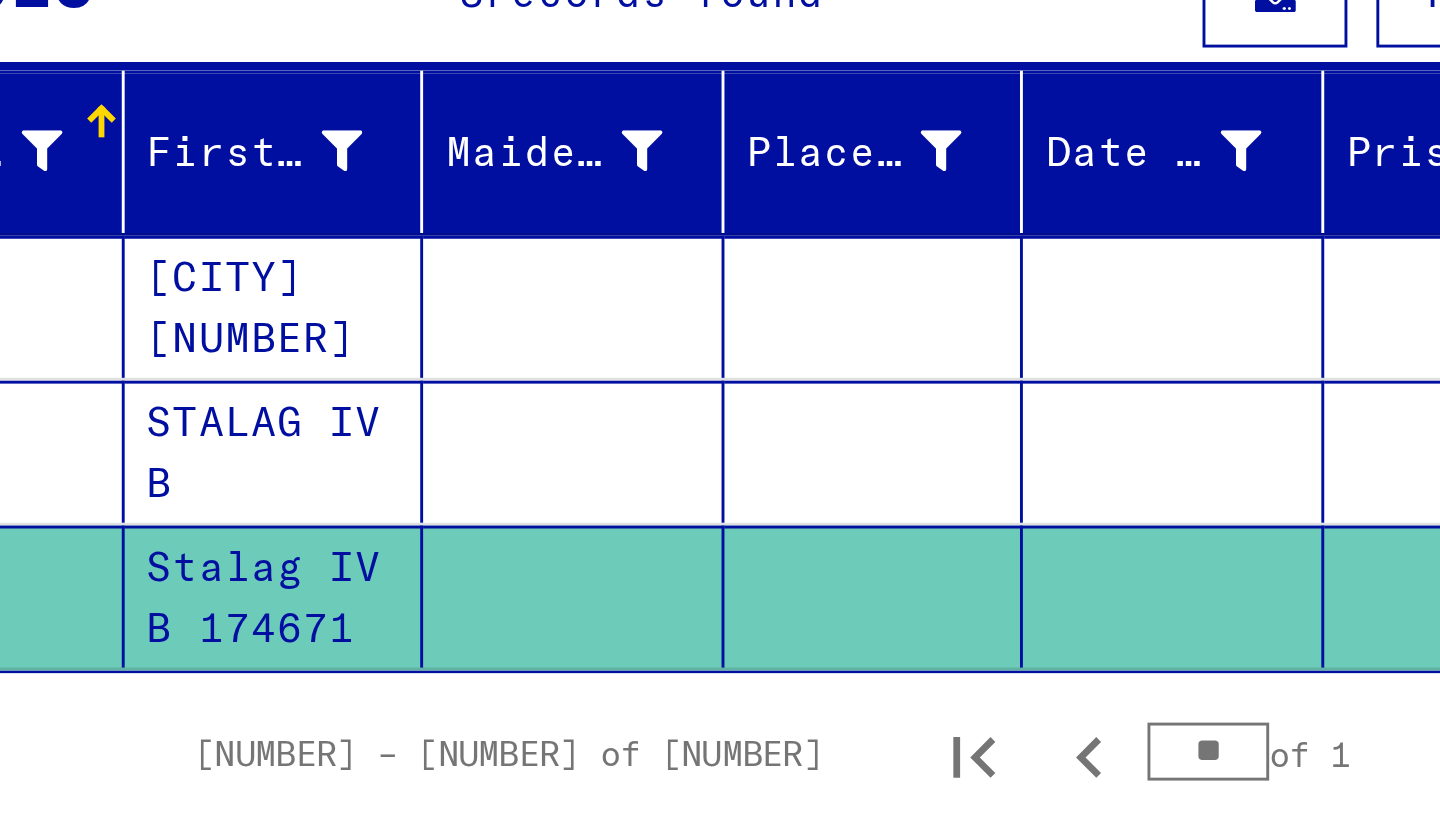 click on "[CITY] [NUMBER]" at bounding box center [197, 479] 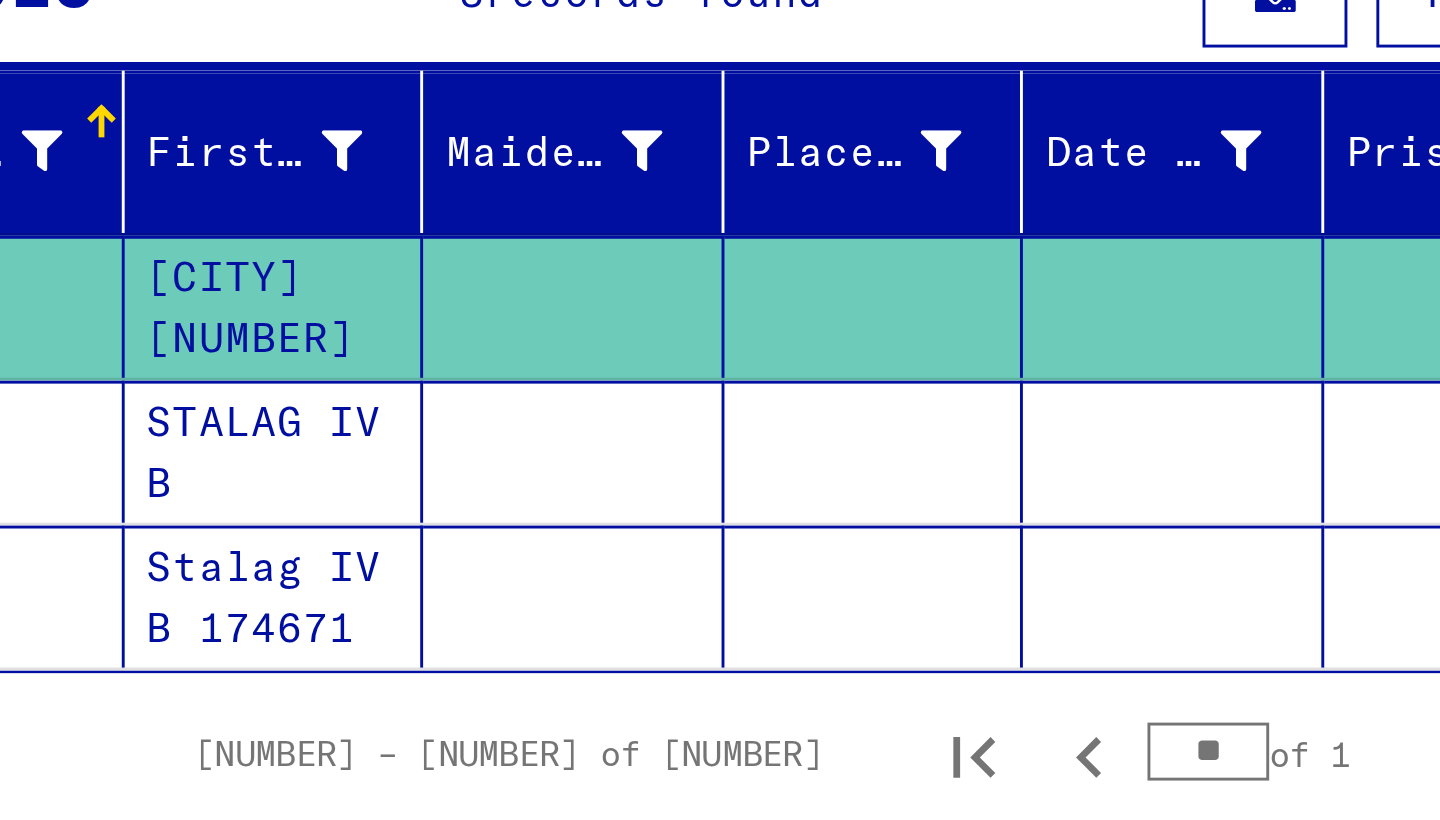 scroll, scrollTop: 0, scrollLeft: 0, axis: both 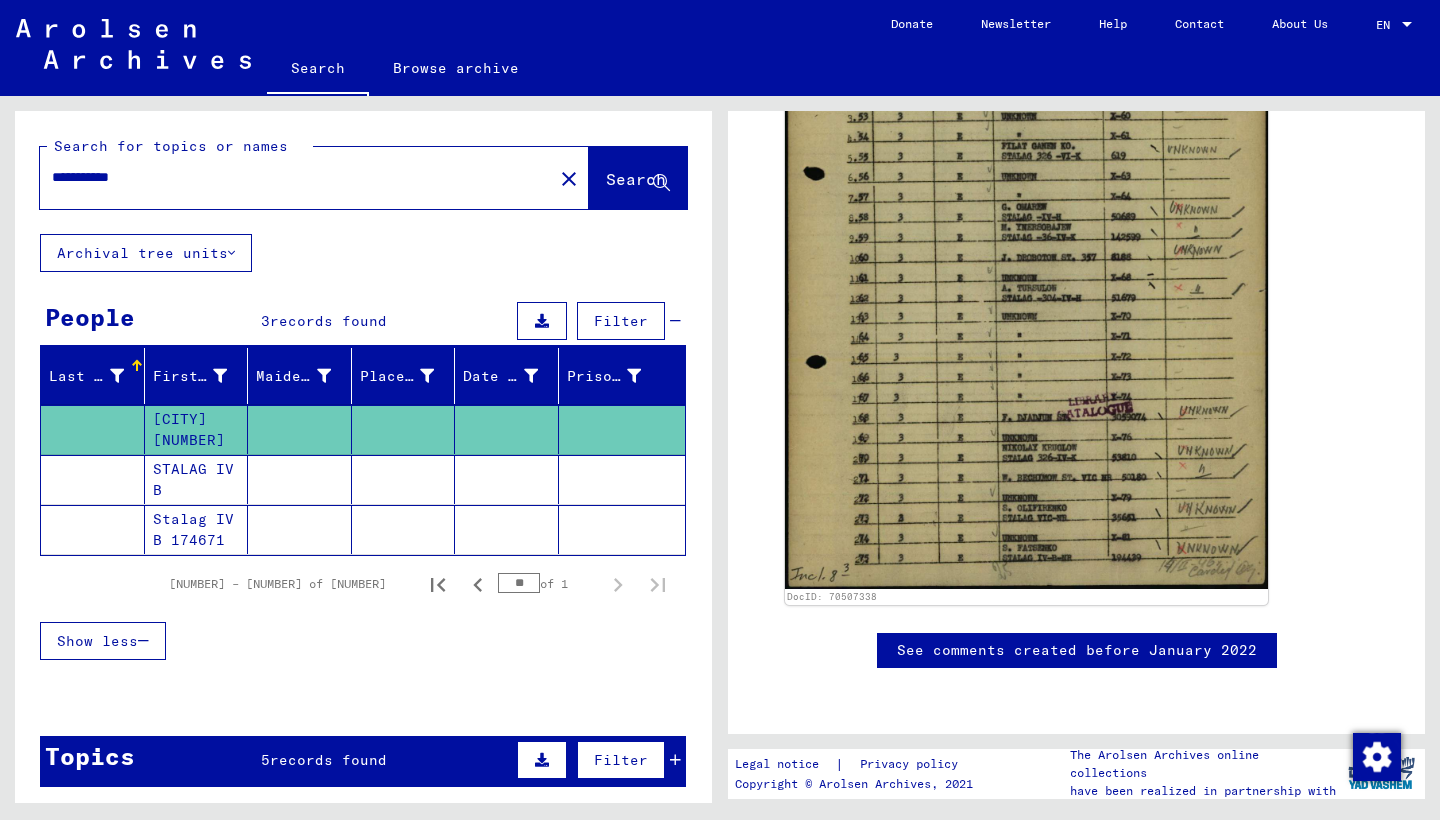 click on "Archival tree units" 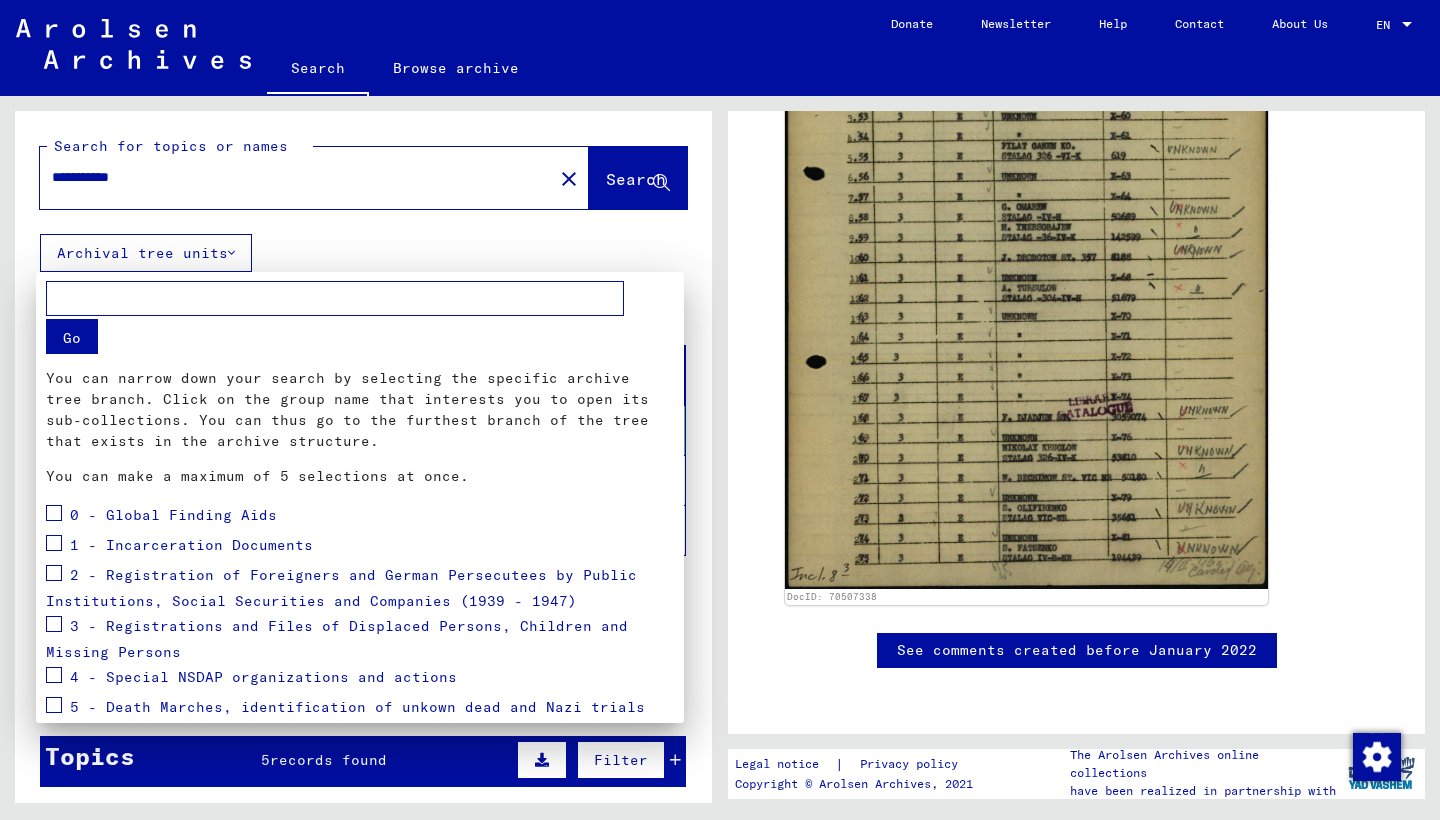 scroll, scrollTop: 0, scrollLeft: 0, axis: both 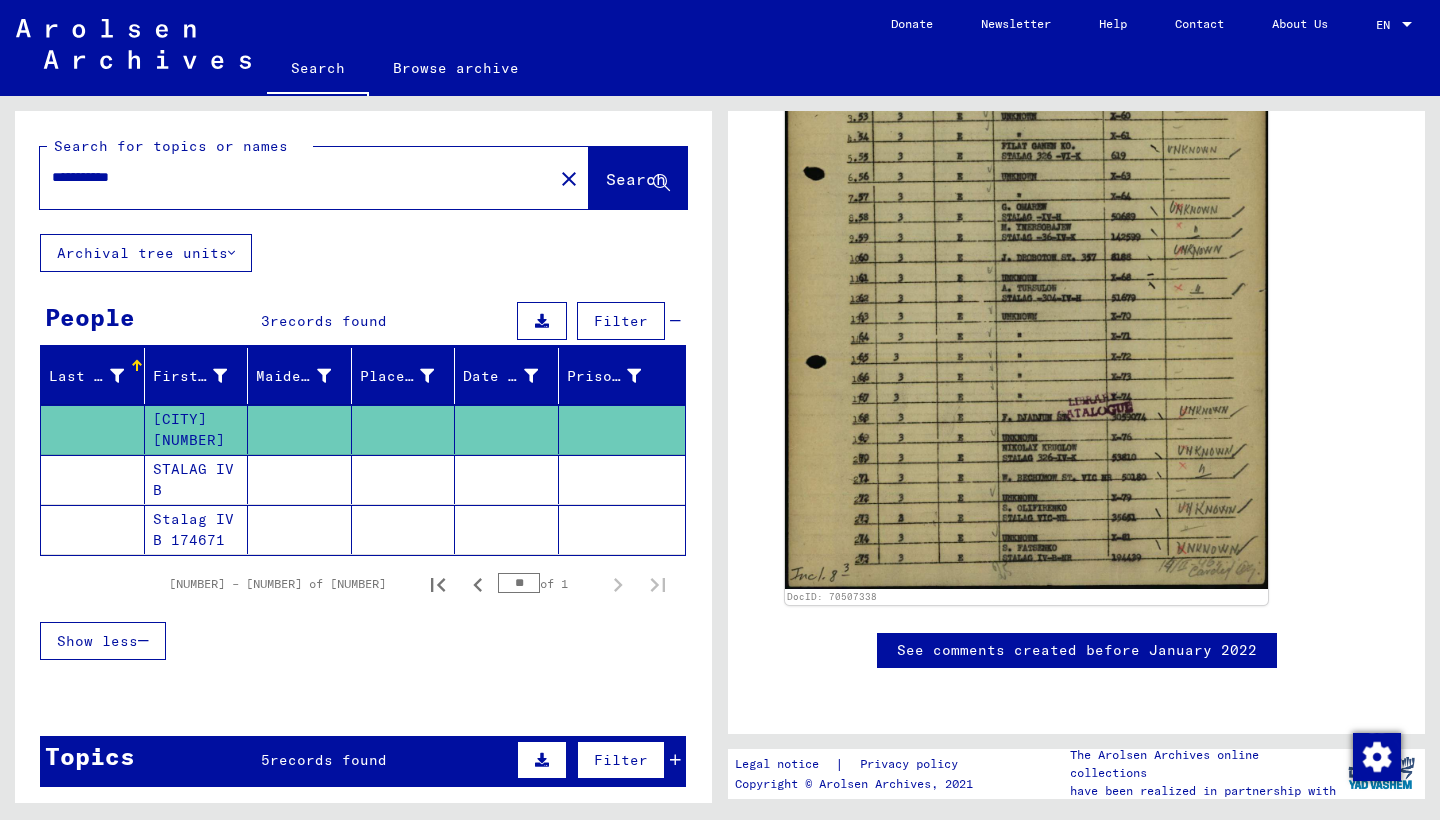 drag, startPoint x: 179, startPoint y: 177, endPoint x: 45, endPoint y: 178, distance: 134.00374 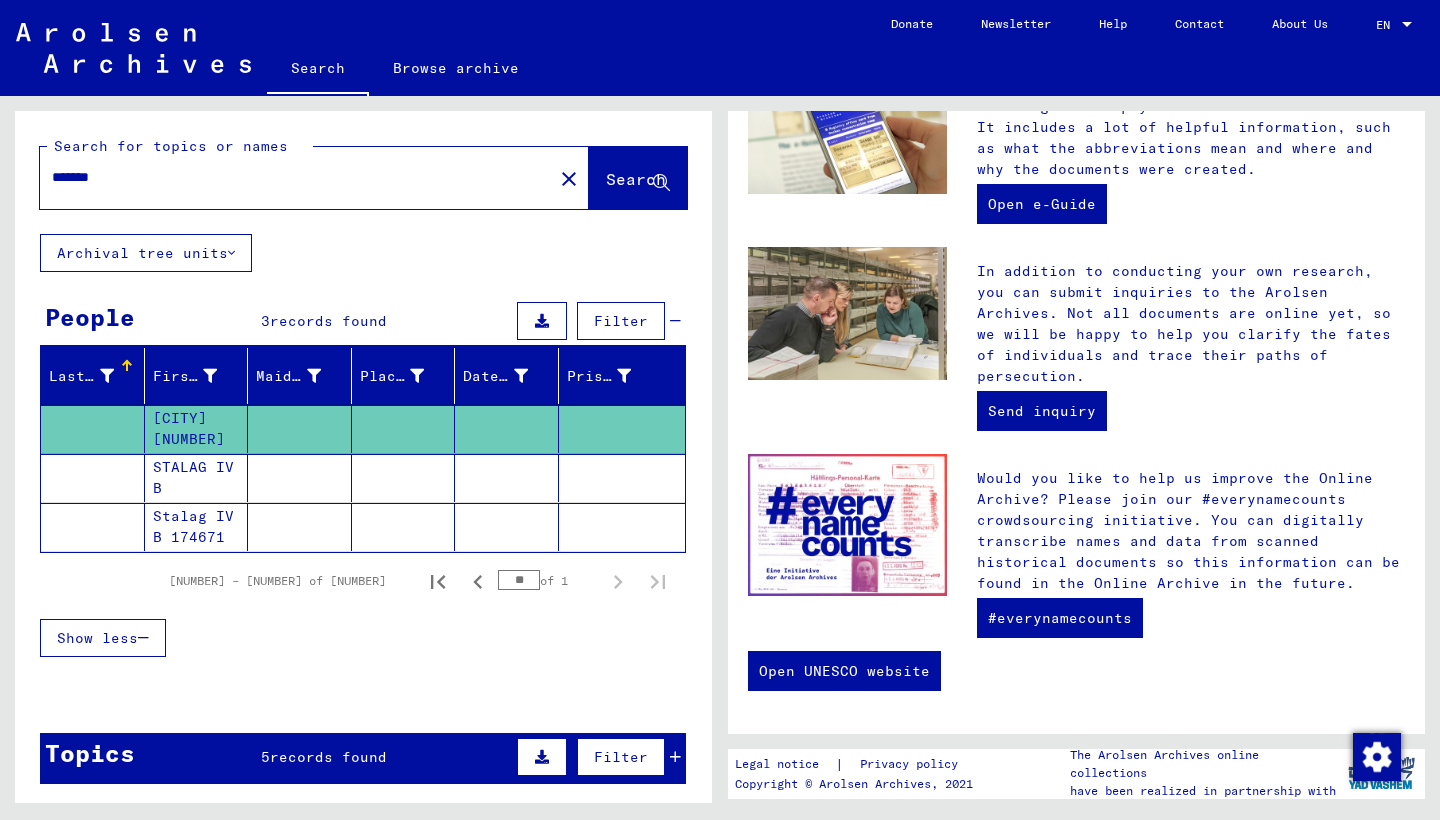 scroll, scrollTop: 0, scrollLeft: 0, axis: both 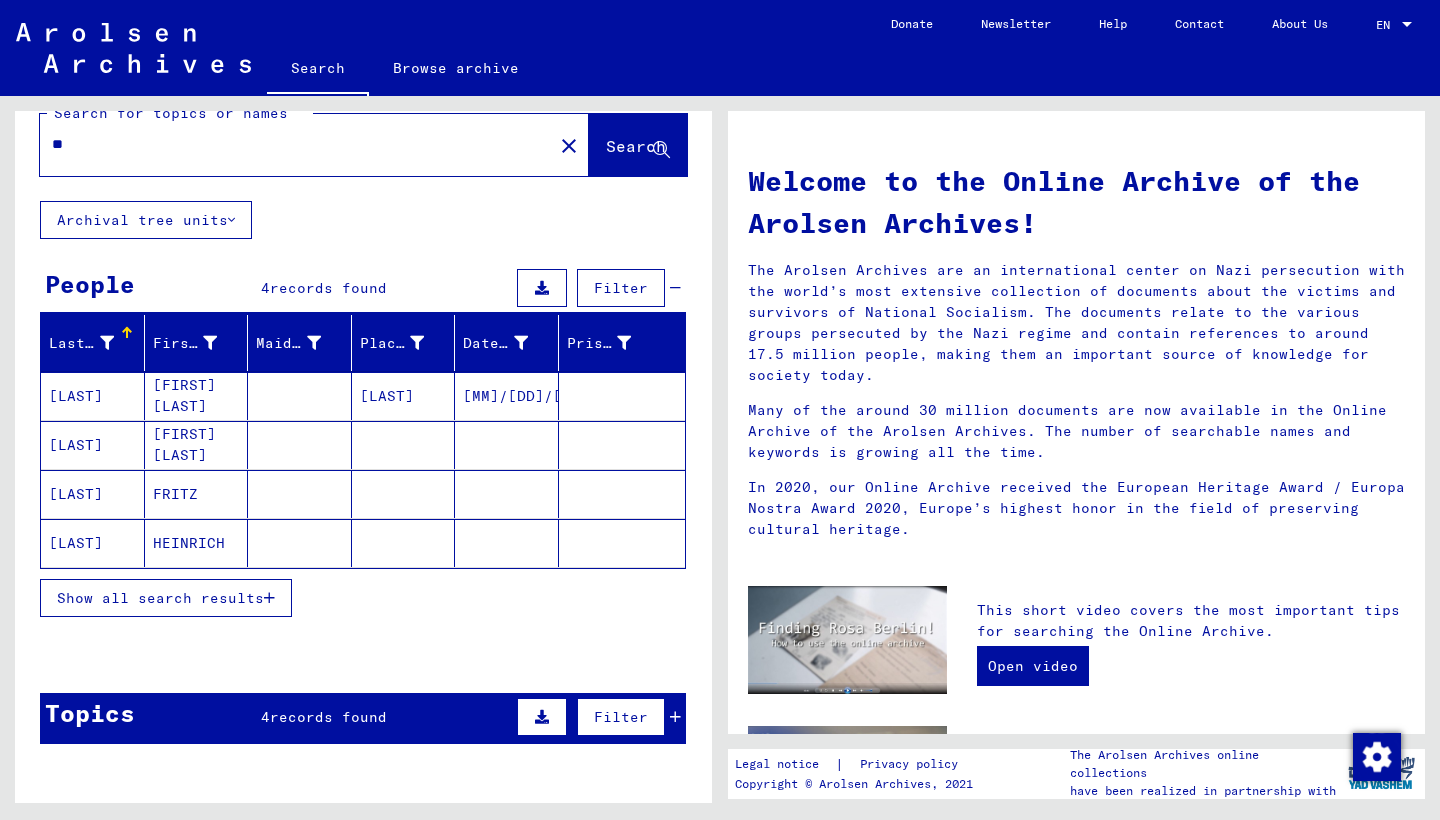 type on "*" 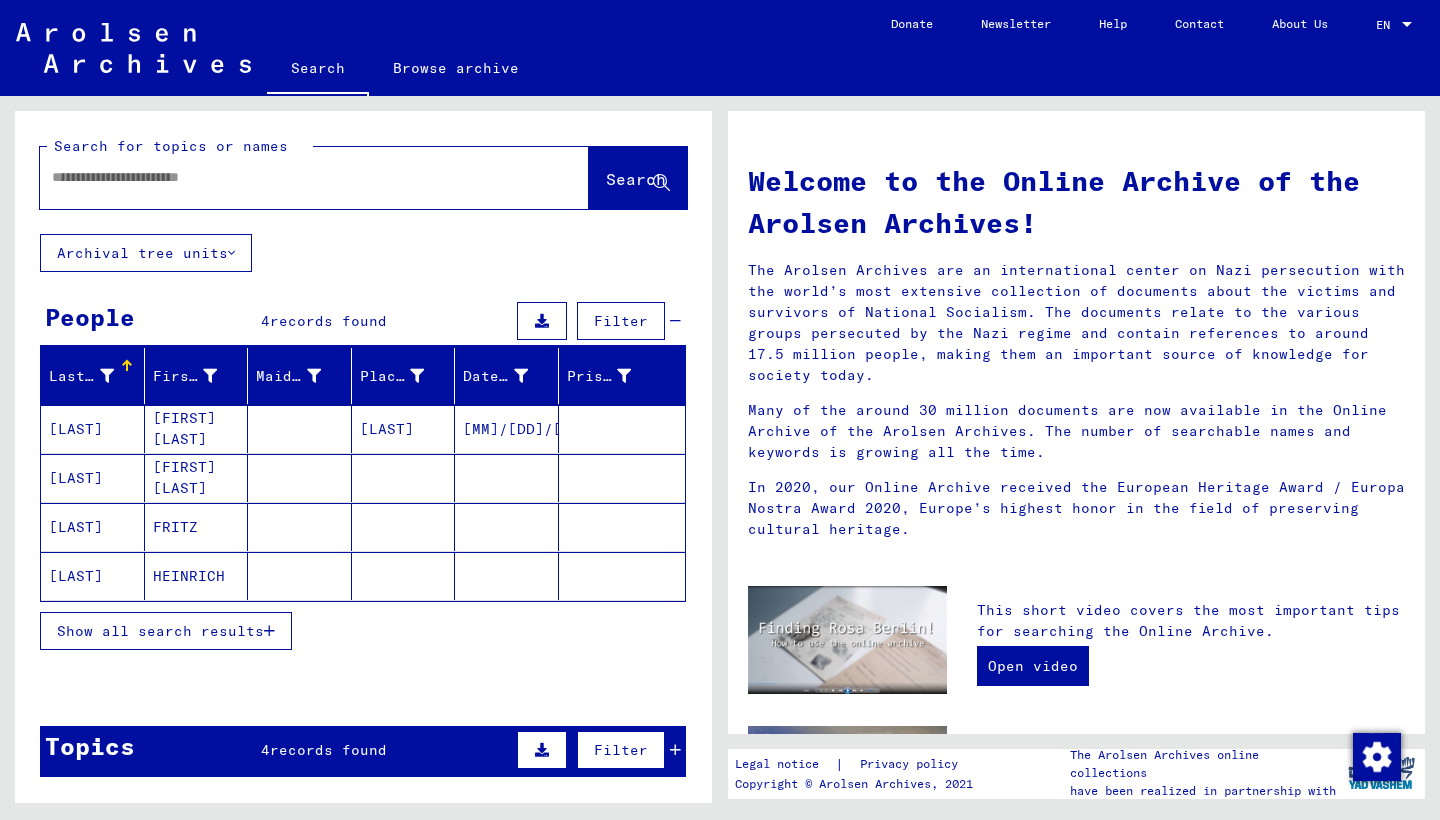 scroll, scrollTop: 0, scrollLeft: 0, axis: both 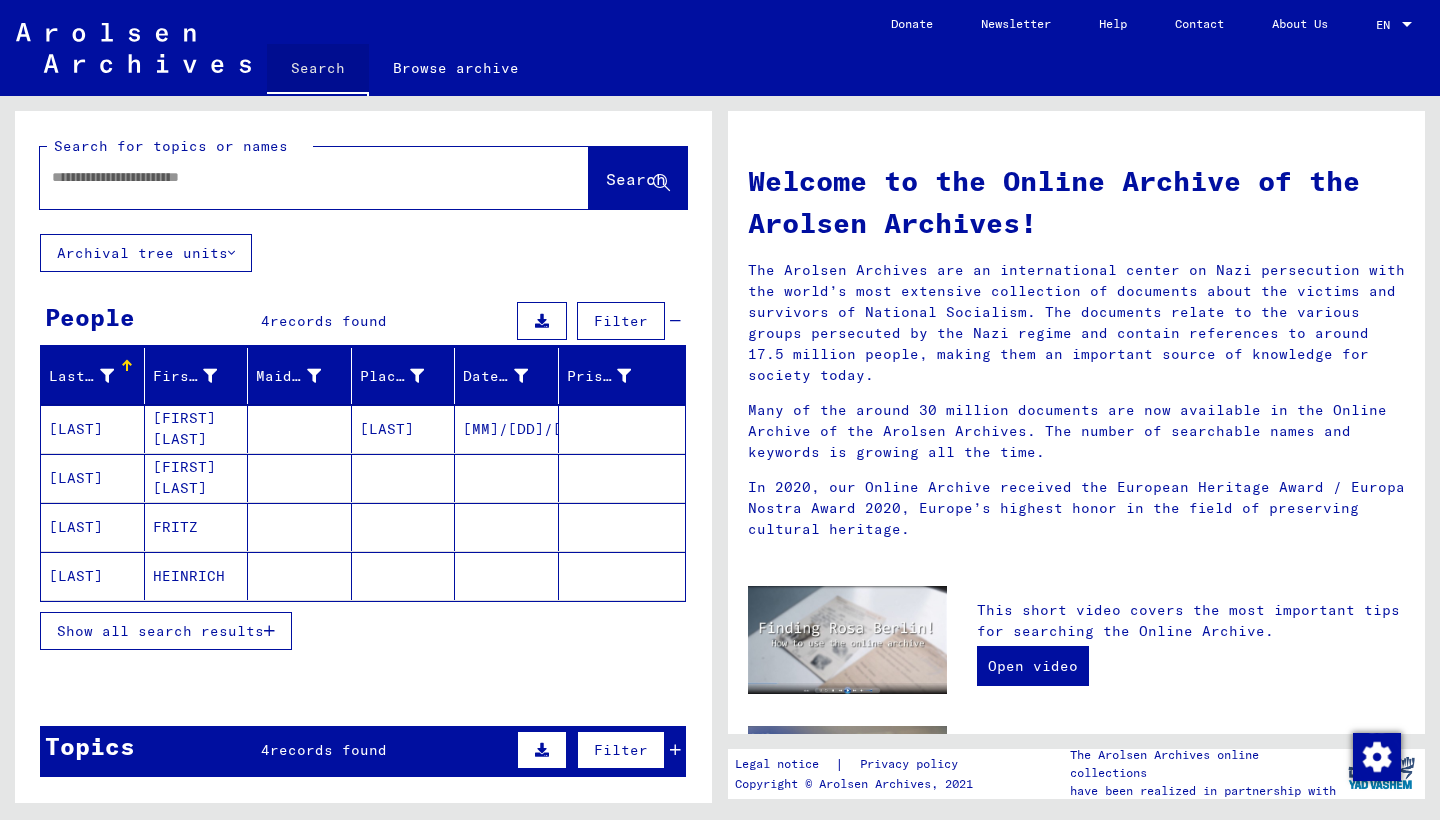 click on "Search" 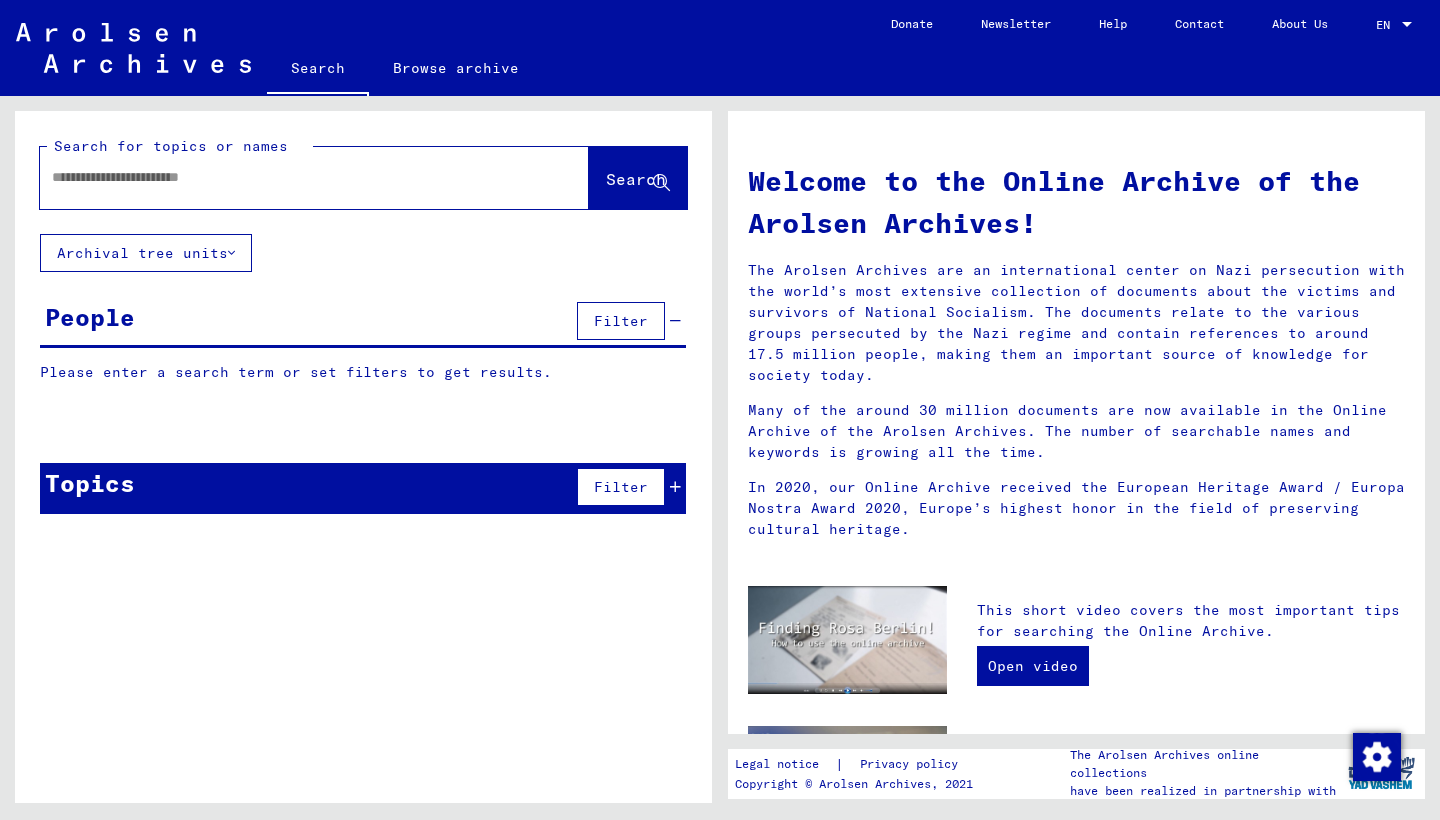 click at bounding box center [290, 177] 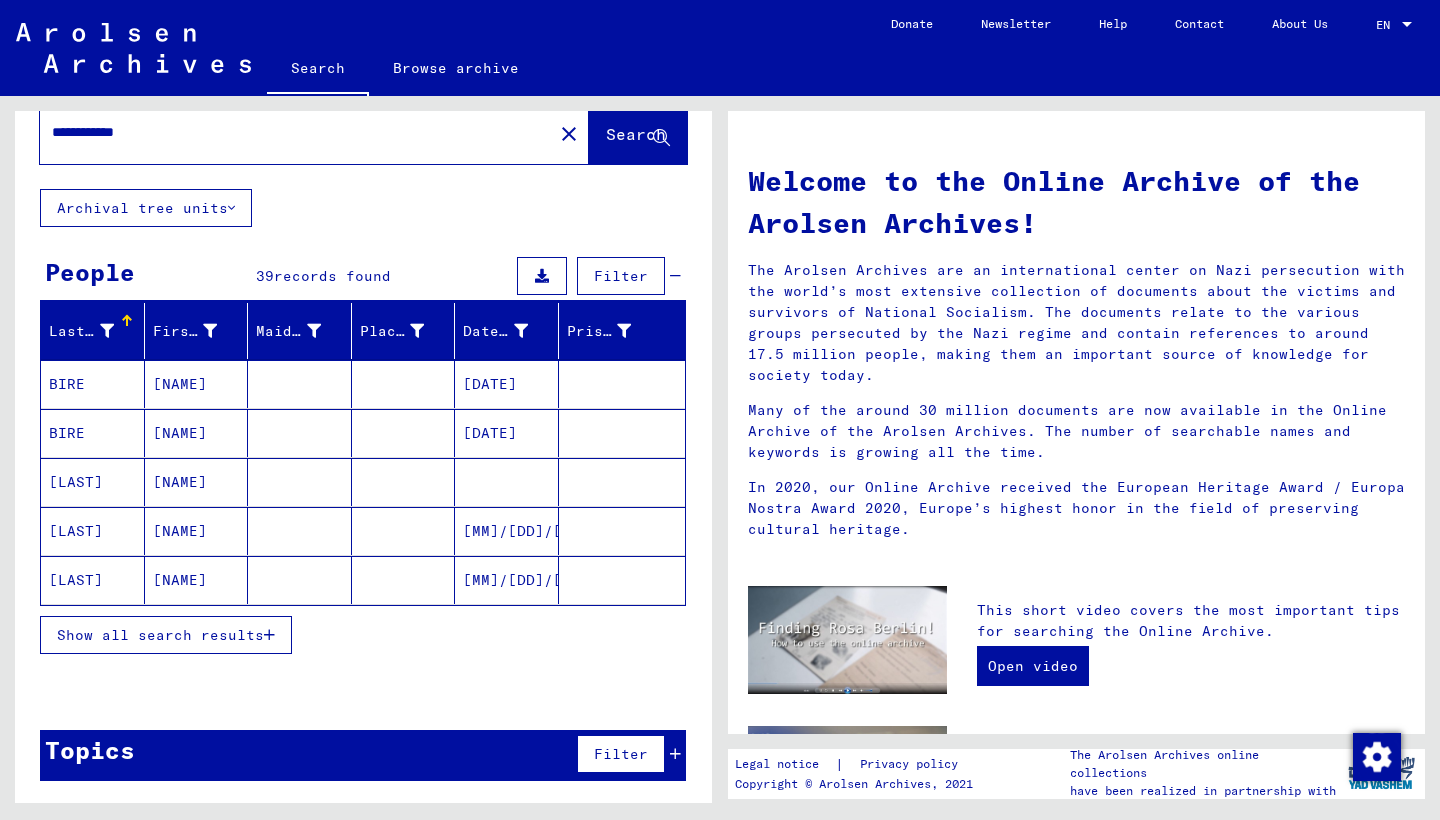 scroll, scrollTop: 45, scrollLeft: 0, axis: vertical 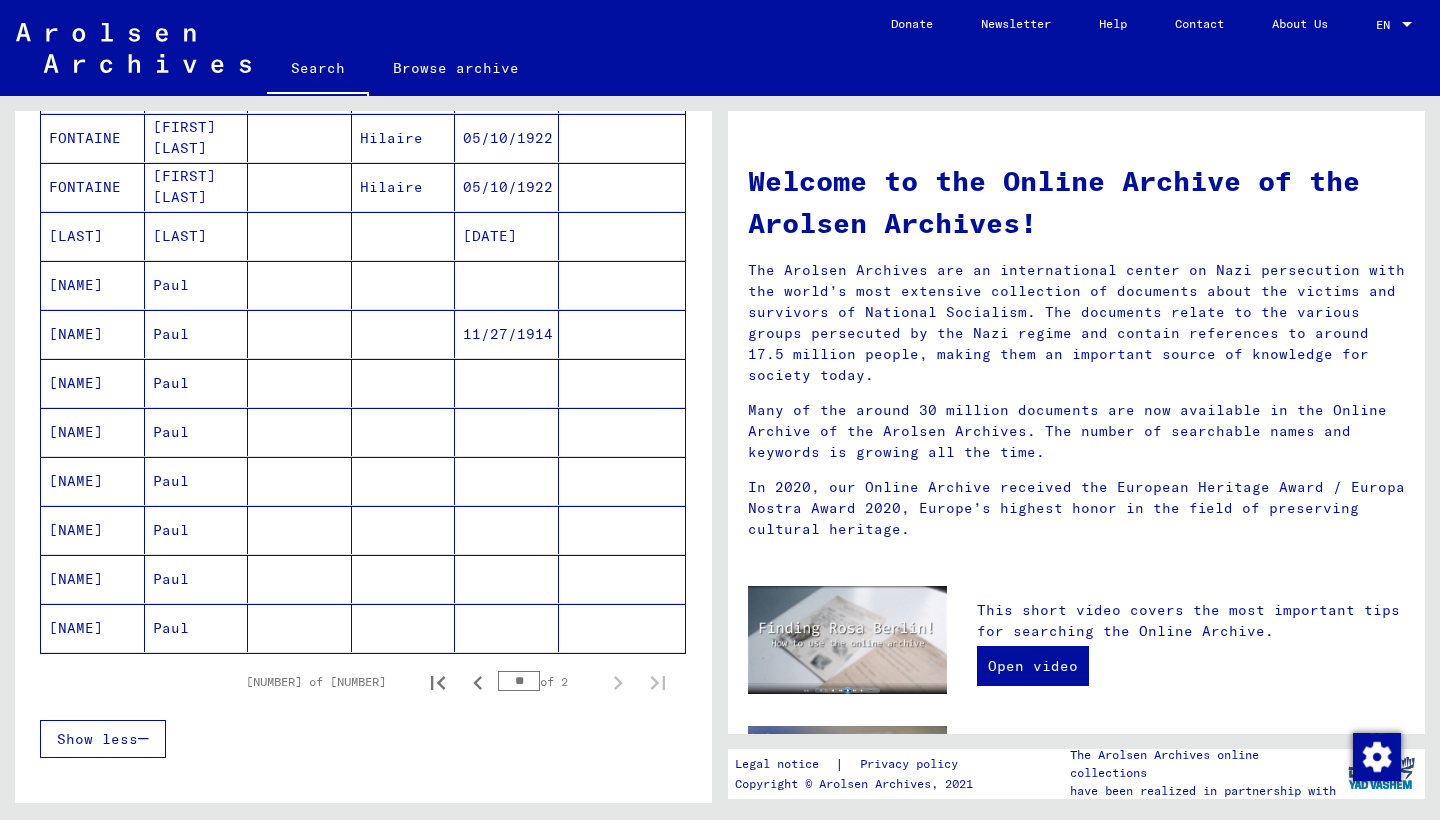 click on "Paul" at bounding box center (197, 530) 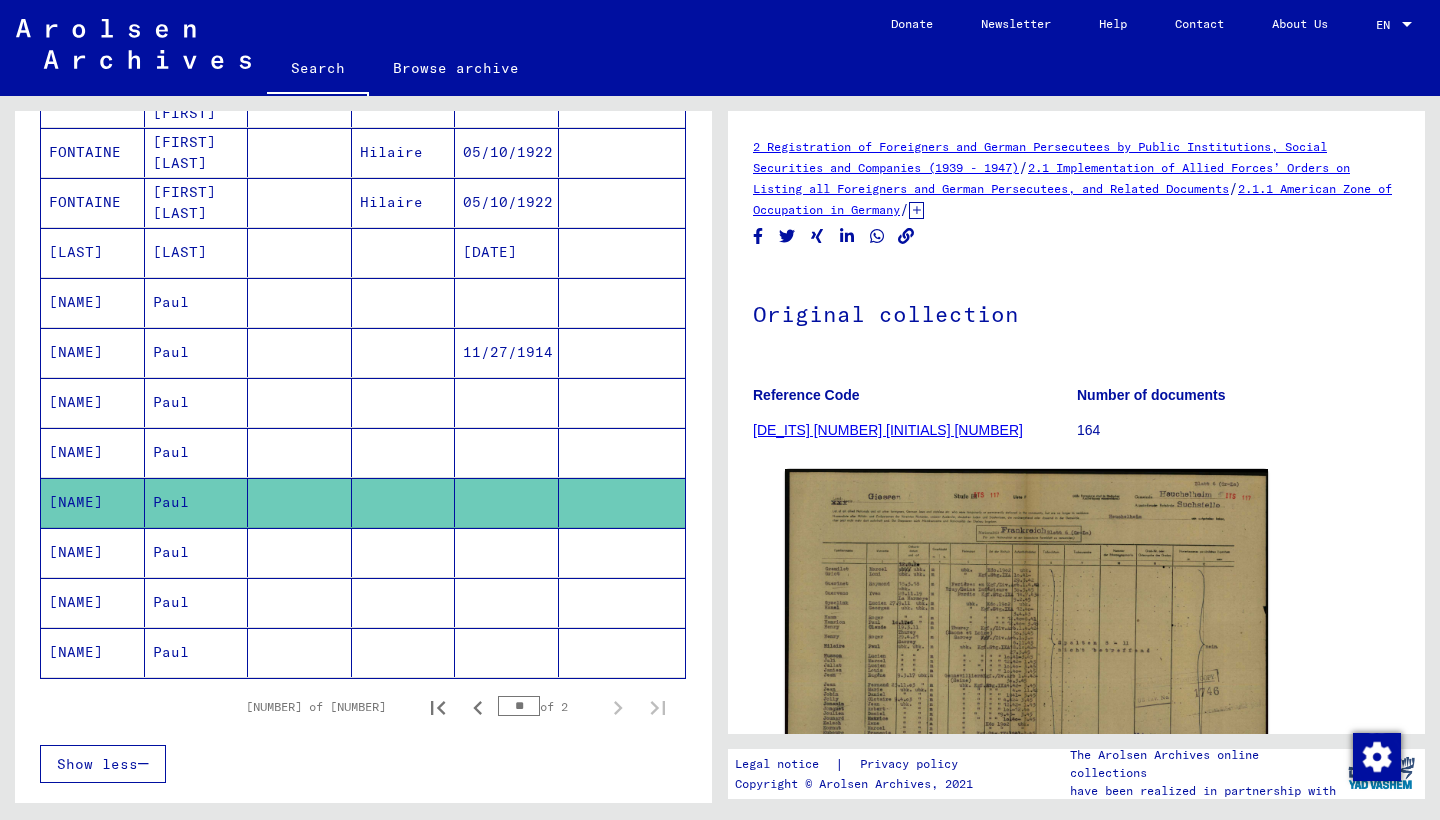 scroll, scrollTop: 0, scrollLeft: 0, axis: both 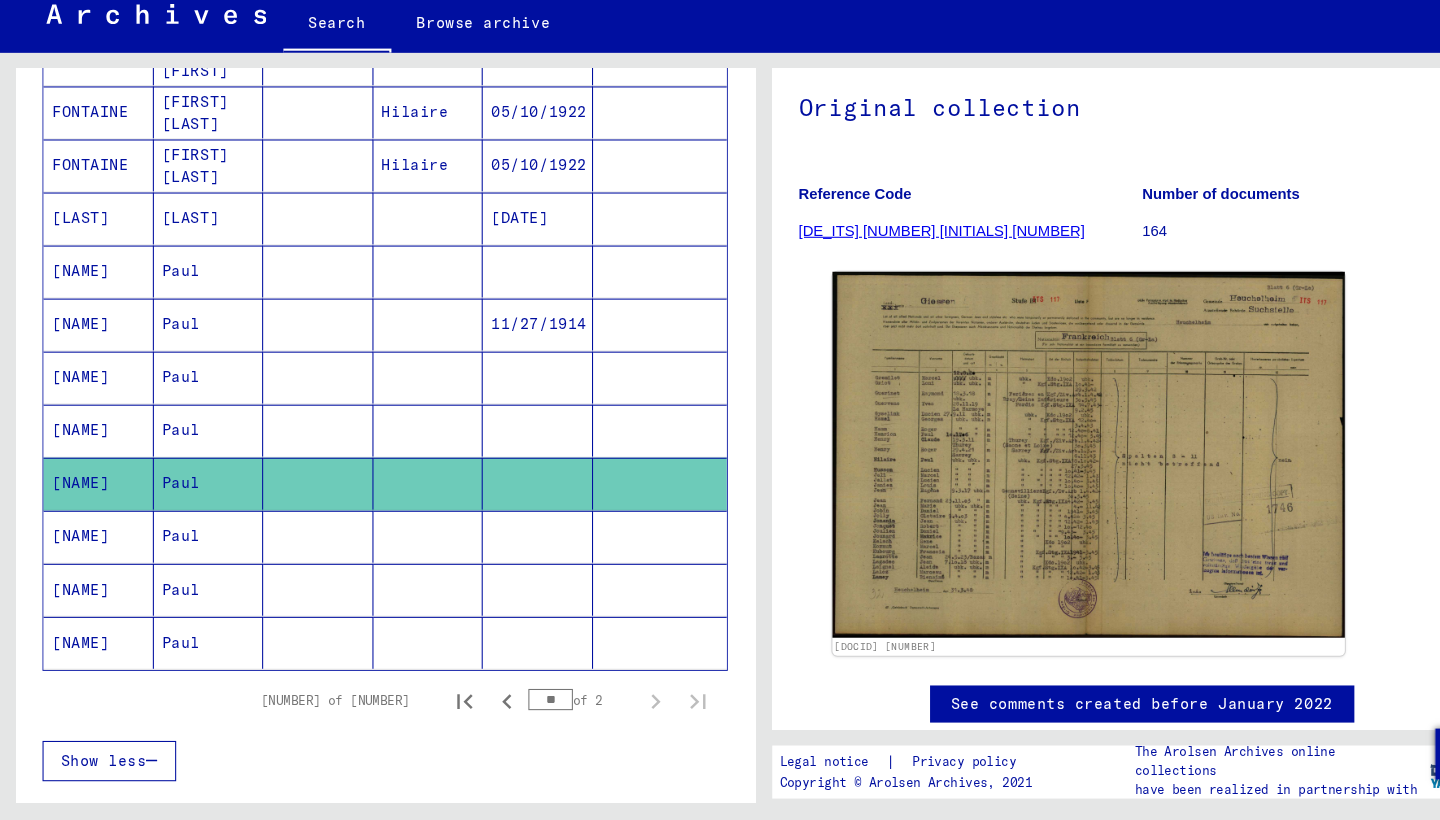 click on "Paul" at bounding box center (197, 602) 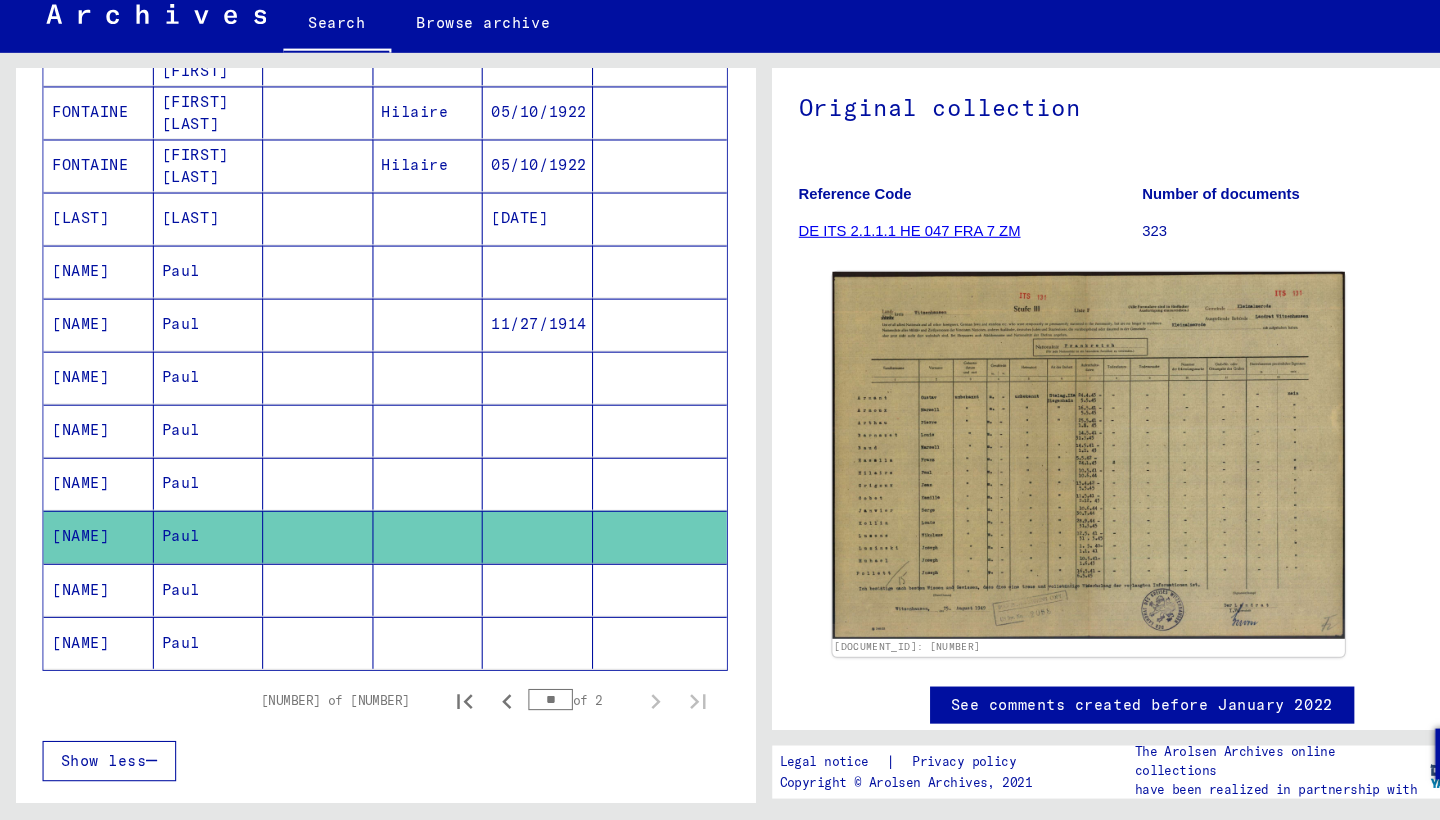 scroll, scrollTop: 0, scrollLeft: 0, axis: both 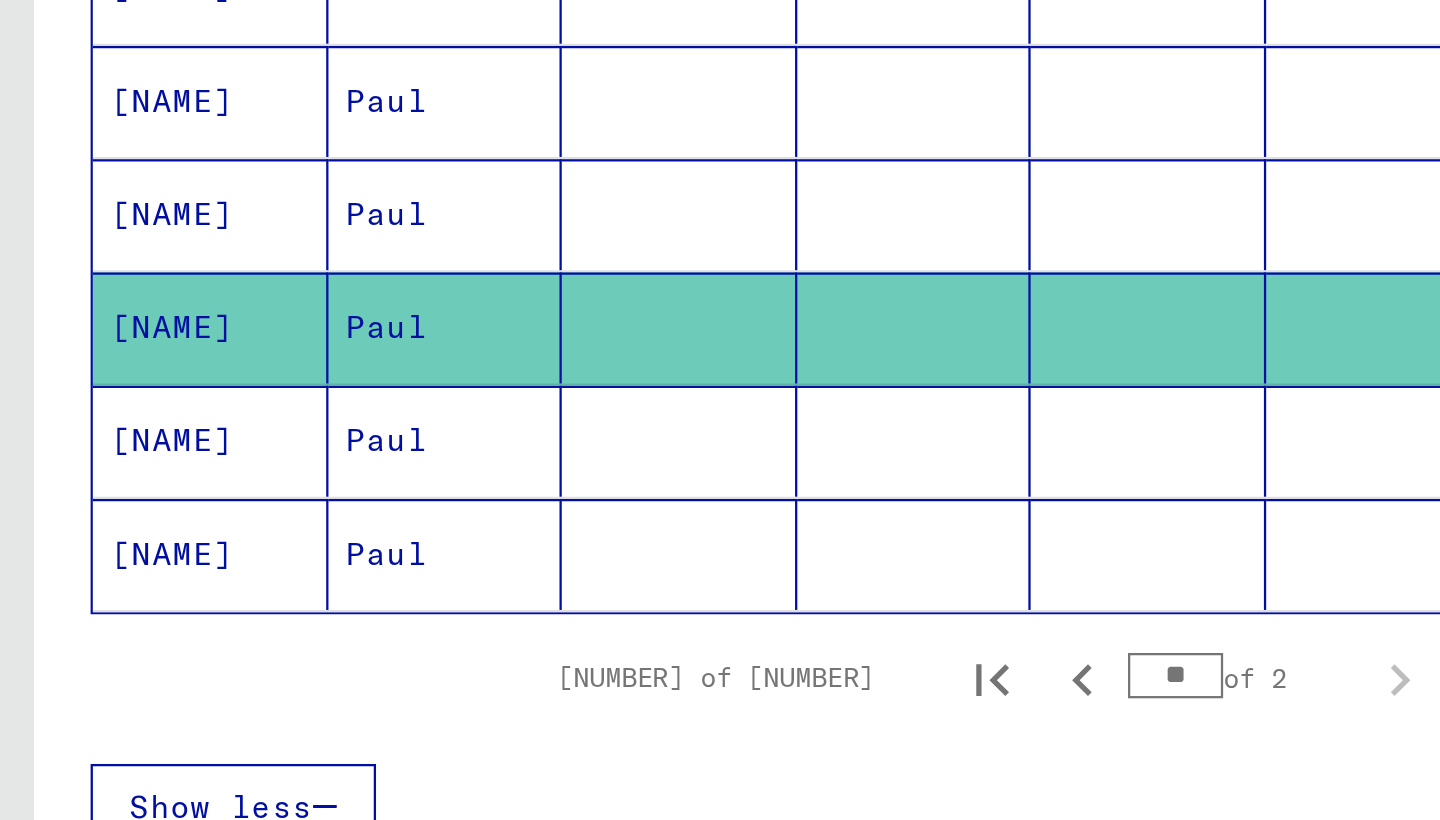 click on "Paul" at bounding box center [197, 523] 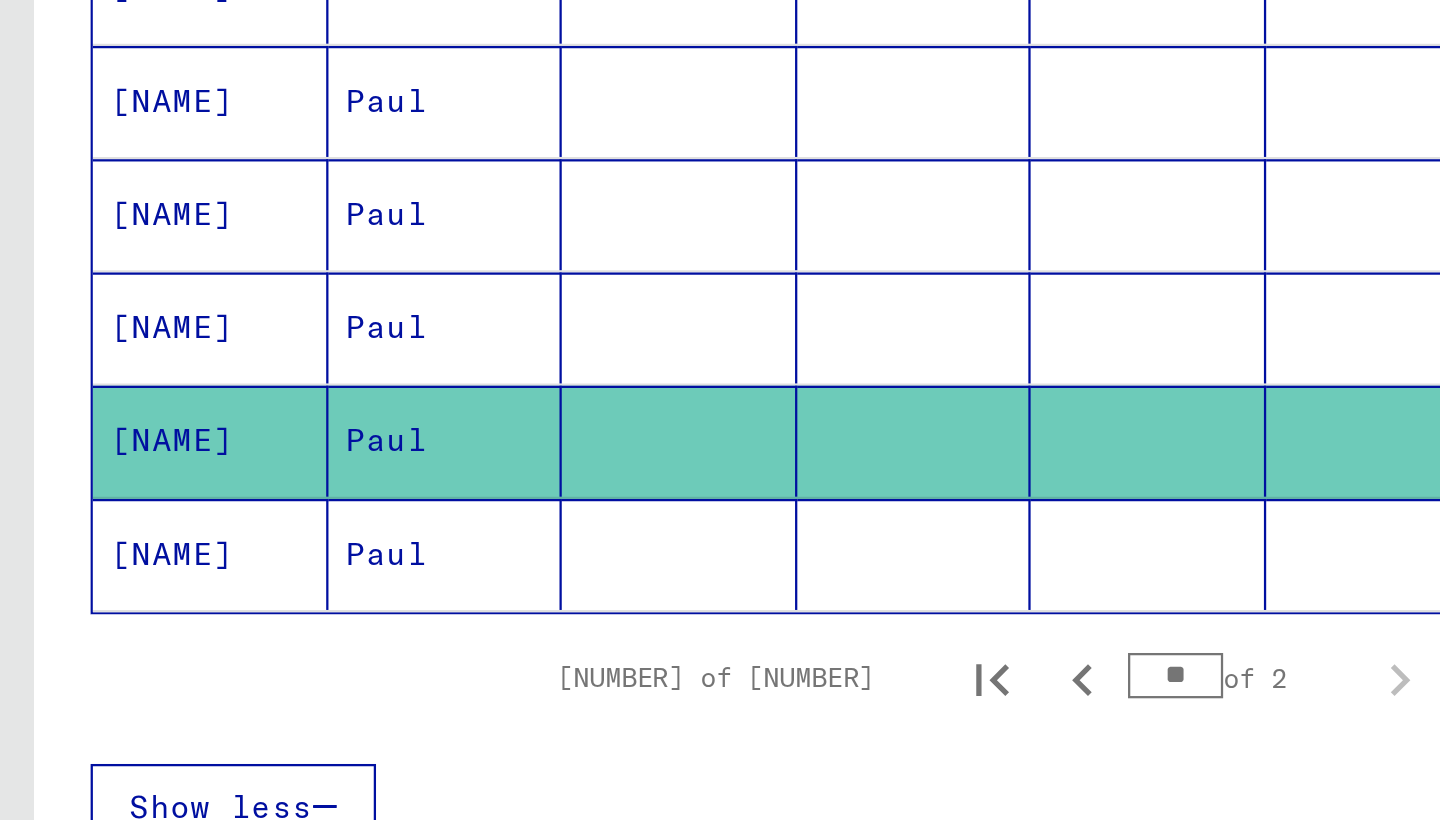 scroll, scrollTop: 0, scrollLeft: 0, axis: both 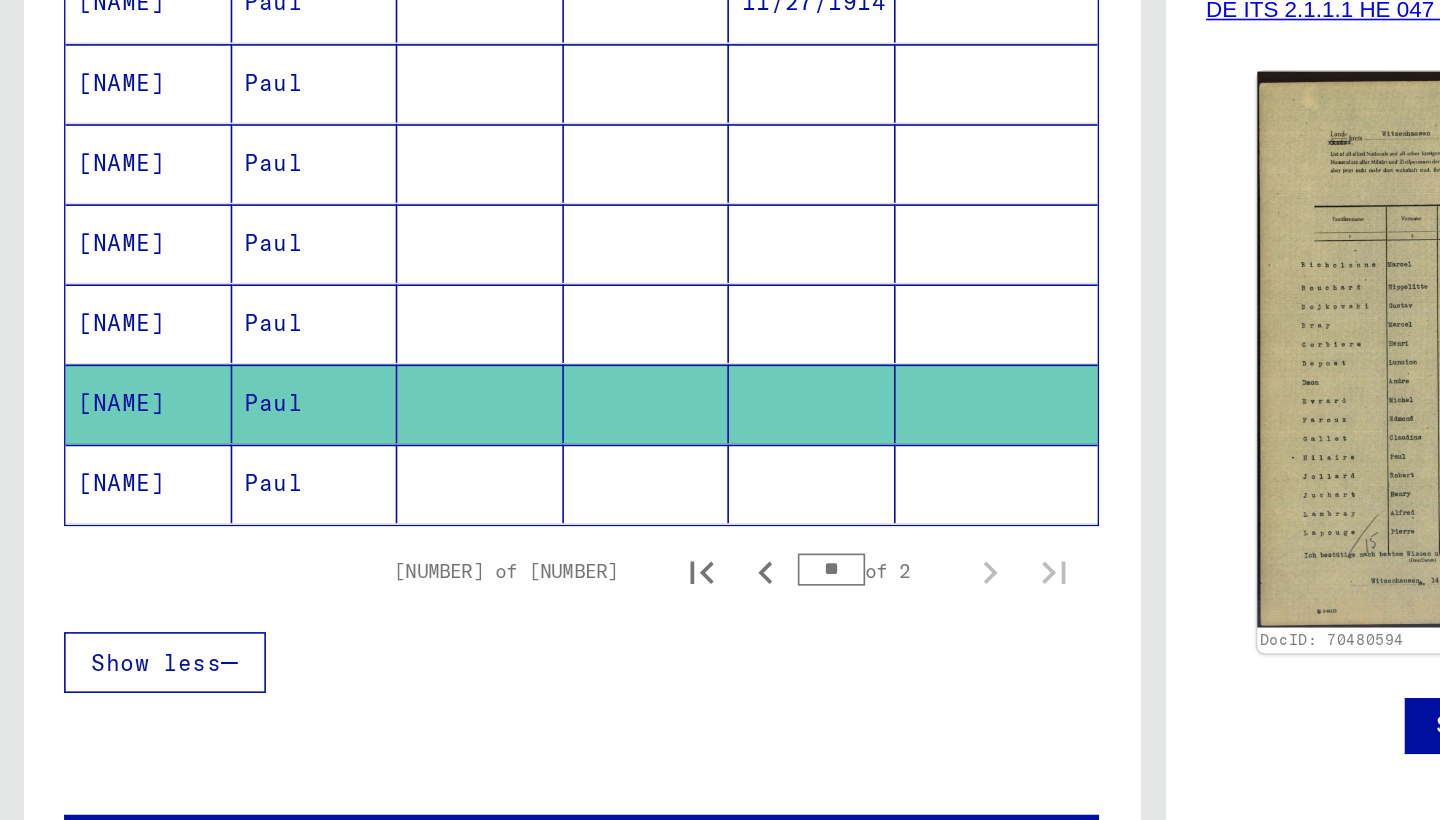 click on "[NAME]" 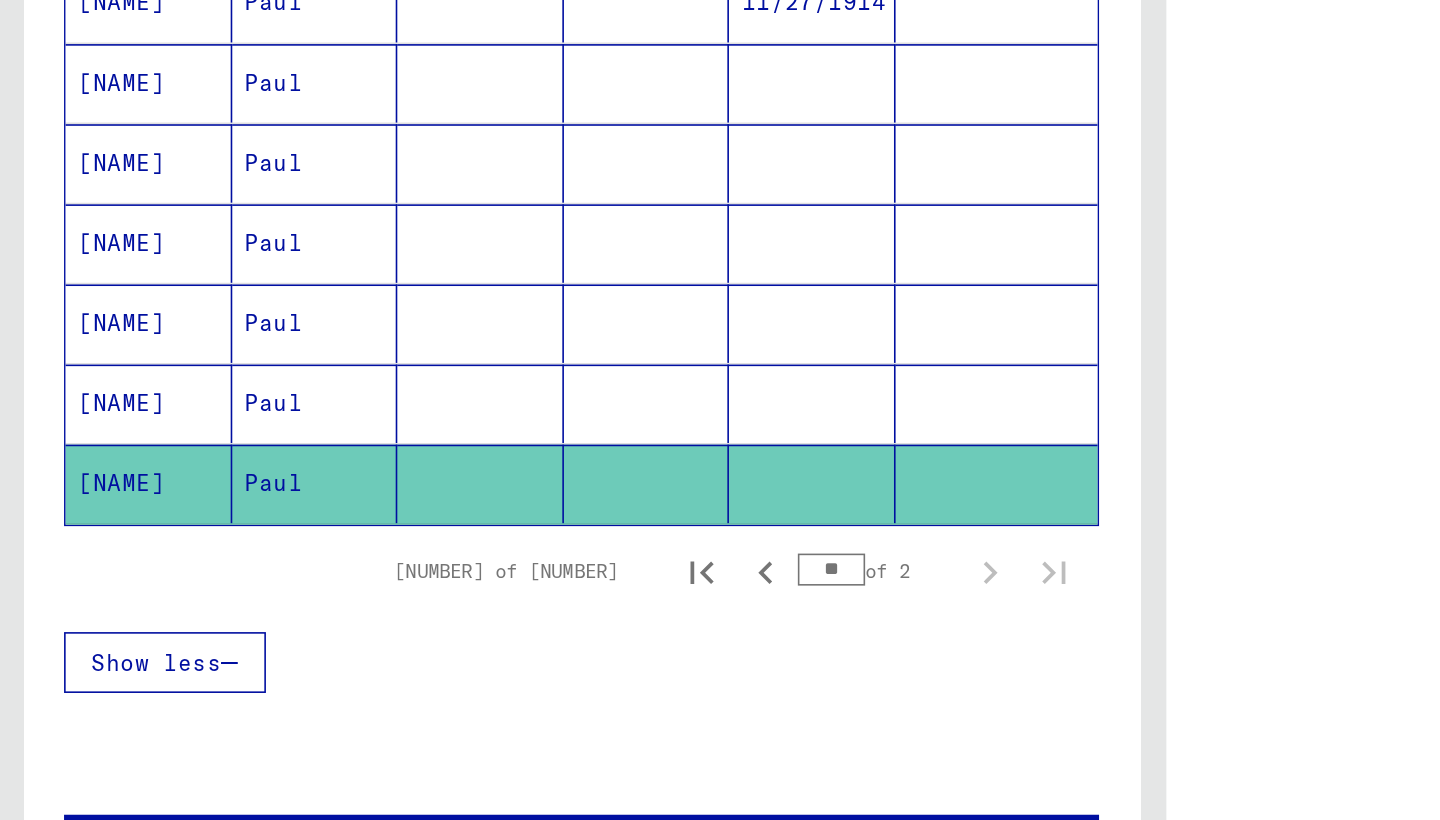 scroll, scrollTop: 0, scrollLeft: 0, axis: both 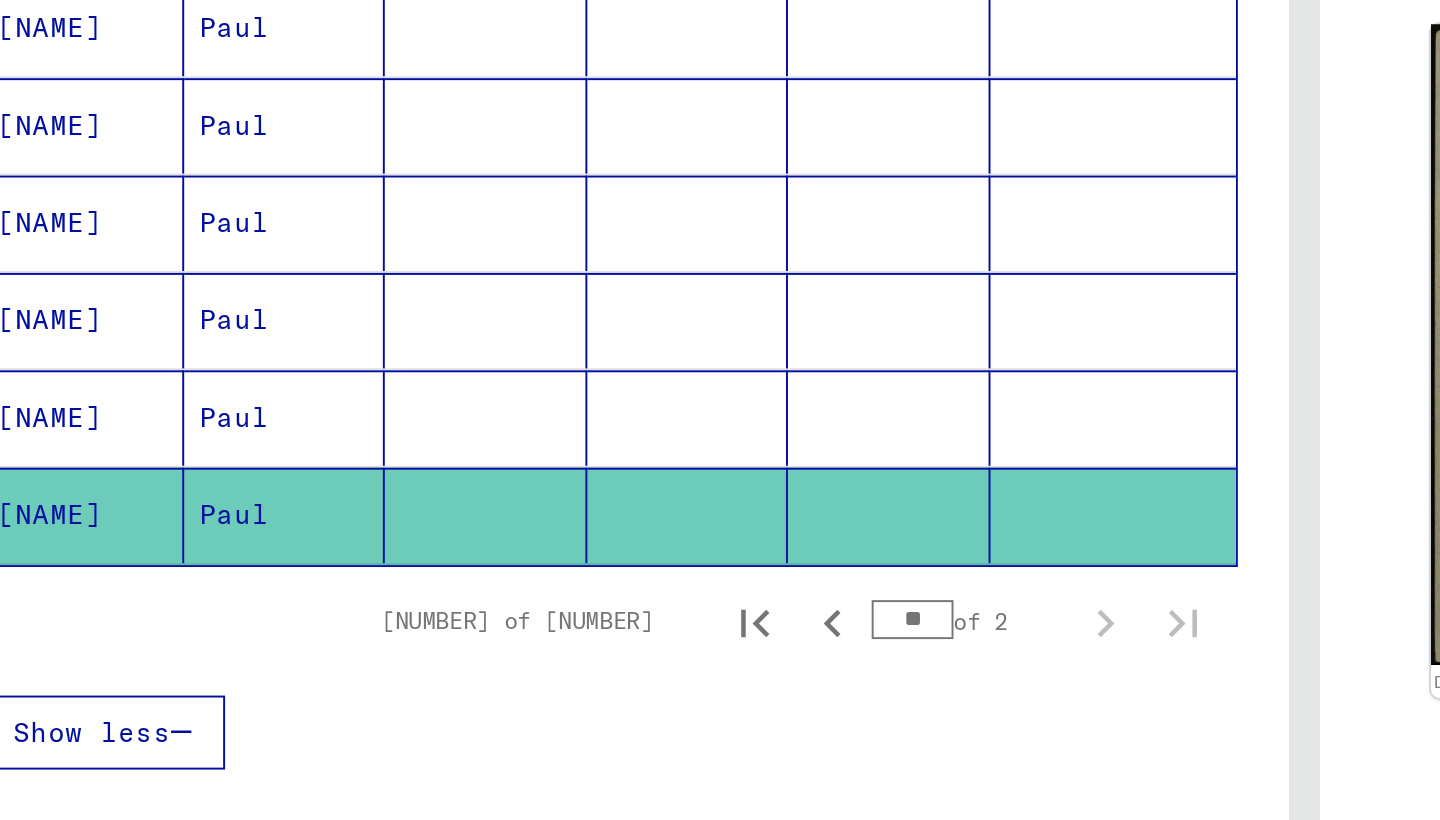 click 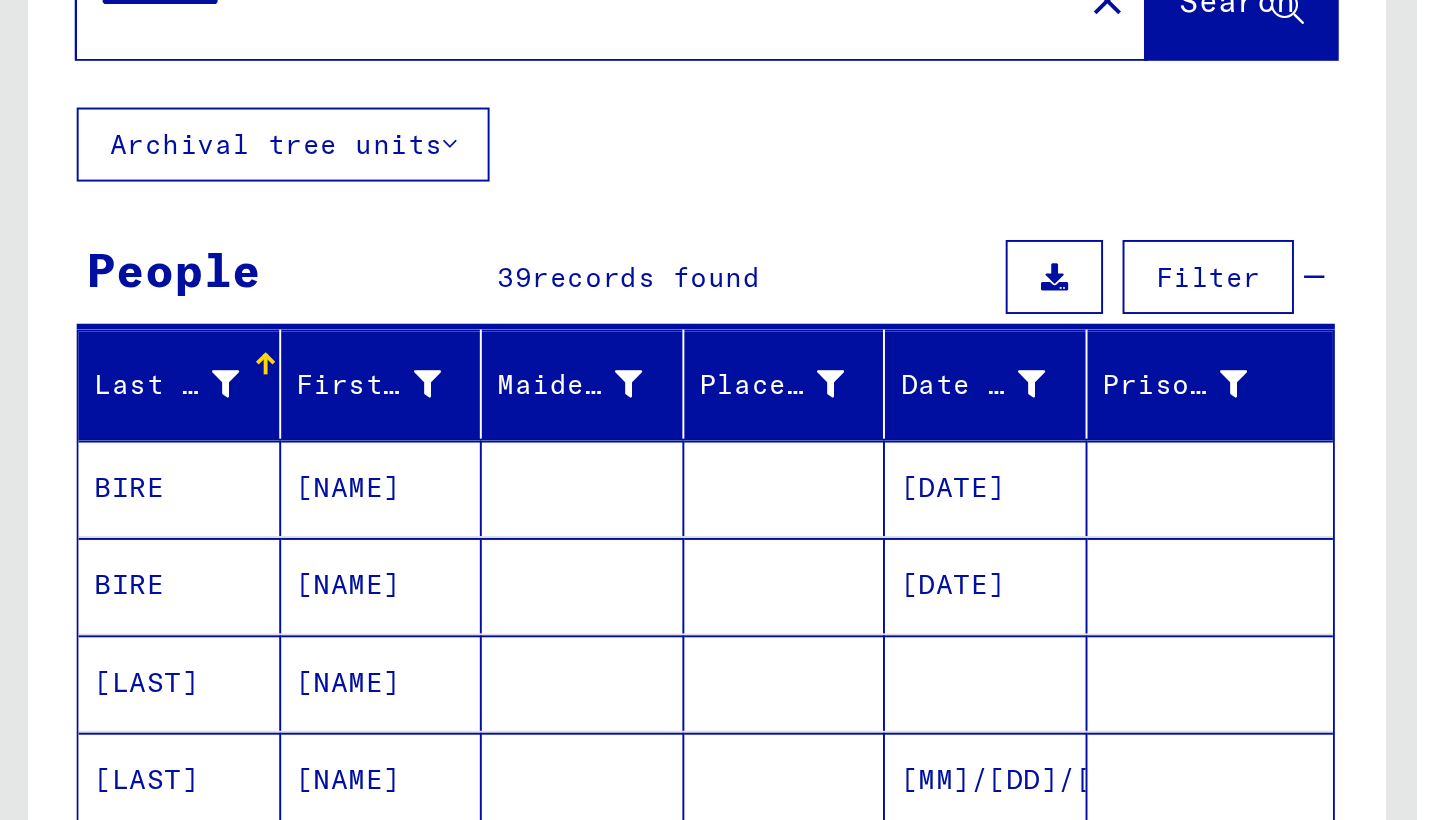 scroll, scrollTop: 0, scrollLeft: 0, axis: both 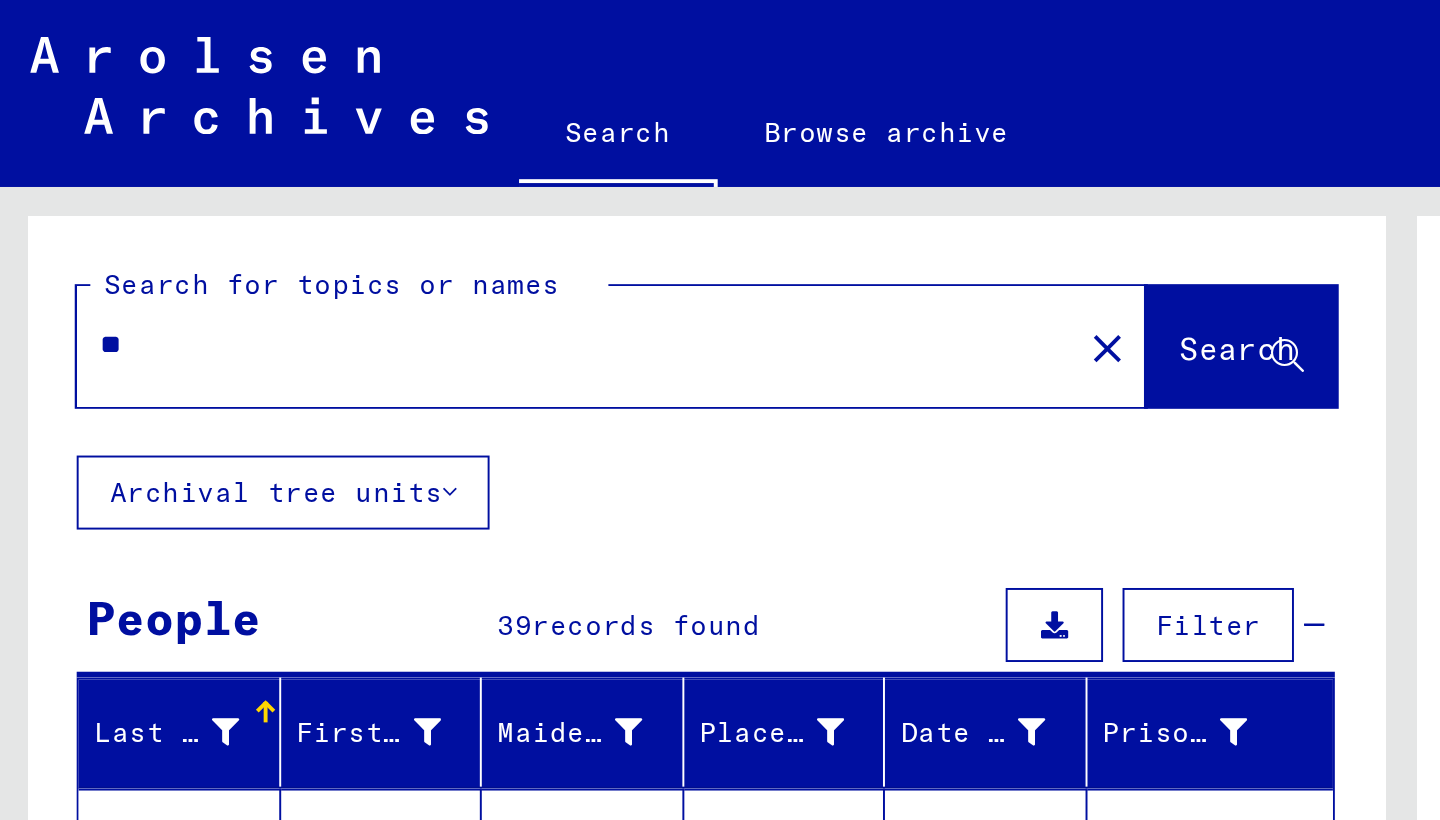 type on "*" 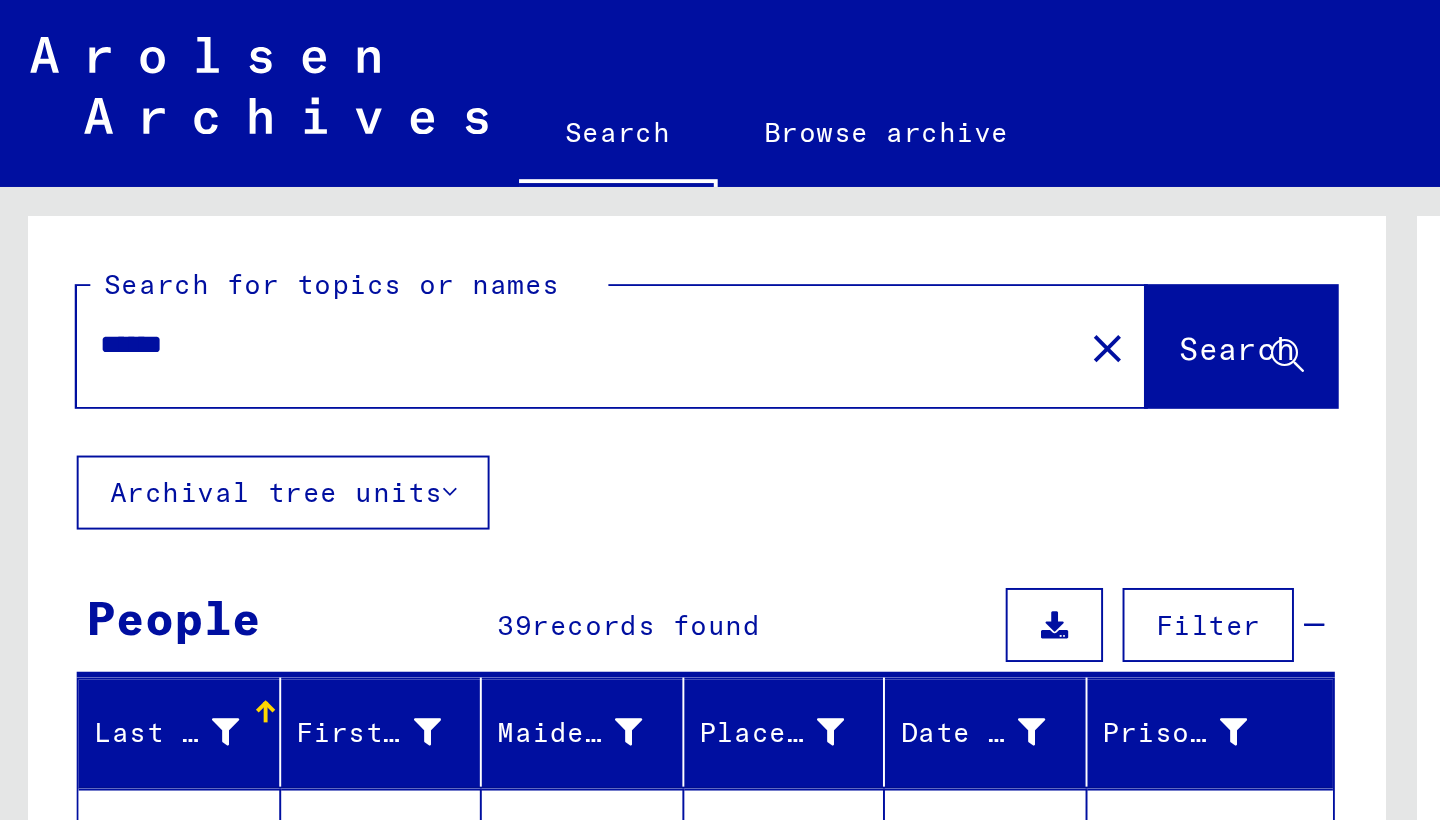 type on "******" 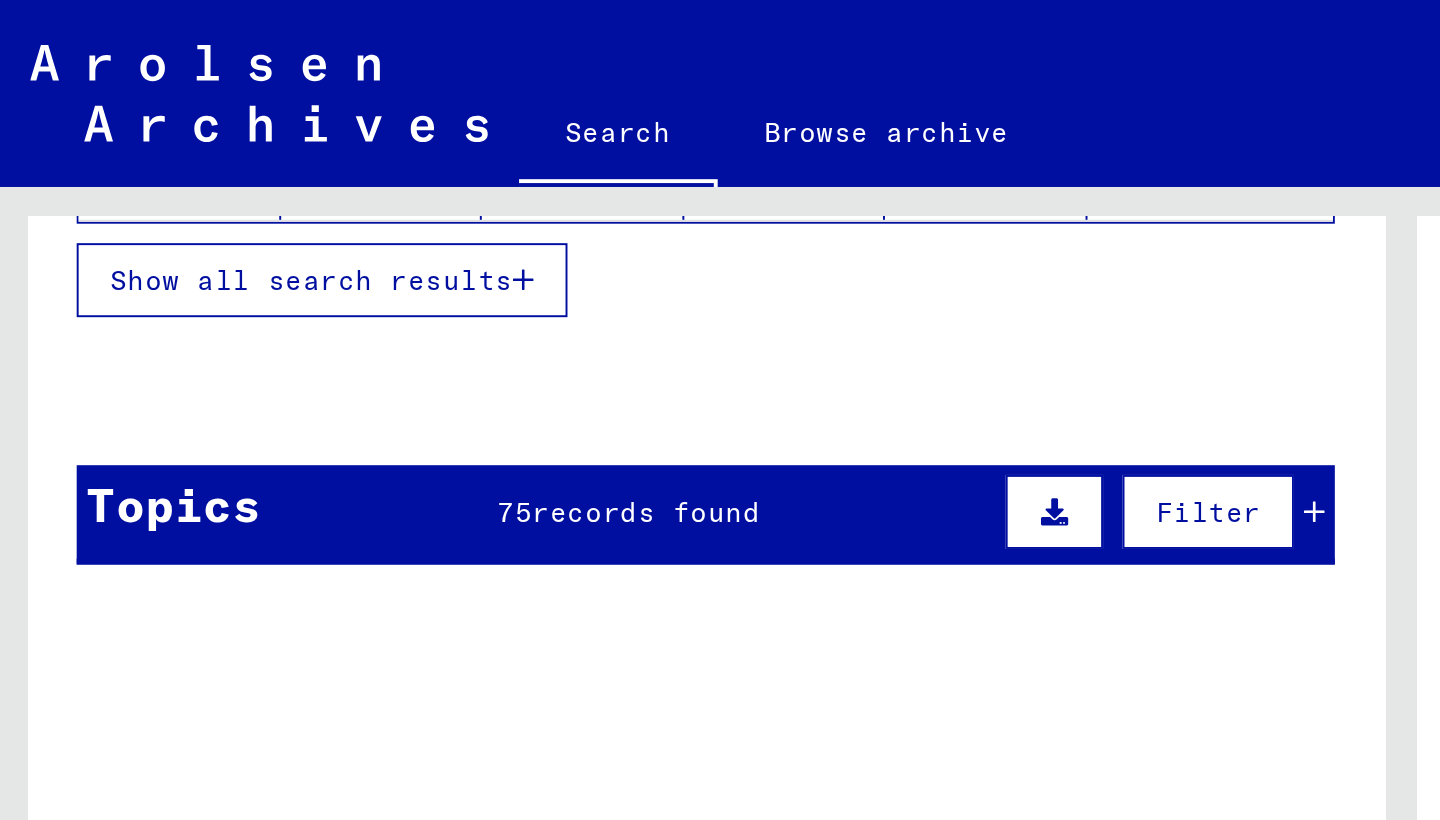 scroll, scrollTop: 508, scrollLeft: 0, axis: vertical 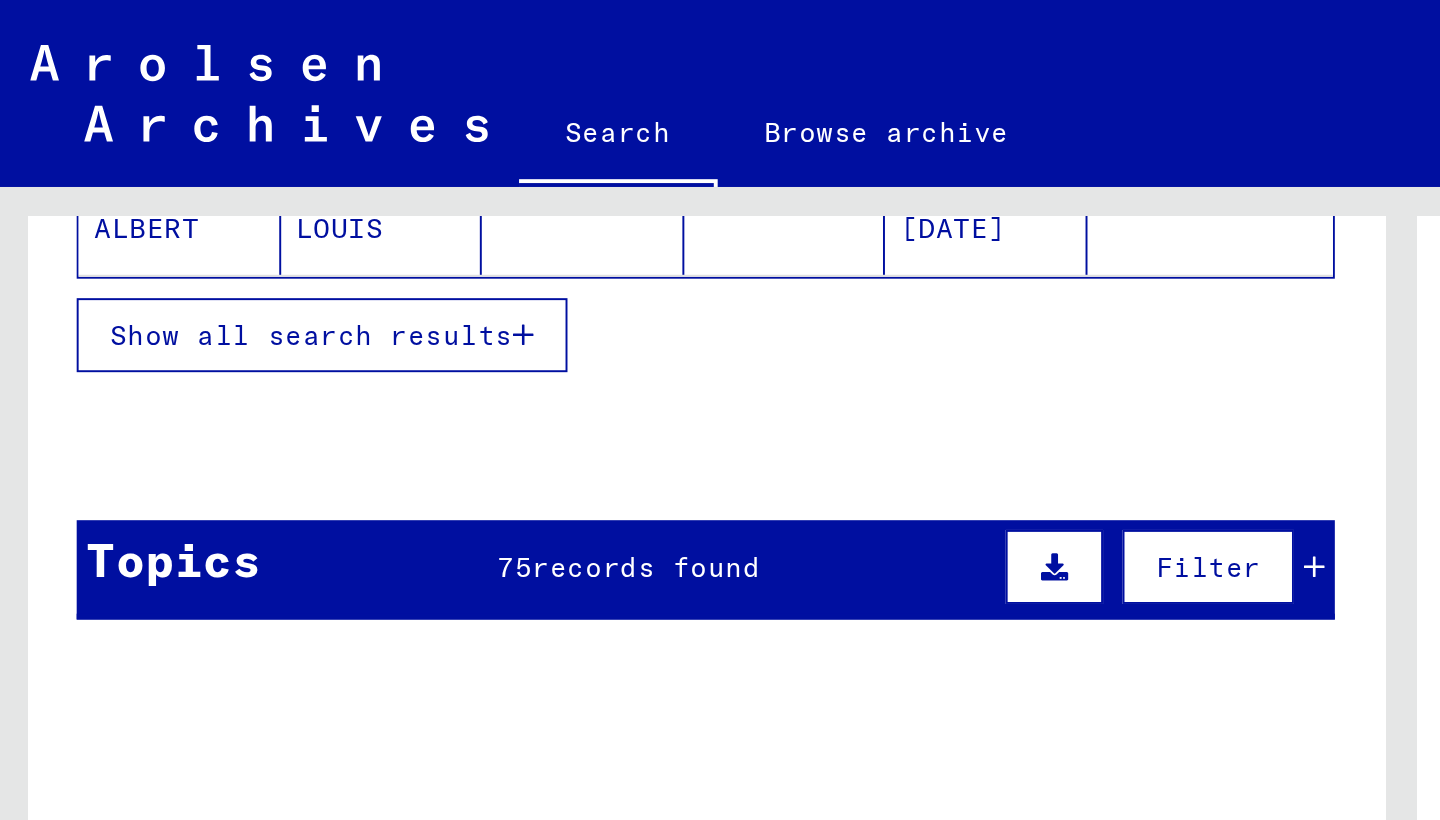 click on "Show all search results" at bounding box center (160, 172) 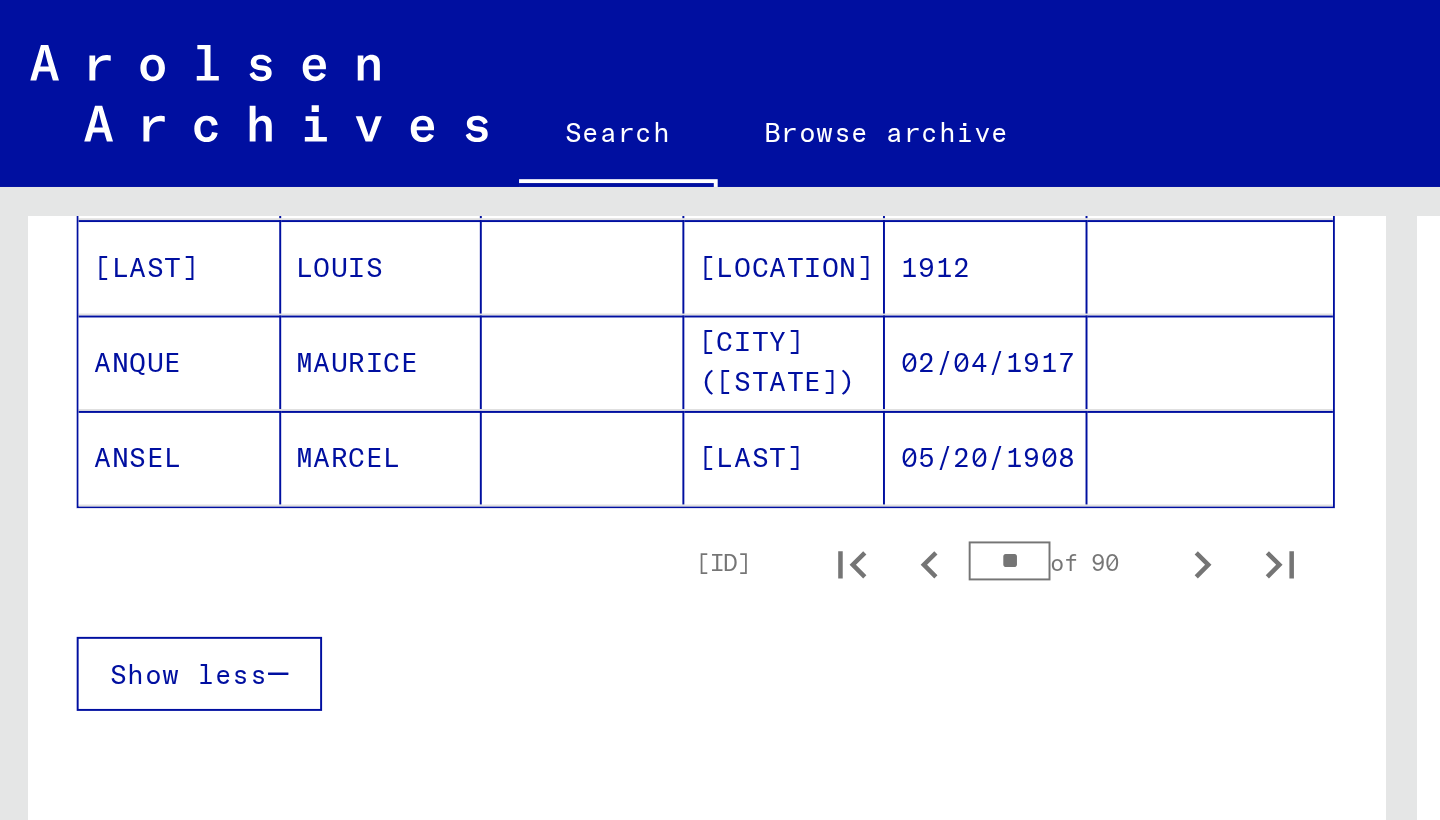 scroll, scrollTop: 1372, scrollLeft: 0, axis: vertical 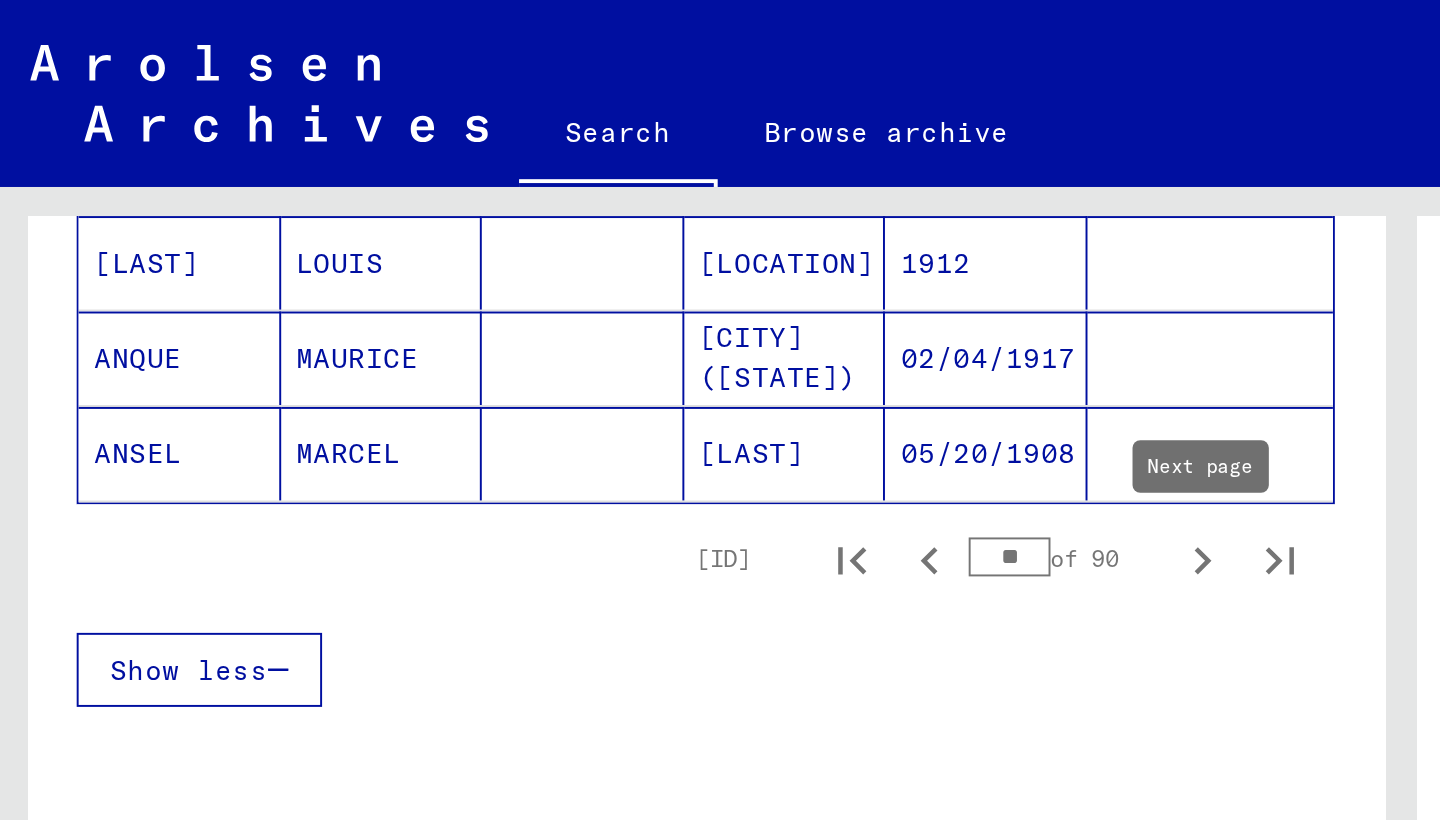 click 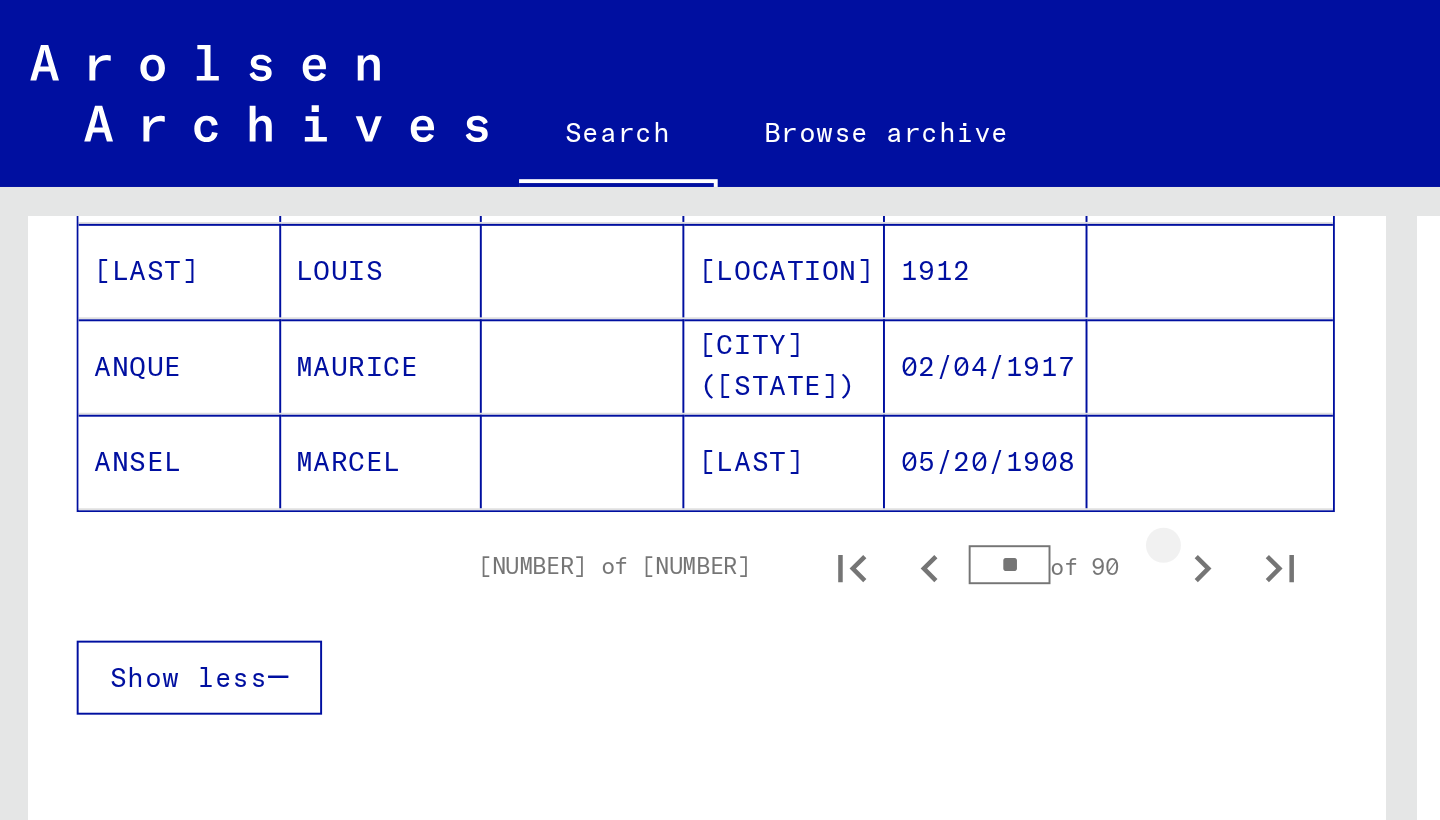 click 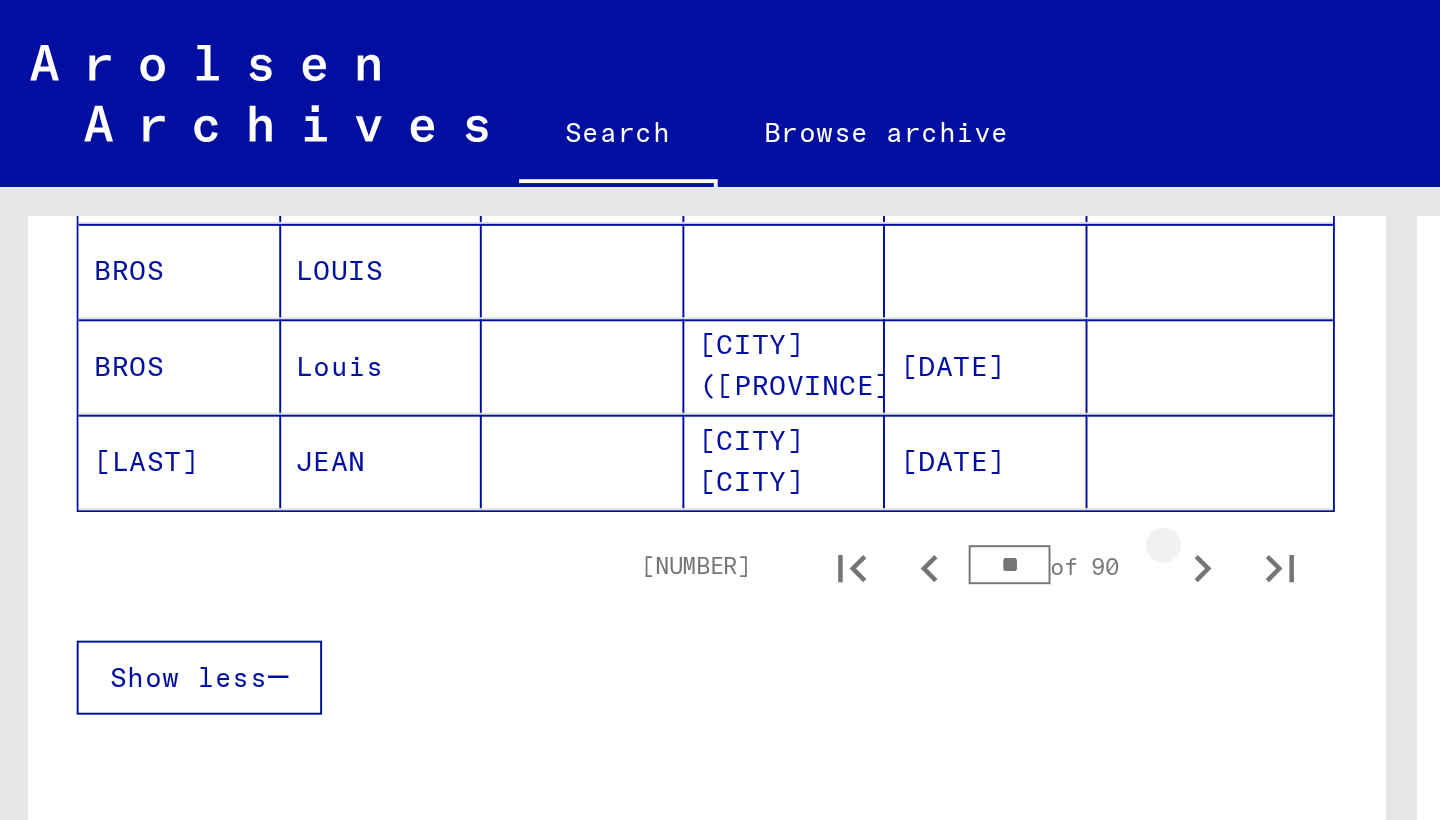 click 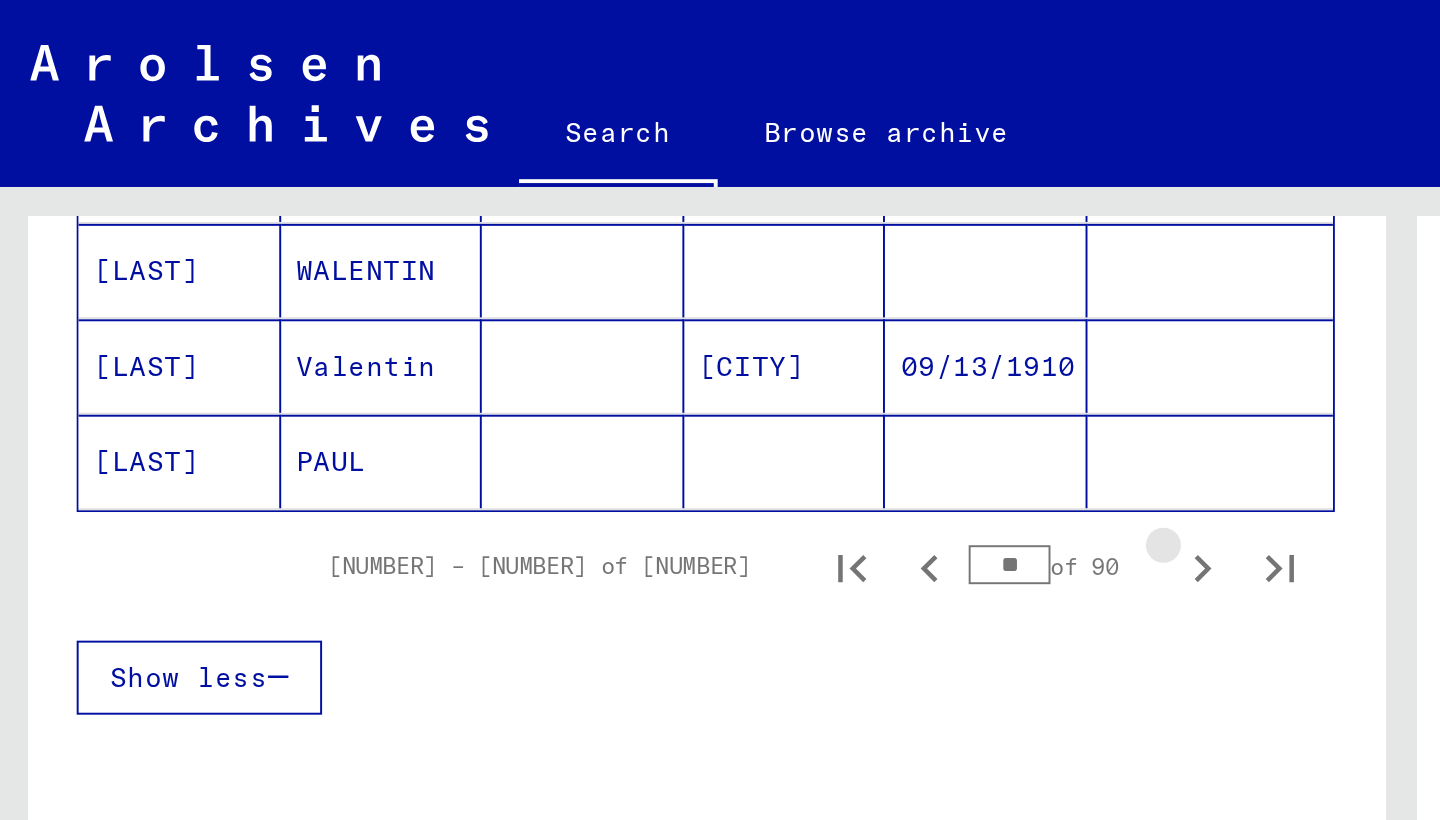 click 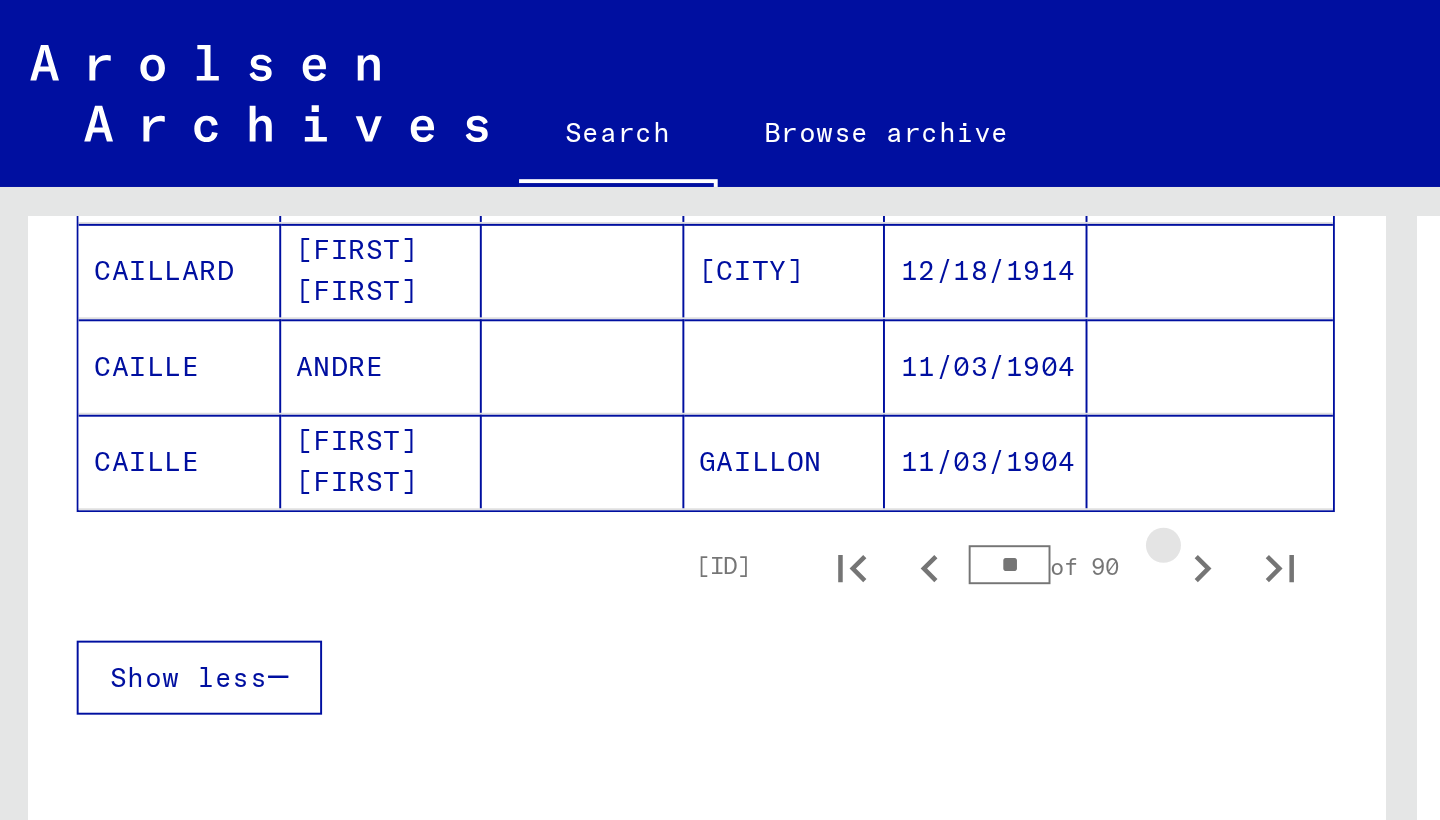 click 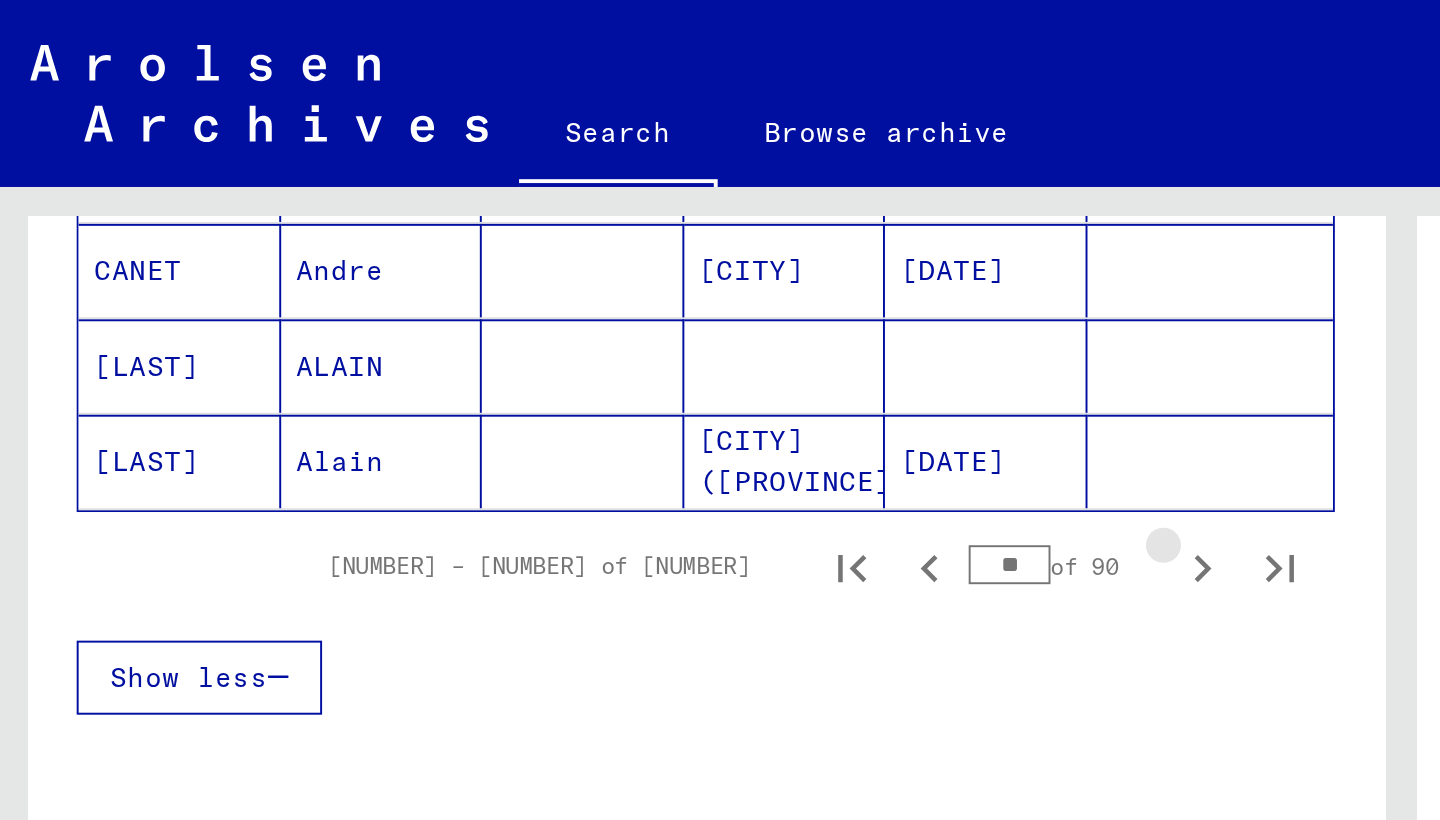 click 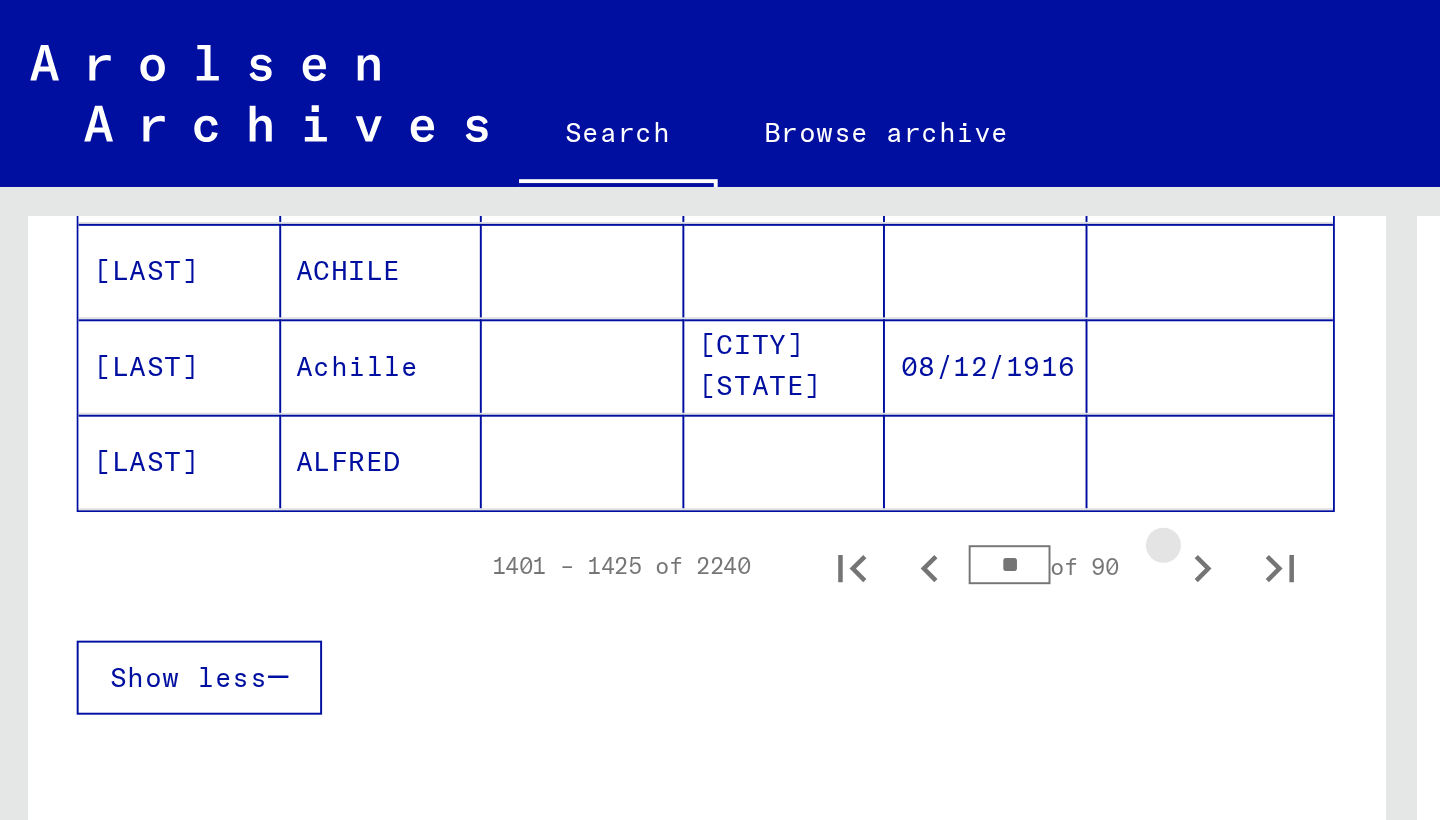 click 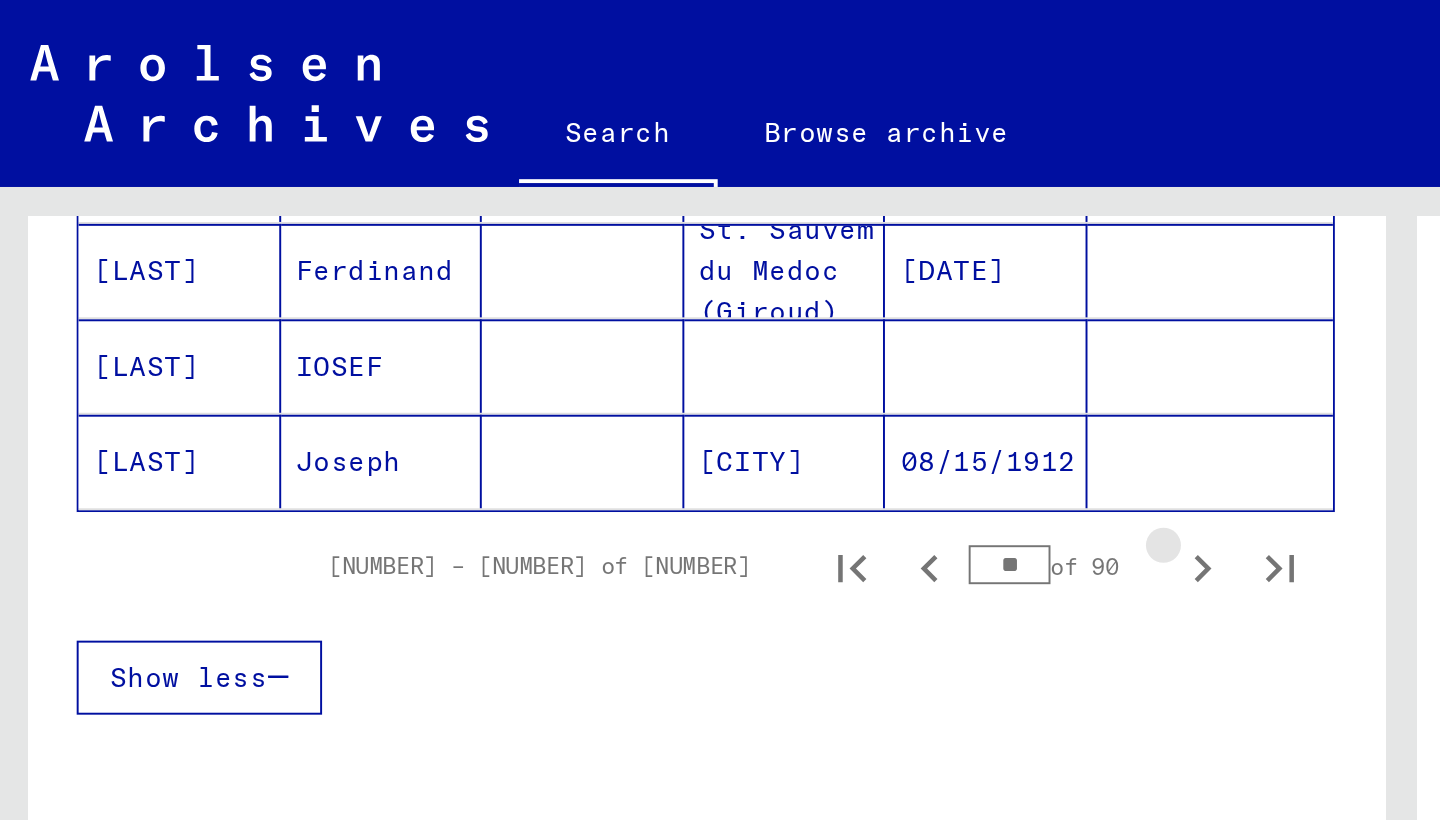click 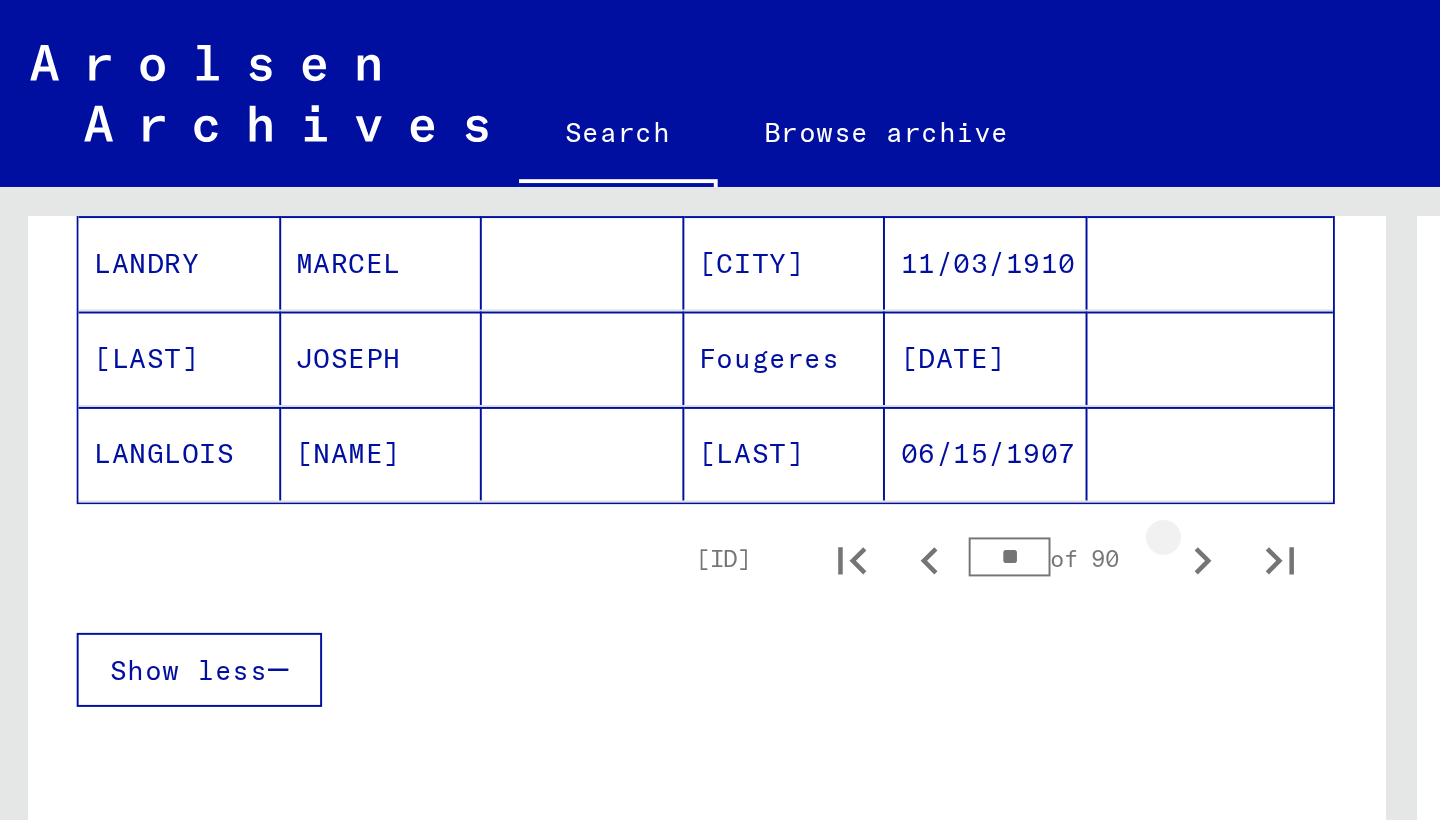 click 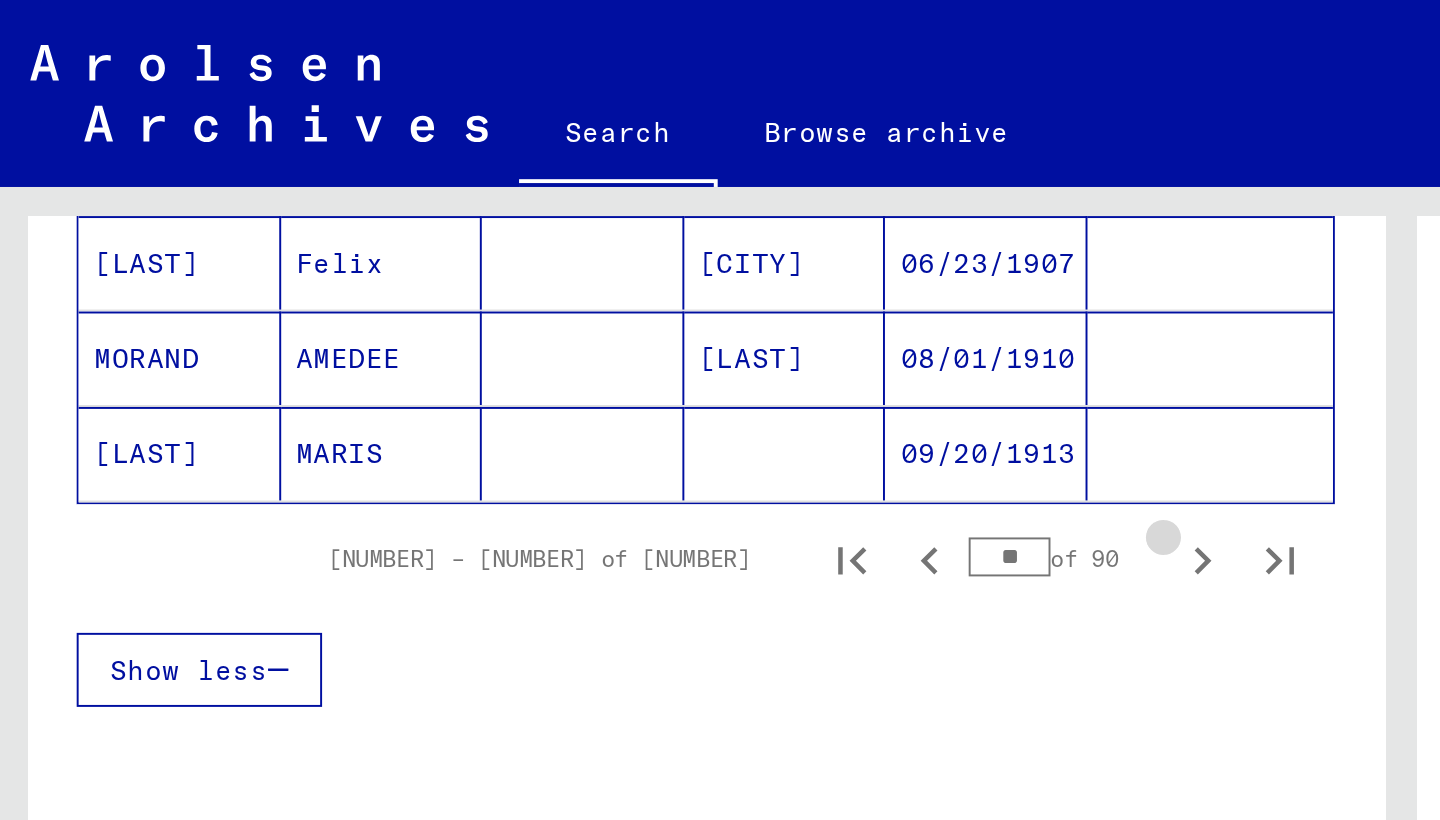 click 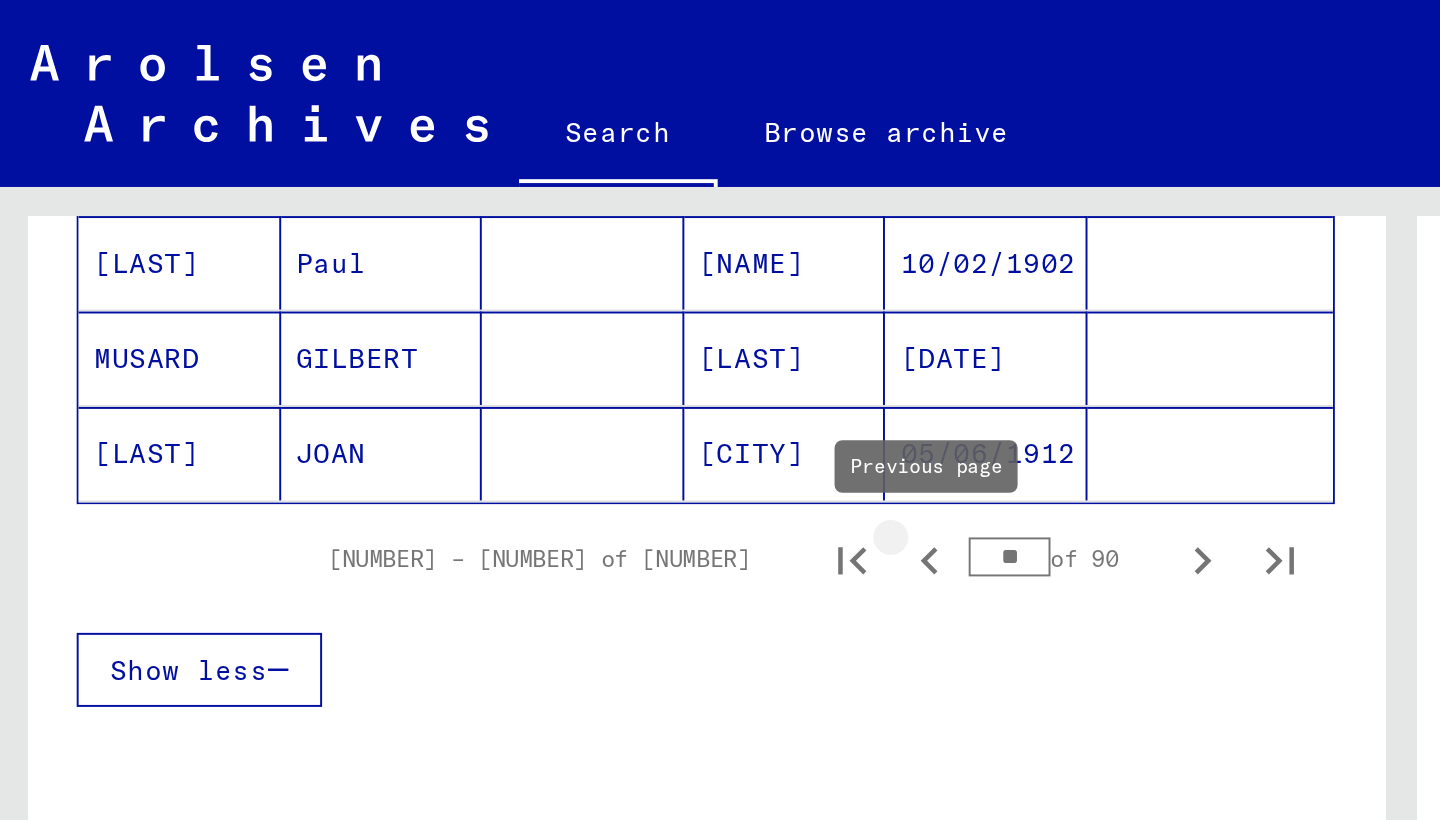click 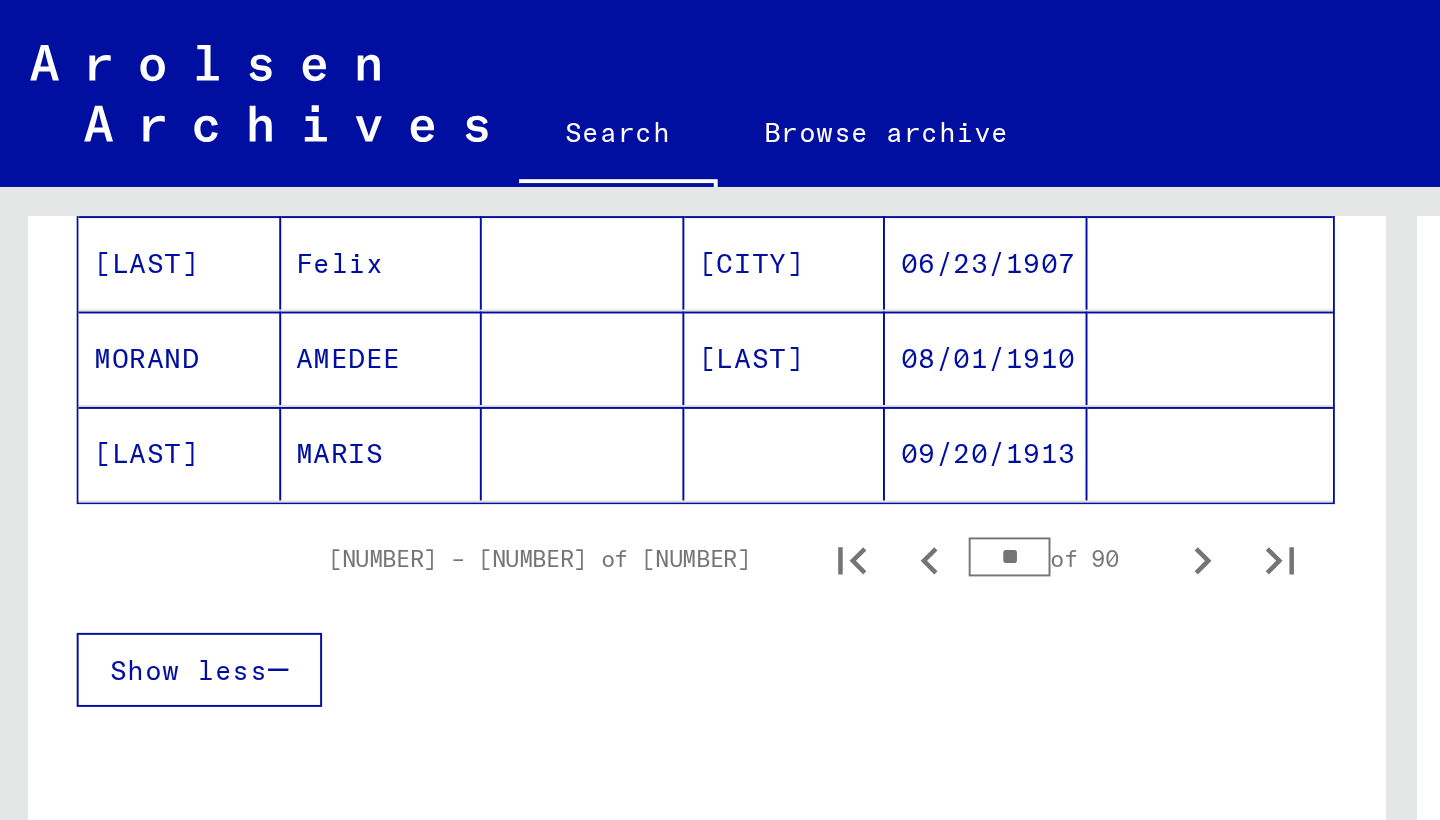 click 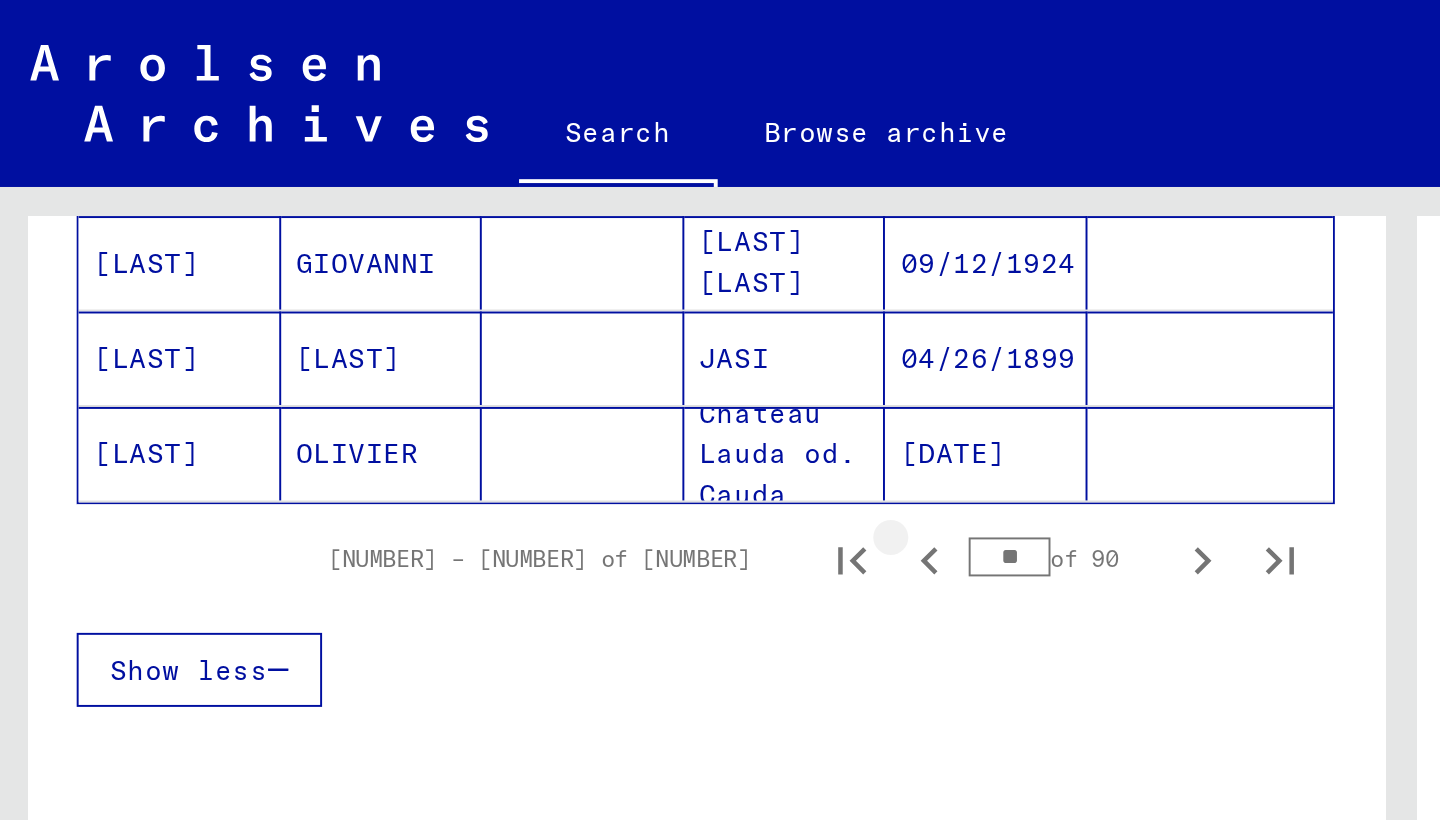 click 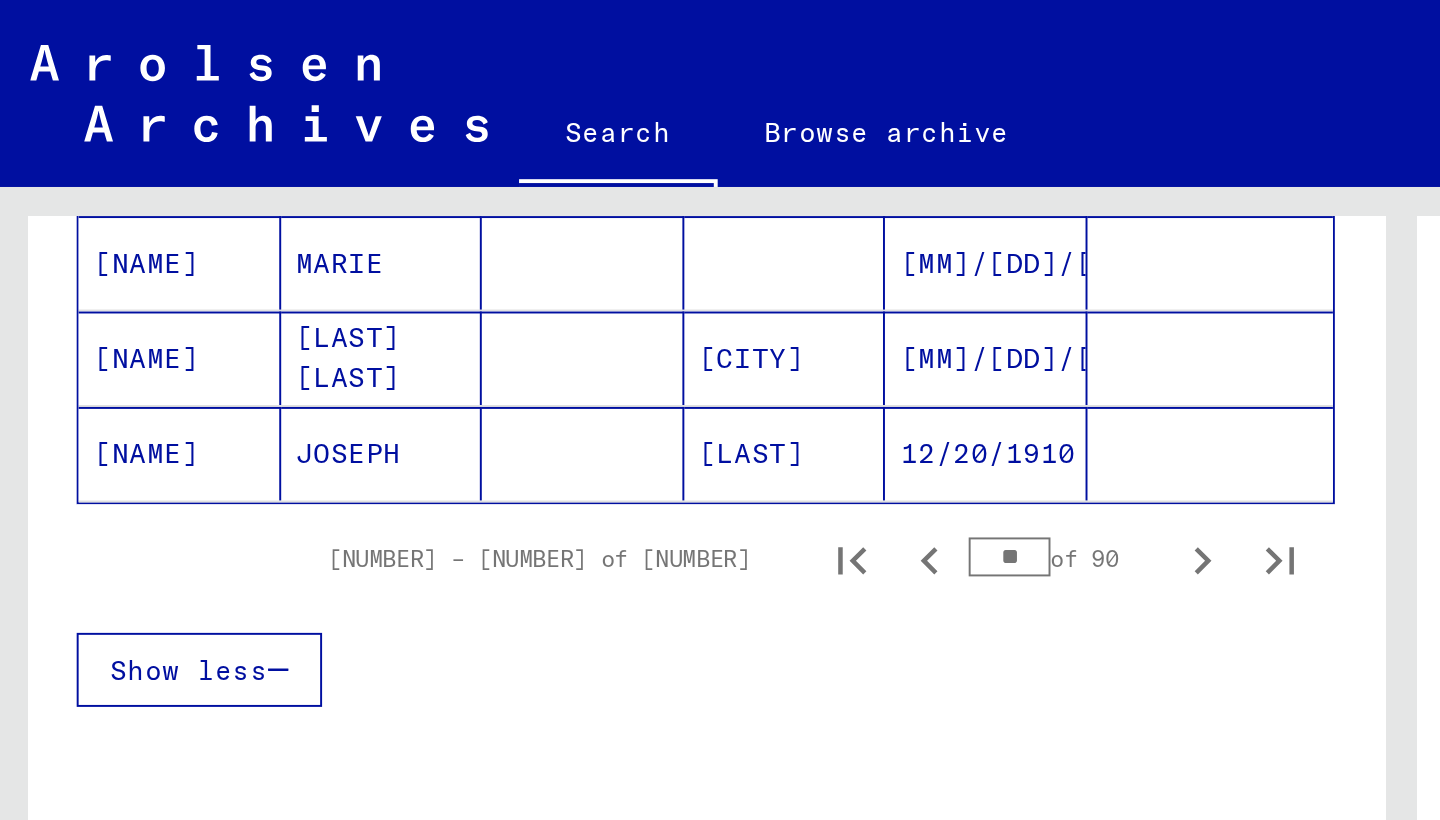 click 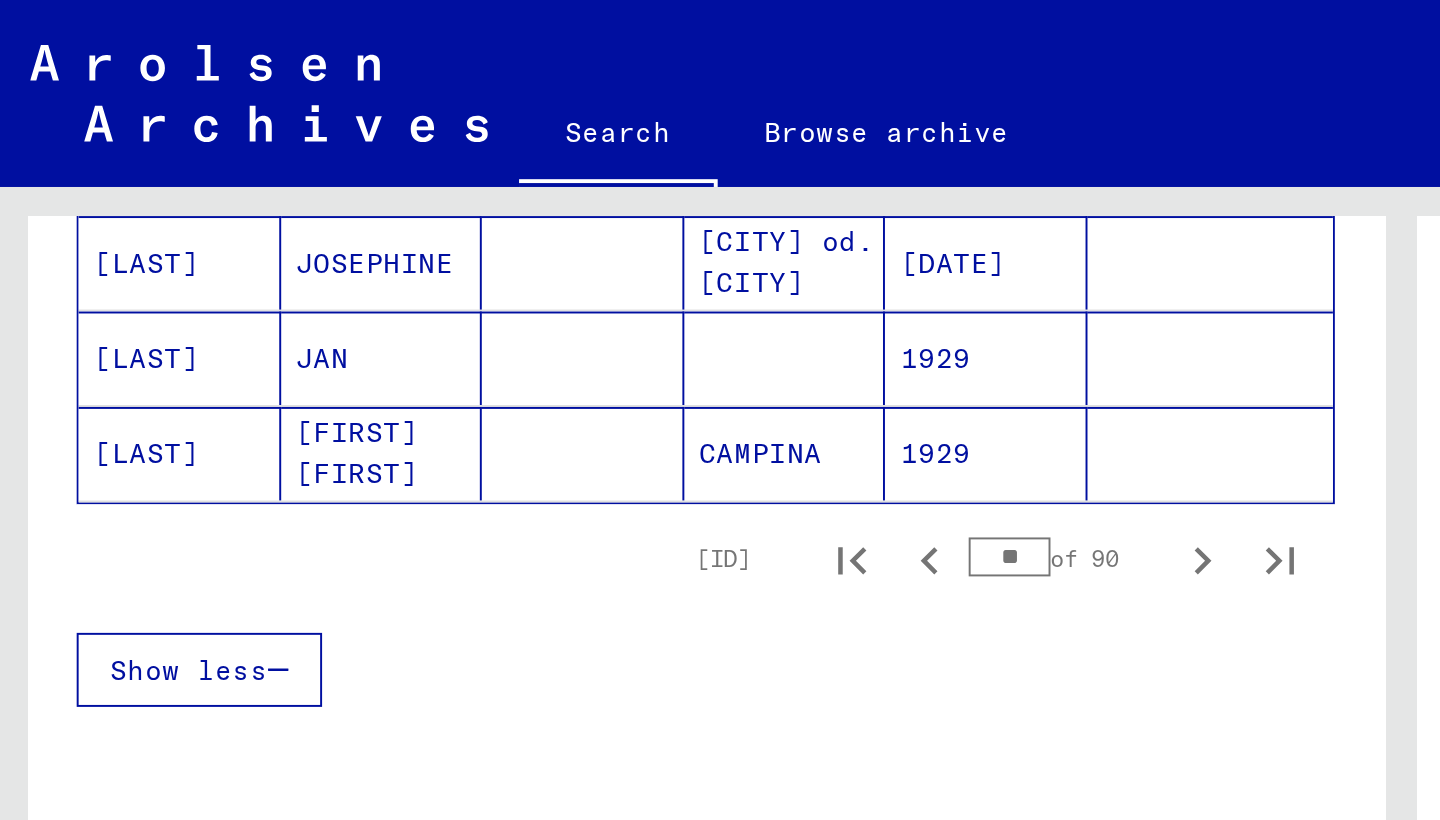 click 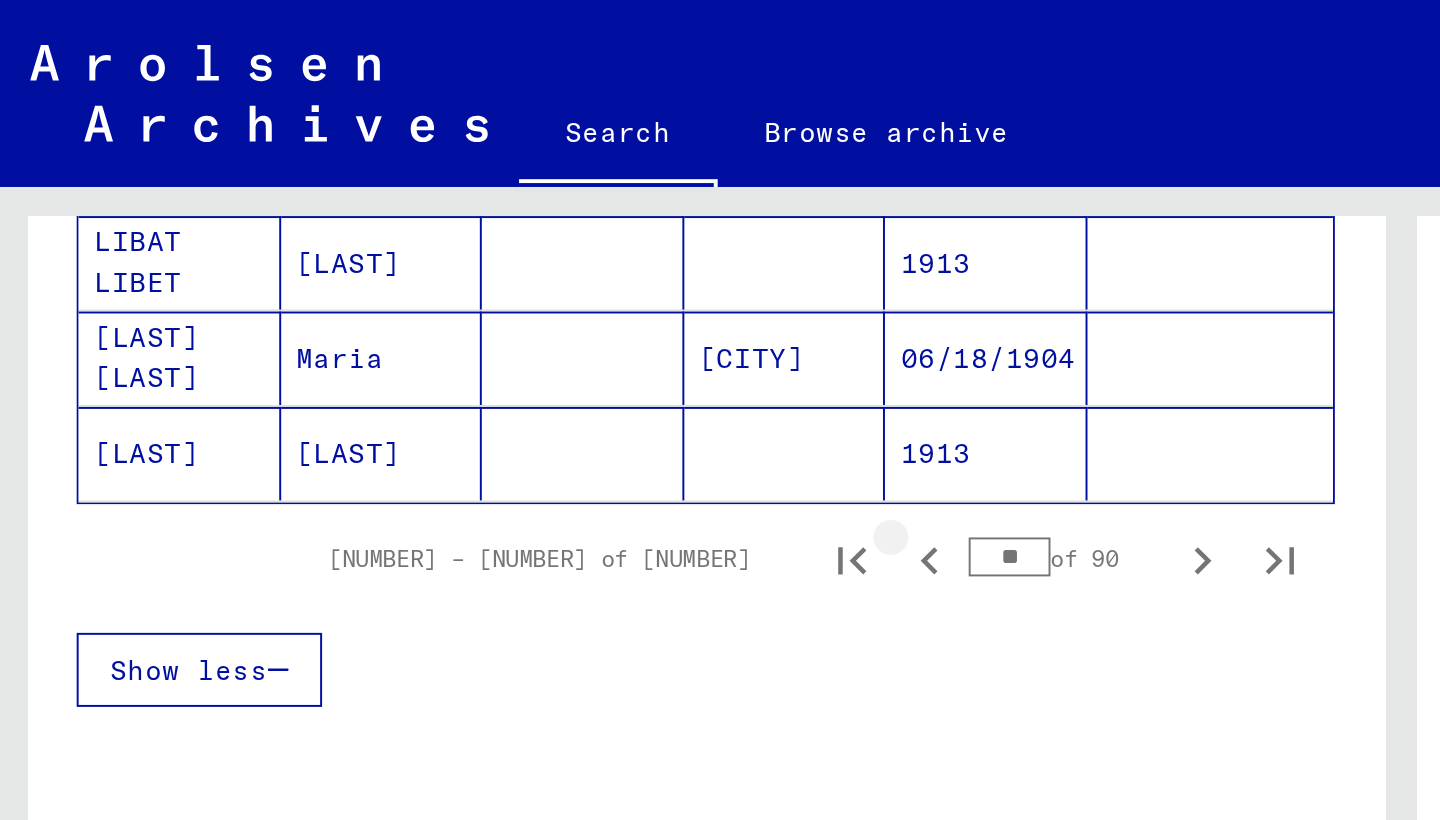 click 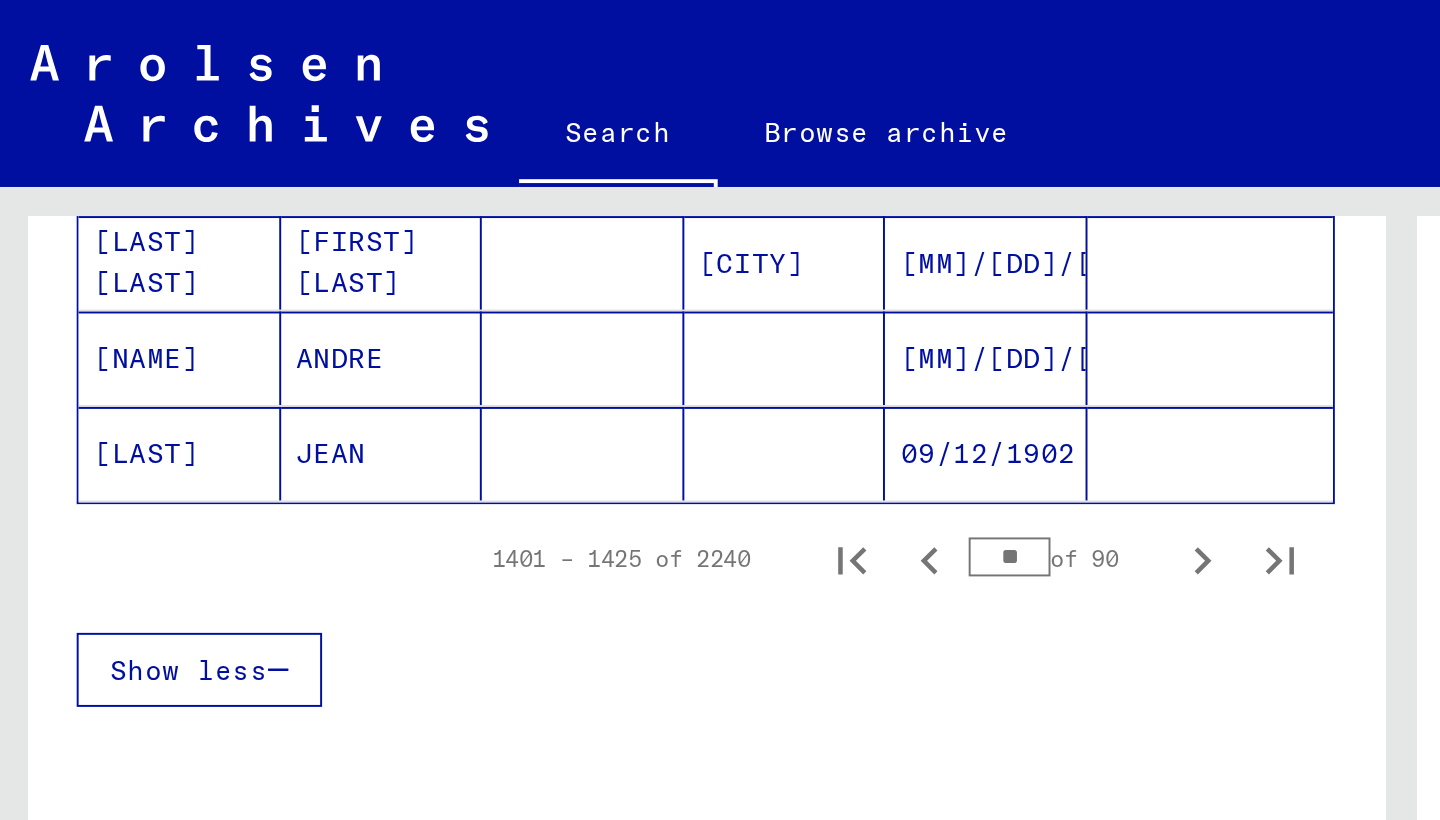 click 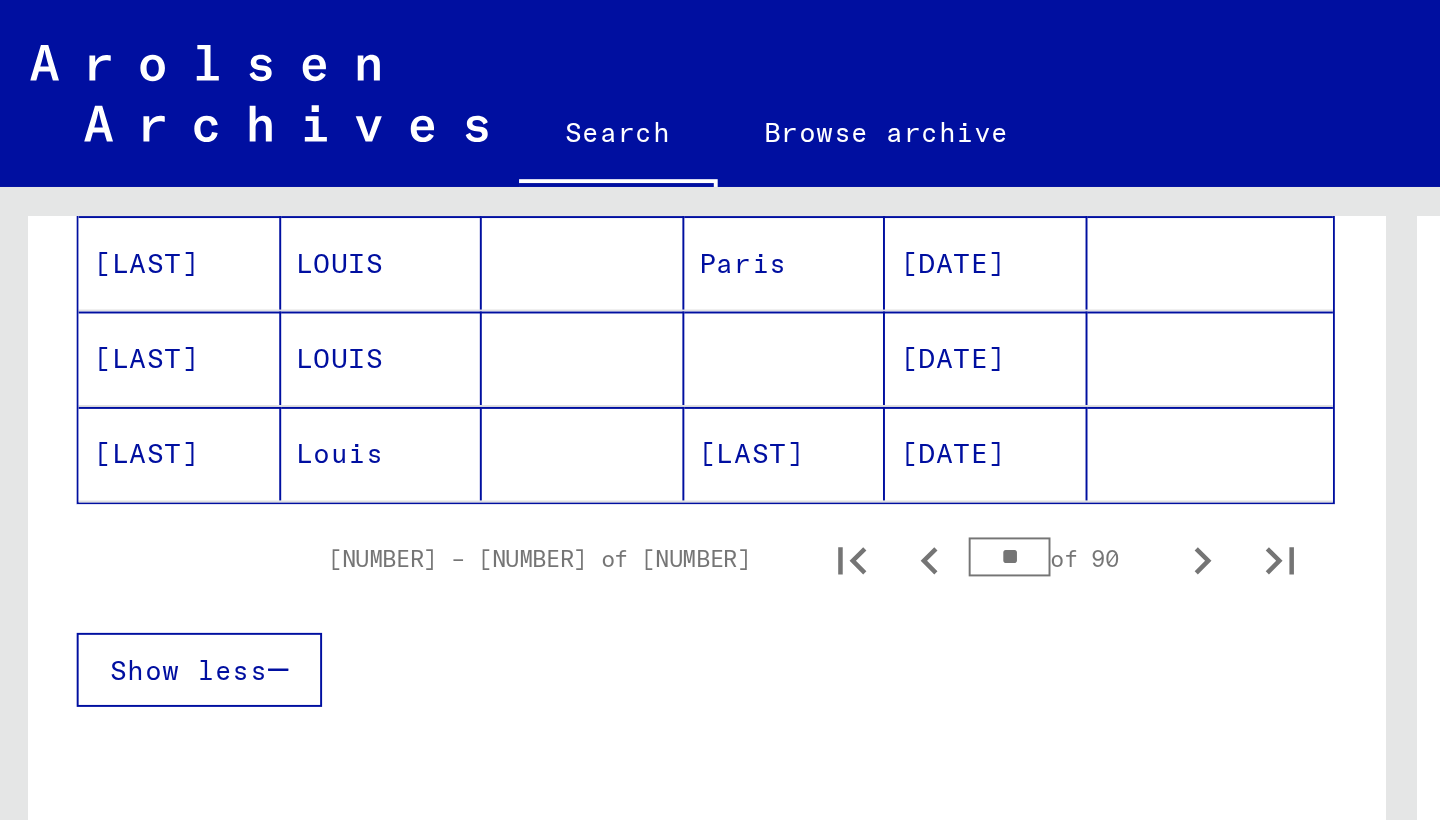 click 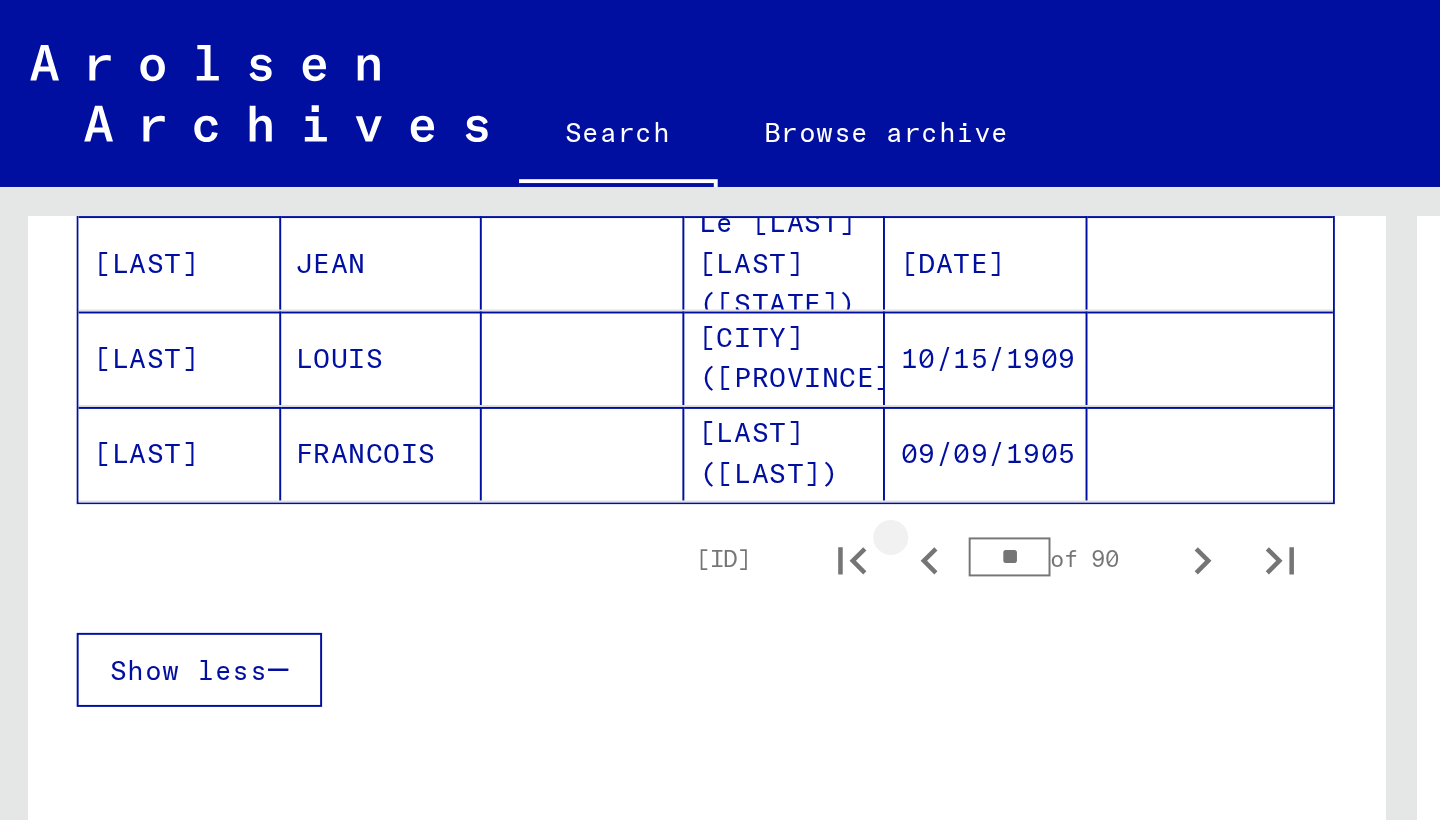 click 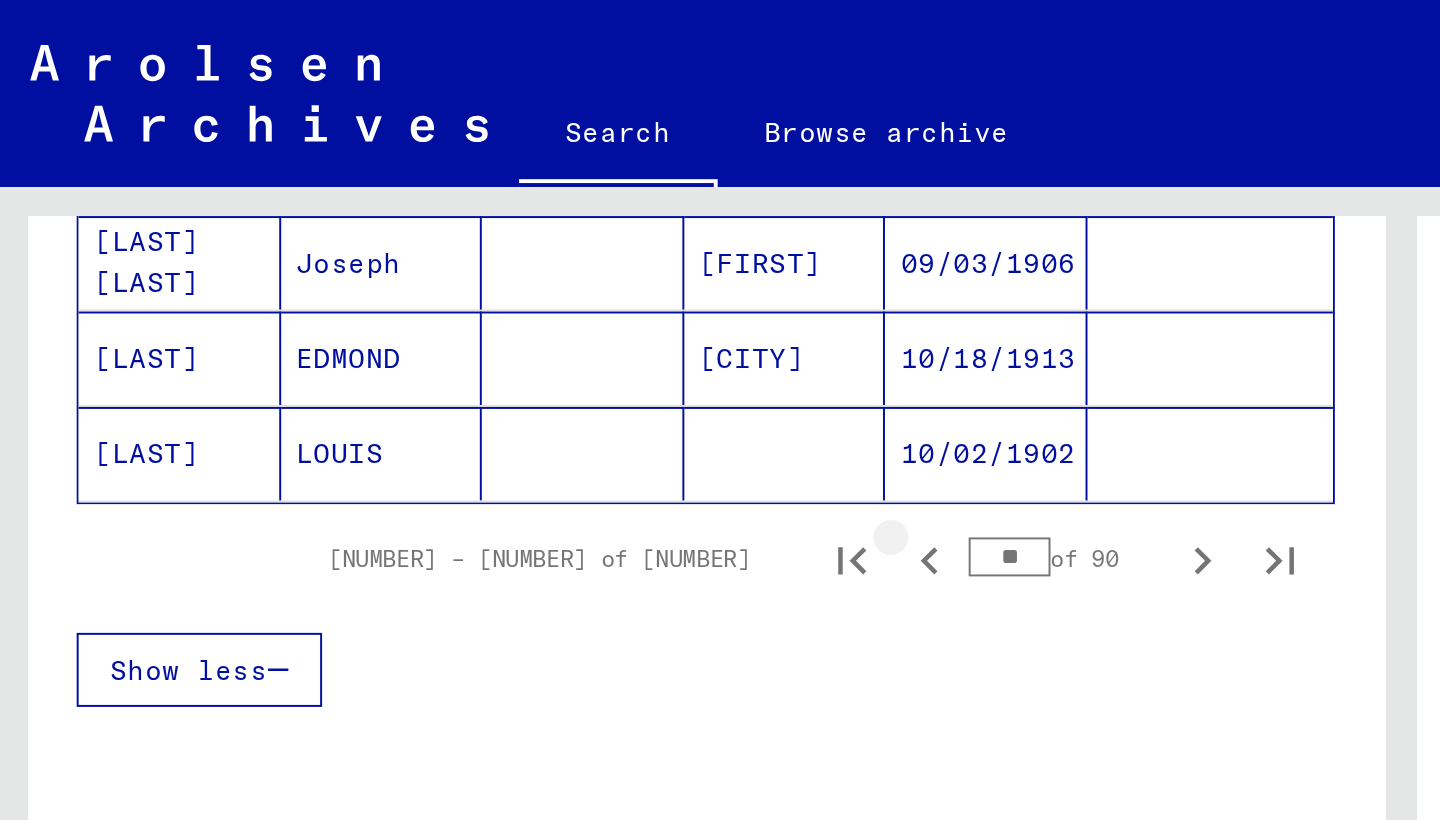 click 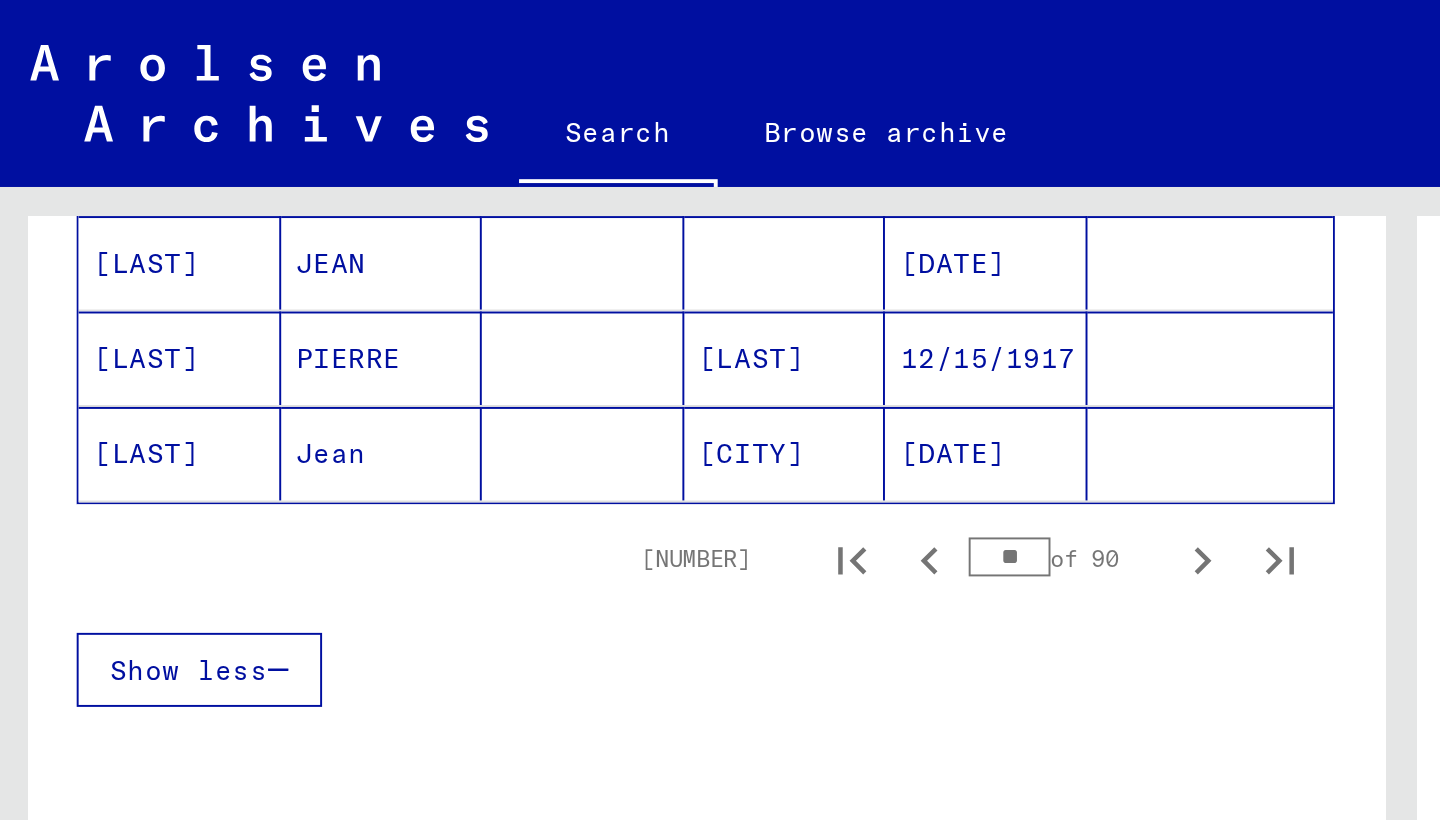 click 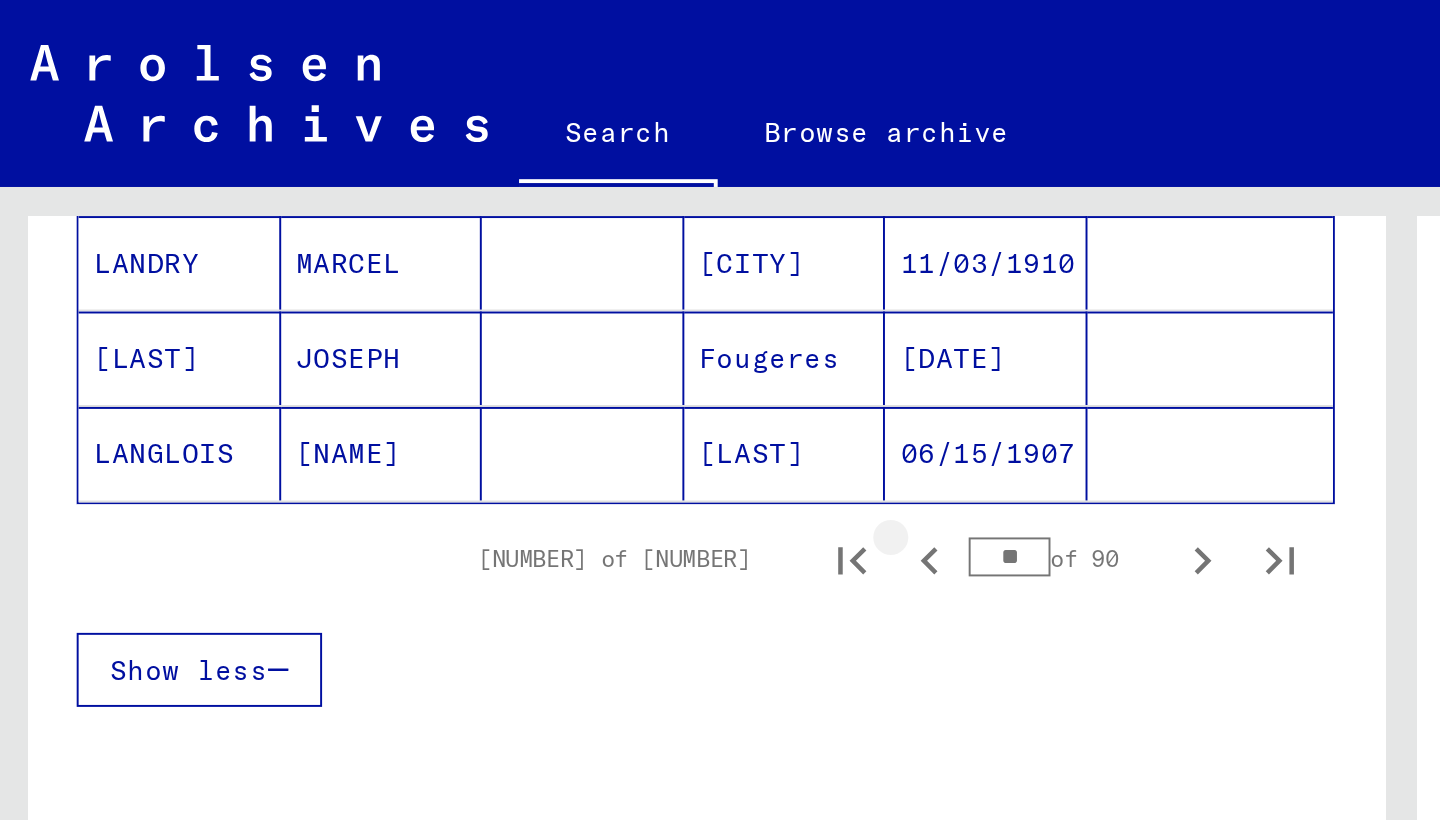 click 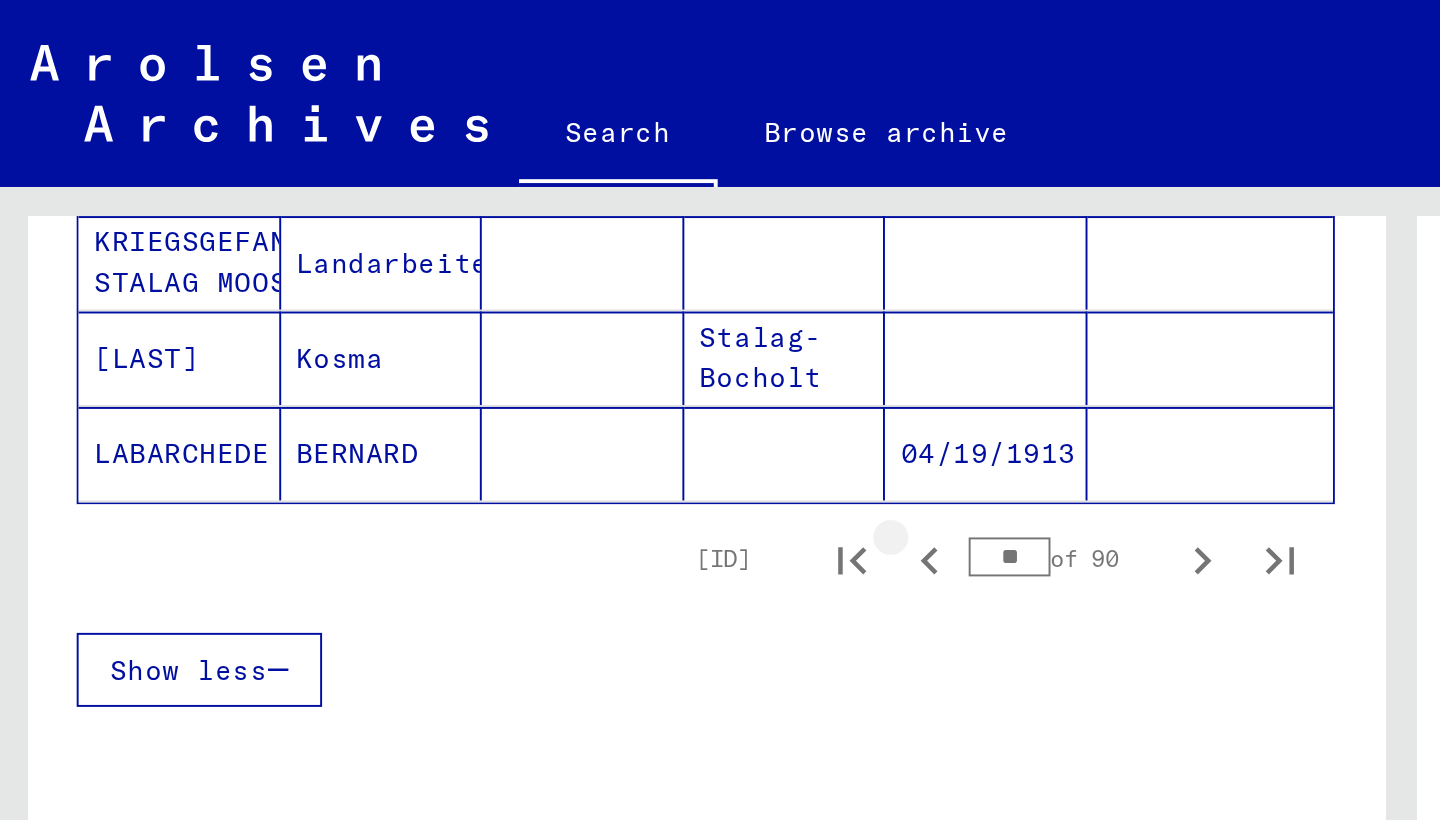 click 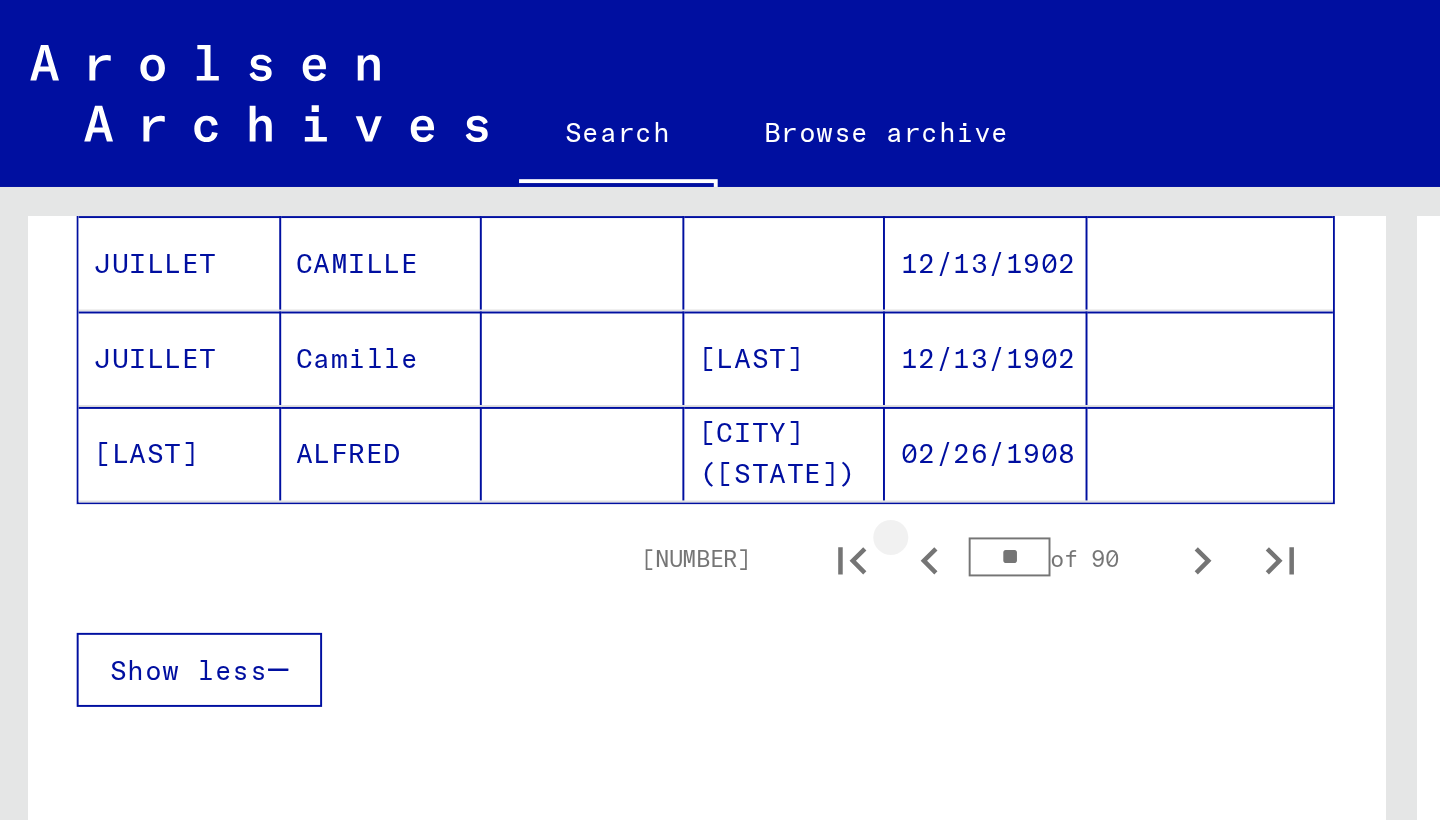 click 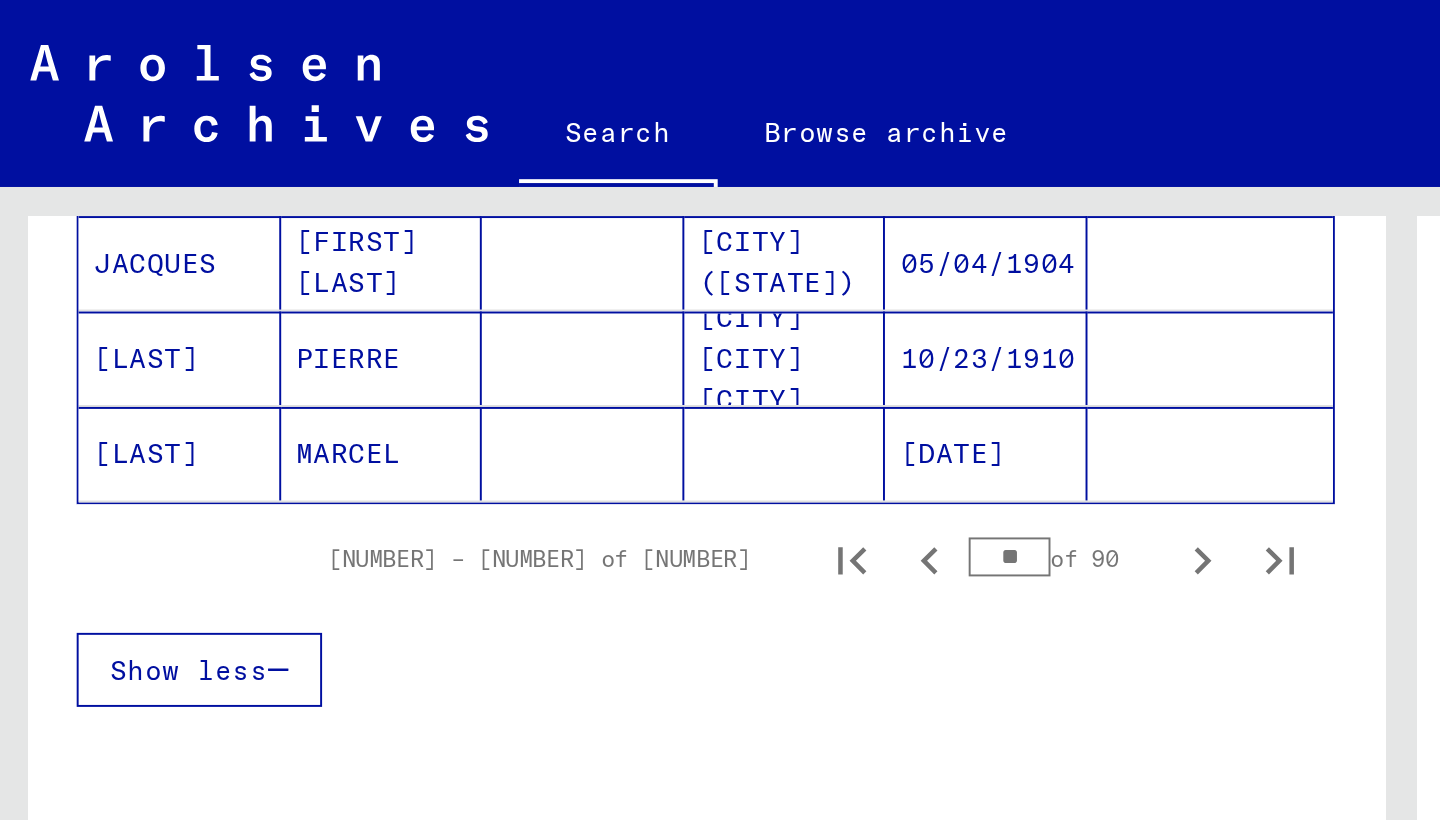 click 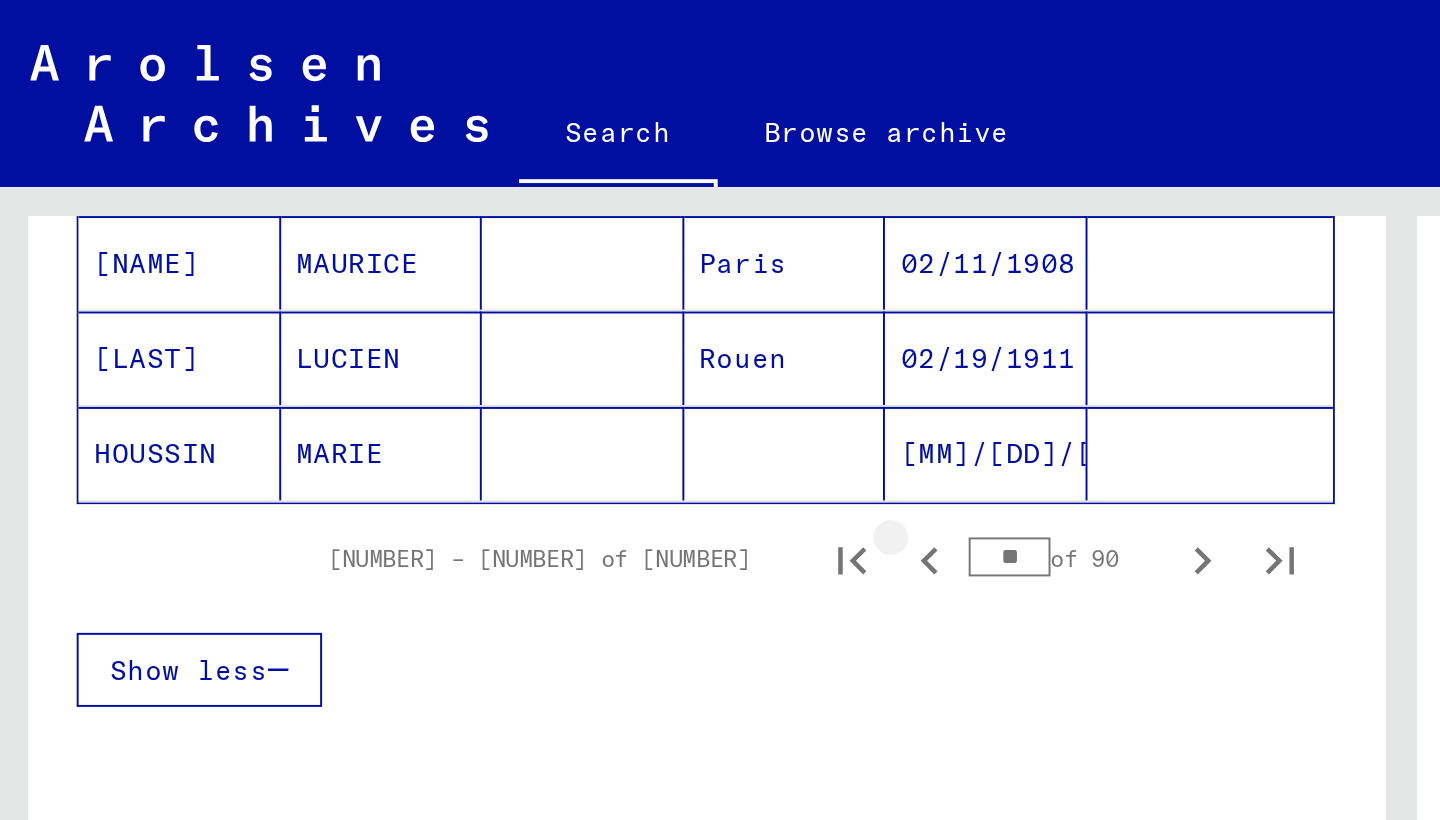 click 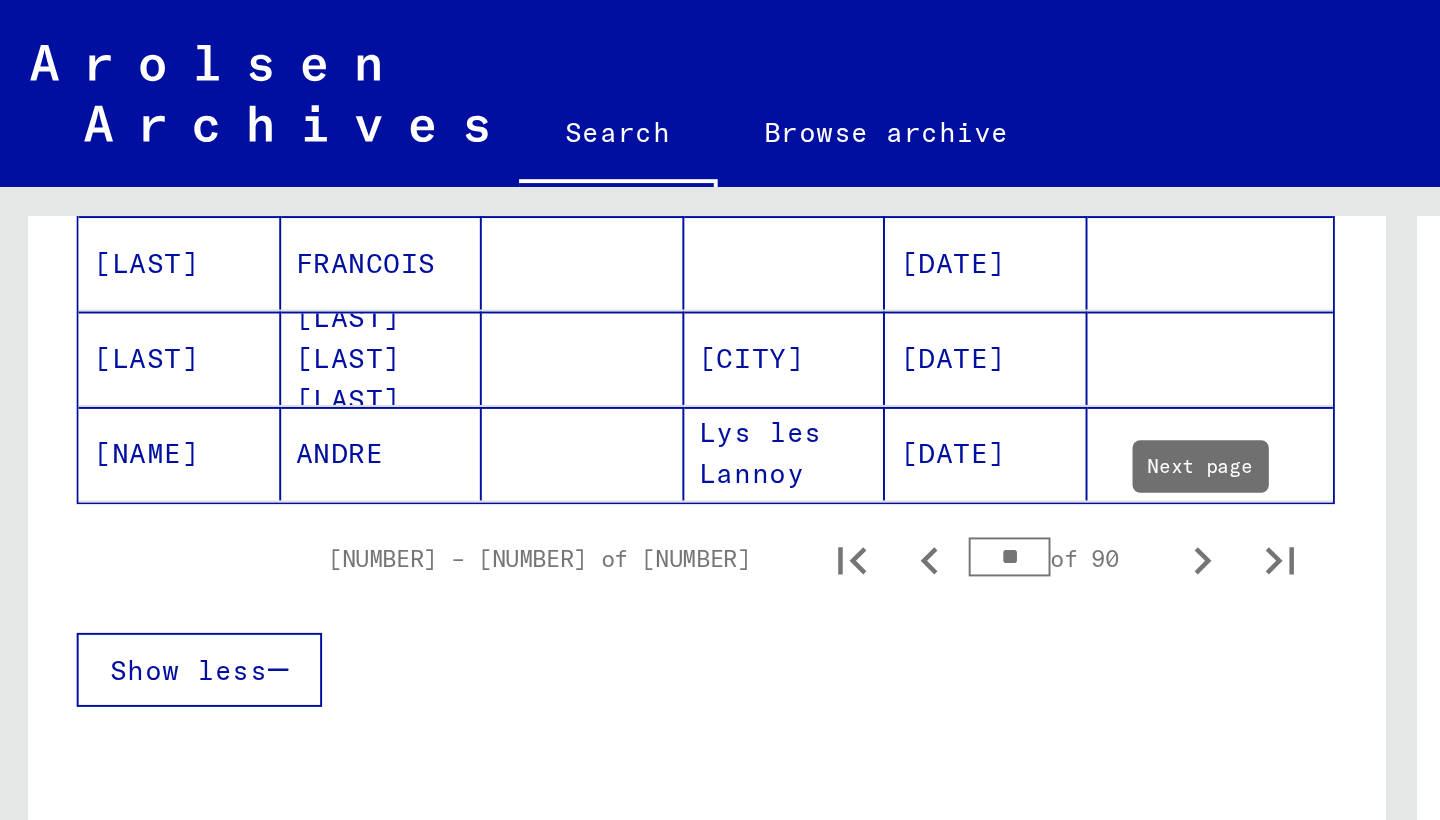 click 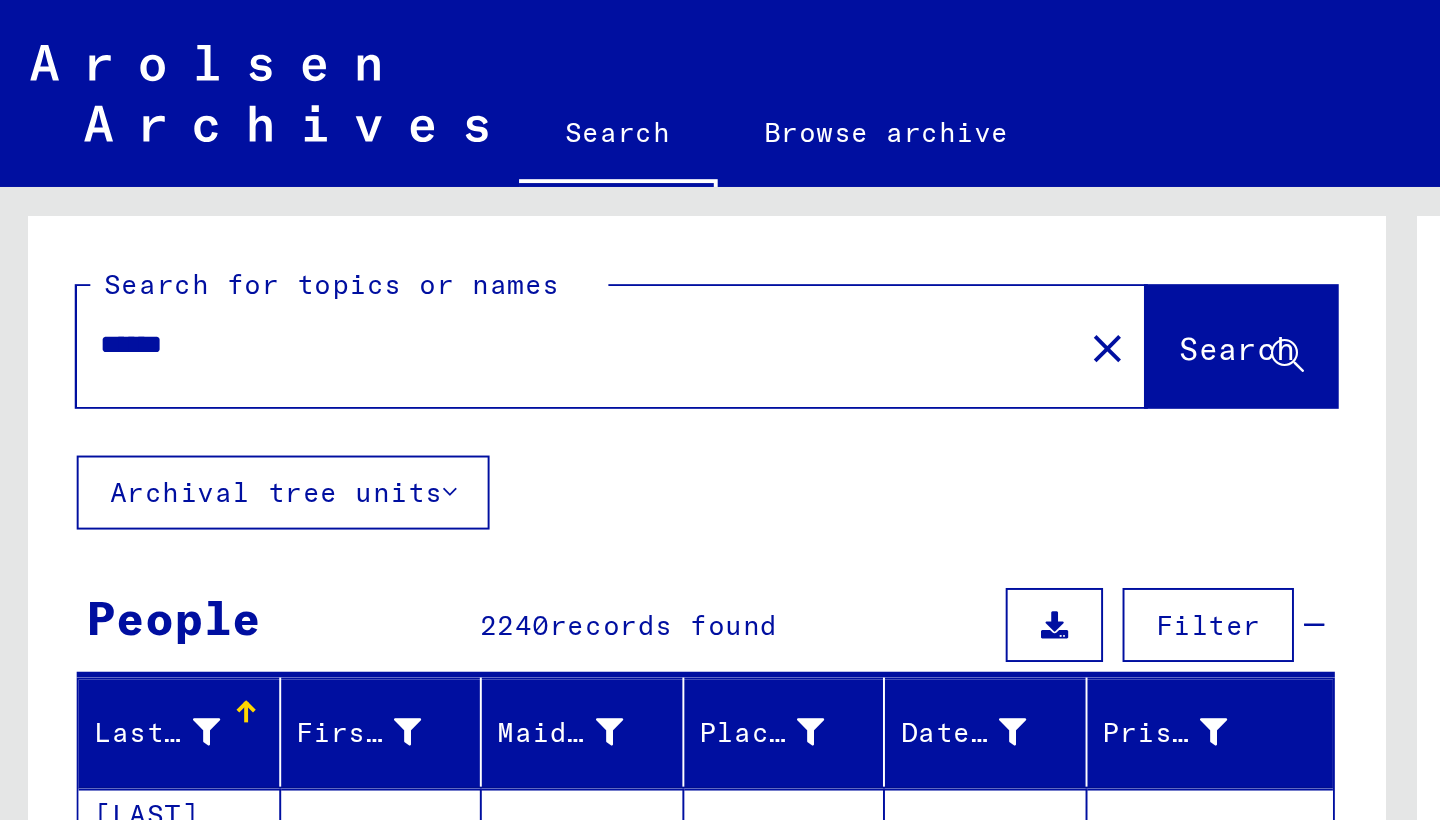 scroll, scrollTop: 0, scrollLeft: 0, axis: both 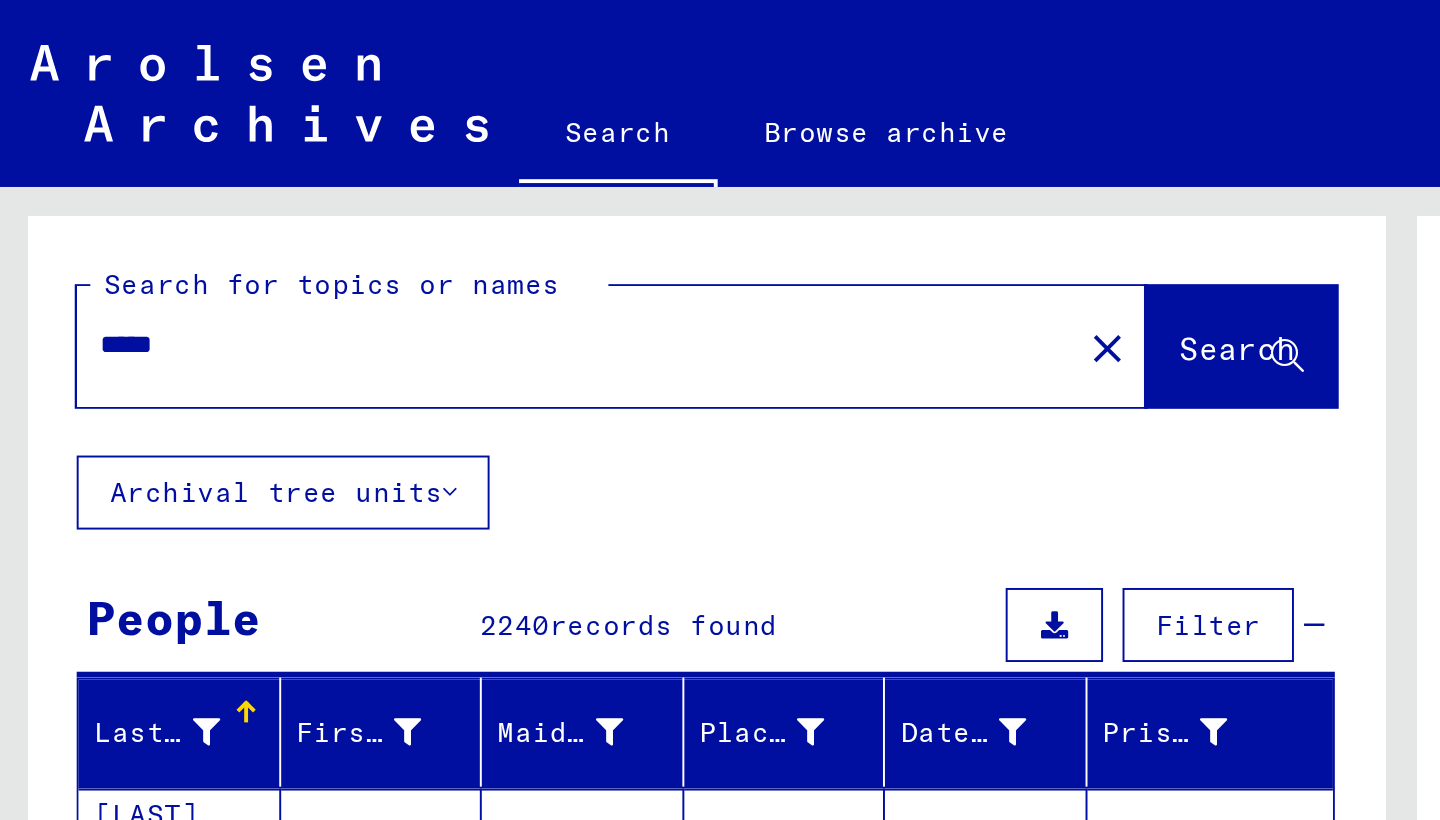 type on "*****" 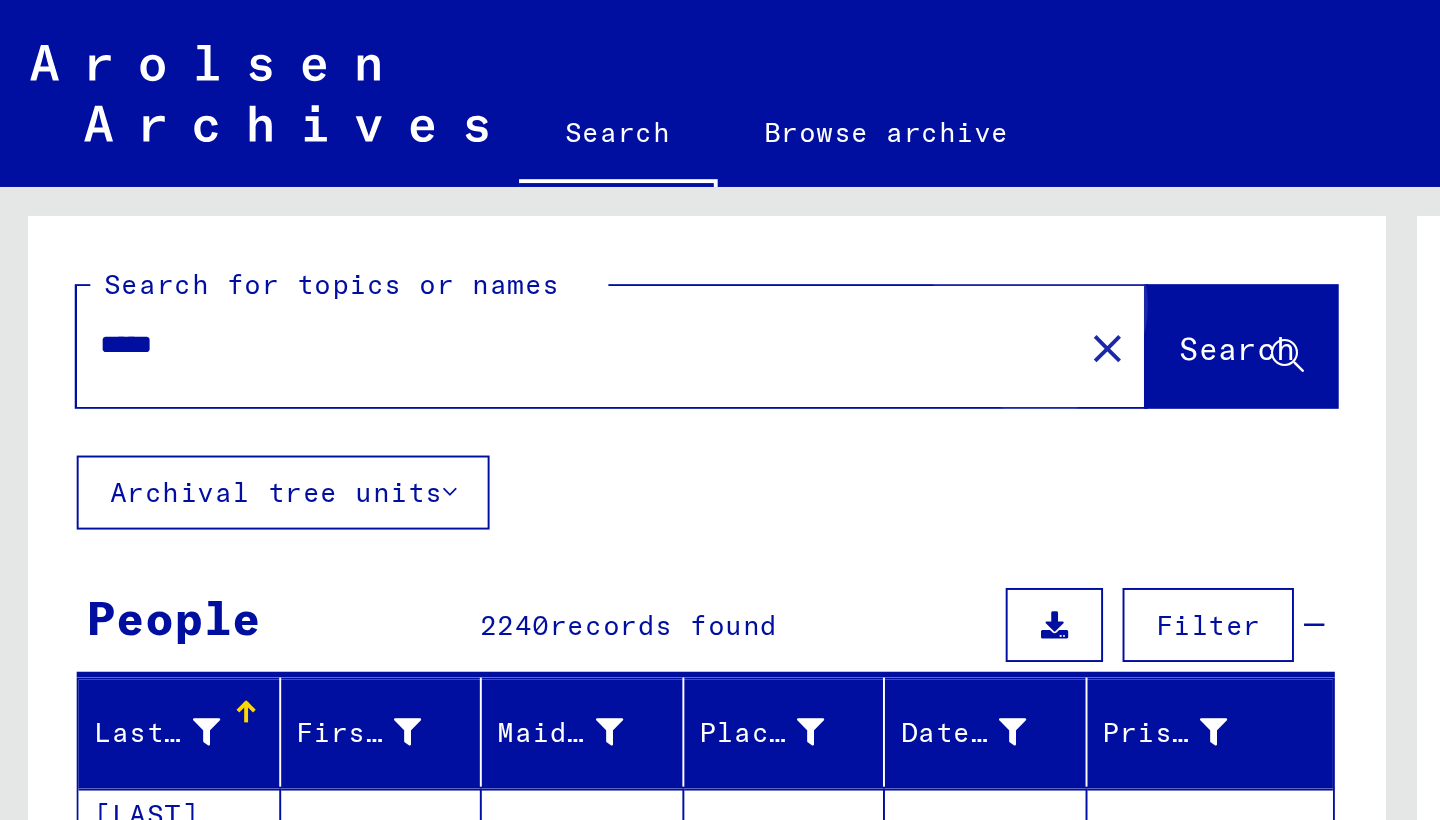 click on "Search" 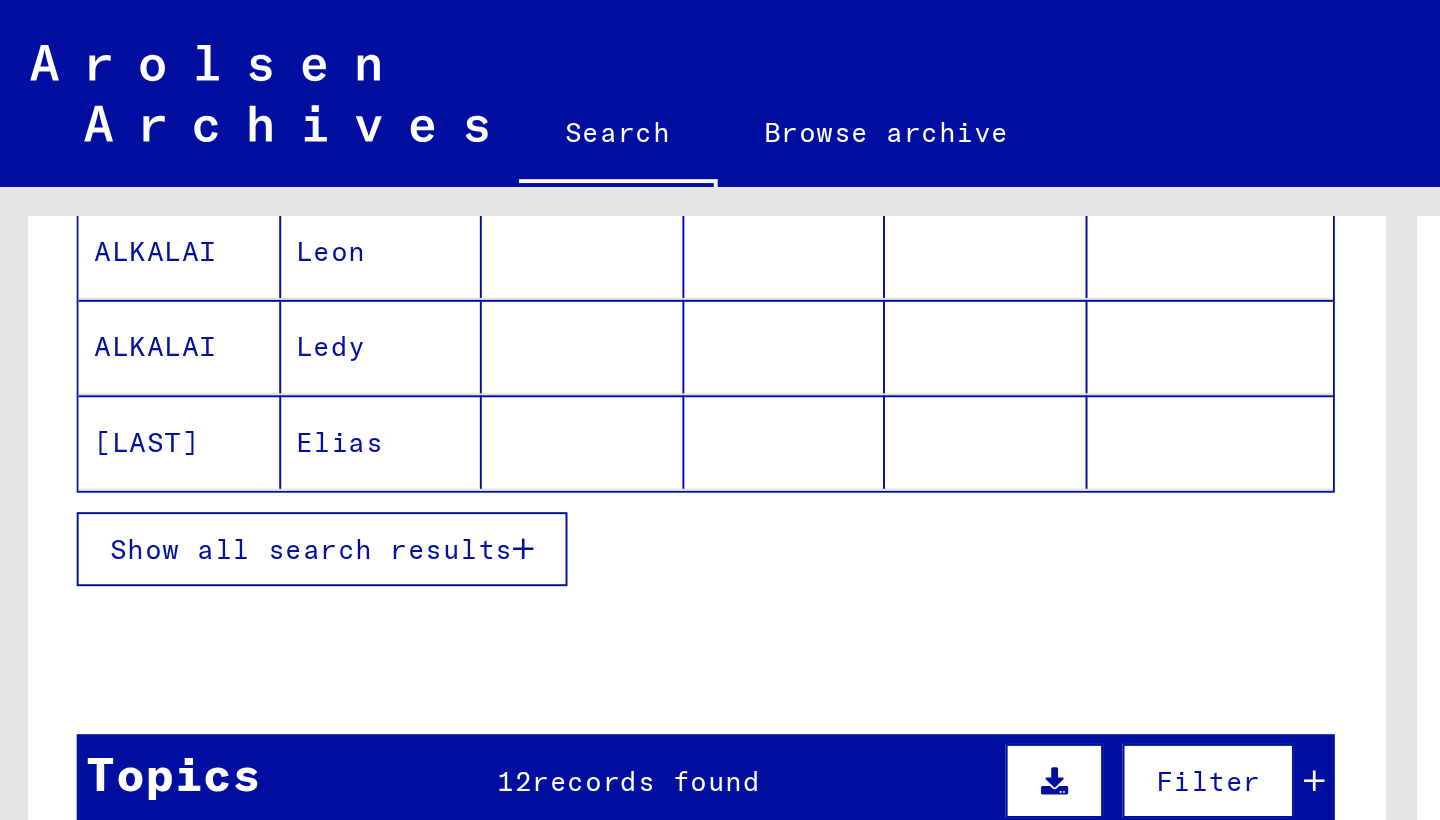 scroll, scrollTop: 394, scrollLeft: 0, axis: vertical 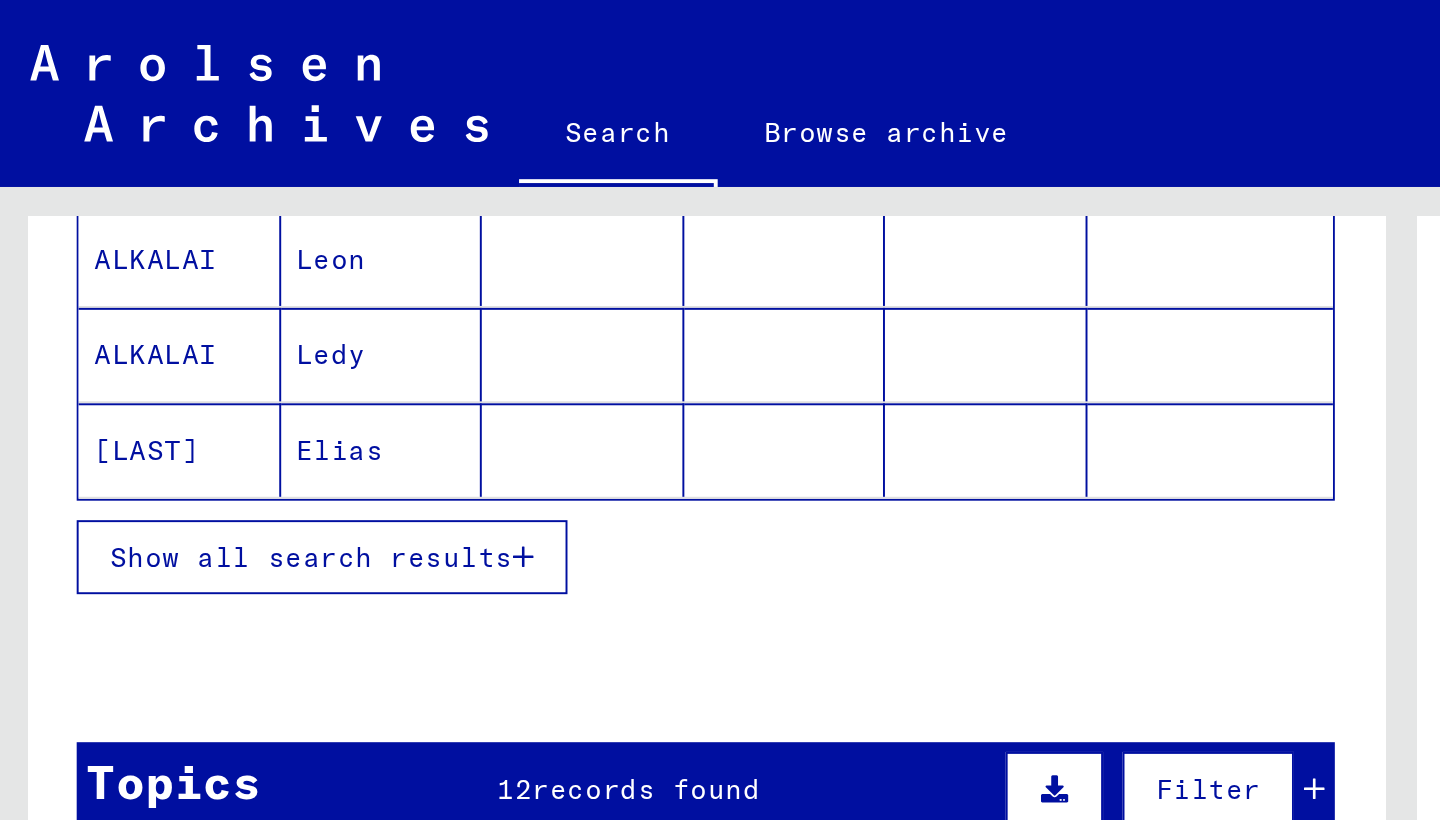 click on "Show all search results" at bounding box center (160, 286) 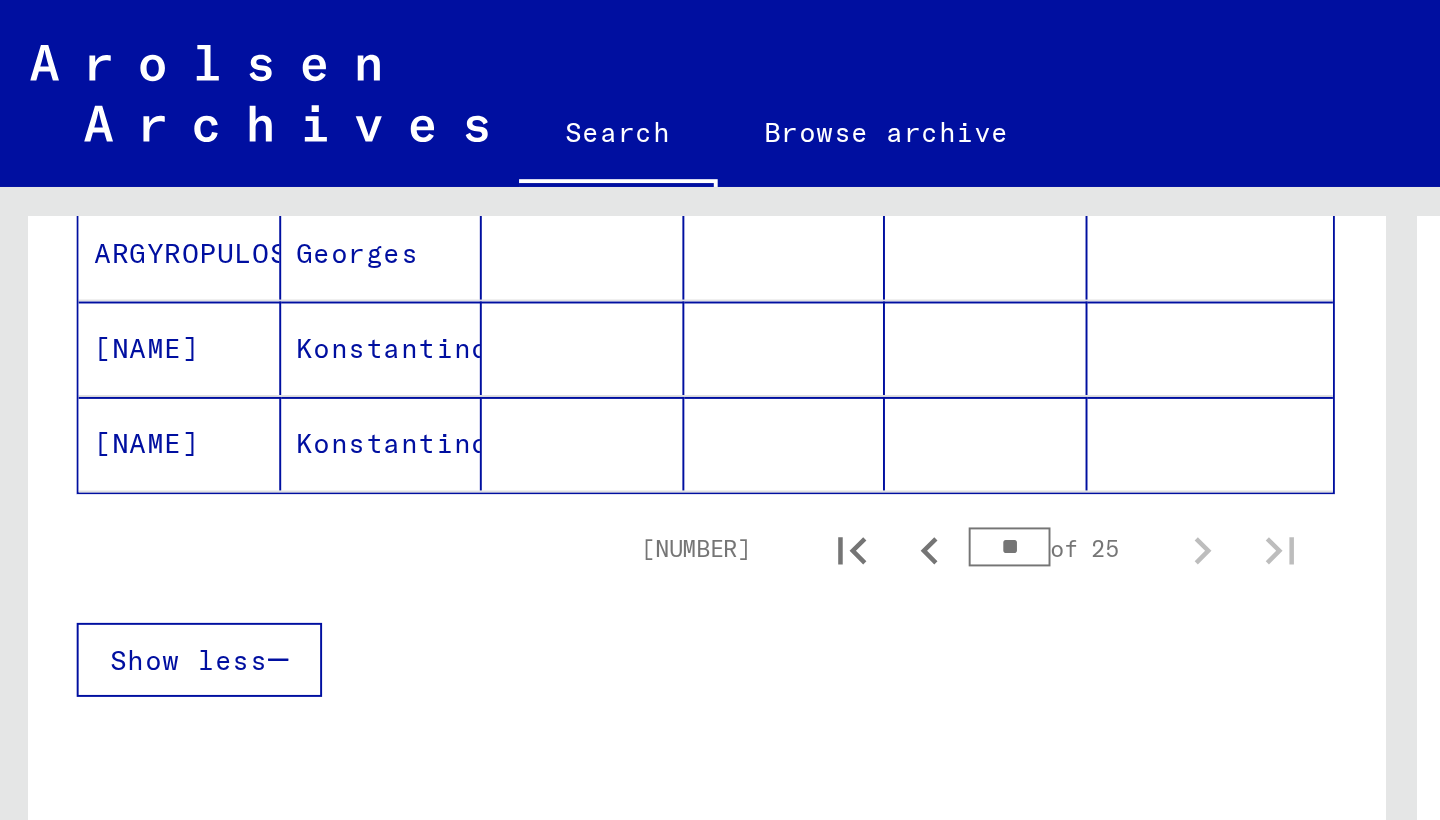 scroll, scrollTop: 1281, scrollLeft: 0, axis: vertical 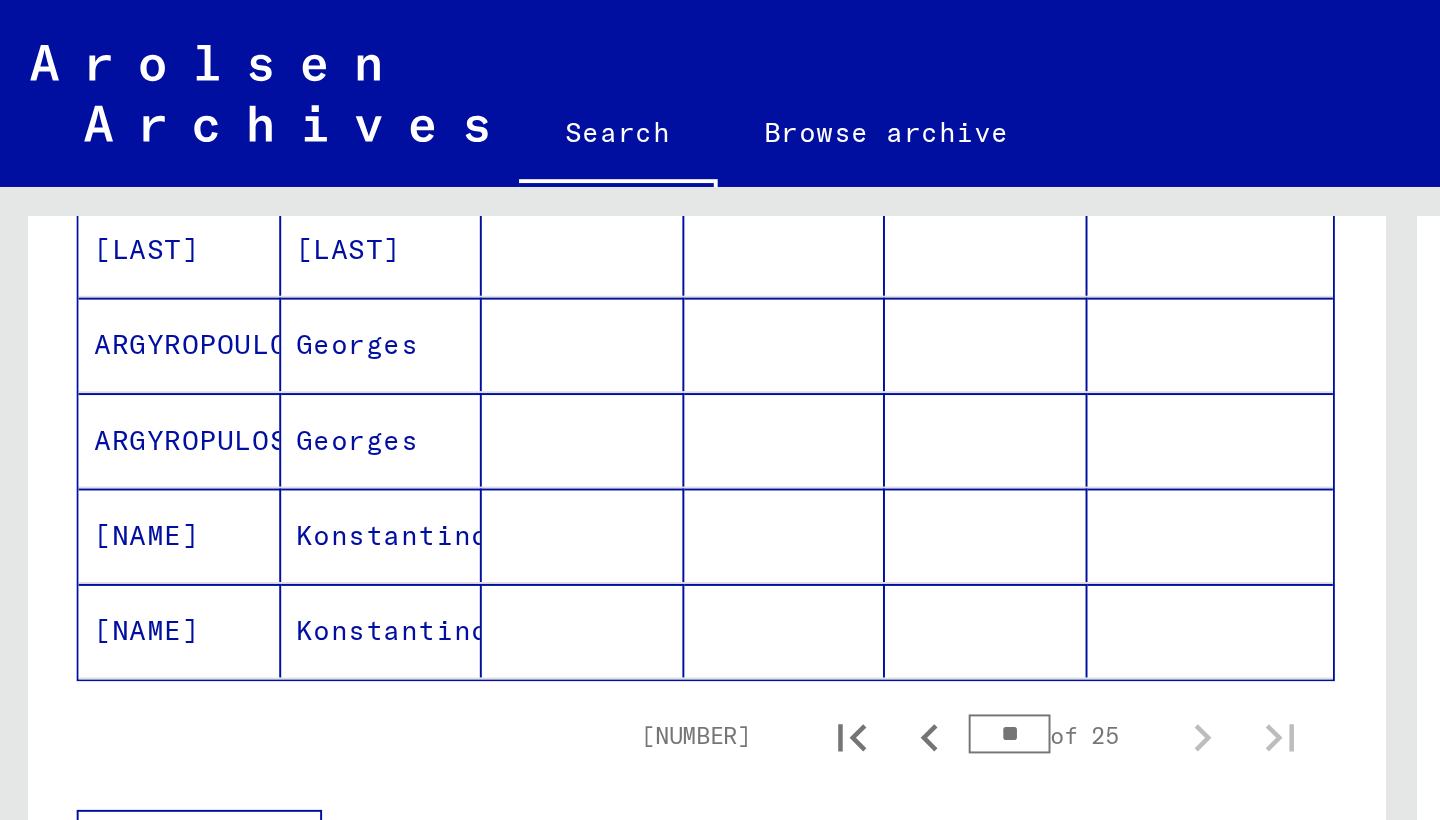 click 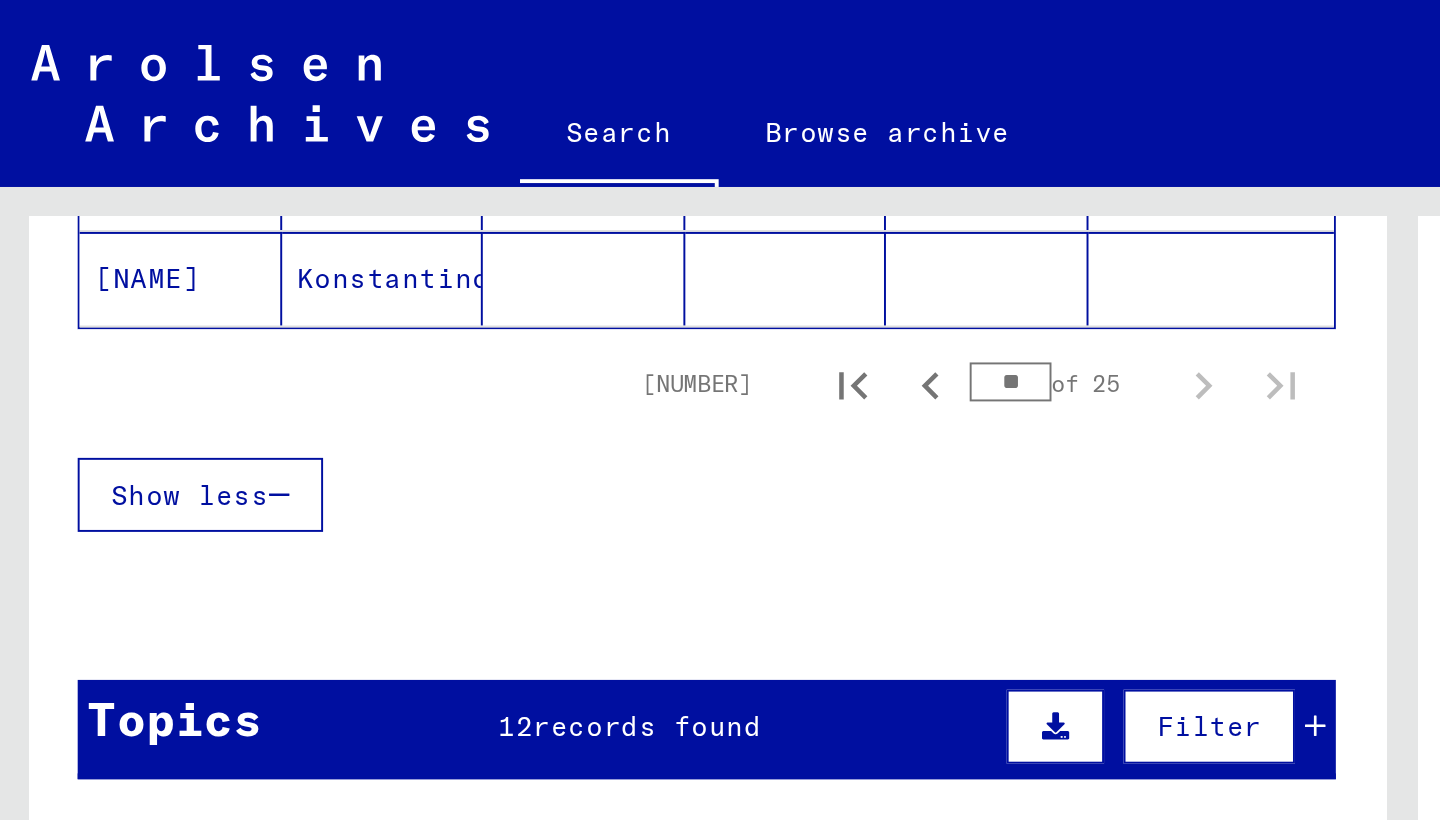 scroll, scrollTop: 1465, scrollLeft: 0, axis: vertical 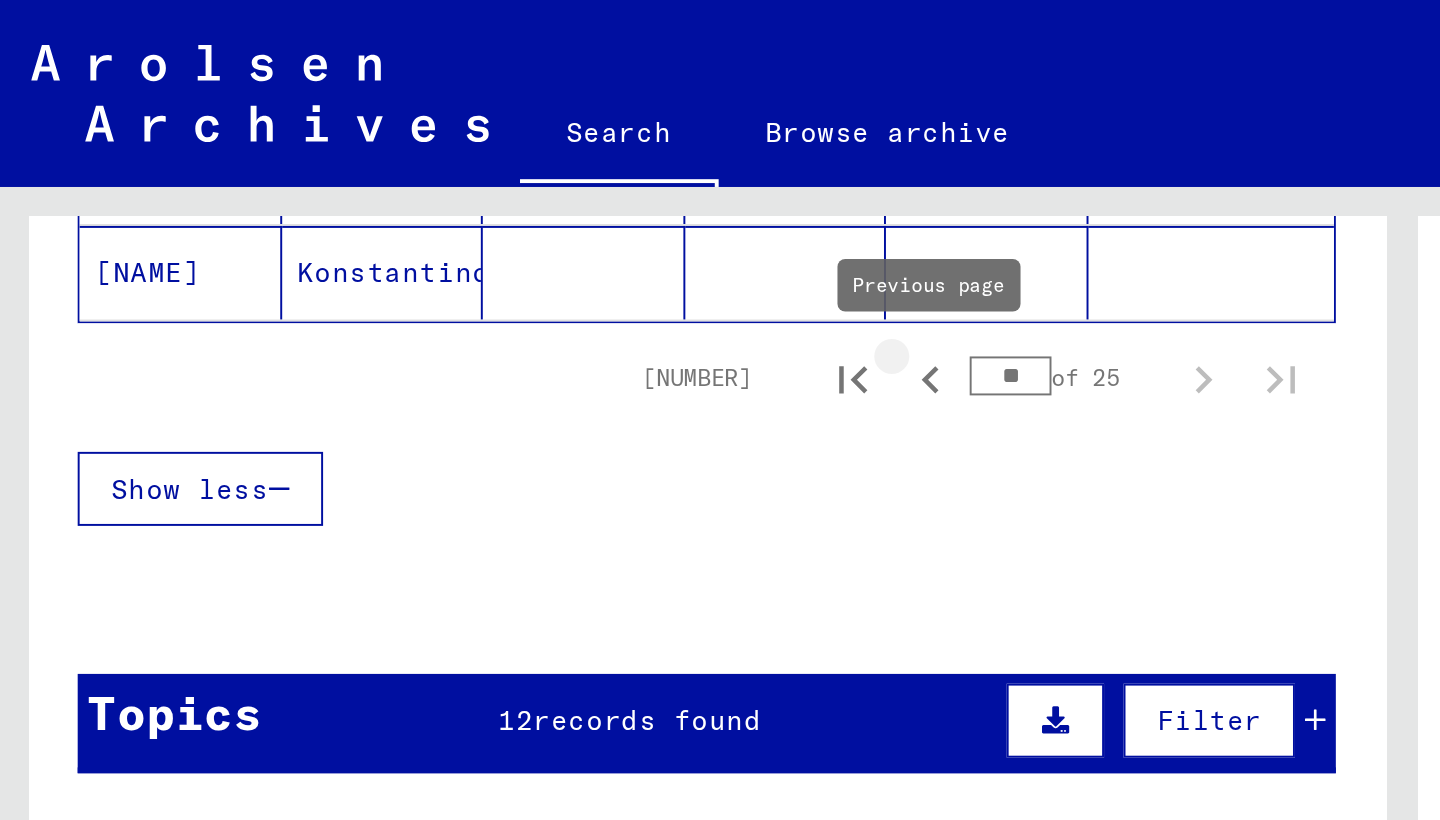 click 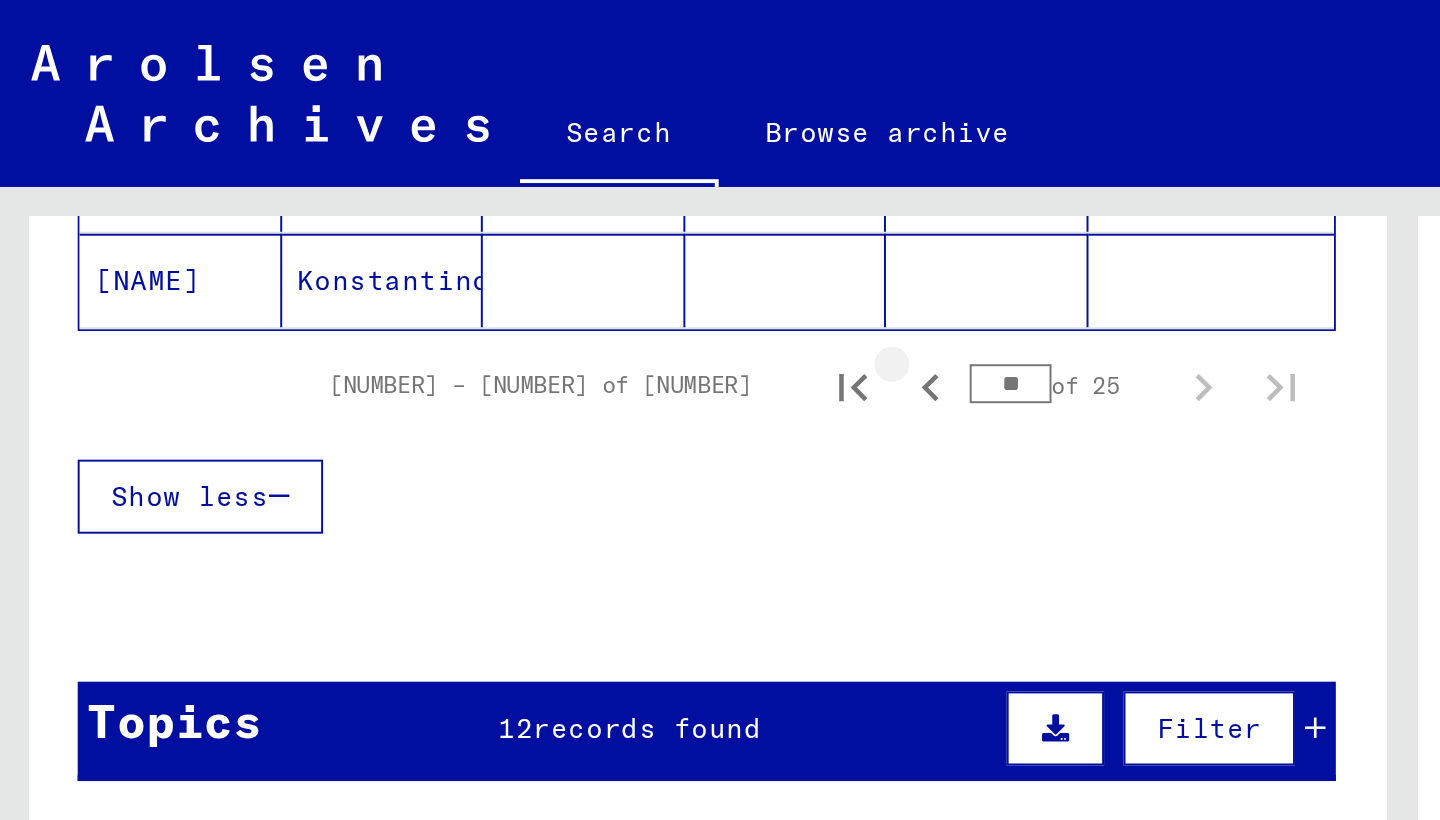 scroll, scrollTop: 316, scrollLeft: 0, axis: vertical 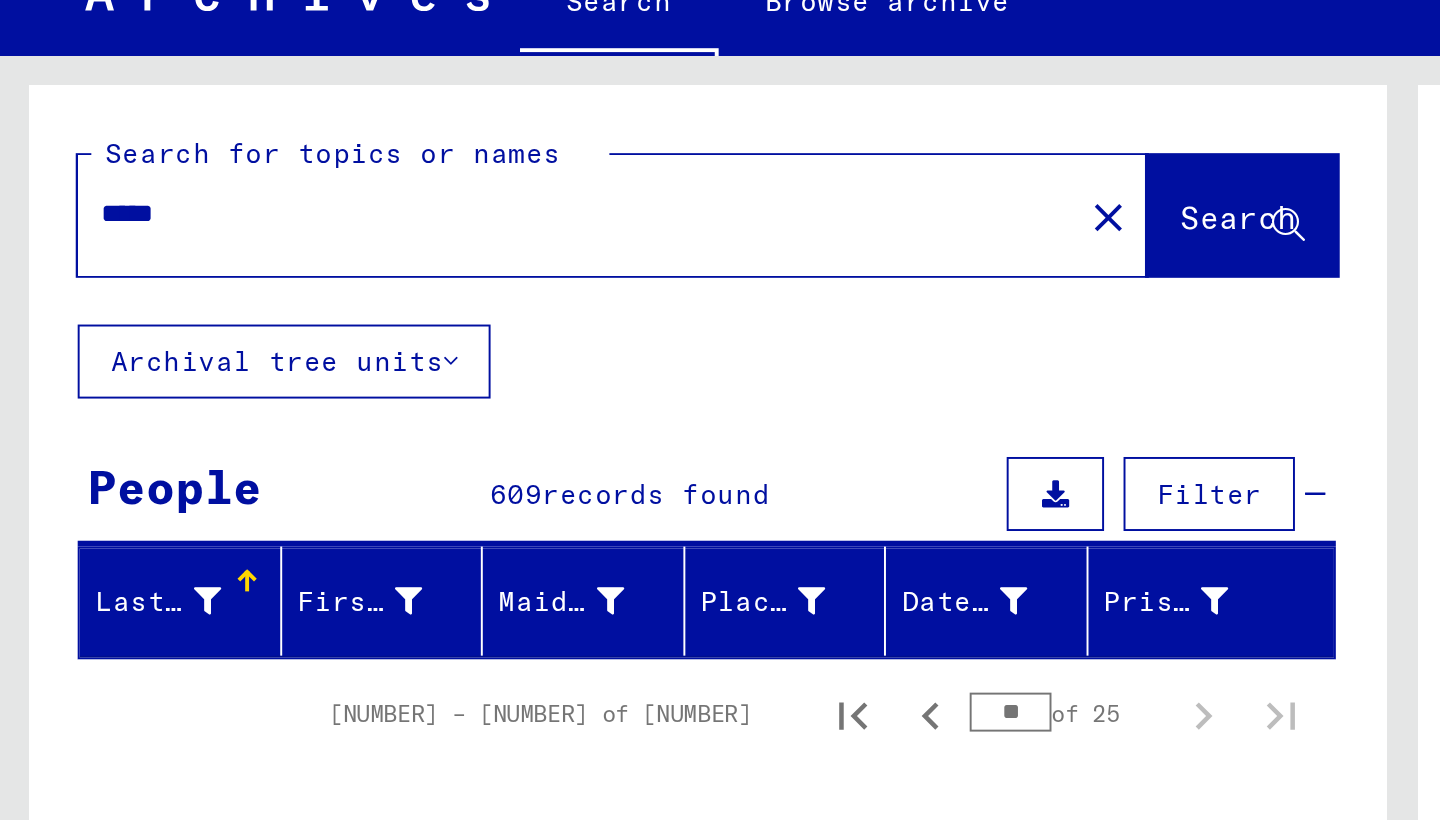 click on "*****" at bounding box center [290, 177] 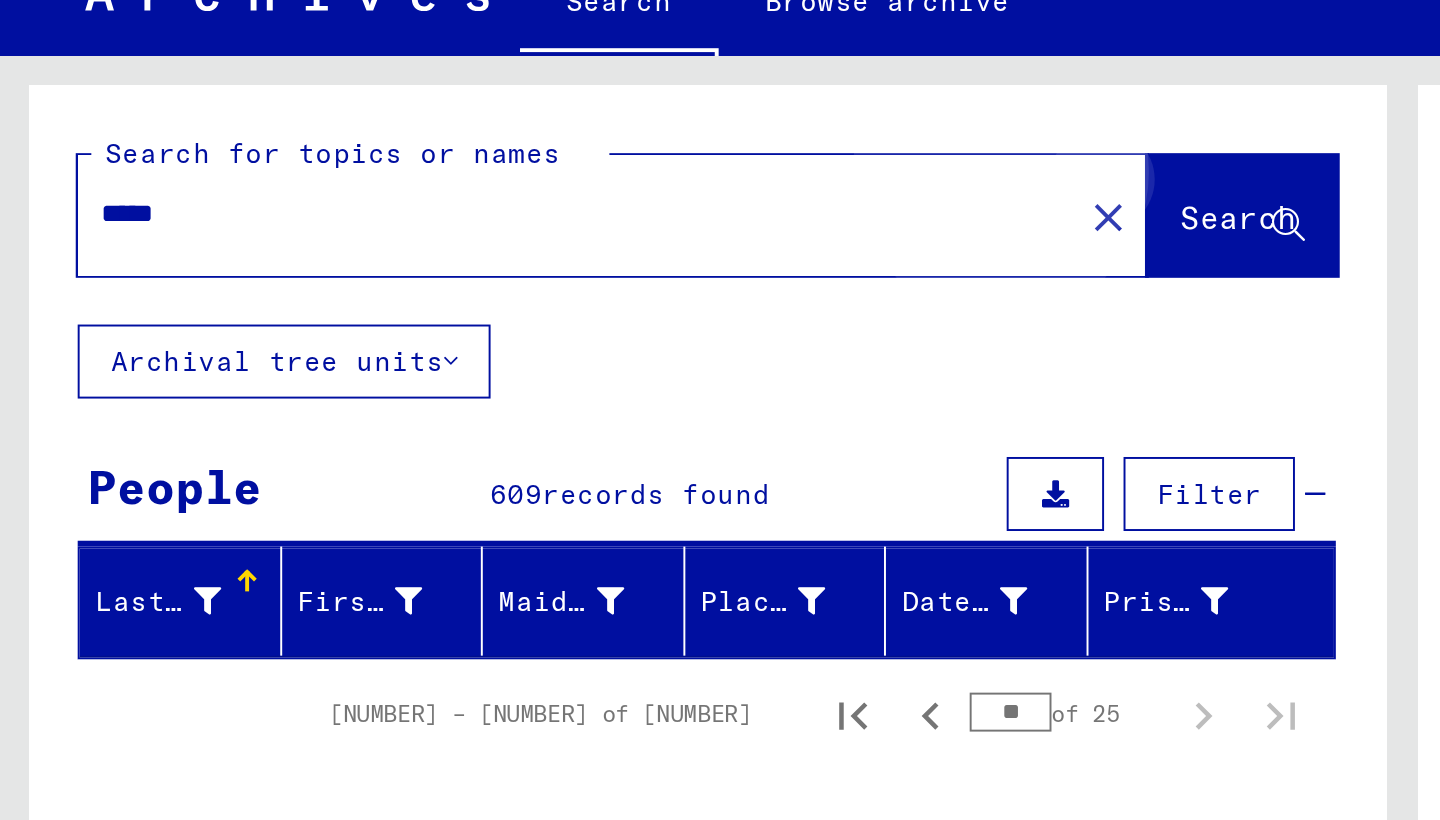 click on "Search" 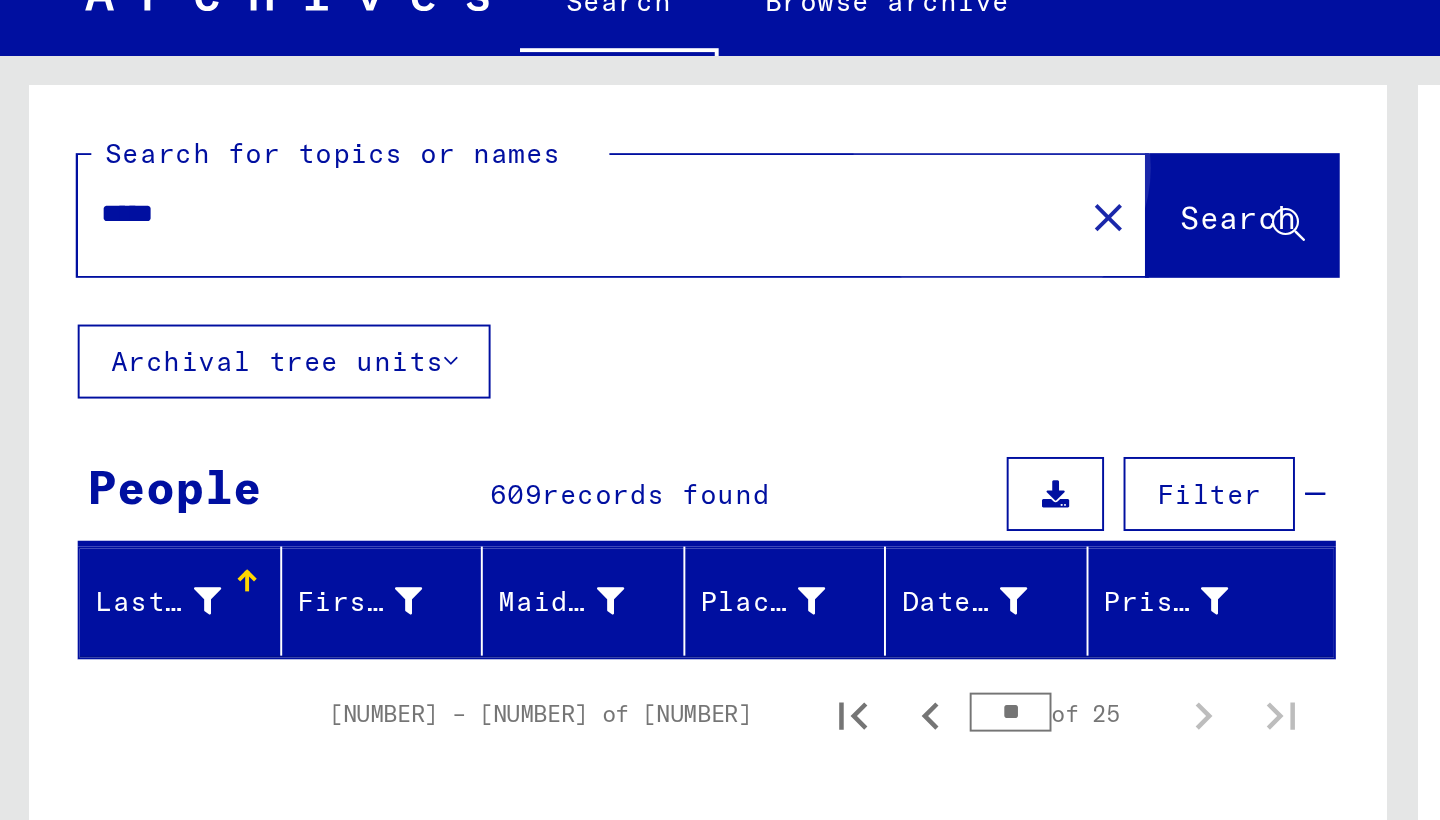 click on "Search" 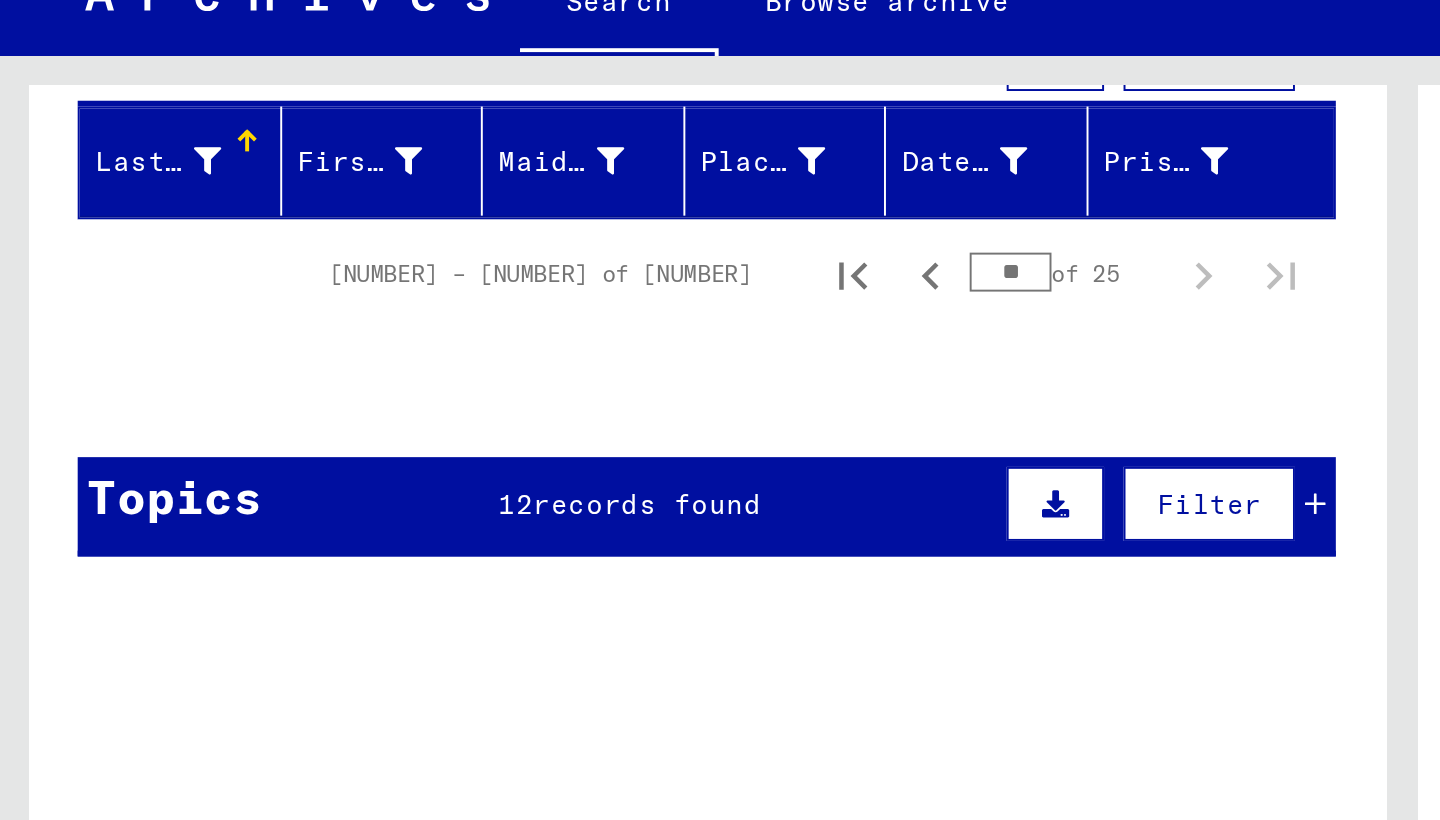 scroll, scrollTop: 255, scrollLeft: 0, axis: vertical 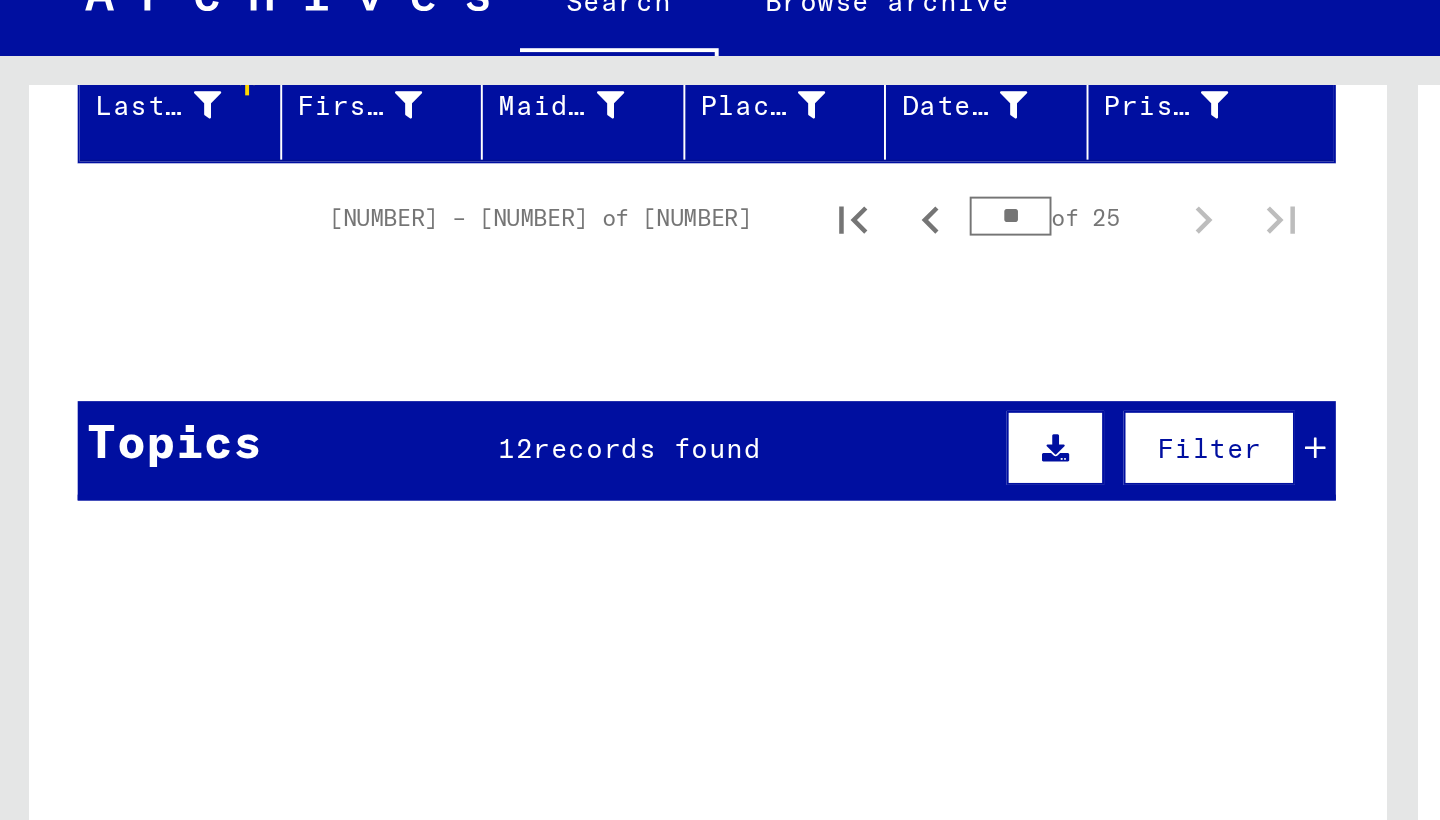 click at bounding box center [542, 297] 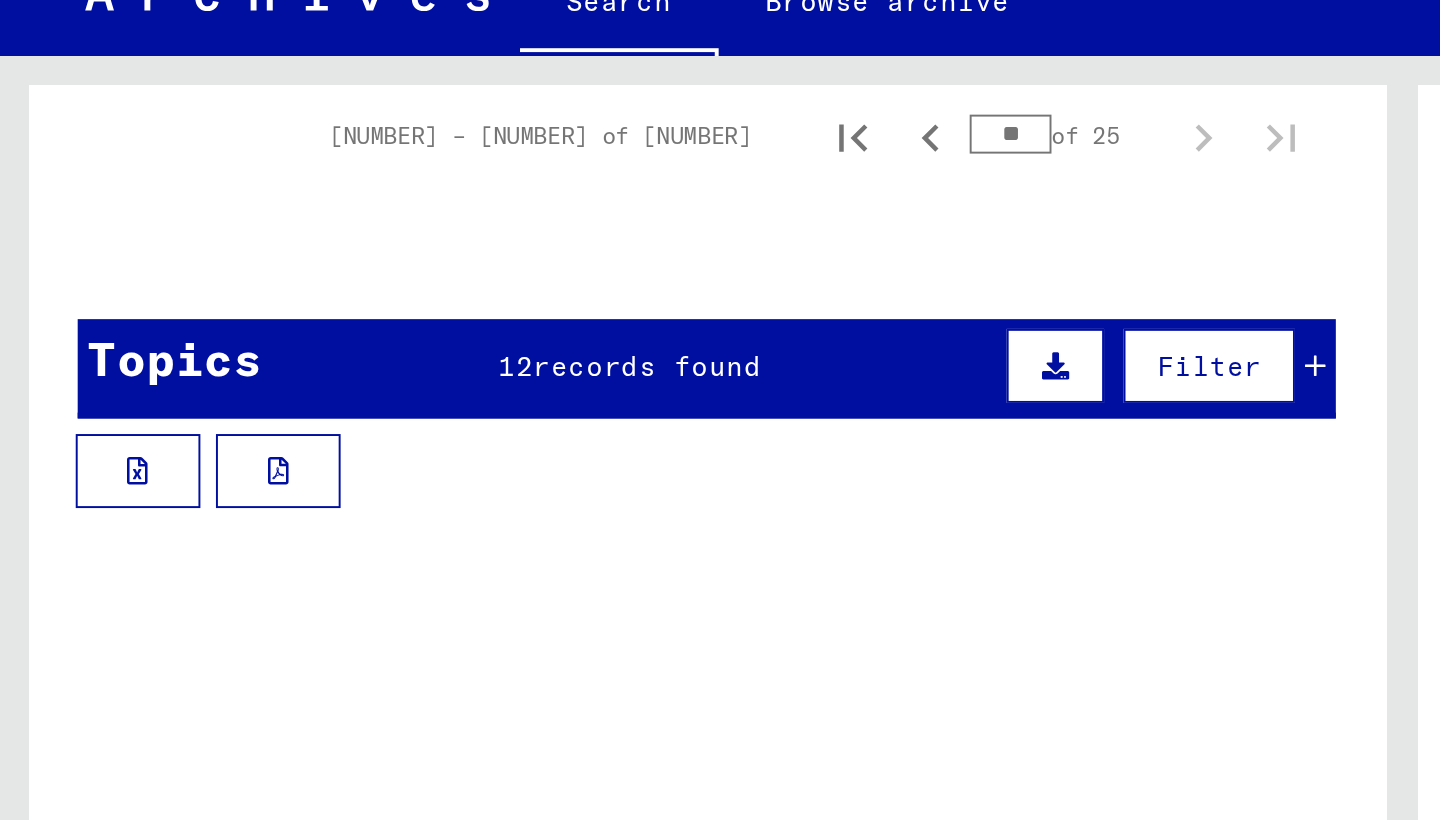 scroll, scrollTop: 281, scrollLeft: 0, axis: vertical 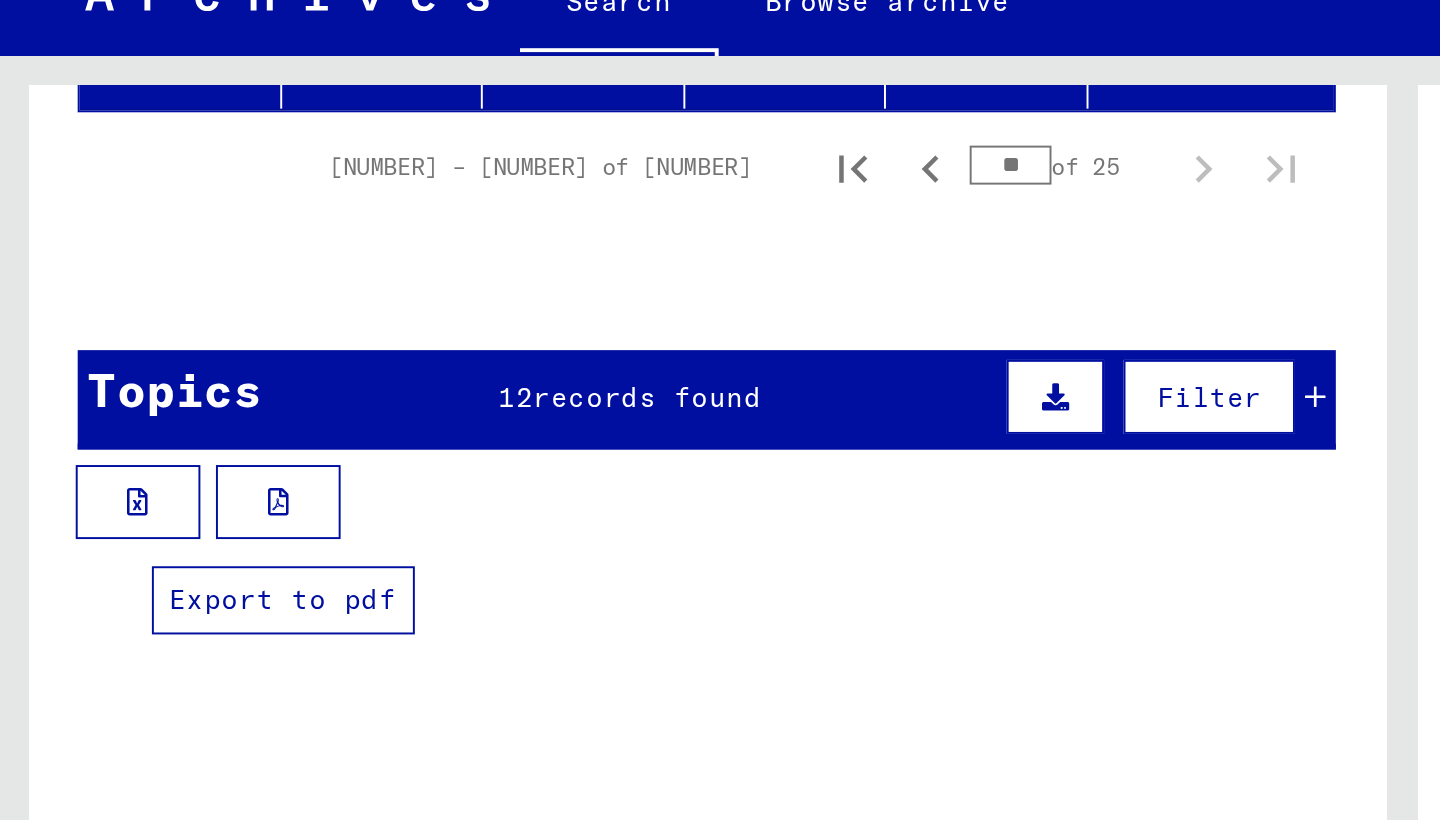 click at bounding box center (143, 325) 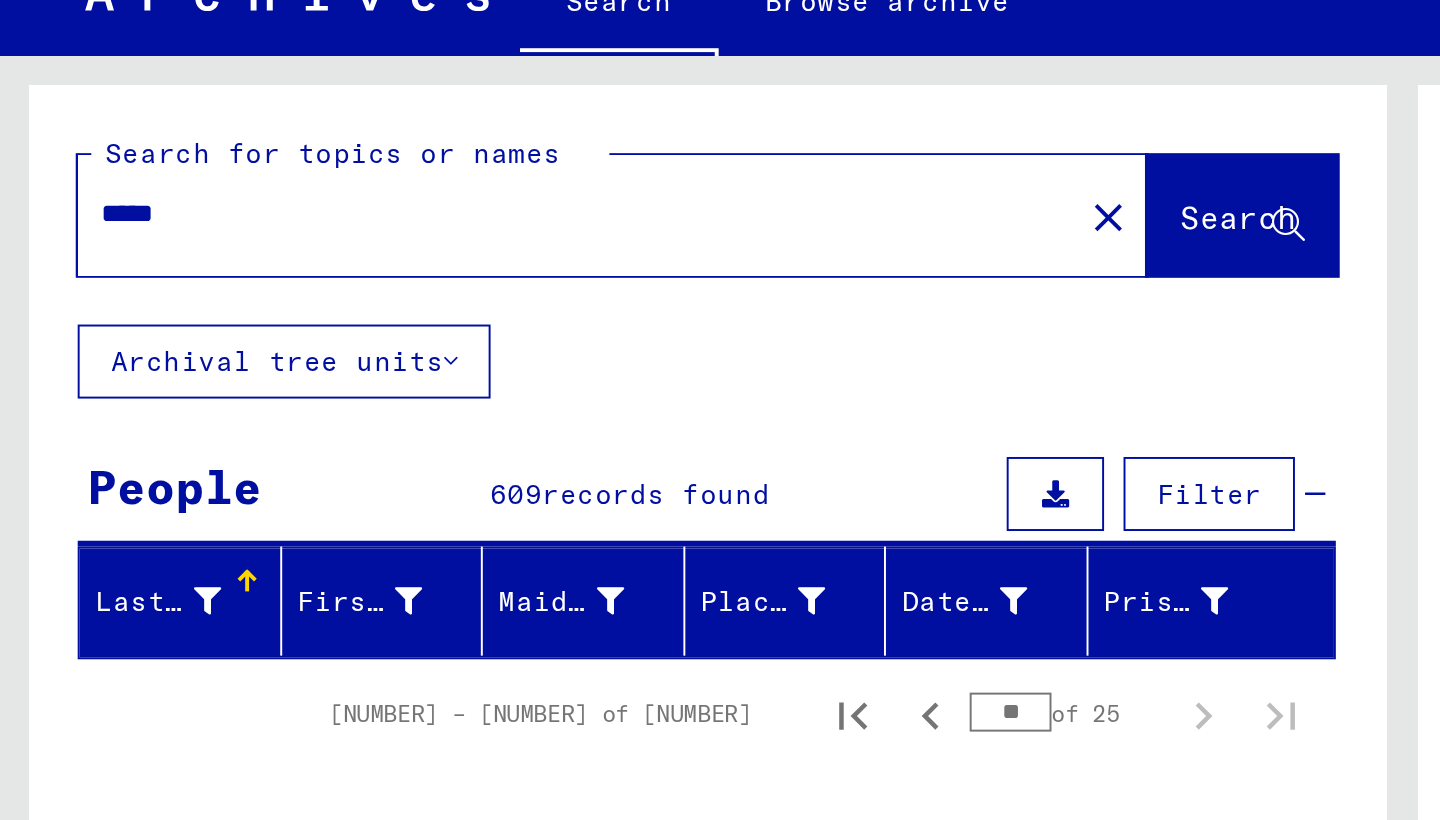scroll, scrollTop: 0, scrollLeft: 0, axis: both 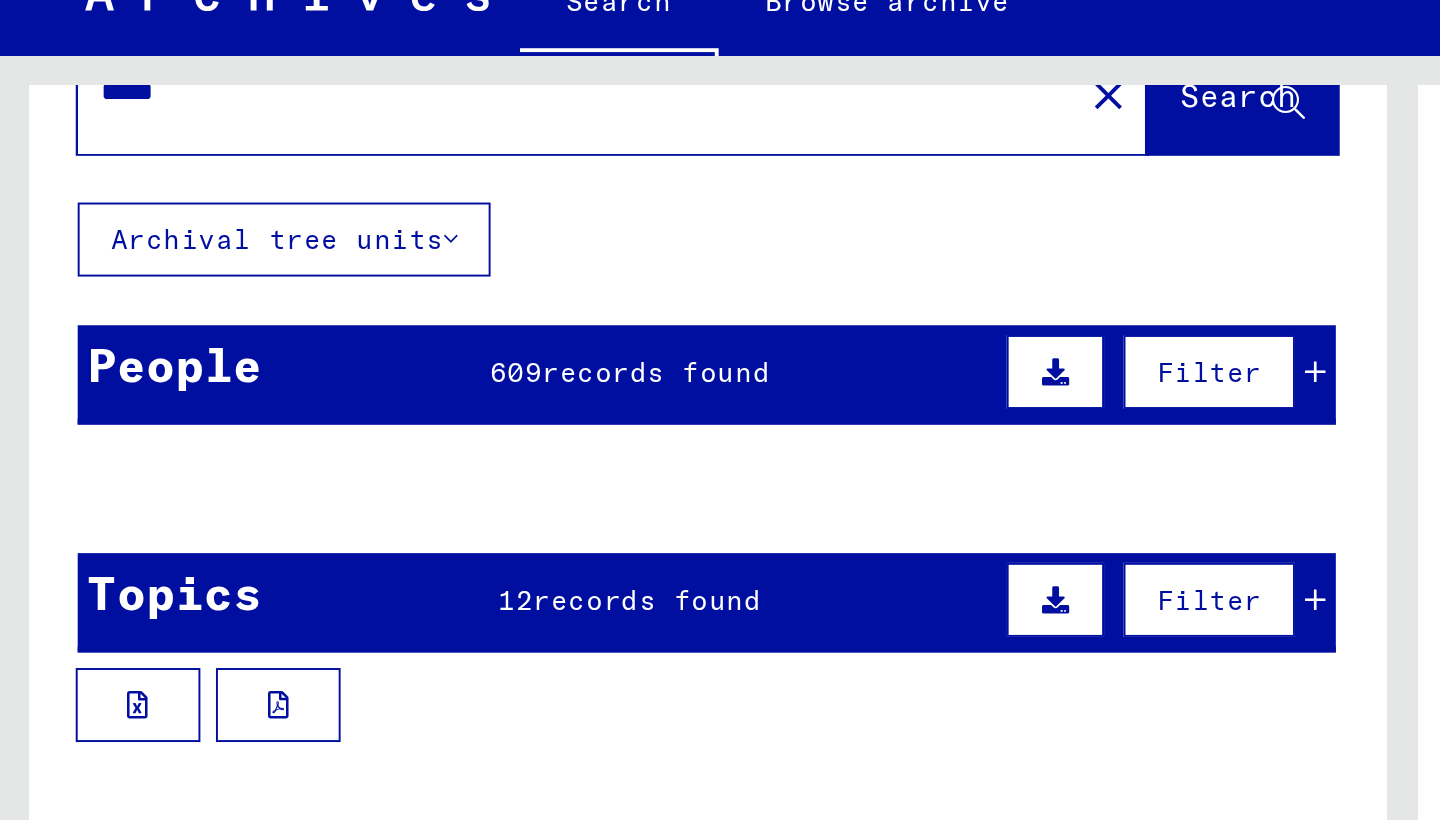 click on "records found" at bounding box center (337, 258) 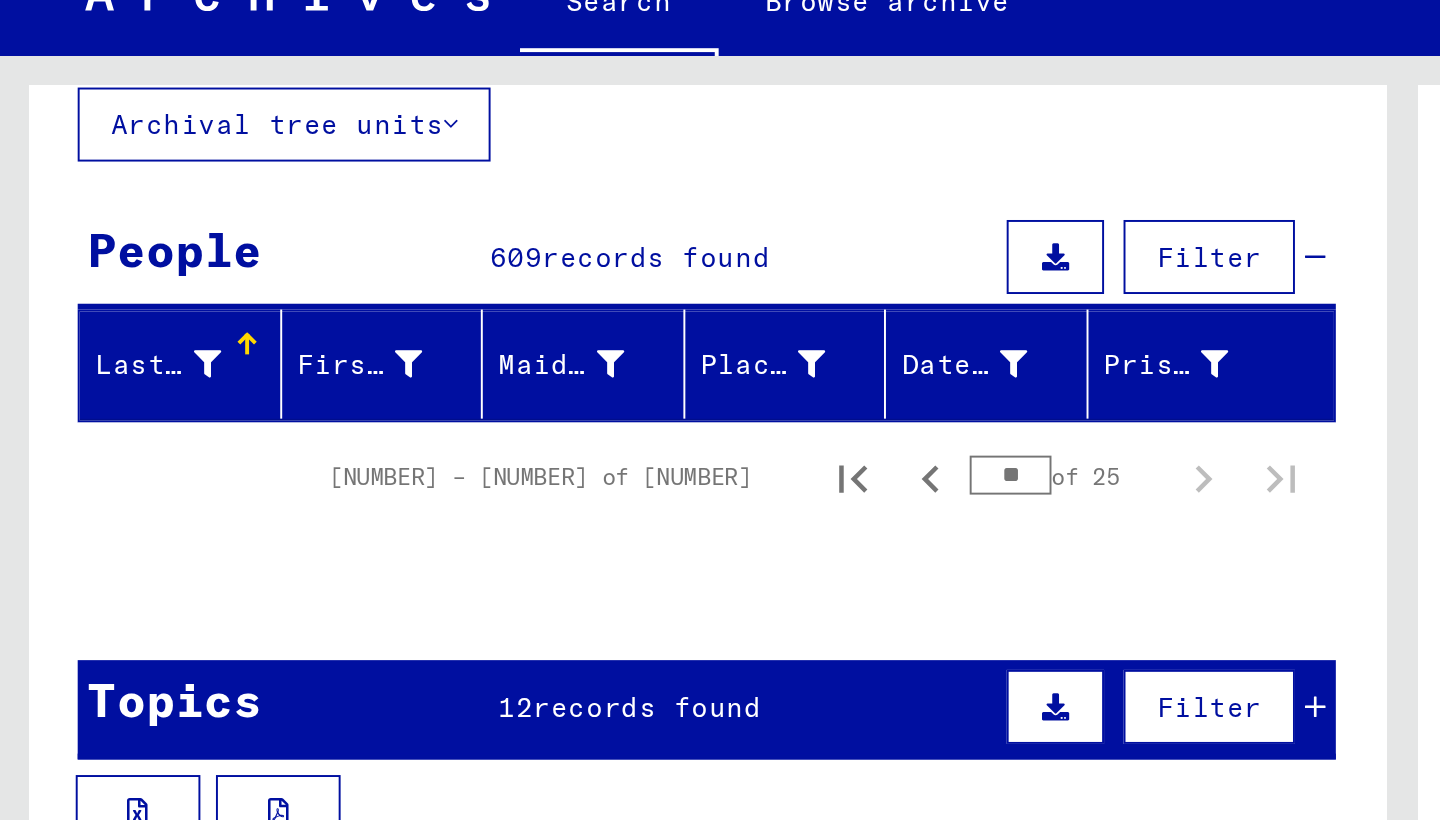 scroll, scrollTop: 111, scrollLeft: 0, axis: vertical 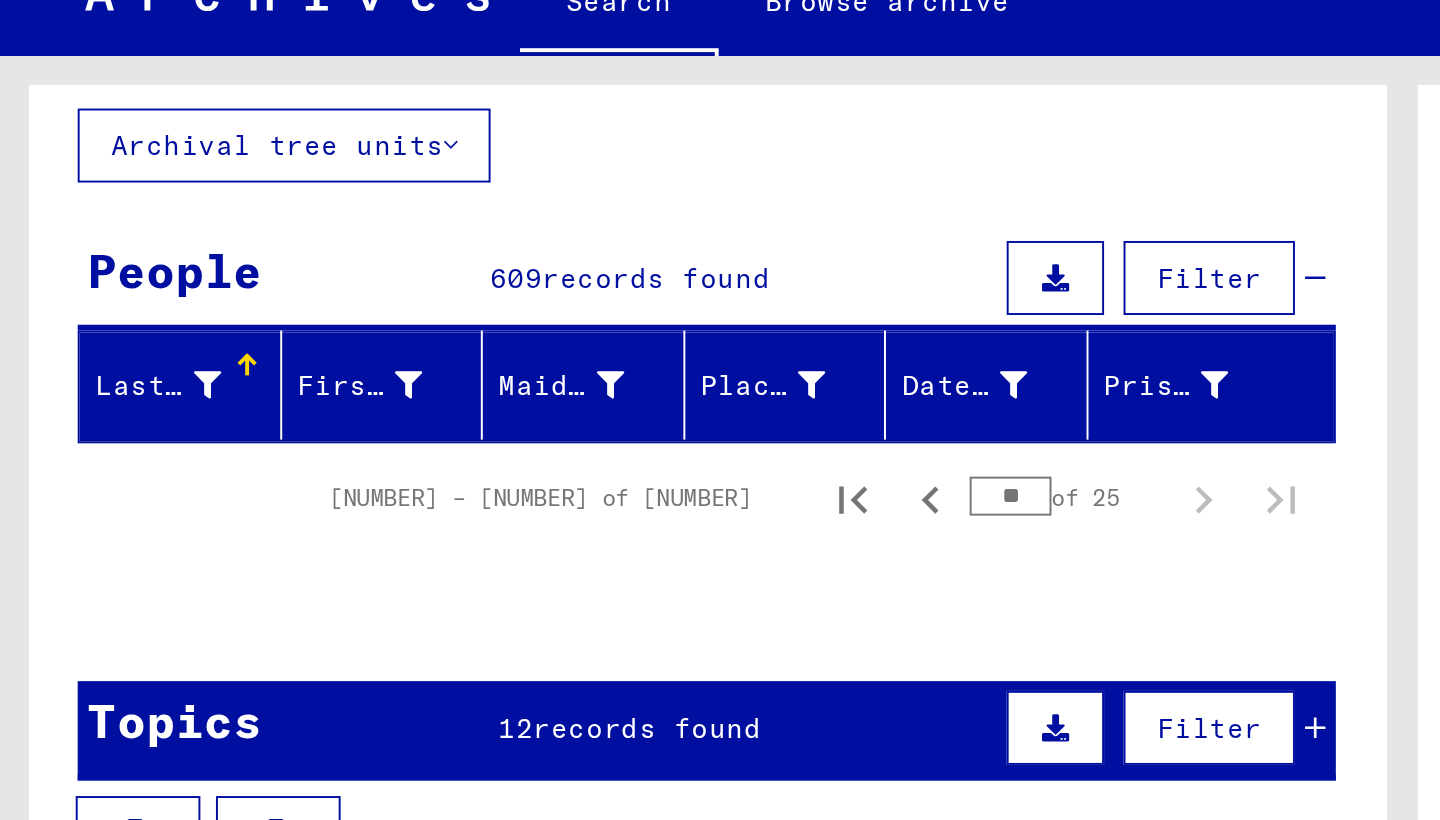 click 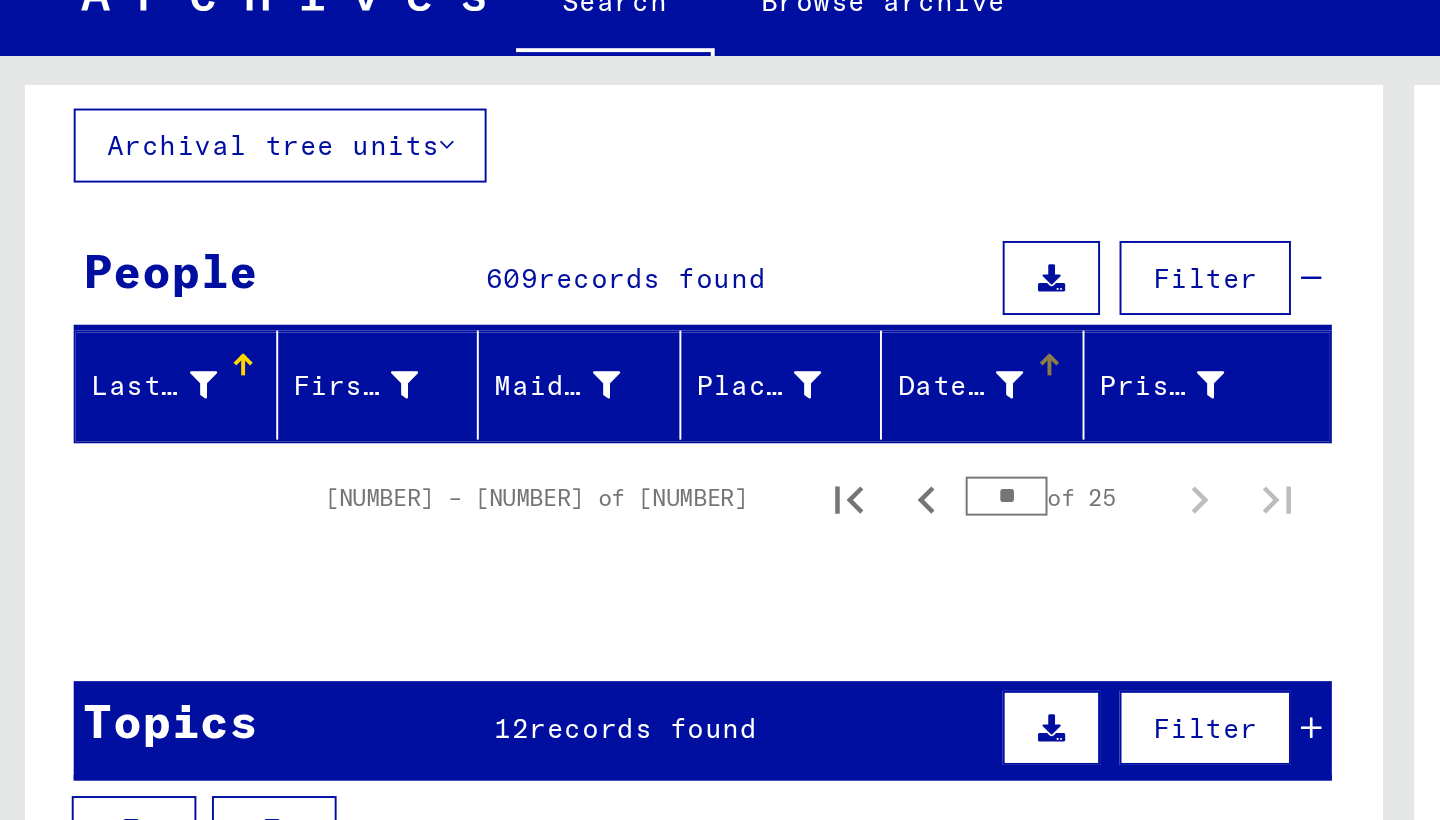 click on "Date of Birth" at bounding box center [495, 265] 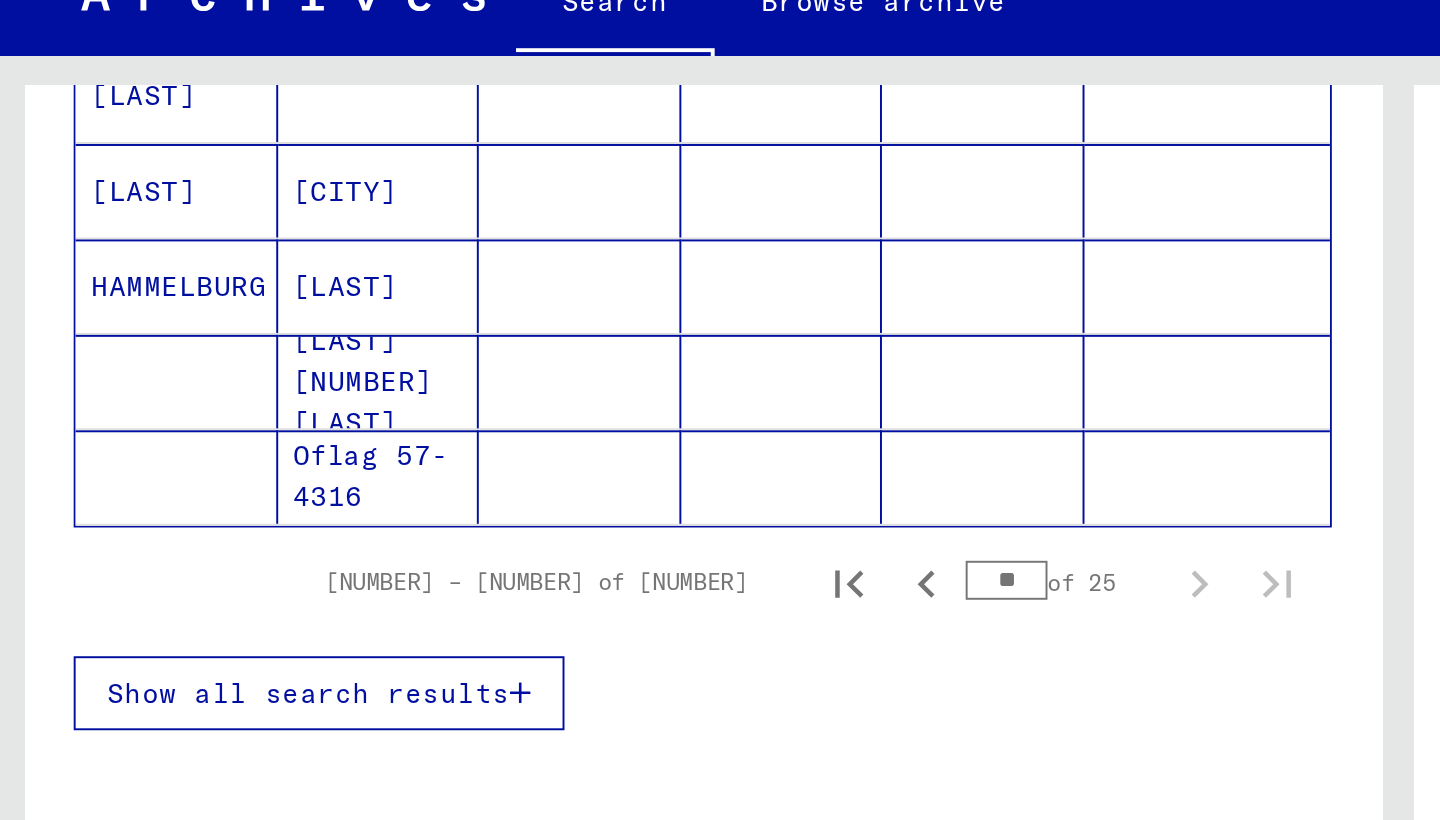 scroll, scrollTop: 411, scrollLeft: 0, axis: vertical 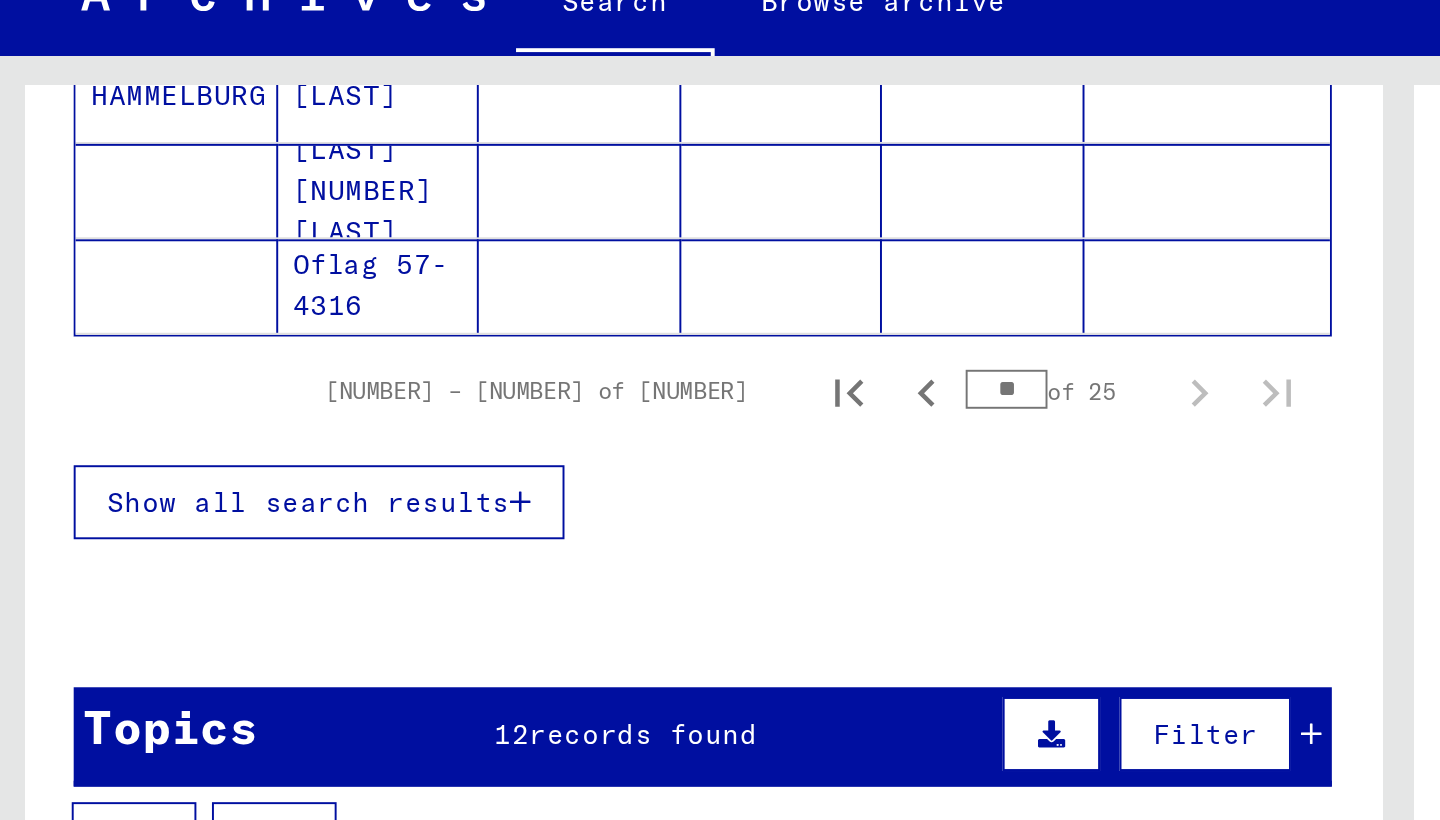 click on "Show all search results" at bounding box center (160, 325) 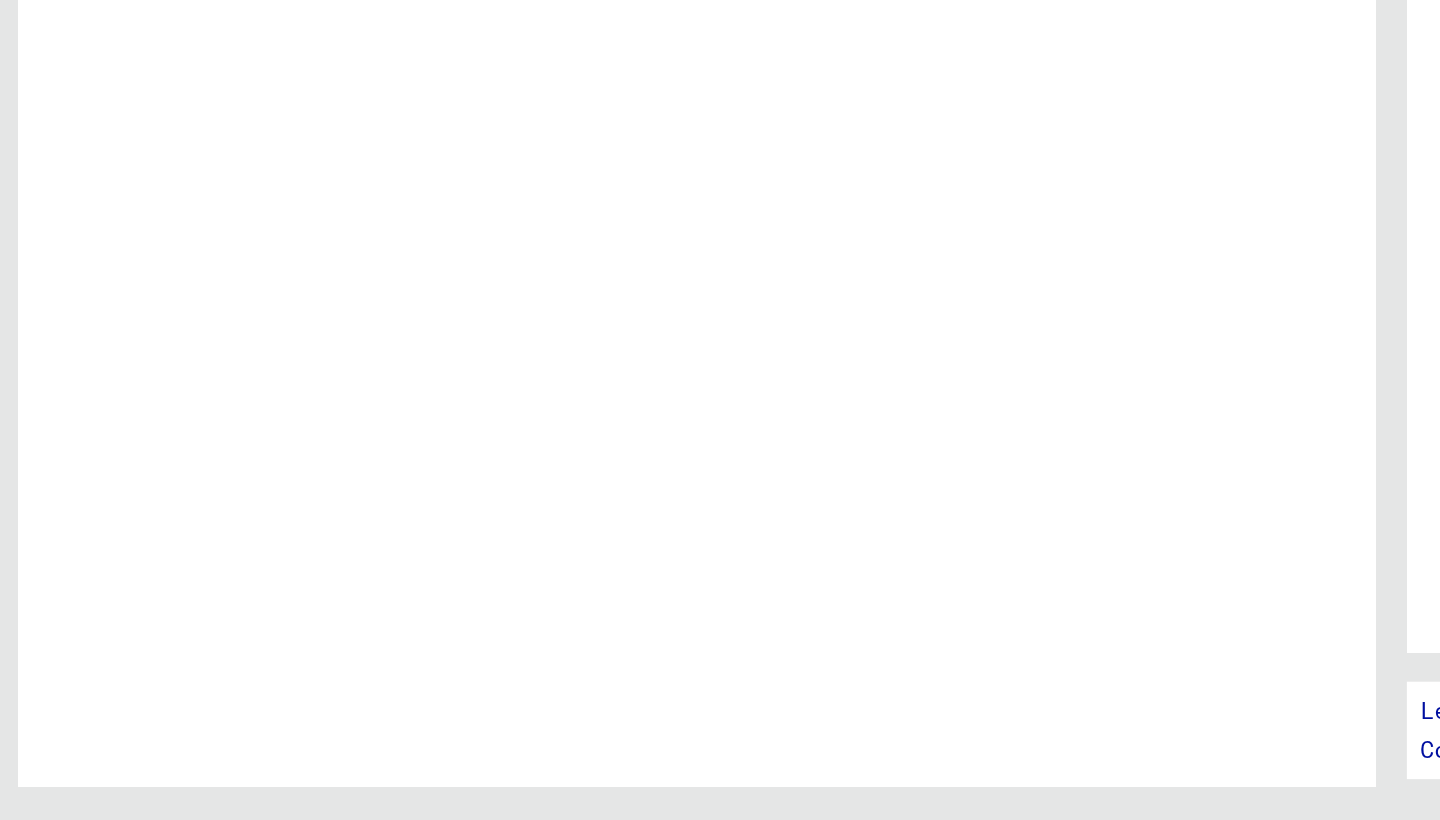 scroll, scrollTop: 0, scrollLeft: 0, axis: both 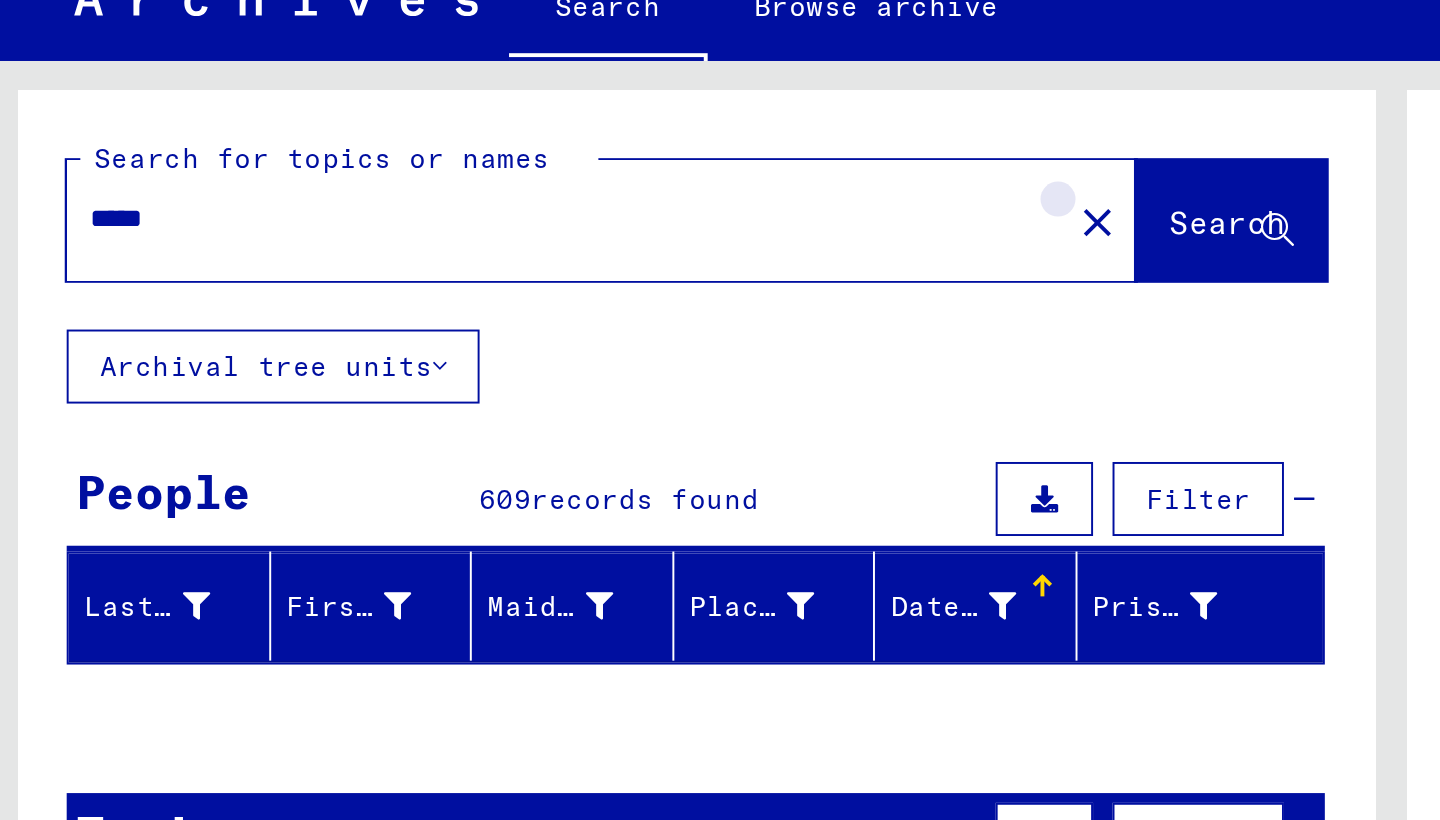 click on "close" 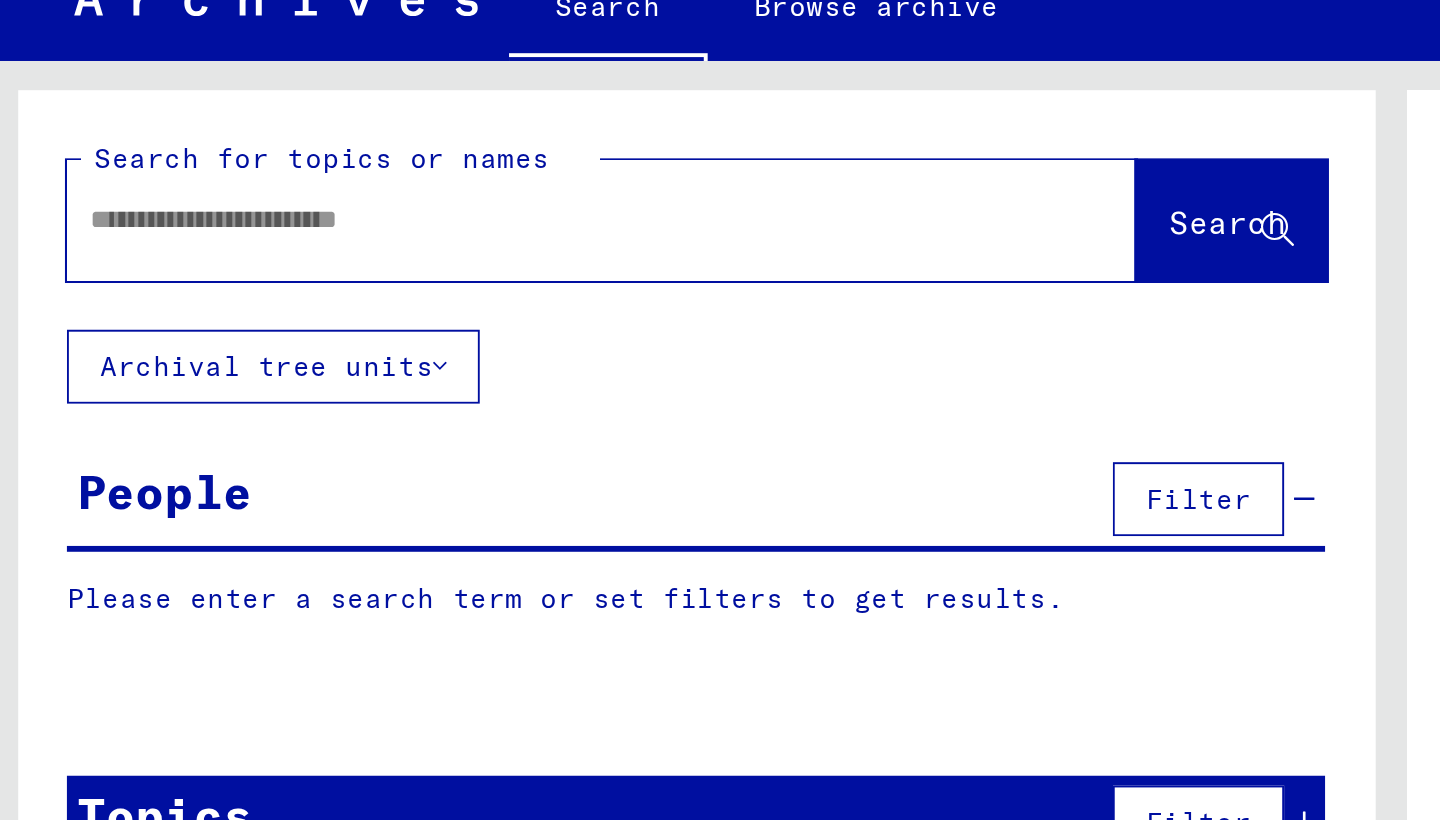 click at bounding box center [290, 177] 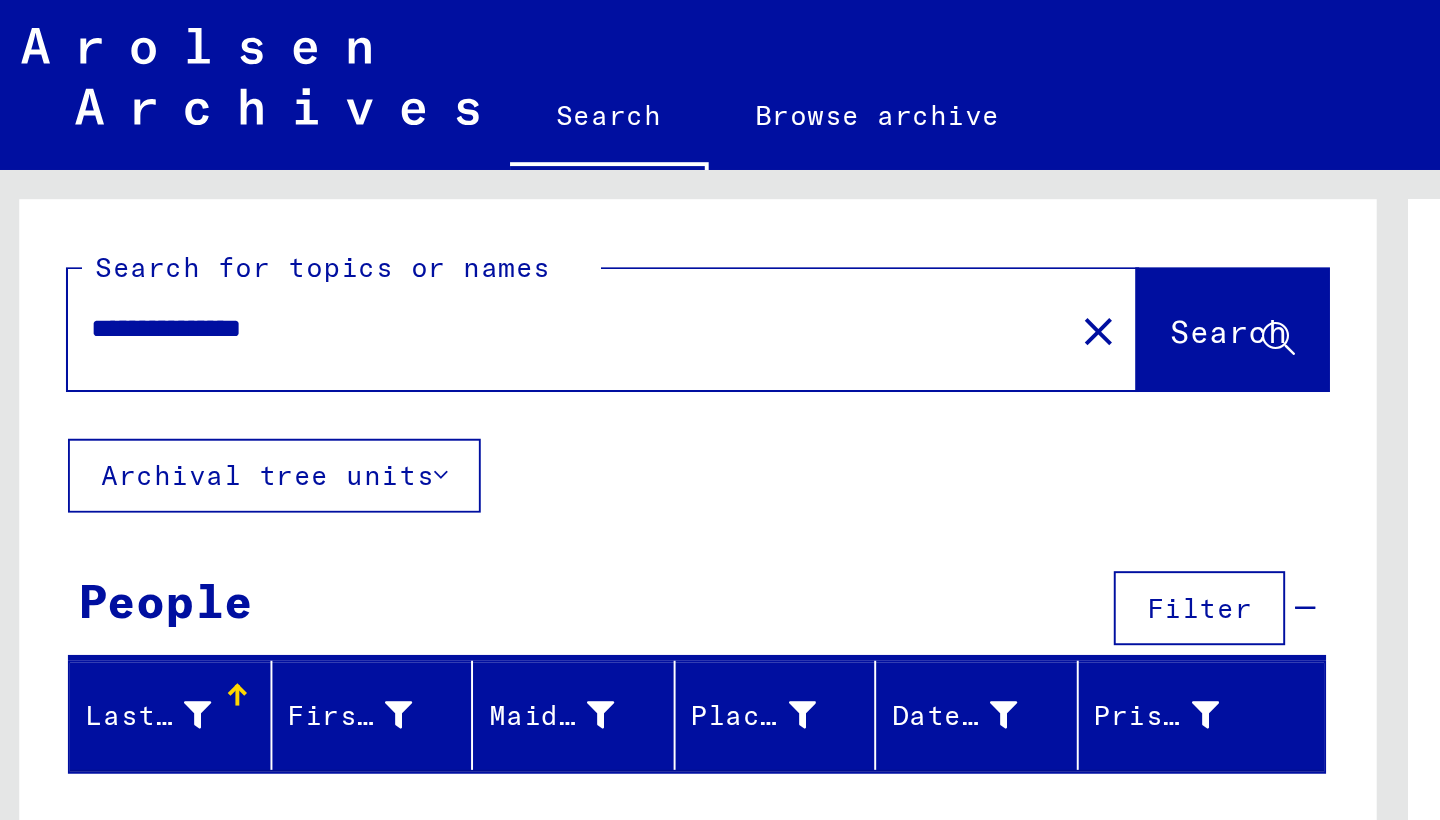 type on "**********" 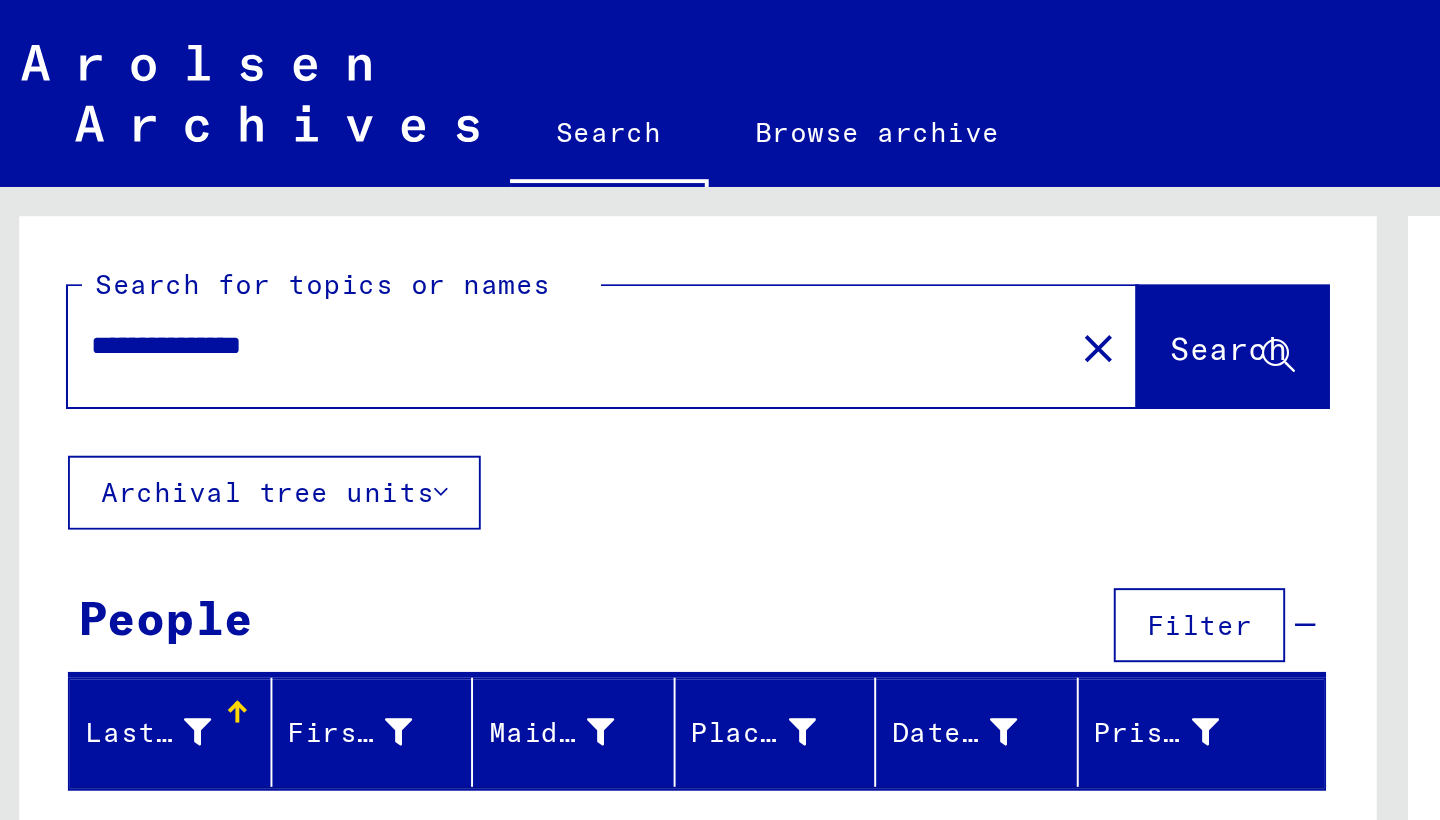 scroll, scrollTop: 0, scrollLeft: 0, axis: both 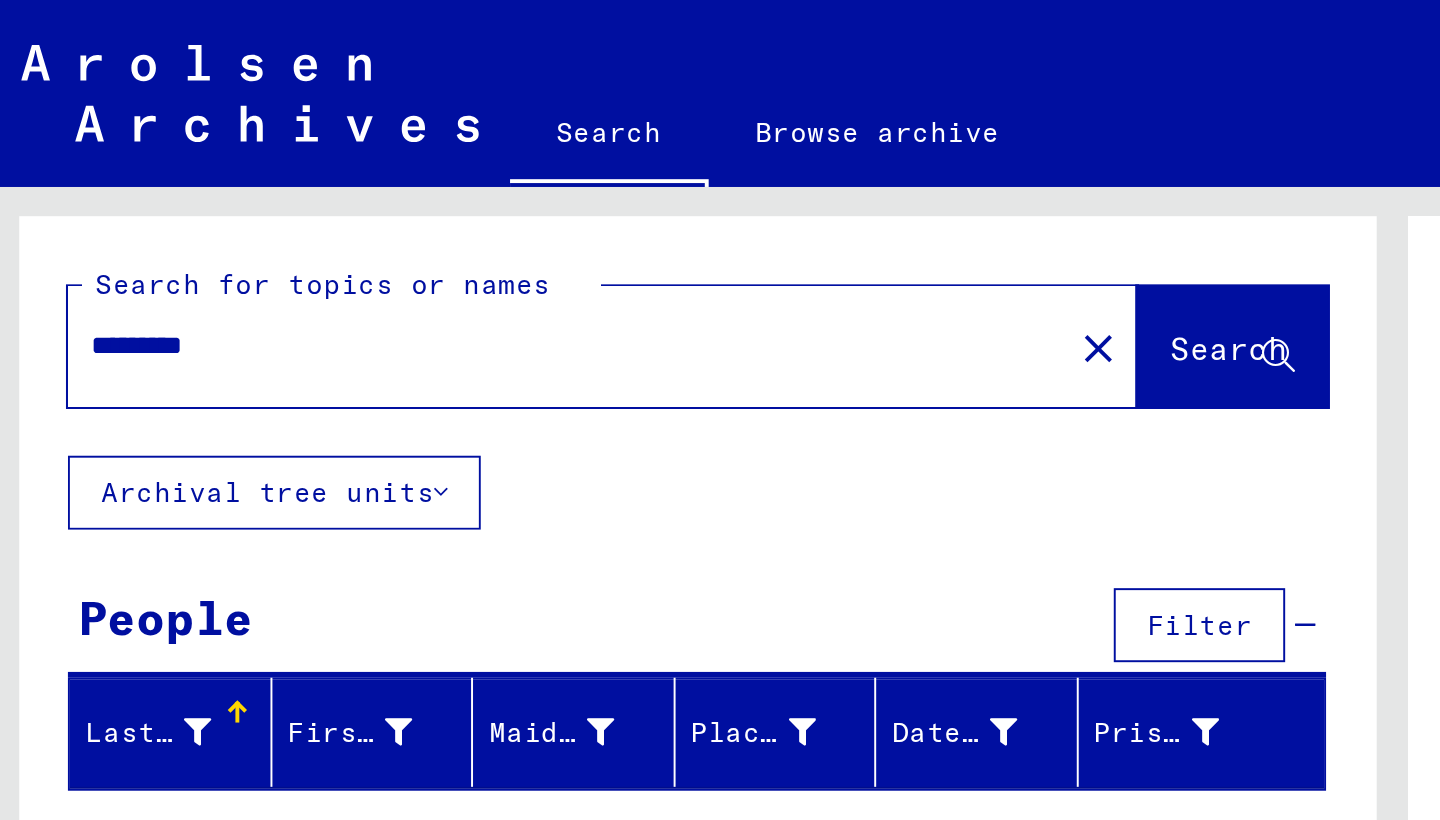 type on "*********" 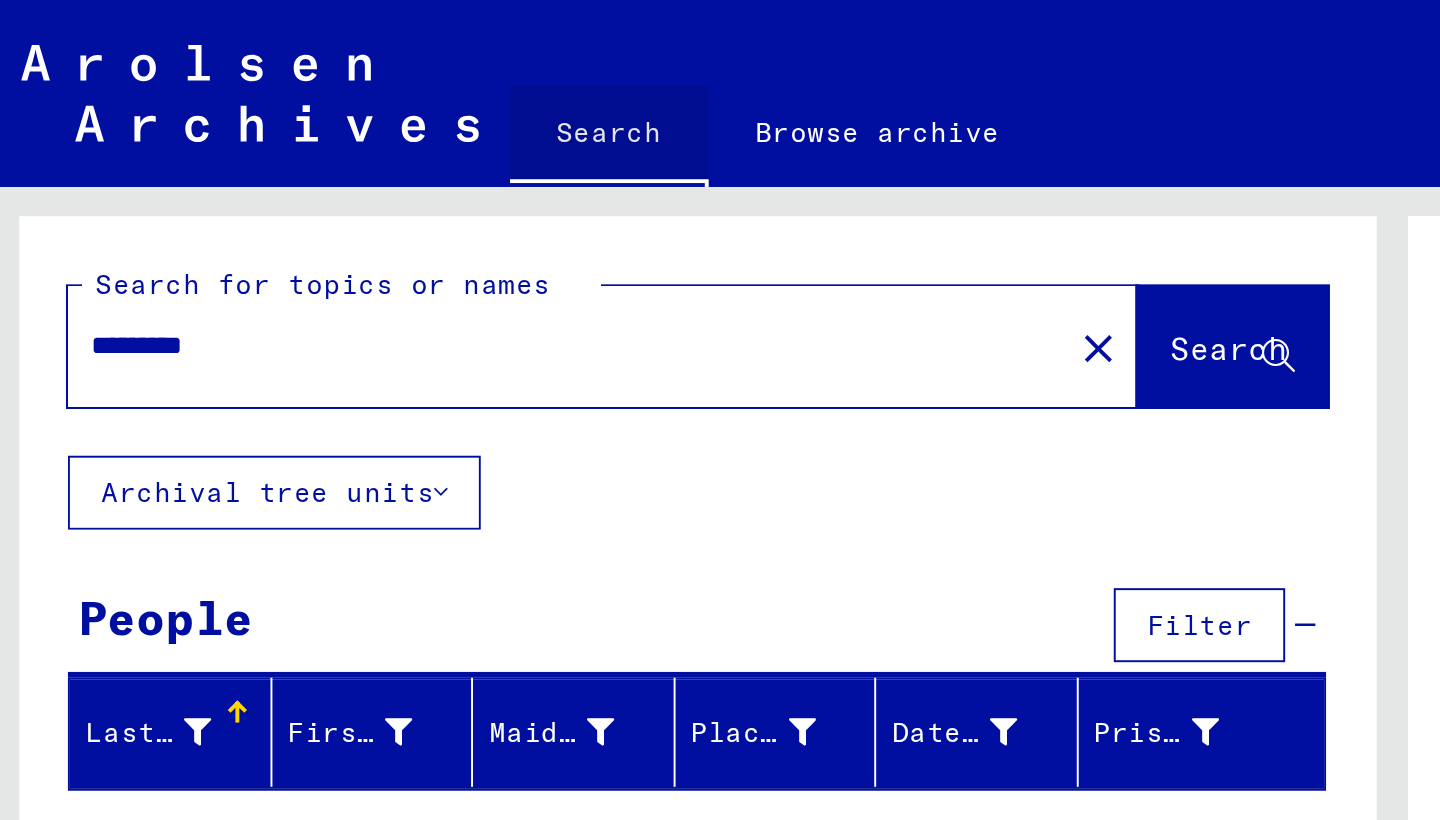 click on "Search" 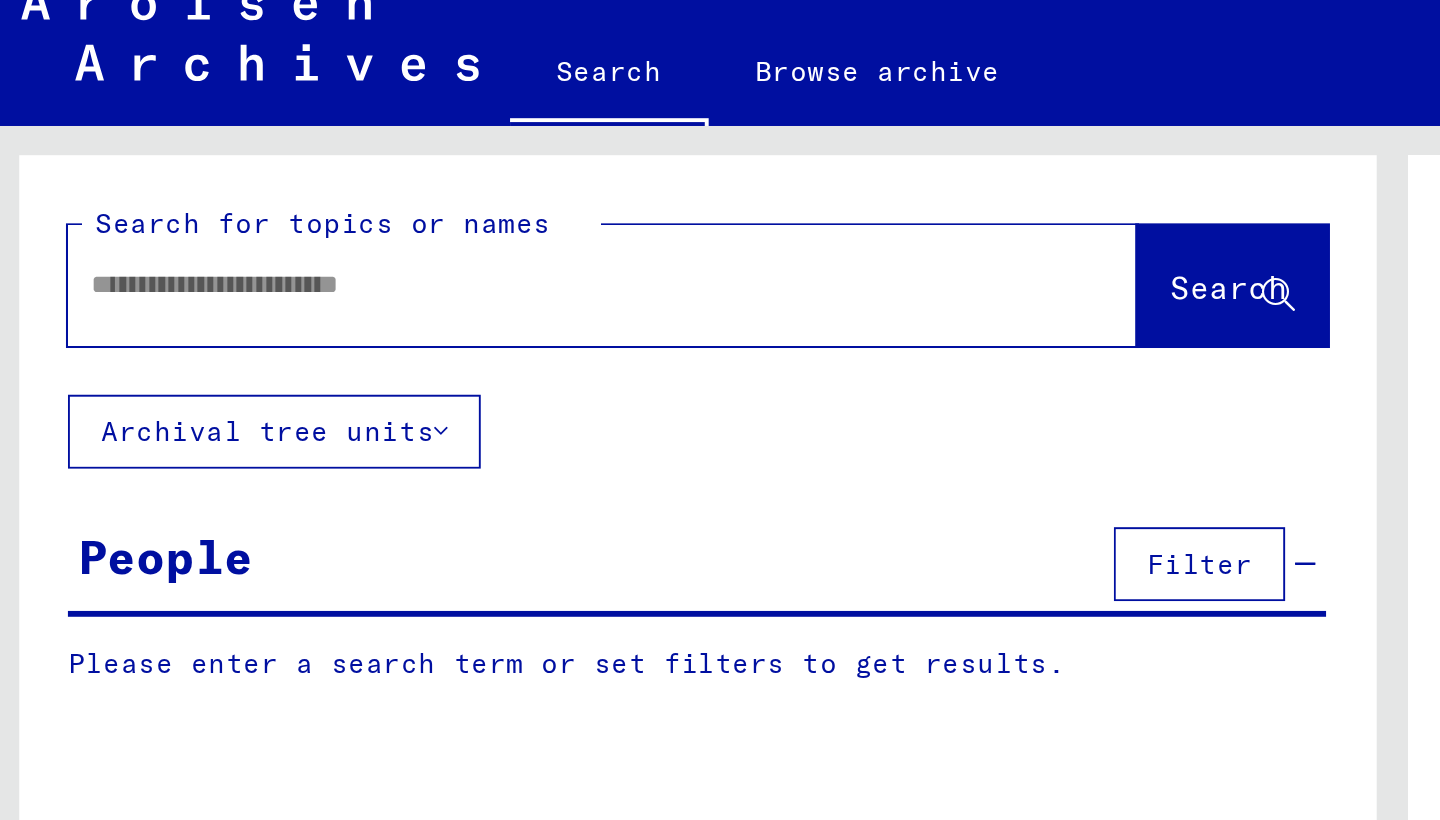 click 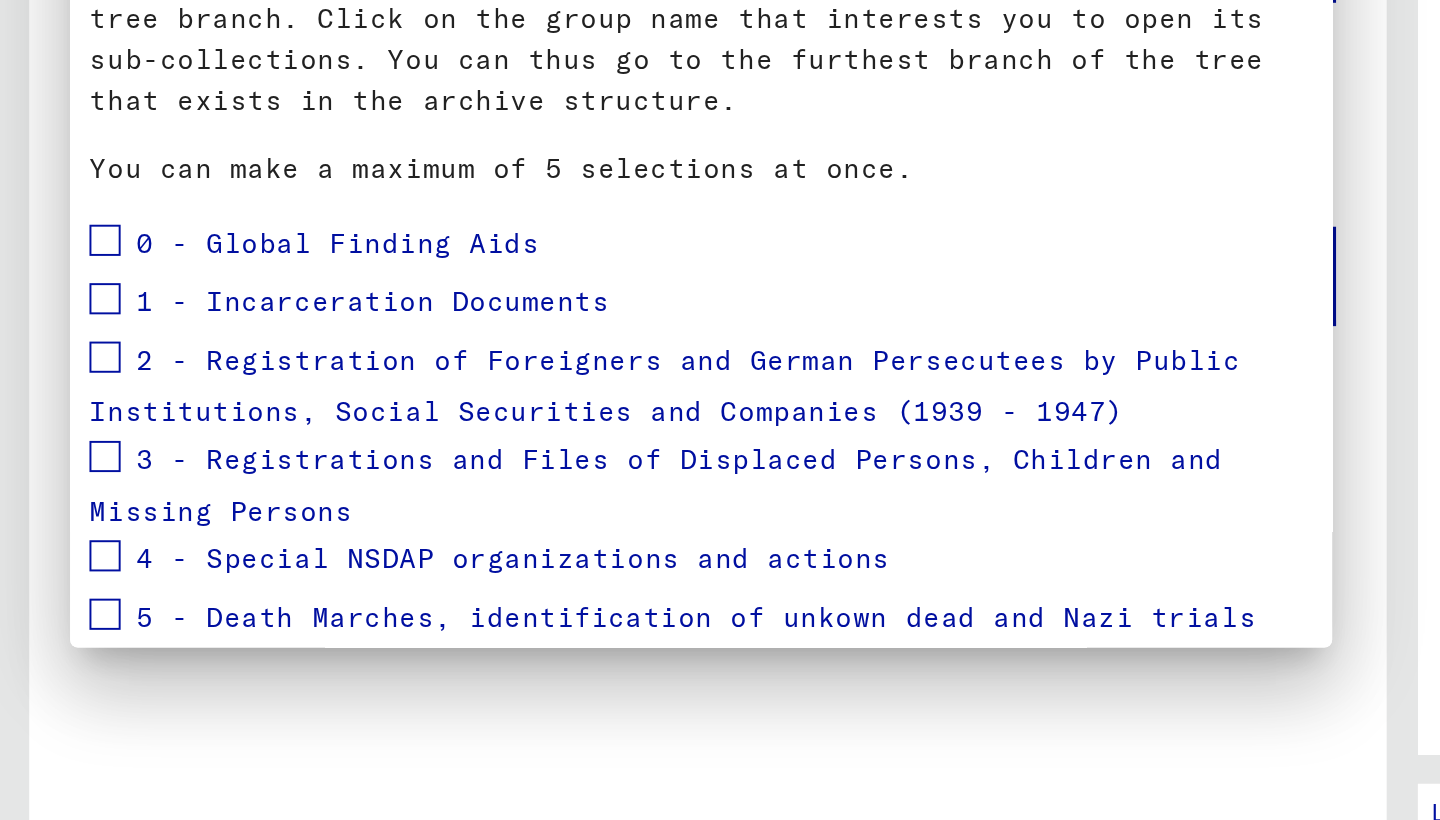 scroll, scrollTop: 0, scrollLeft: 0, axis: both 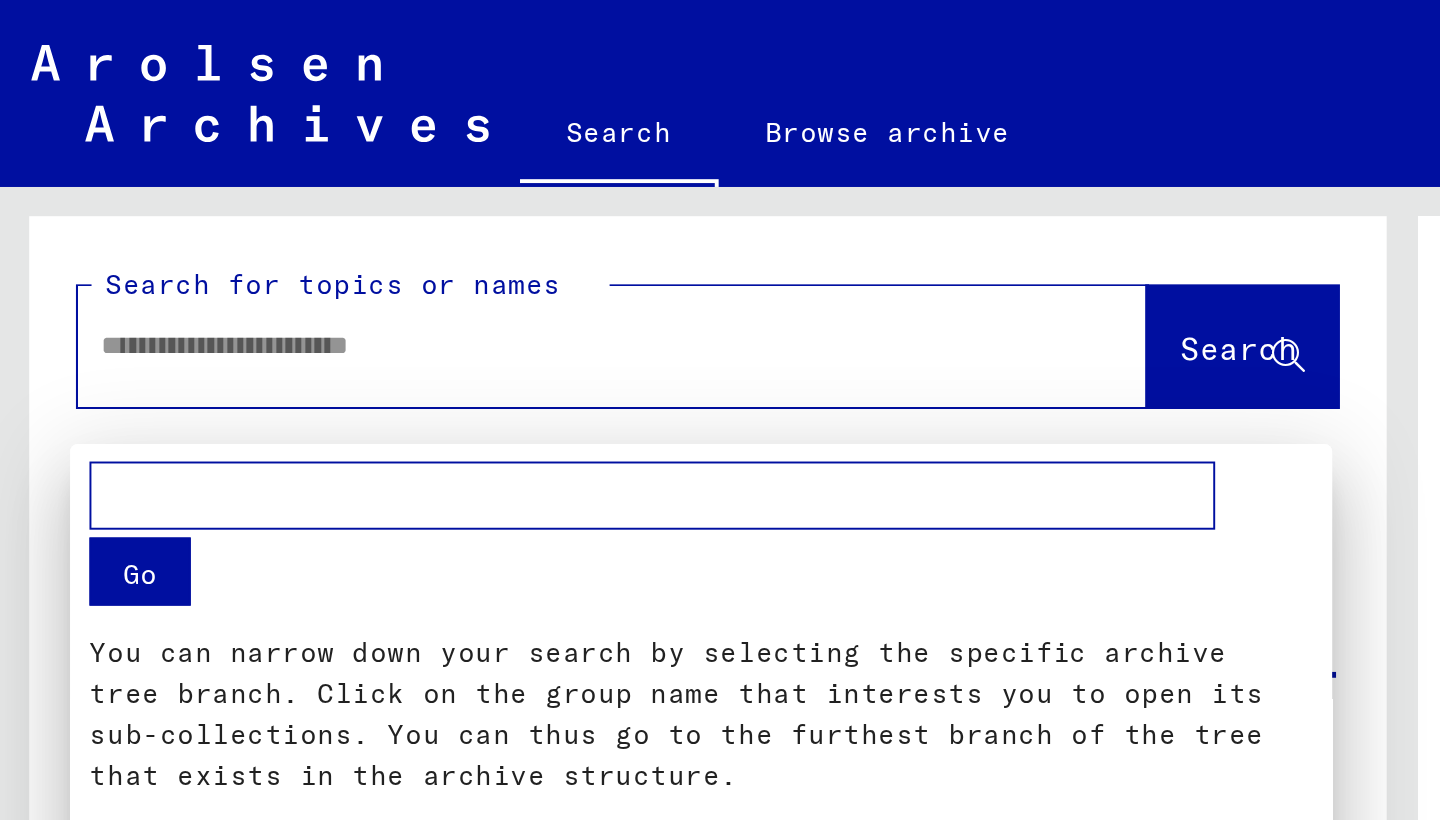click at bounding box center (720, 410) 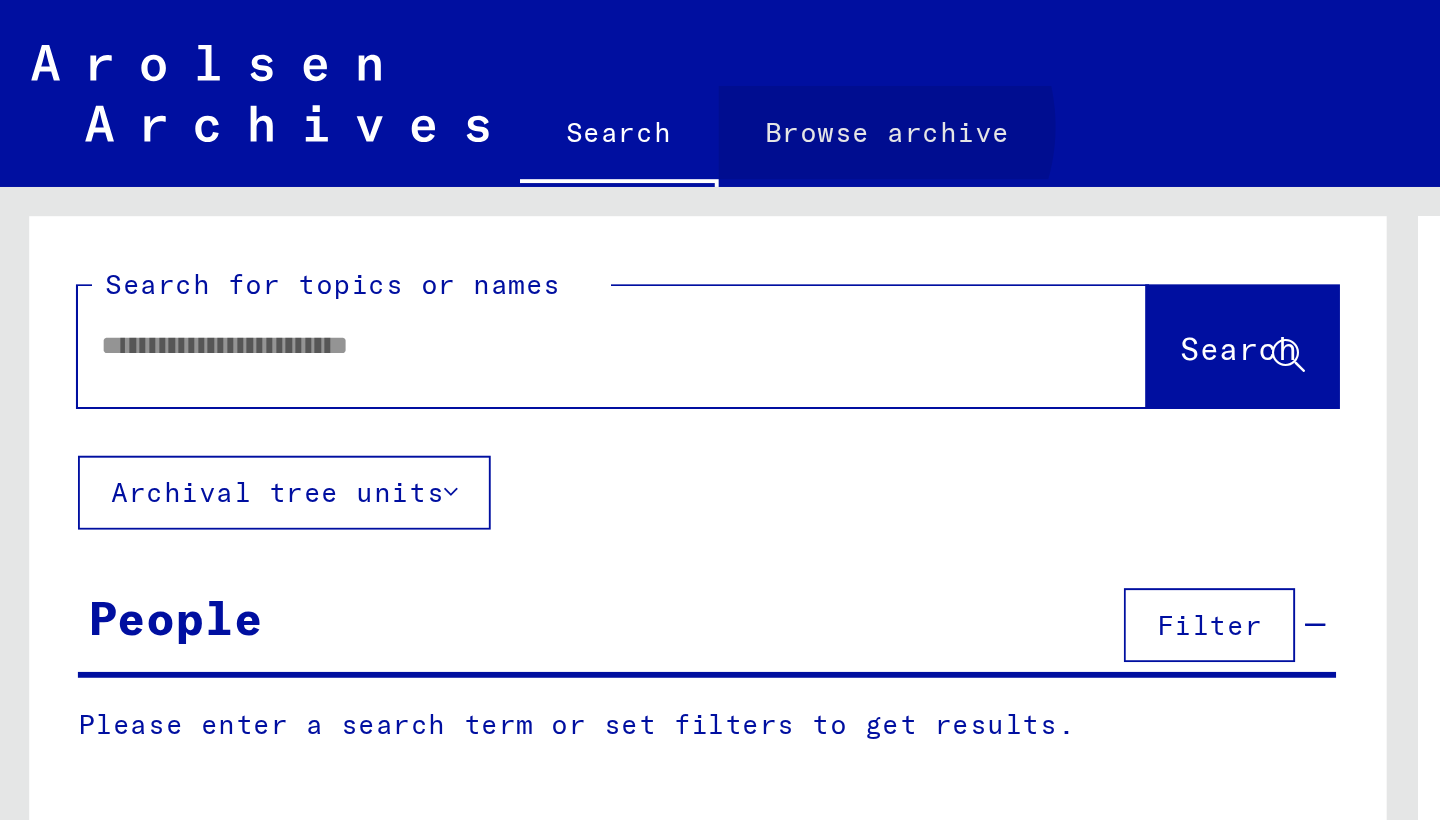 click on "Browse archive" 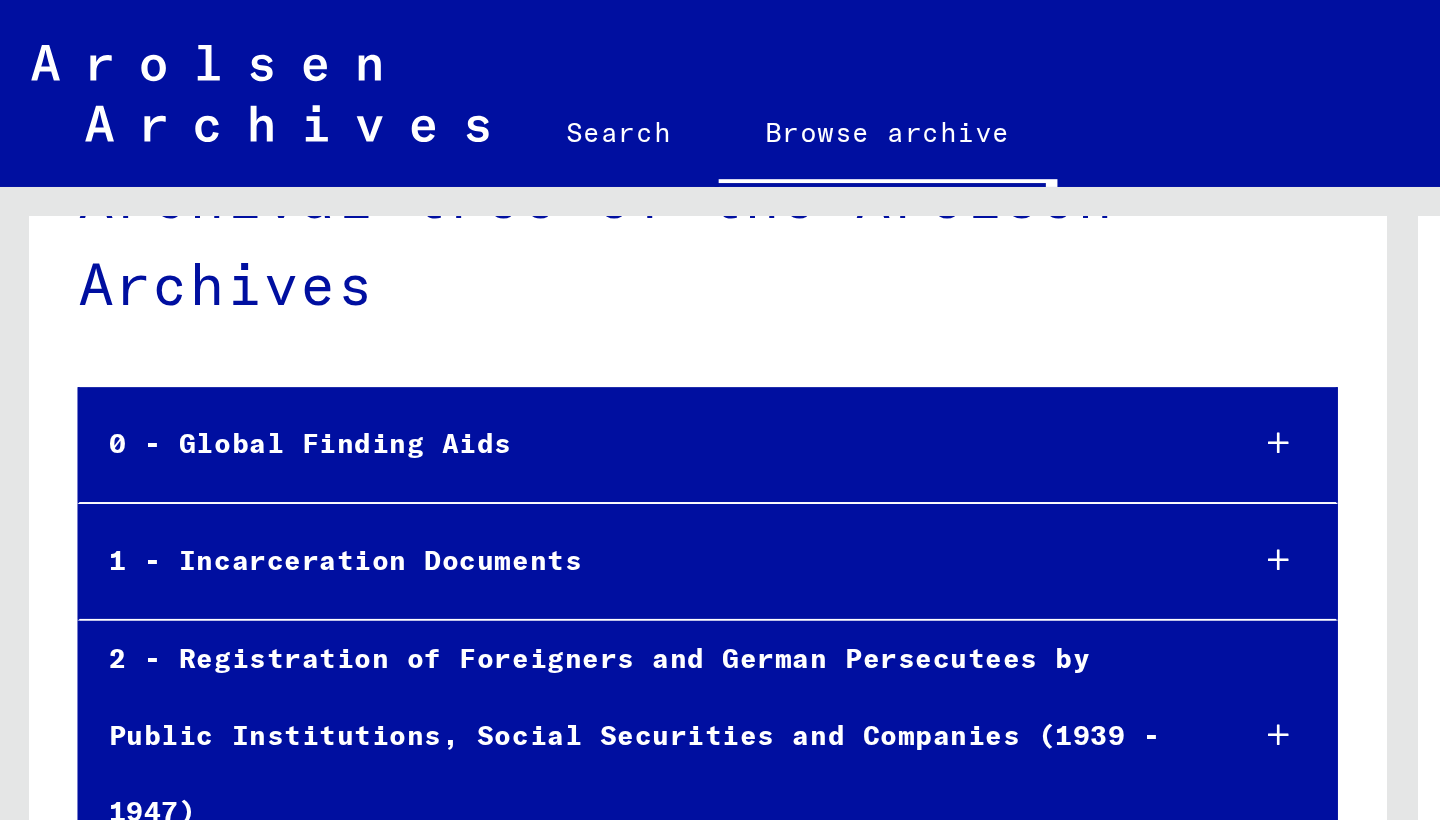 scroll, scrollTop: 61, scrollLeft: 0, axis: vertical 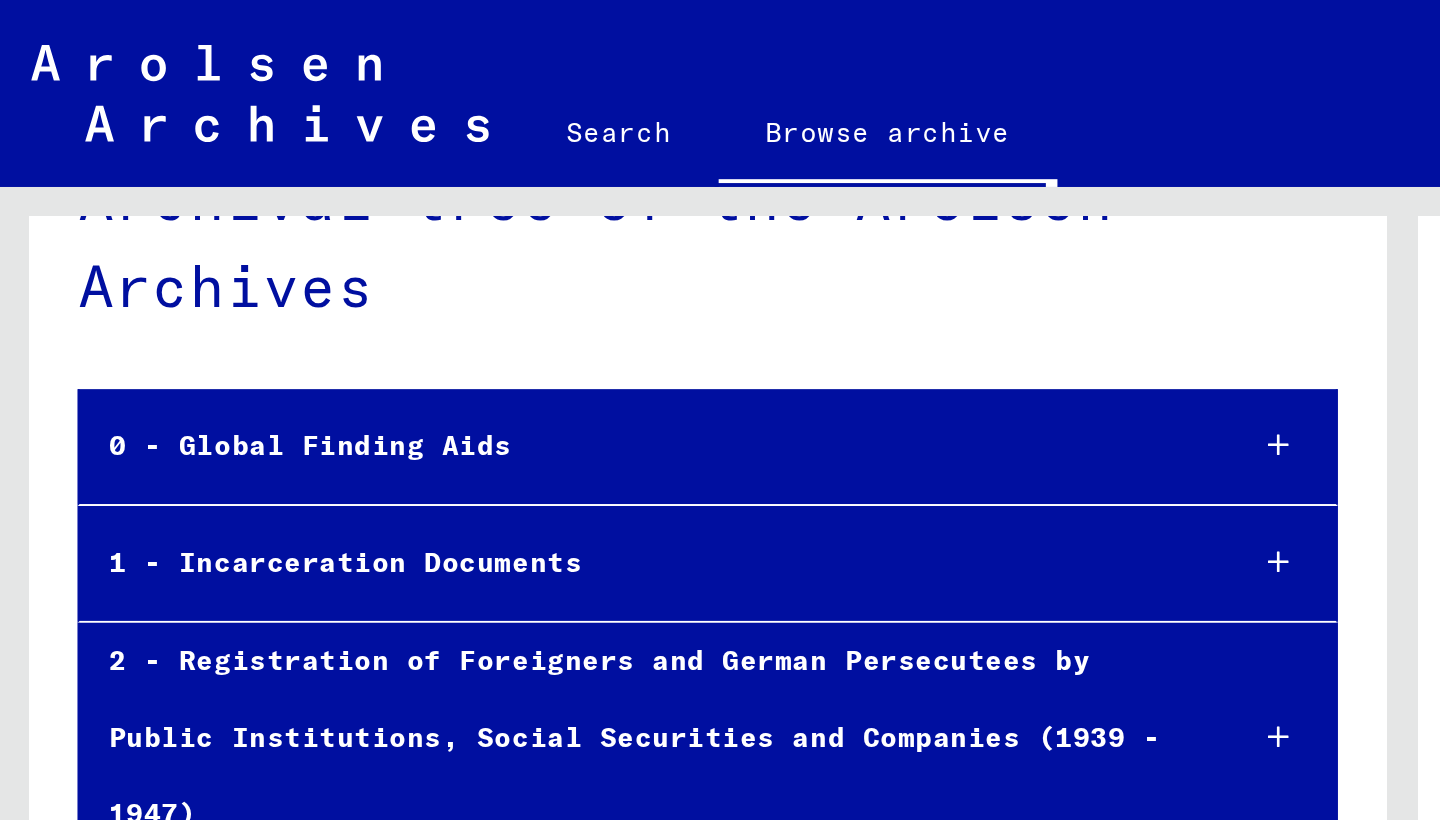 click on "Search   Browse archive   Detailed questions/information about the documents? Send us an inquiry for free.  Donate Newsletter Help Contact About Us  EN  EN" 